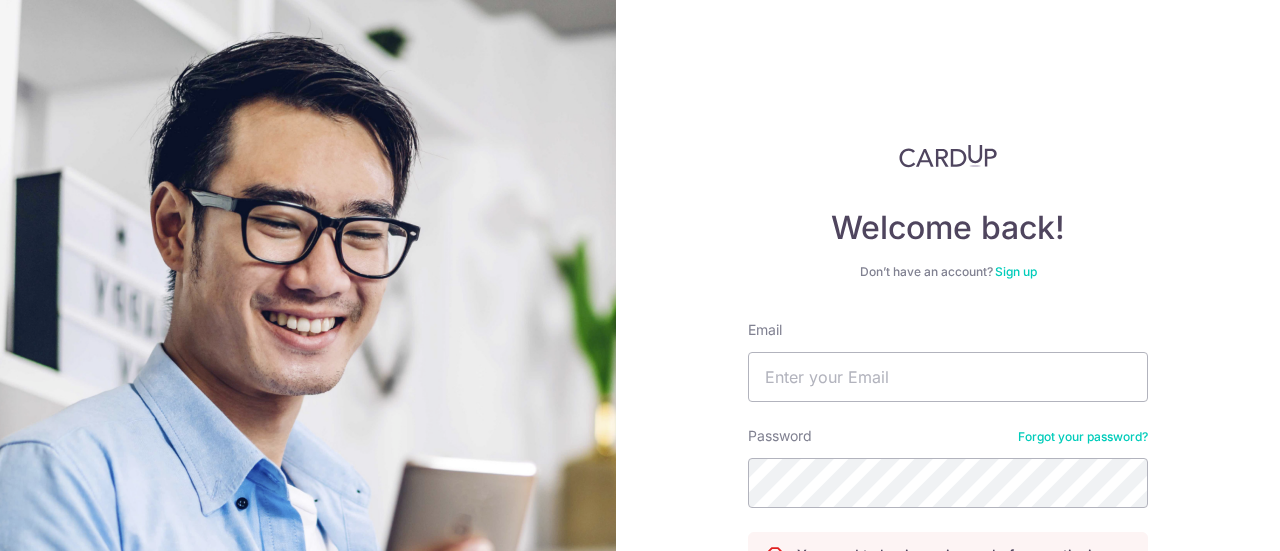 scroll, scrollTop: 0, scrollLeft: 0, axis: both 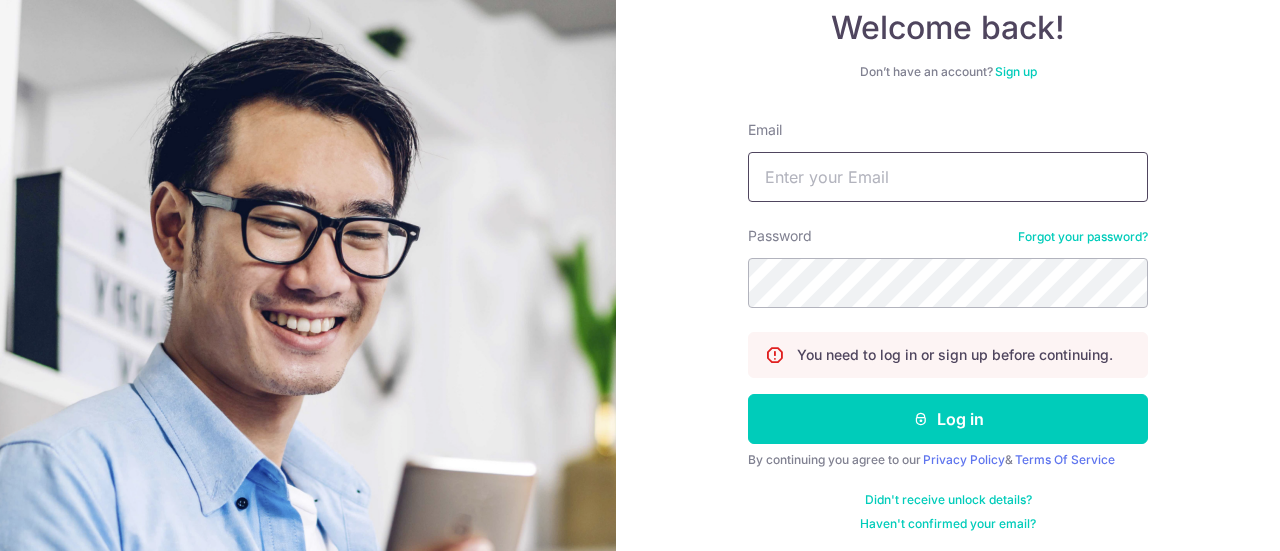 click on "Email" at bounding box center [948, 177] 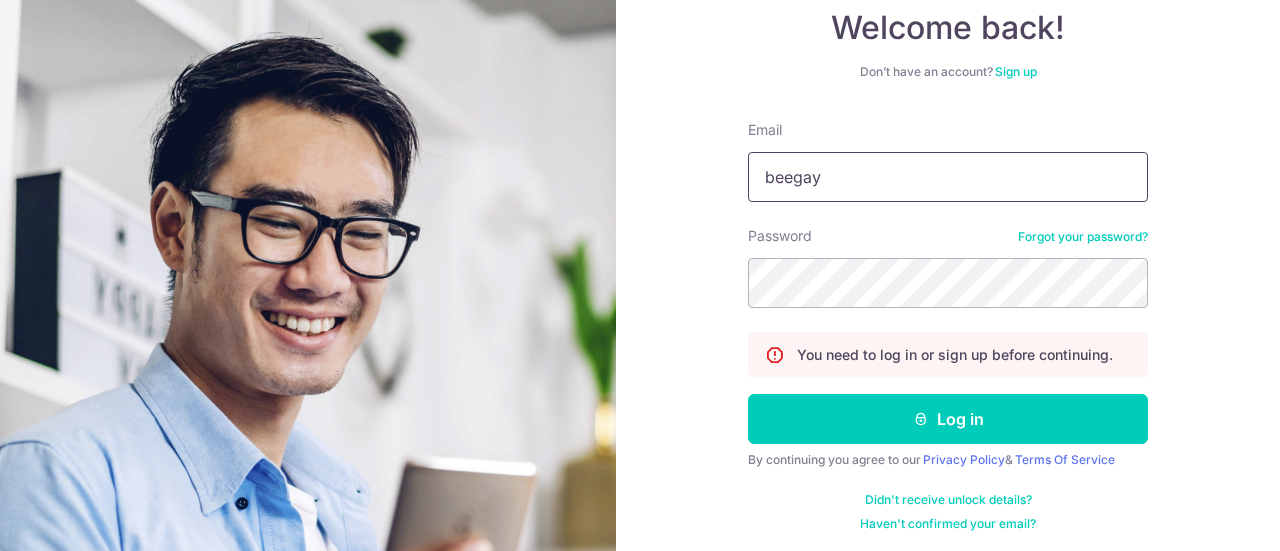 type on "[EMAIL]" 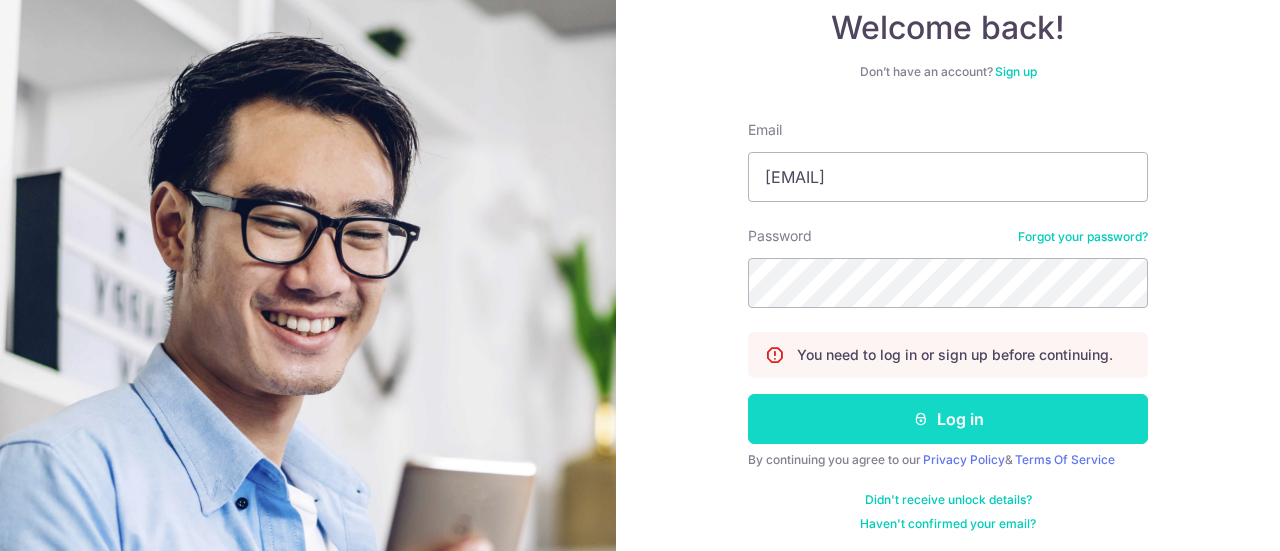 click on "Log in" at bounding box center (948, 419) 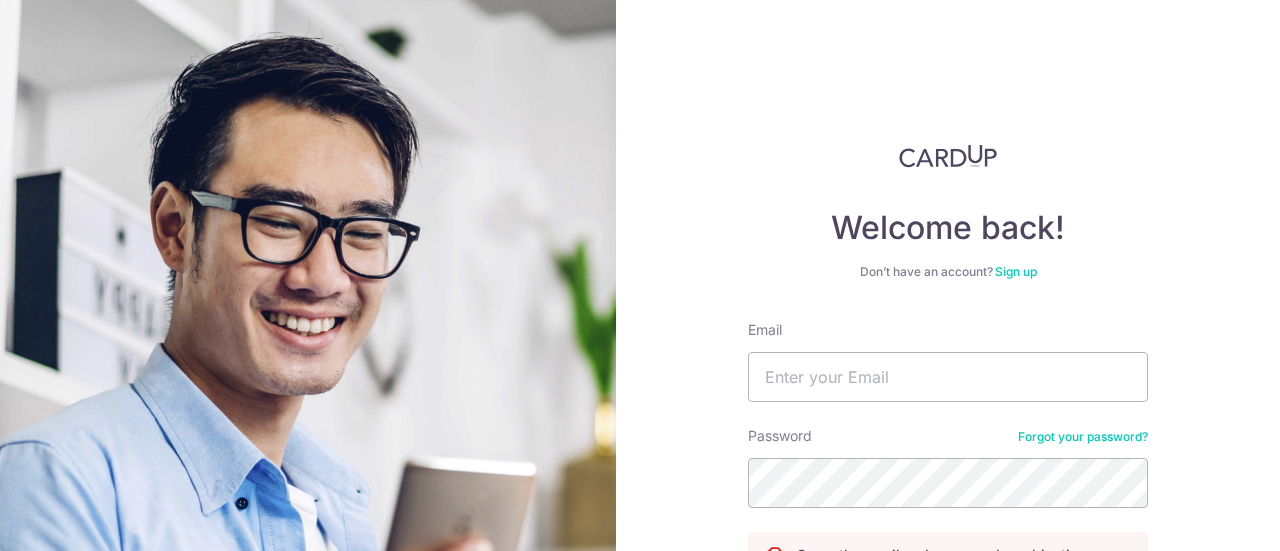 scroll, scrollTop: 0, scrollLeft: 0, axis: both 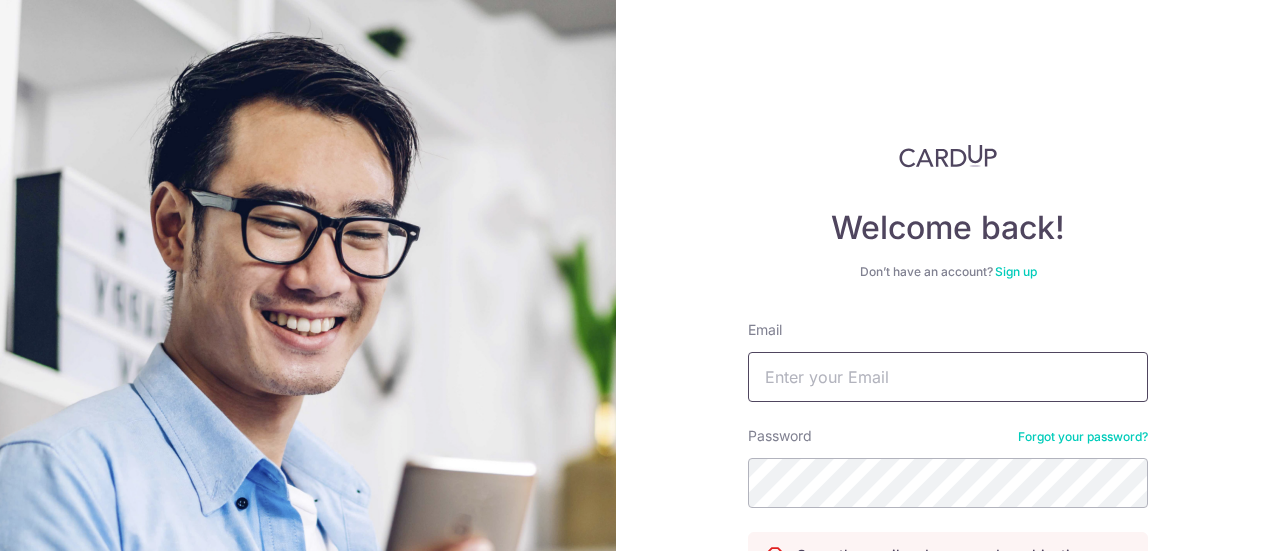 click on "Email" at bounding box center [948, 377] 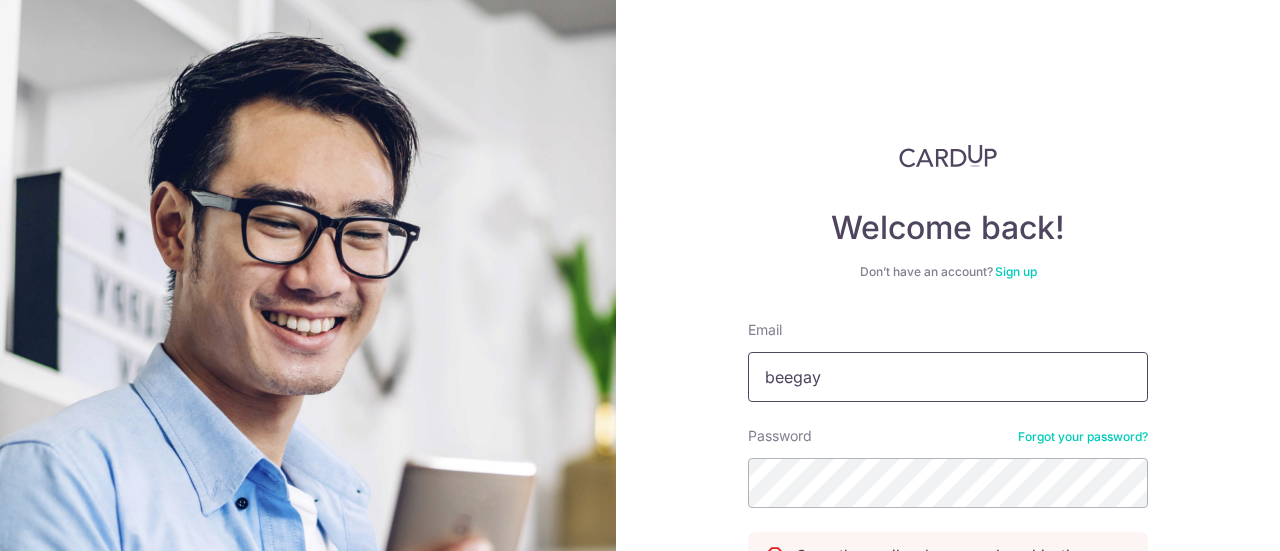 type on "[EMAIL]" 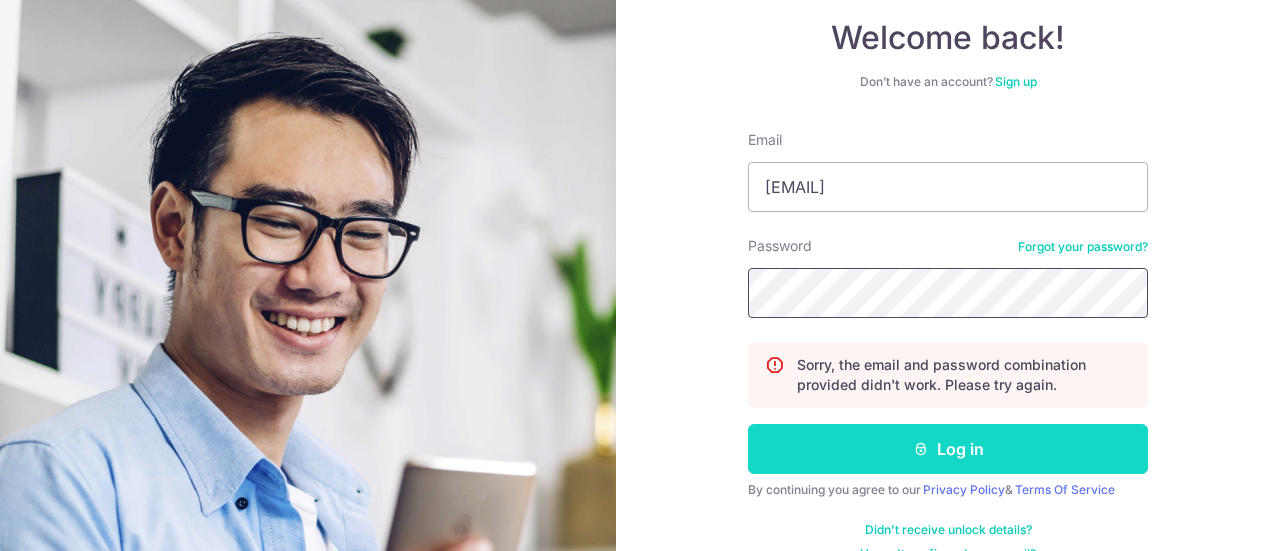 scroll, scrollTop: 200, scrollLeft: 0, axis: vertical 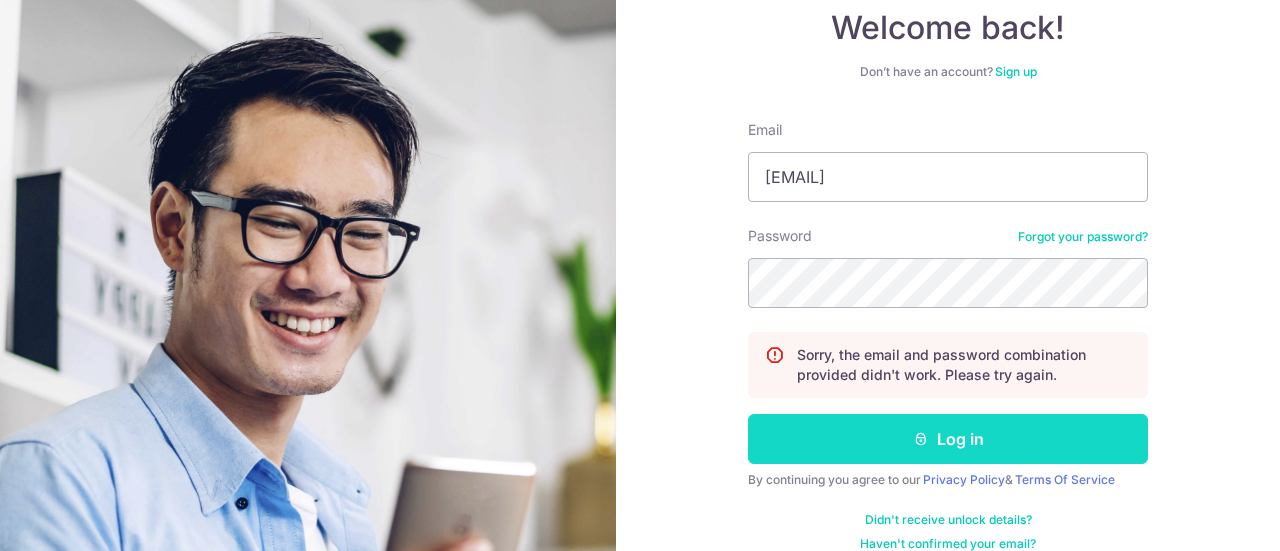 click on "Log in" at bounding box center [948, 439] 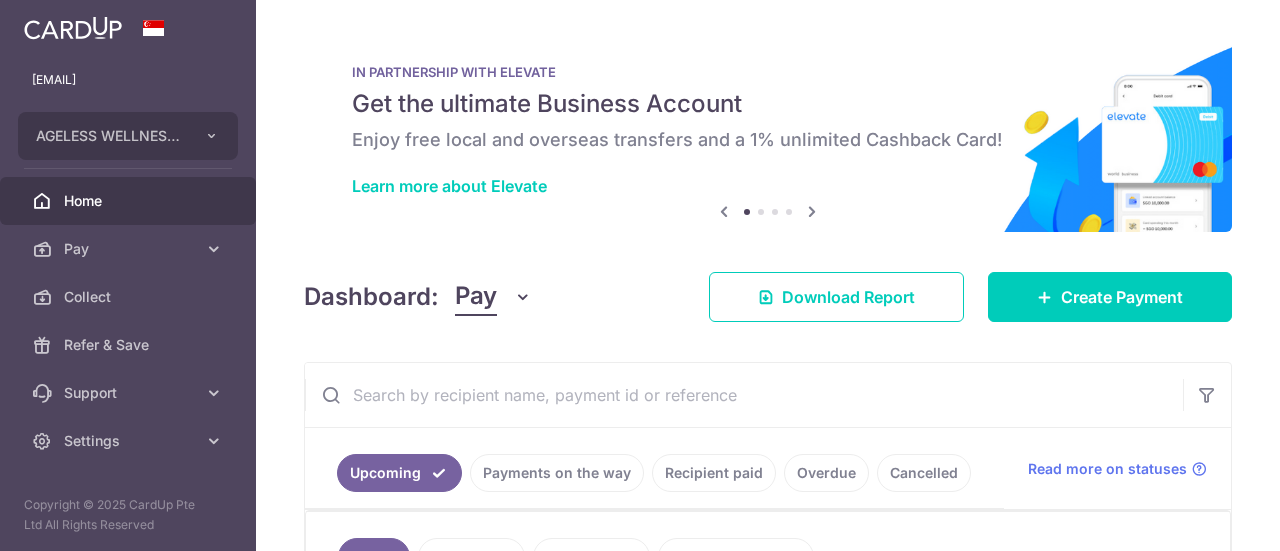 scroll, scrollTop: 0, scrollLeft: 0, axis: both 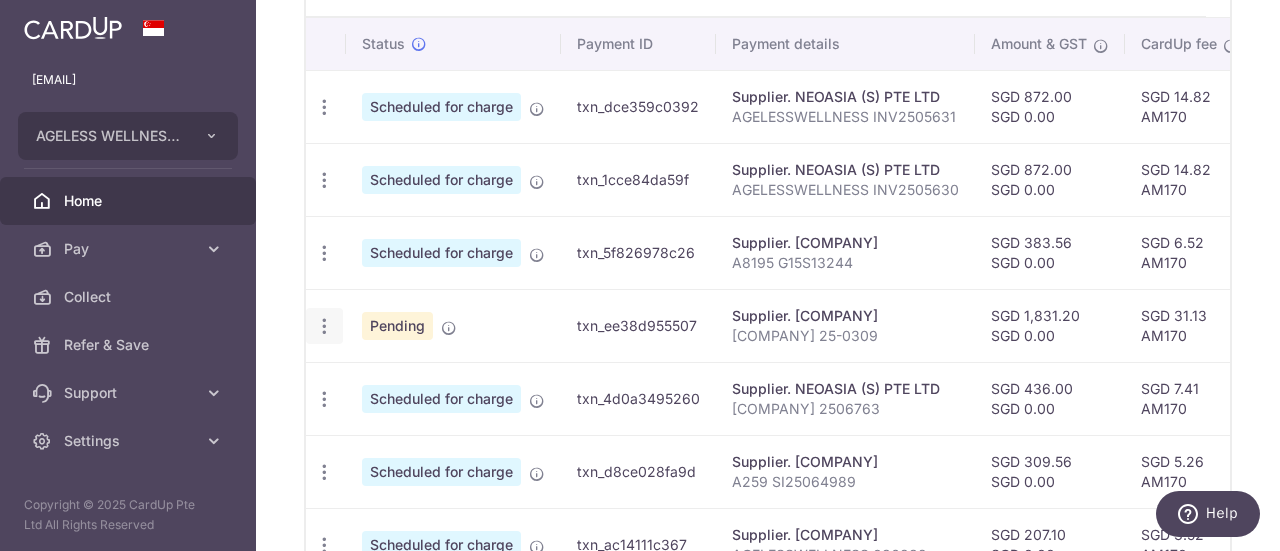 click on "Update payment
Cancel payment" at bounding box center (324, 326) 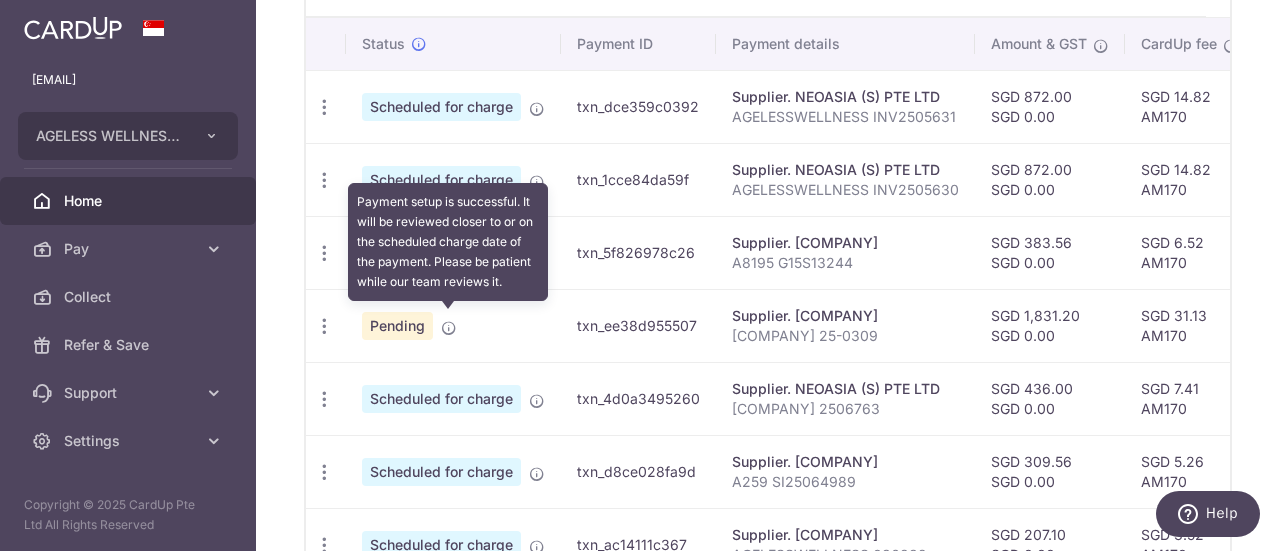 click at bounding box center [449, 328] 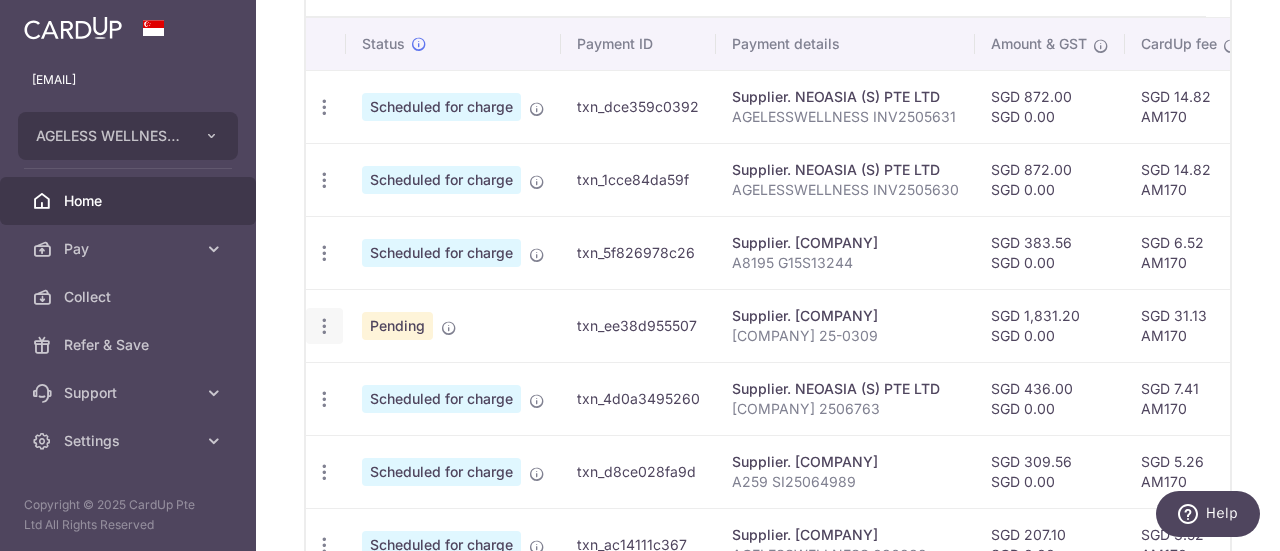 click at bounding box center (324, 107) 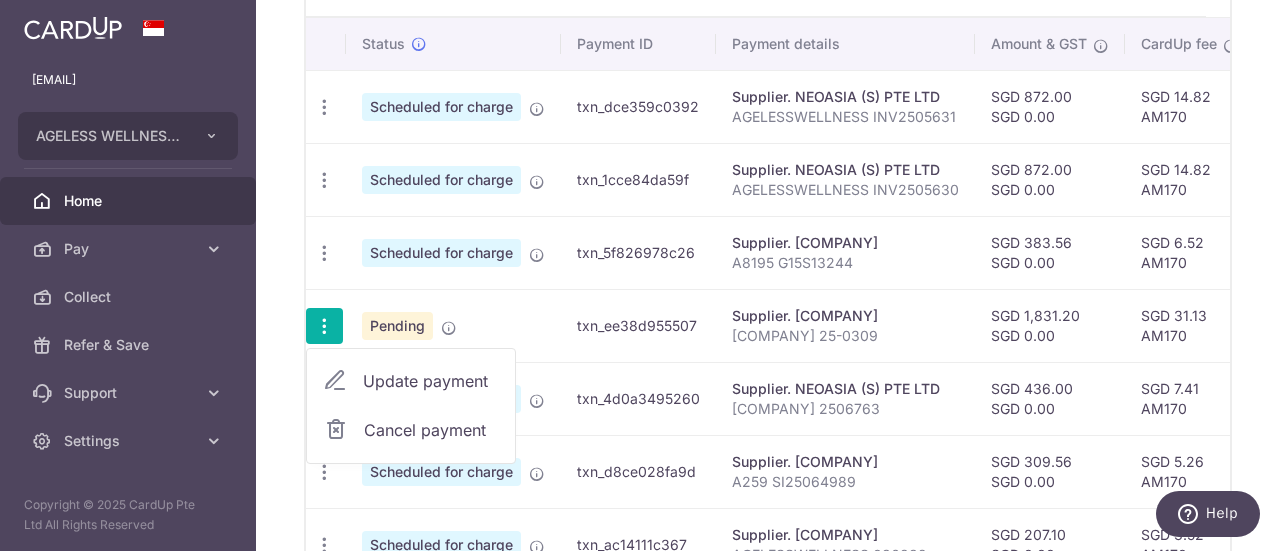 click on "Update payment" at bounding box center [431, 381] 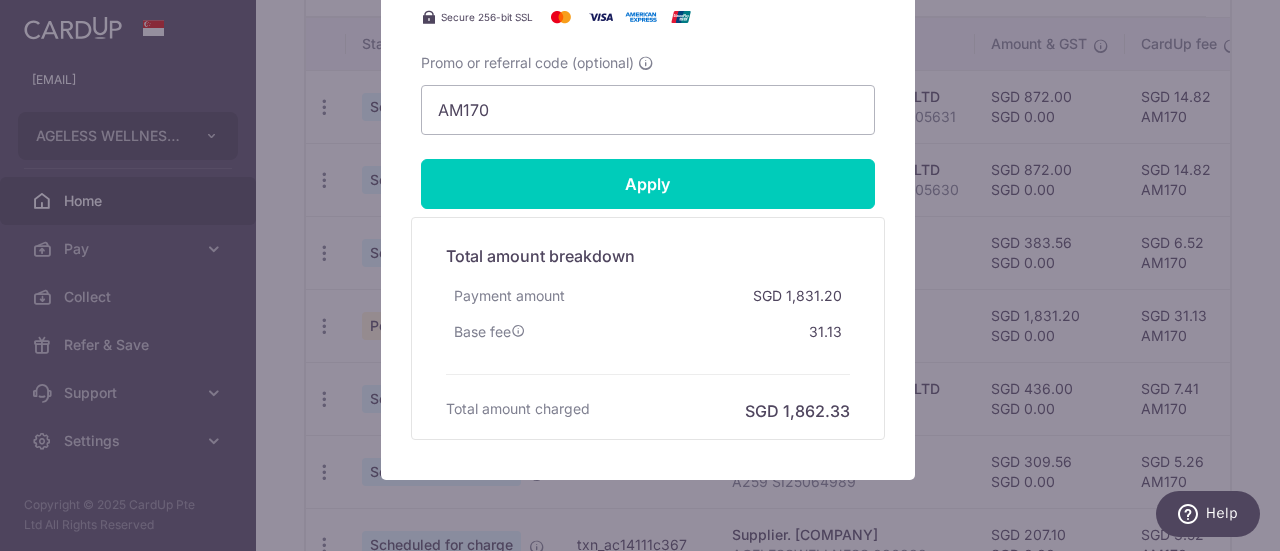 scroll, scrollTop: 1135, scrollLeft: 0, axis: vertical 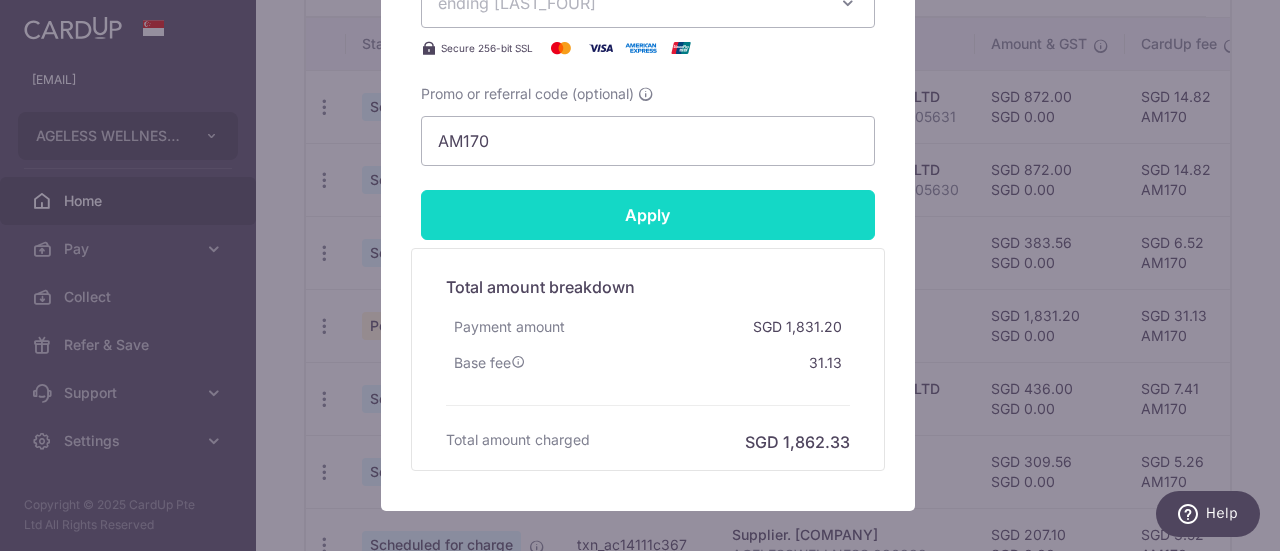 click on "Apply" at bounding box center [648, 215] 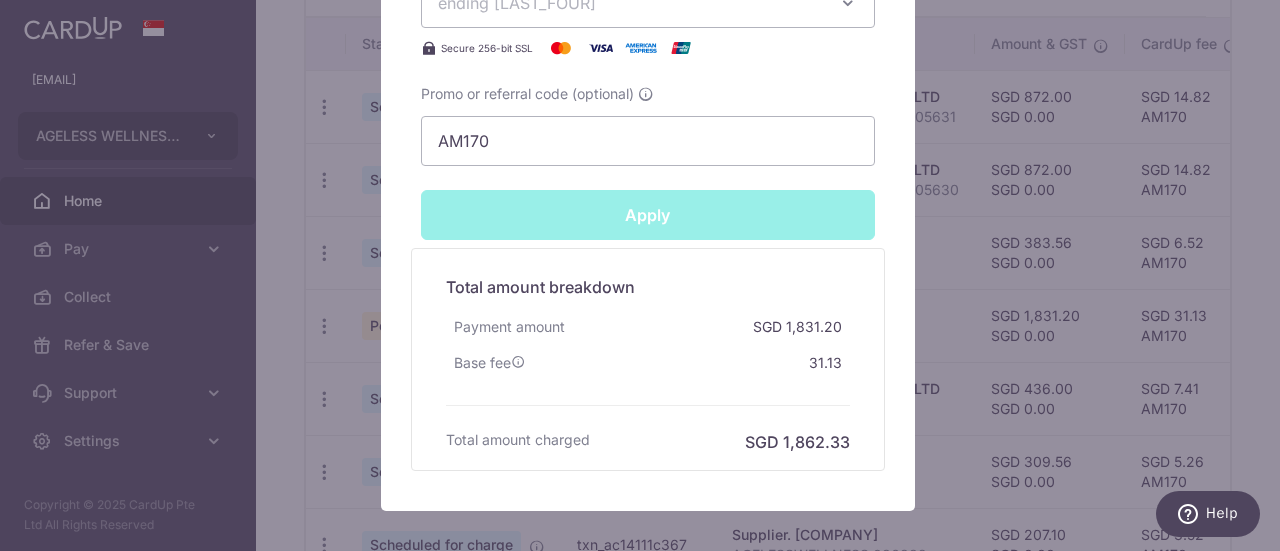 type on "Successfully Applied" 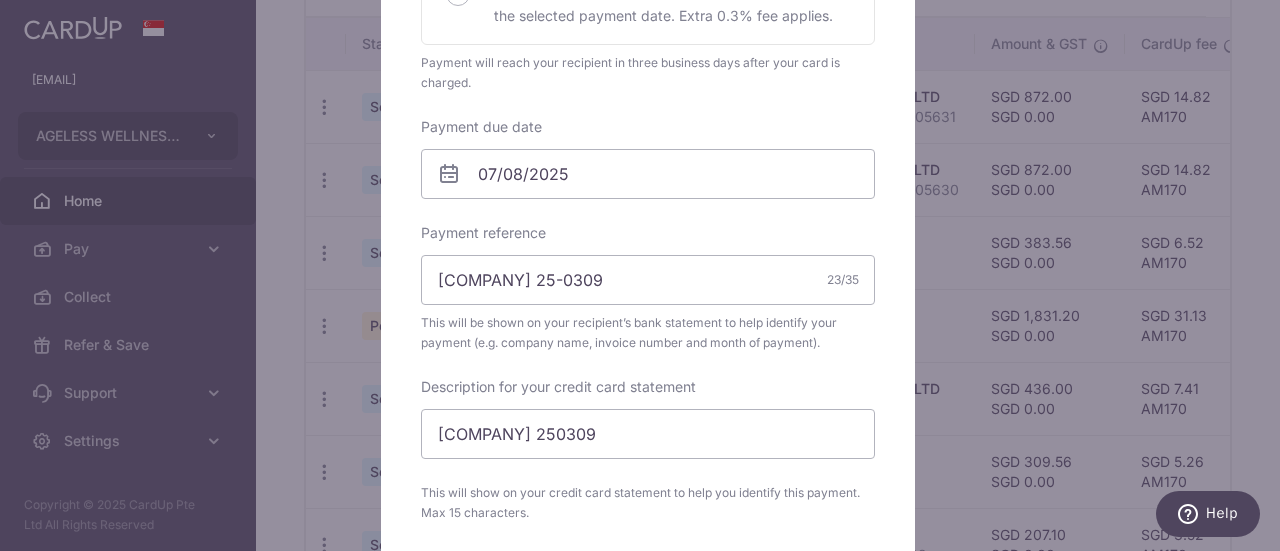 scroll, scrollTop: 4, scrollLeft: 0, axis: vertical 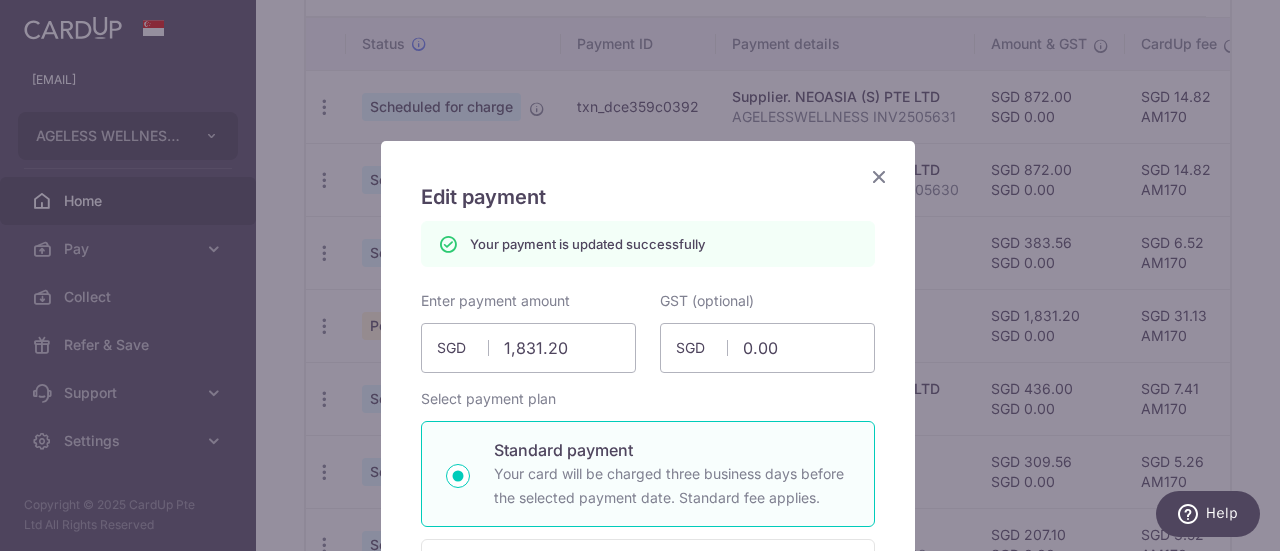 click at bounding box center (879, 176) 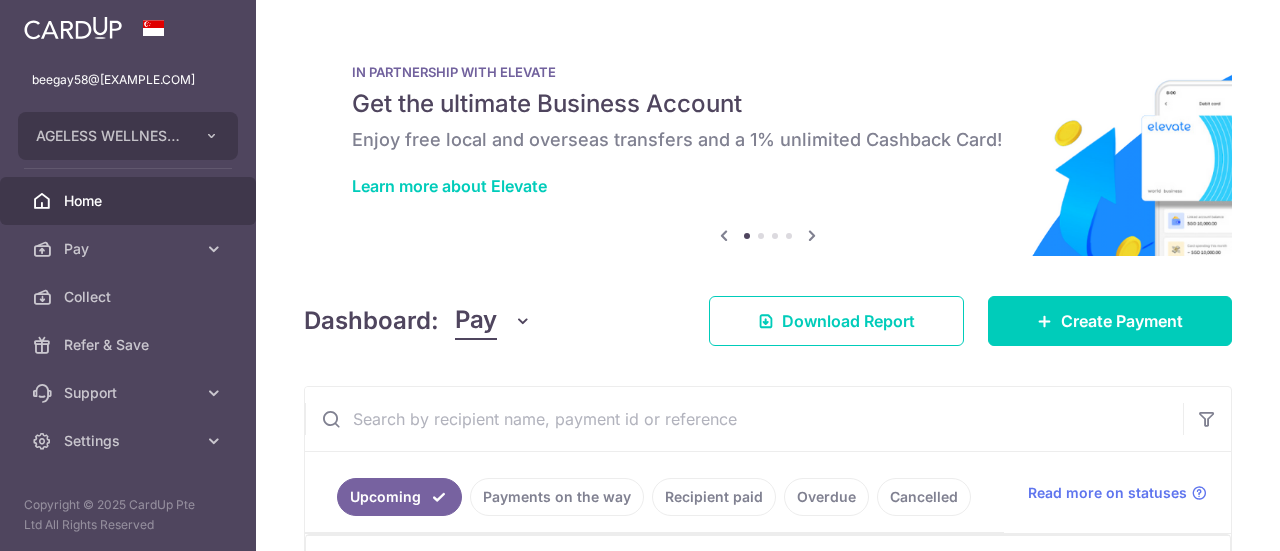 scroll, scrollTop: 0, scrollLeft: 0, axis: both 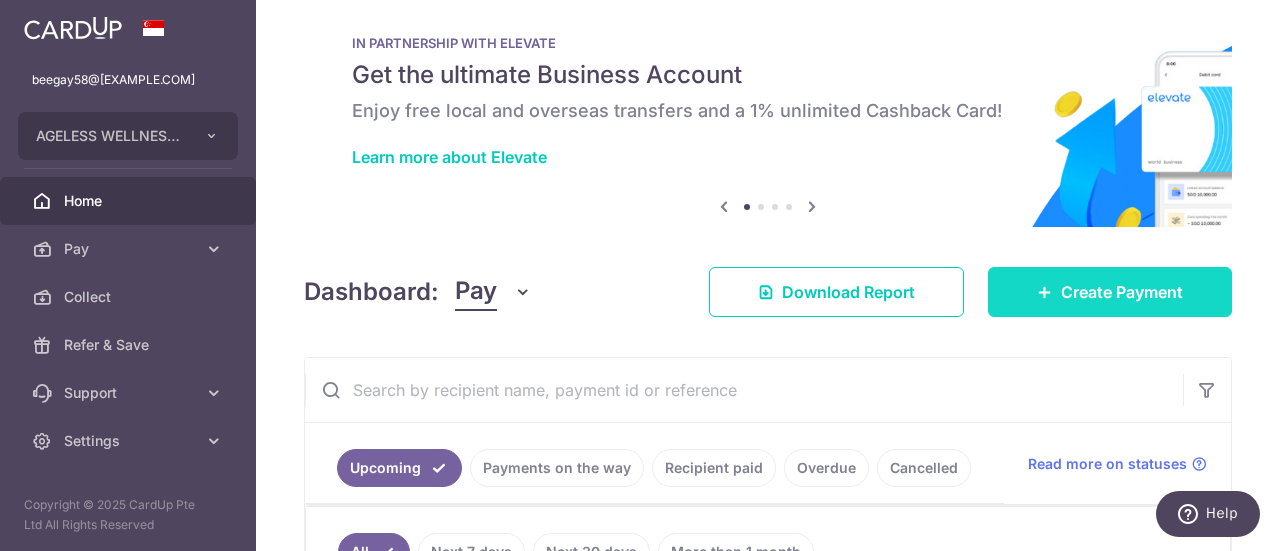 click on "Create Payment" at bounding box center [1122, 292] 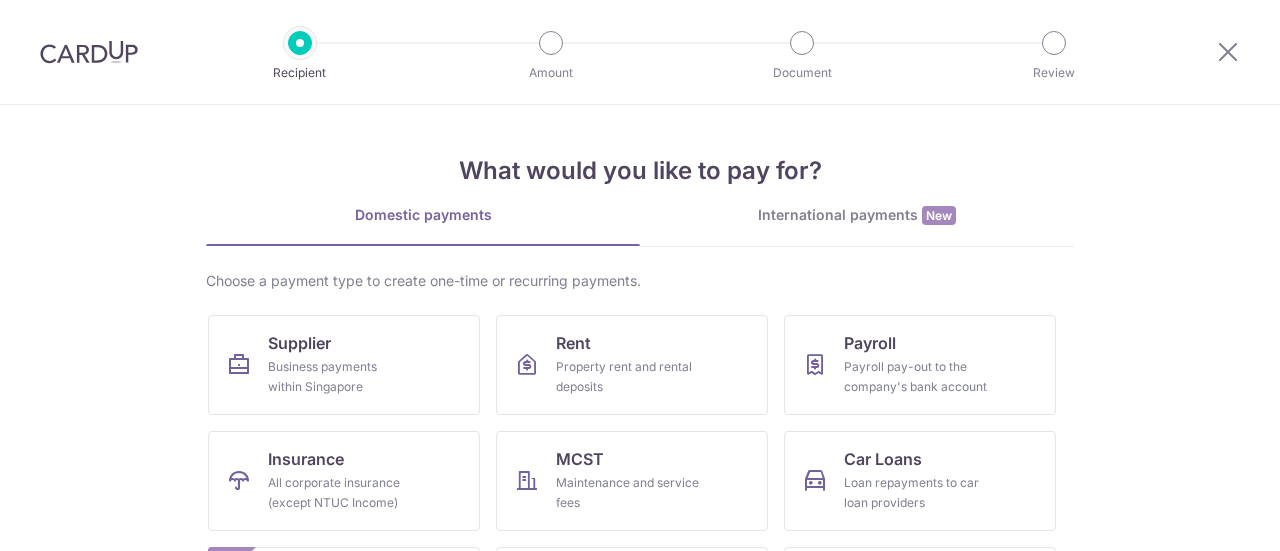 scroll, scrollTop: 0, scrollLeft: 0, axis: both 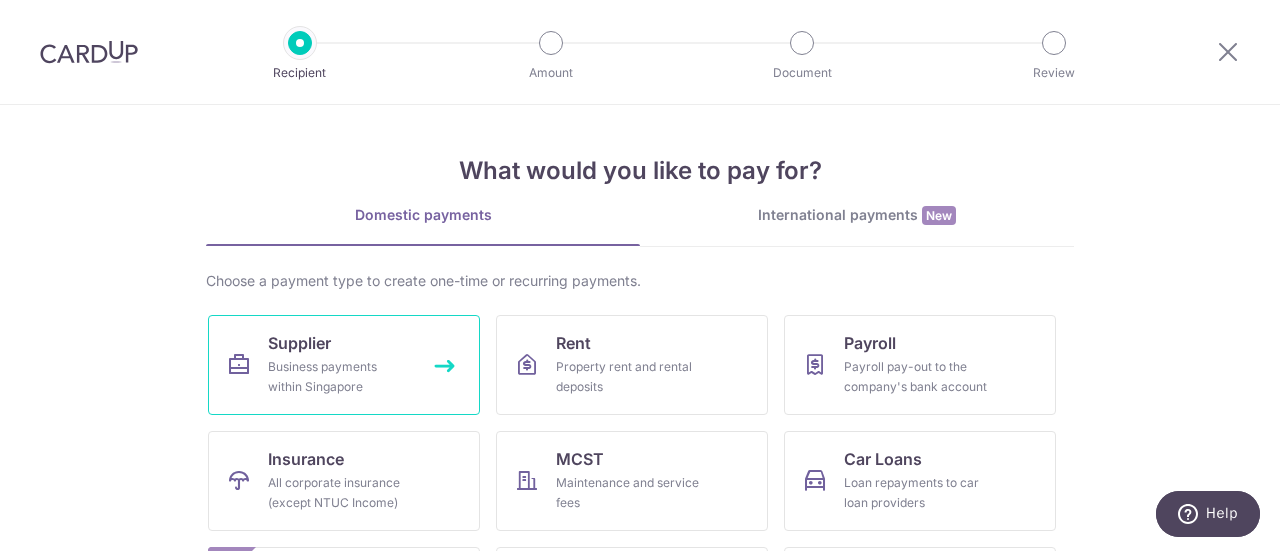 click on "Supplier Business payments within Singapore" at bounding box center (344, 365) 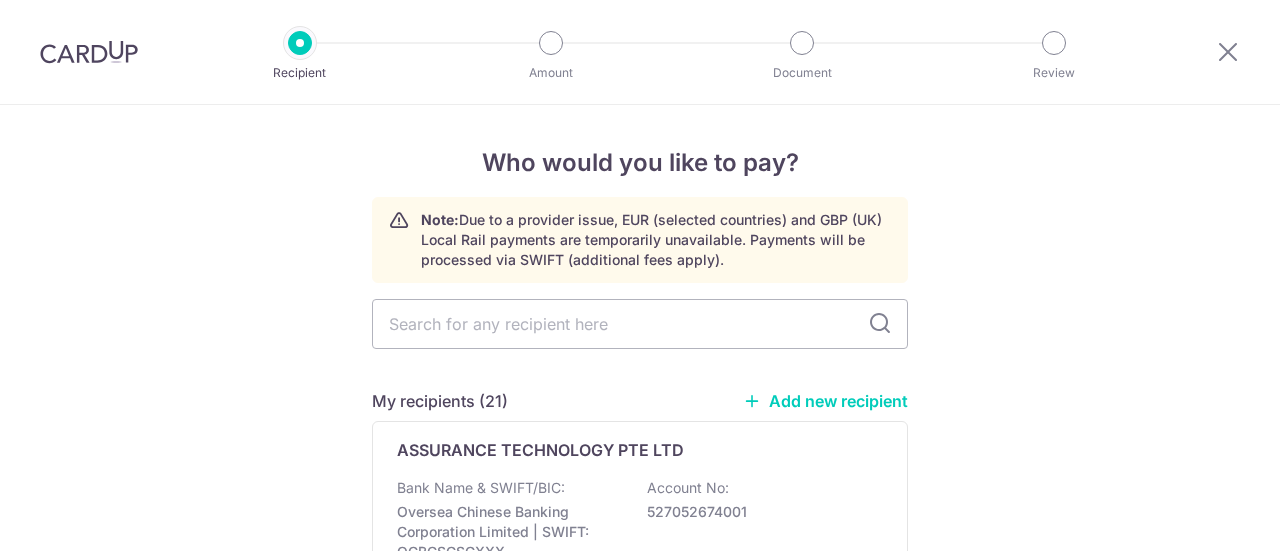 scroll, scrollTop: 0, scrollLeft: 0, axis: both 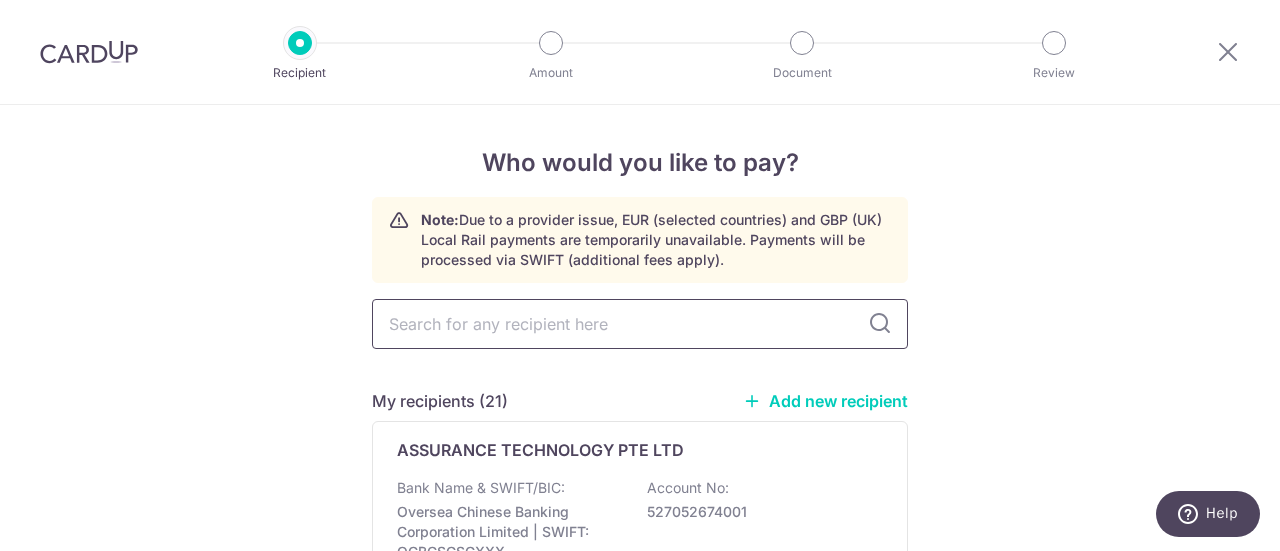 click at bounding box center (640, 324) 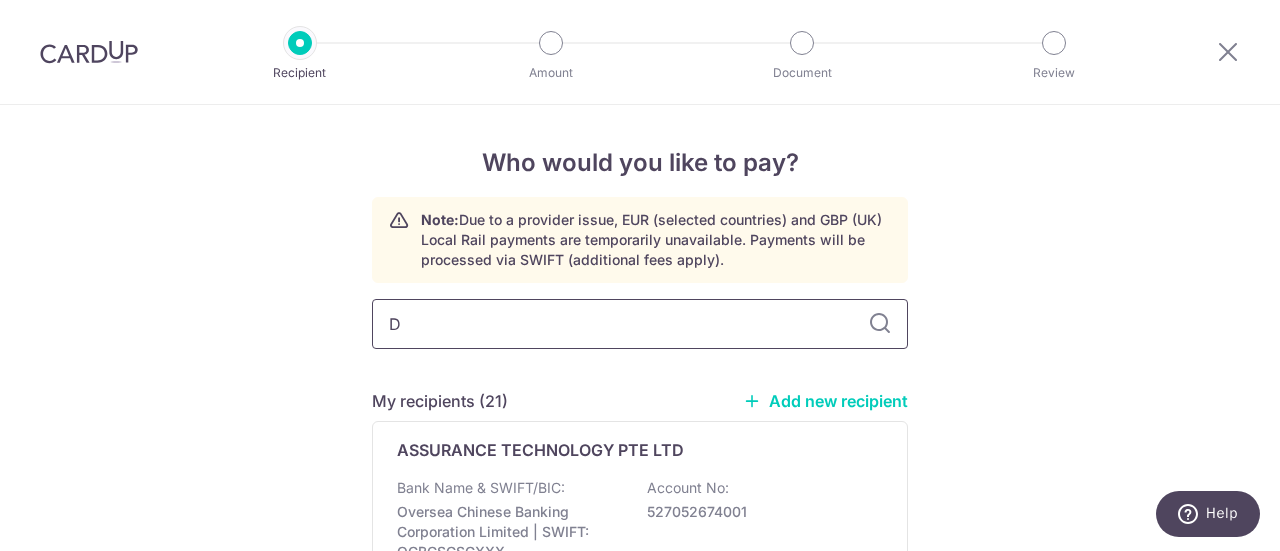type on "DR" 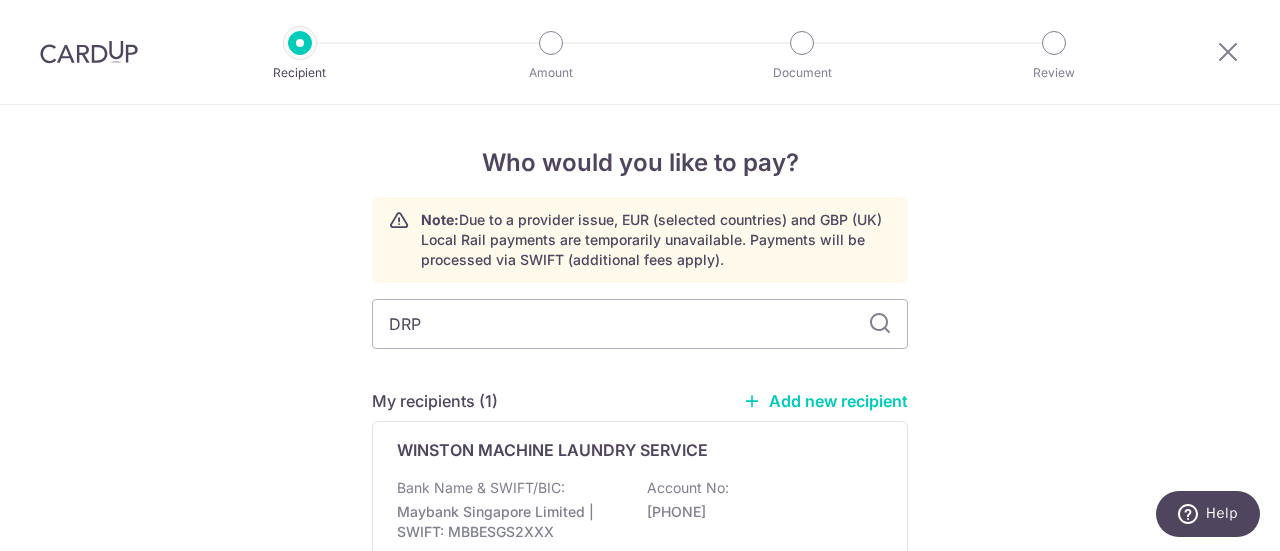 type on "DRPL" 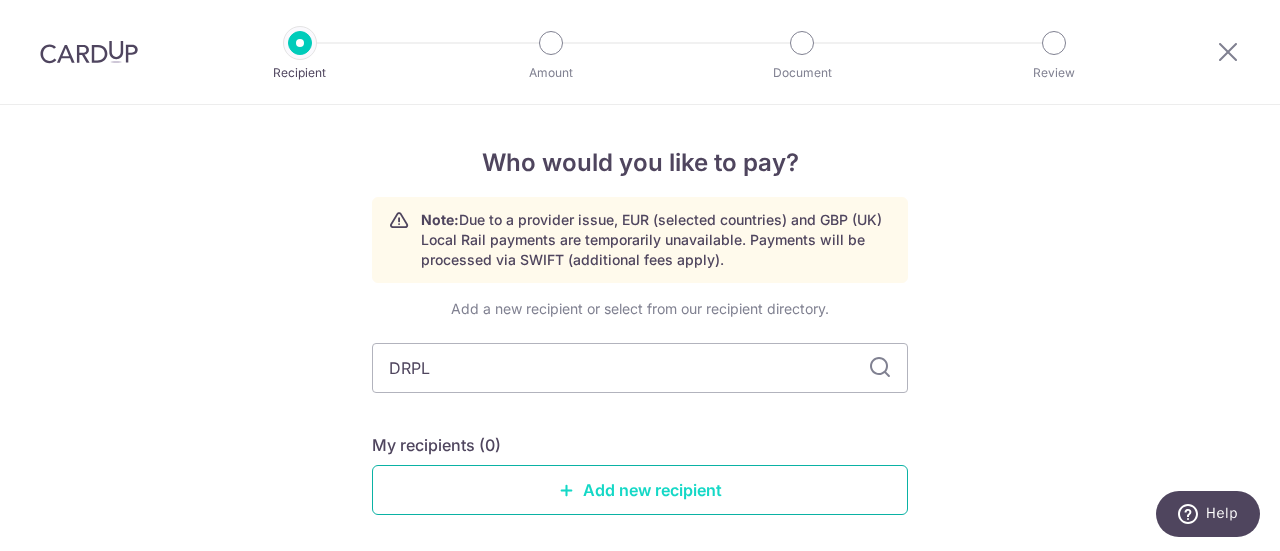 click on "Add new recipient" at bounding box center [640, 490] 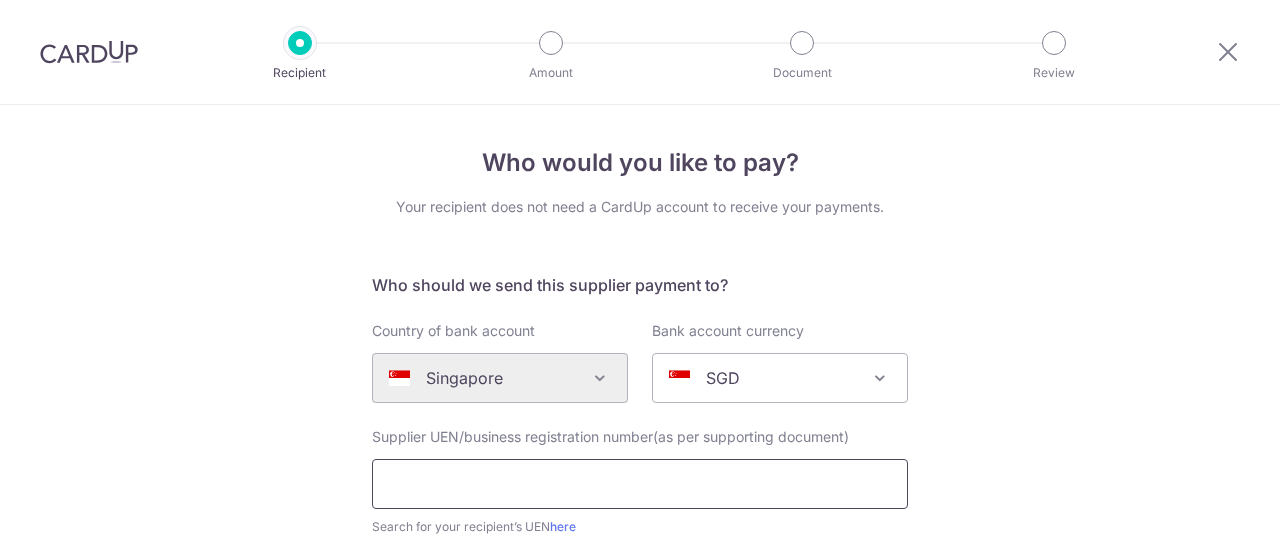 scroll, scrollTop: 0, scrollLeft: 0, axis: both 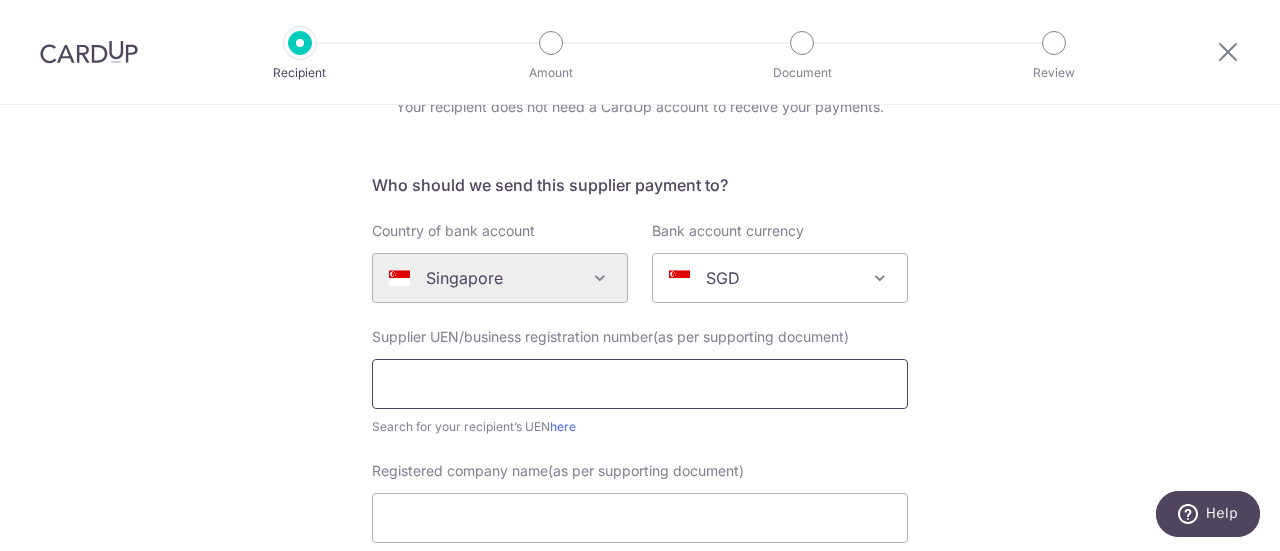 click at bounding box center (640, 384) 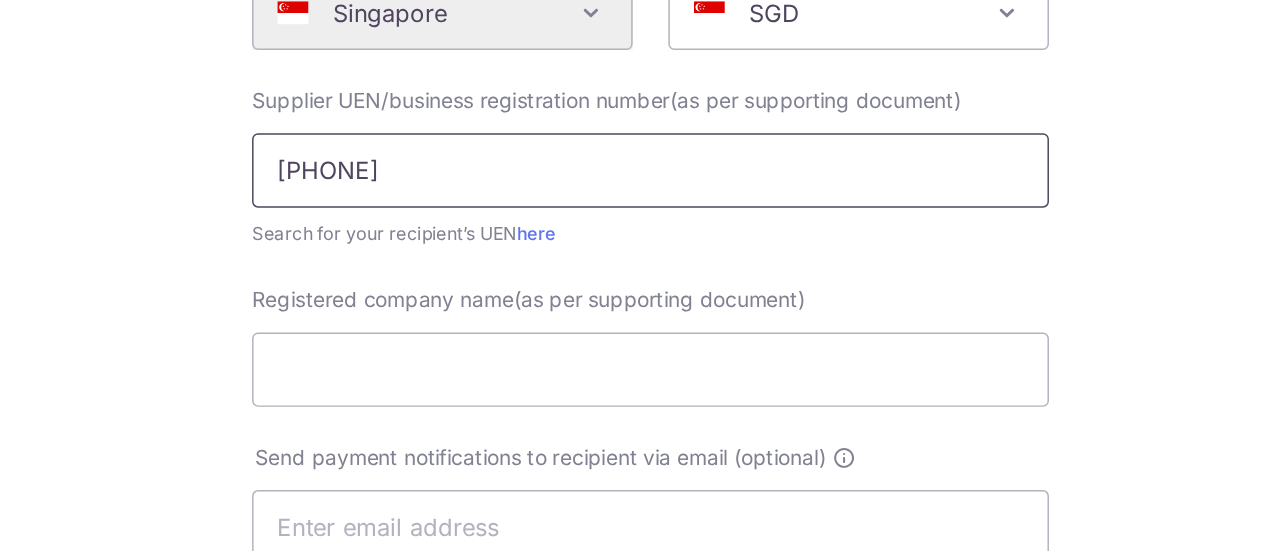 scroll, scrollTop: 234, scrollLeft: 0, axis: vertical 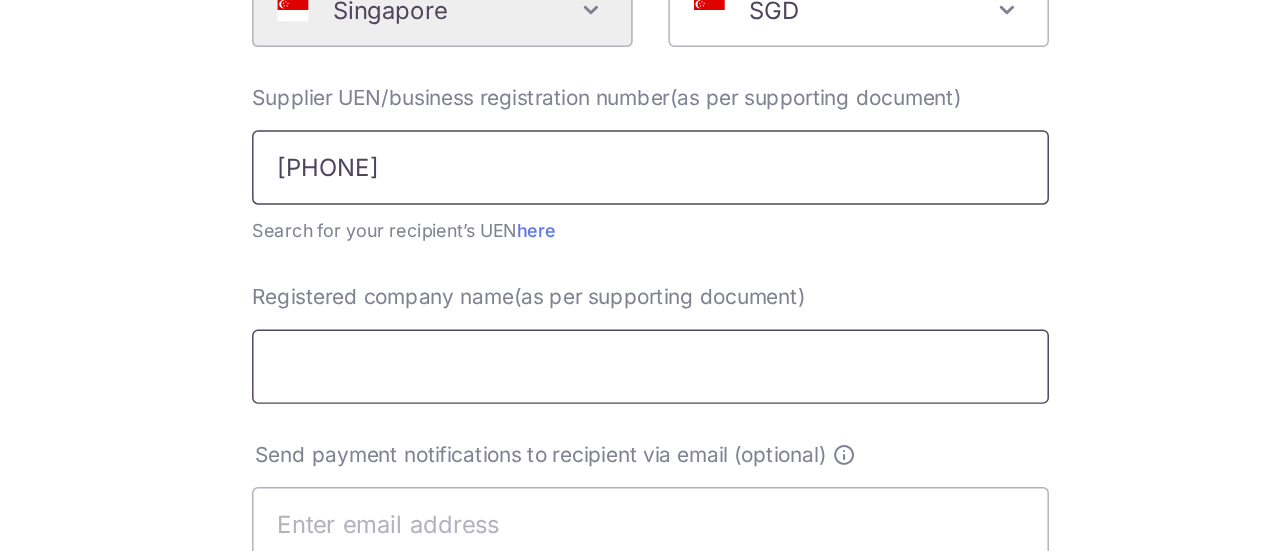 type on "201115493M" 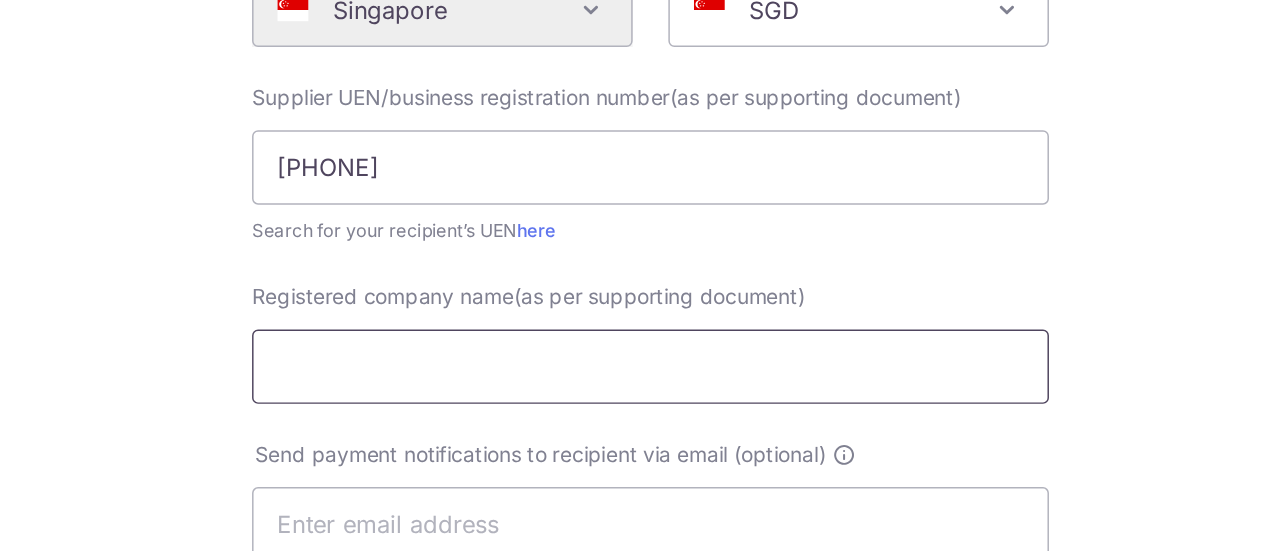 click on "Registered company name(as per supporting document)" at bounding box center [640, 384] 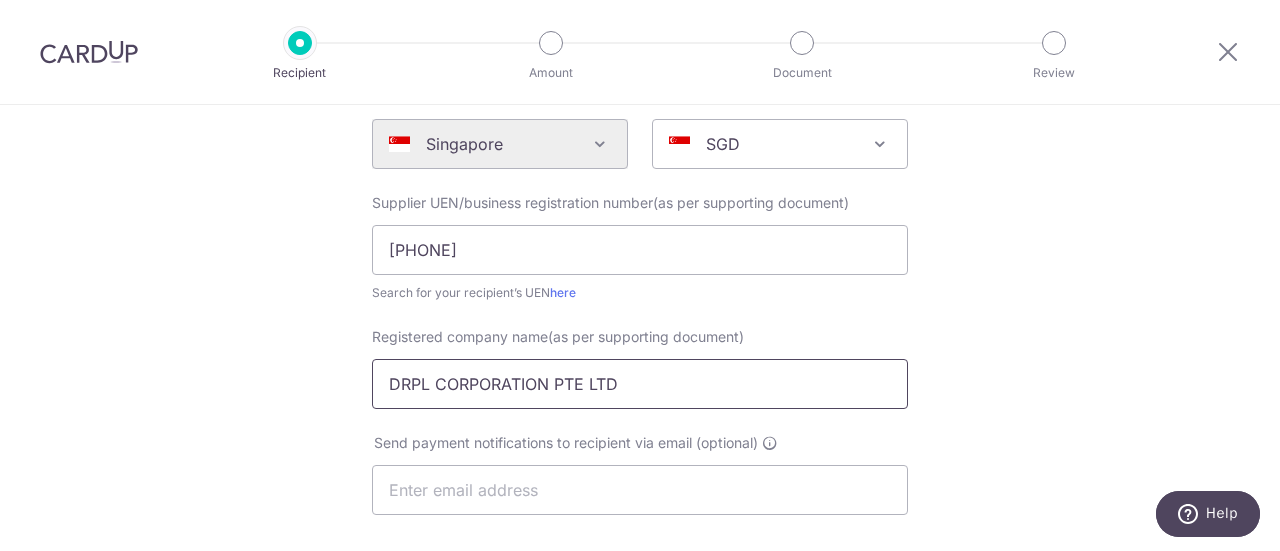 scroll, scrollTop: 0, scrollLeft: 0, axis: both 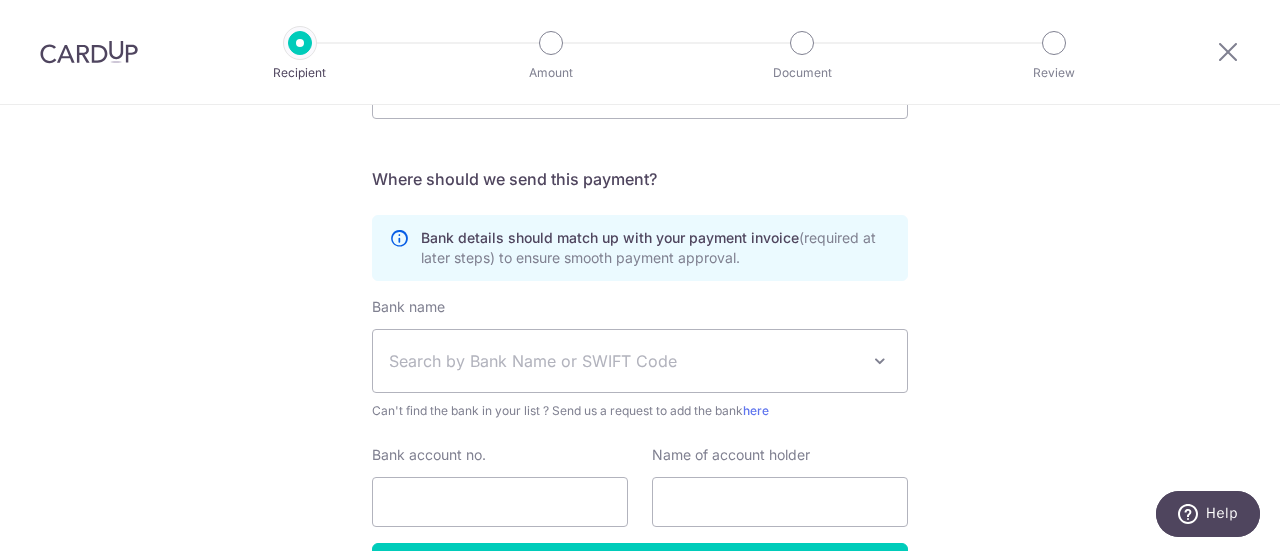 type on "DRPL CORPORATION PTE LTD" 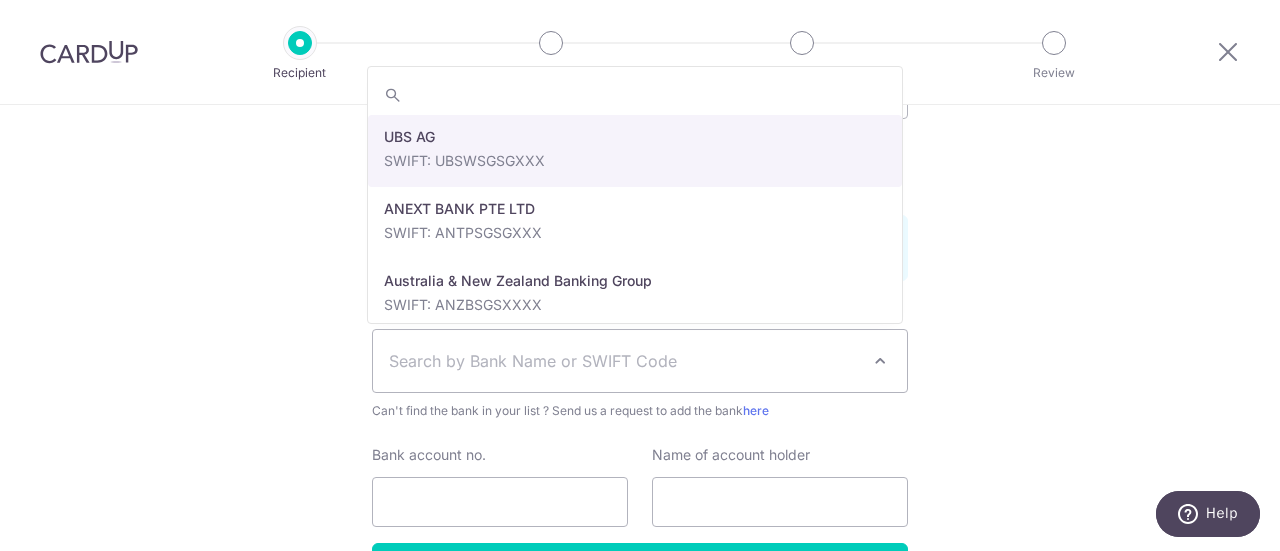 click on "Search by Bank Name or SWIFT Code" at bounding box center [624, 361] 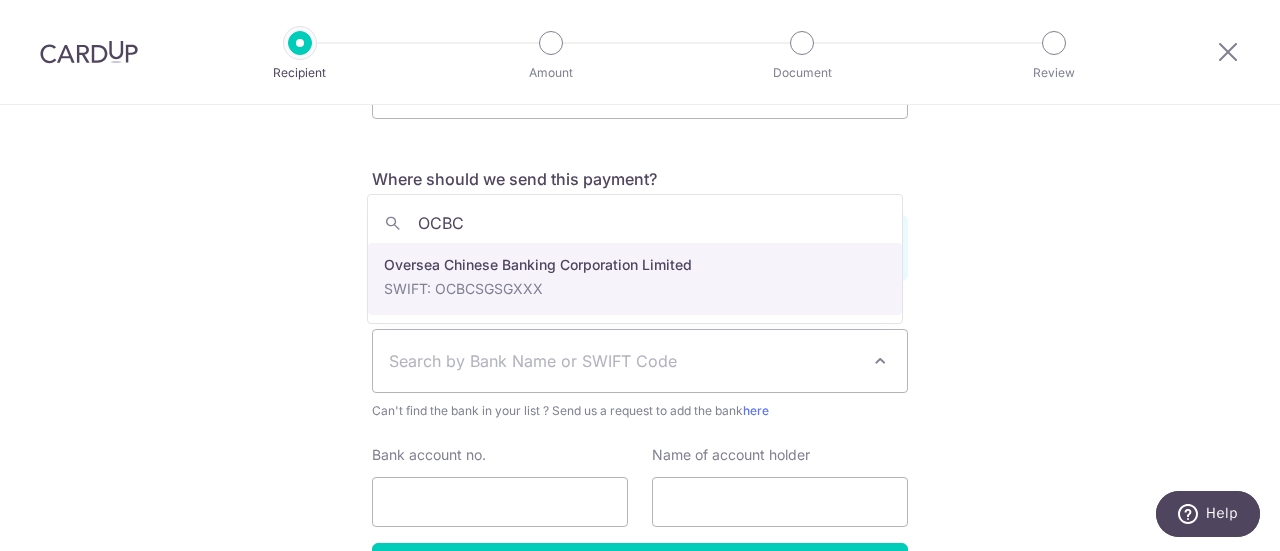 type on "OCBC" 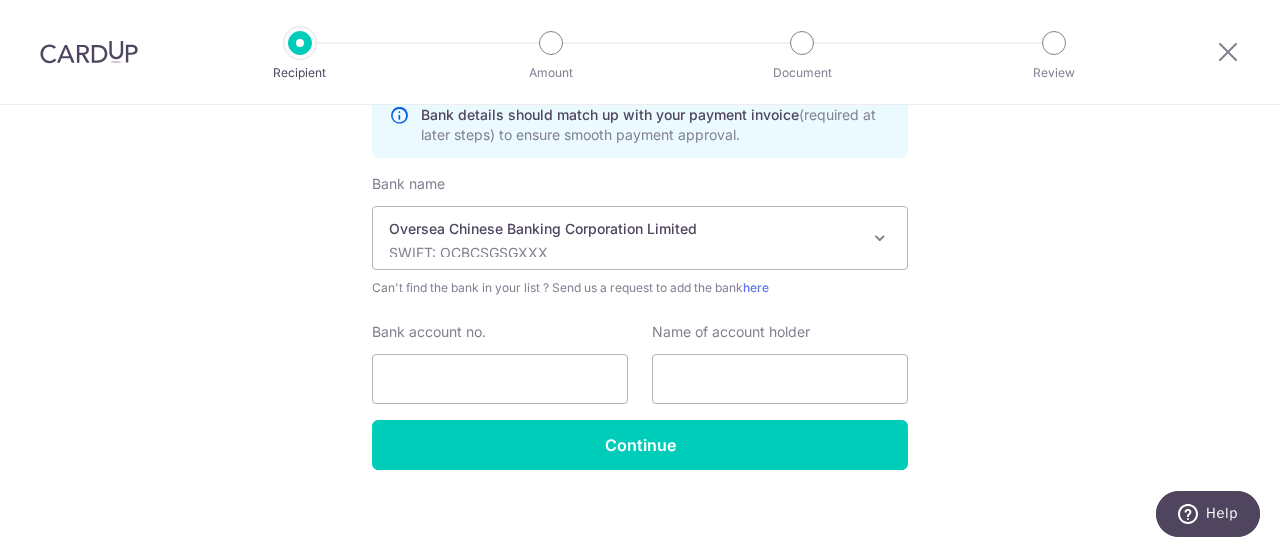 scroll, scrollTop: 764, scrollLeft: 0, axis: vertical 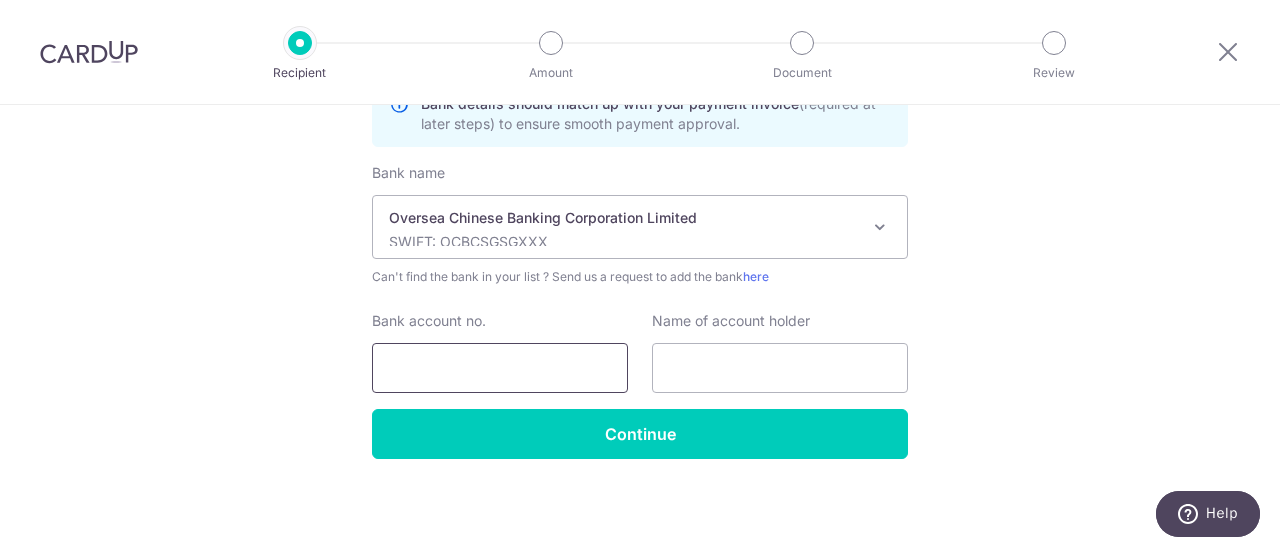 click on "Bank account no." at bounding box center [500, 368] 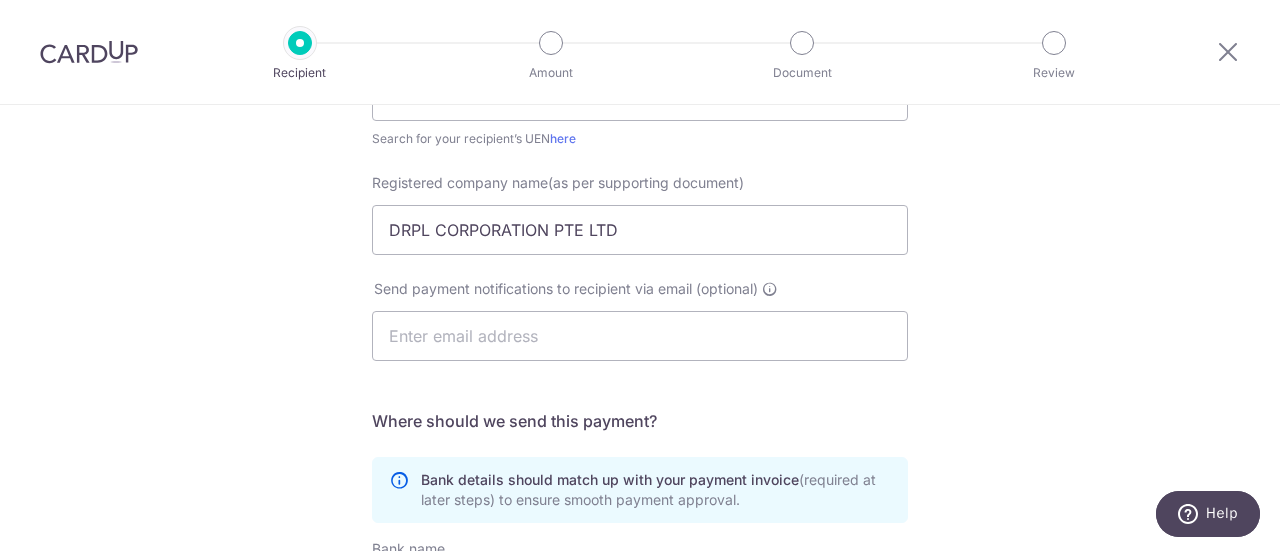 scroll, scrollTop: 386, scrollLeft: 0, axis: vertical 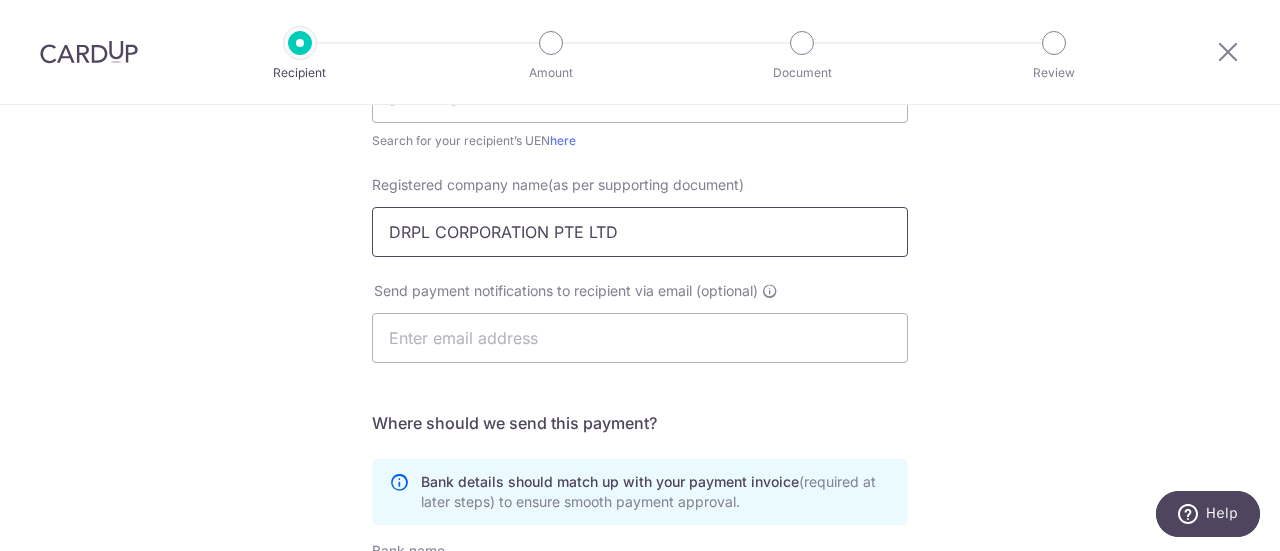 type on "629773474001" 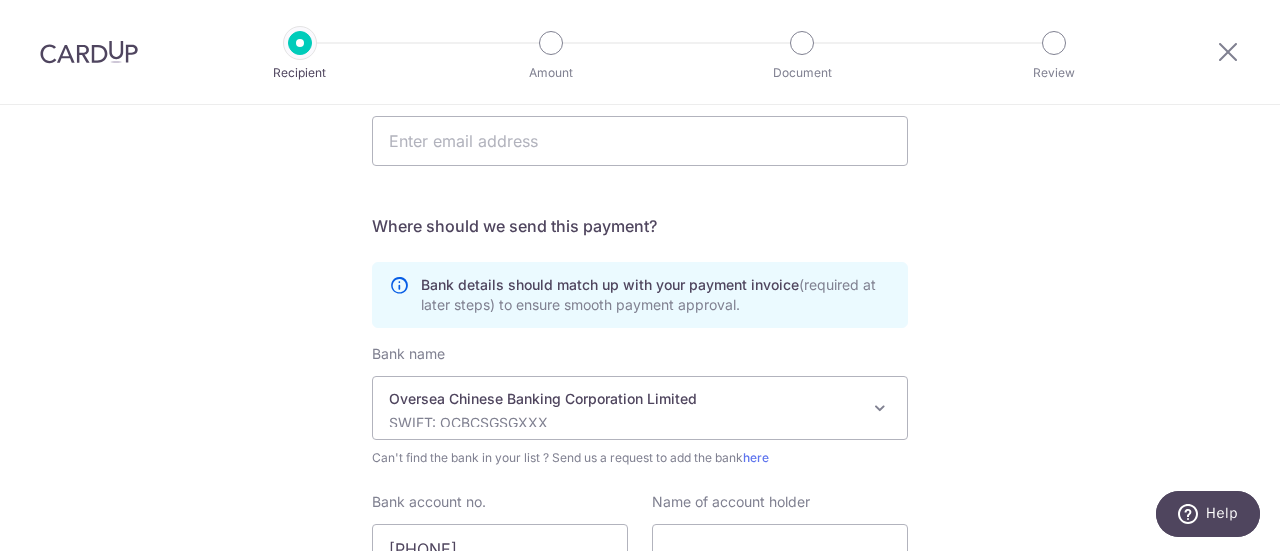 scroll, scrollTop: 764, scrollLeft: 0, axis: vertical 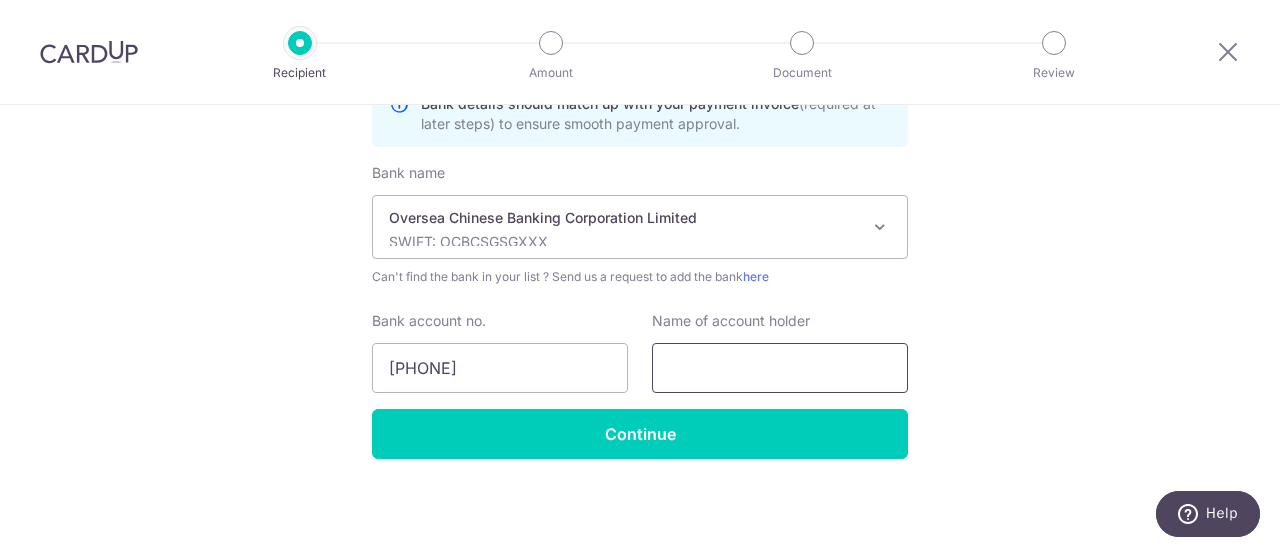 click at bounding box center [780, 368] 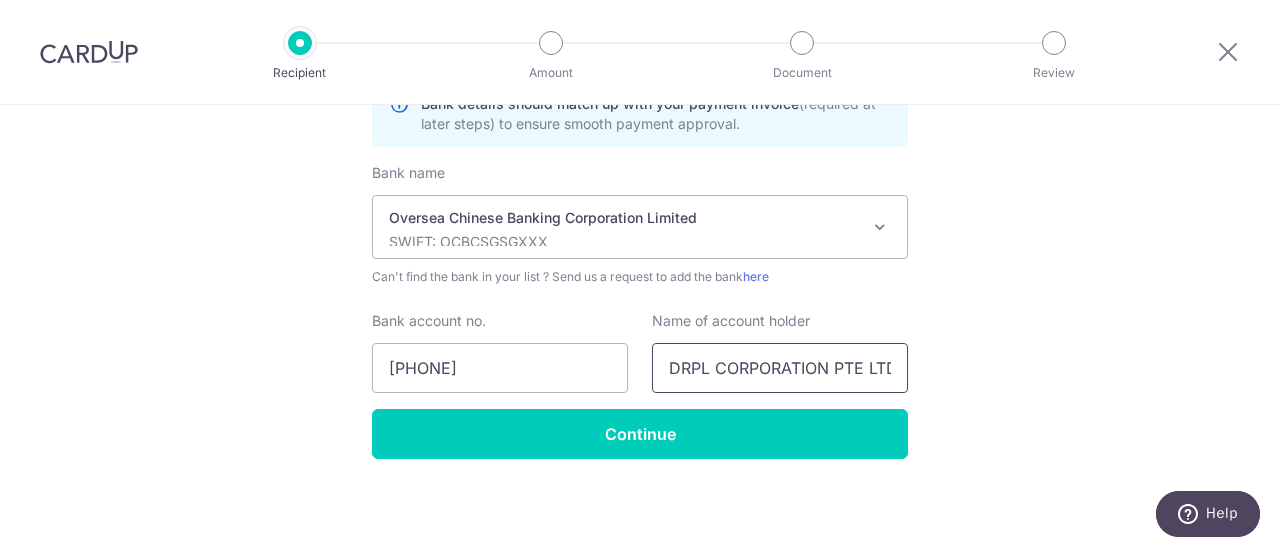 scroll, scrollTop: 0, scrollLeft: 7, axis: horizontal 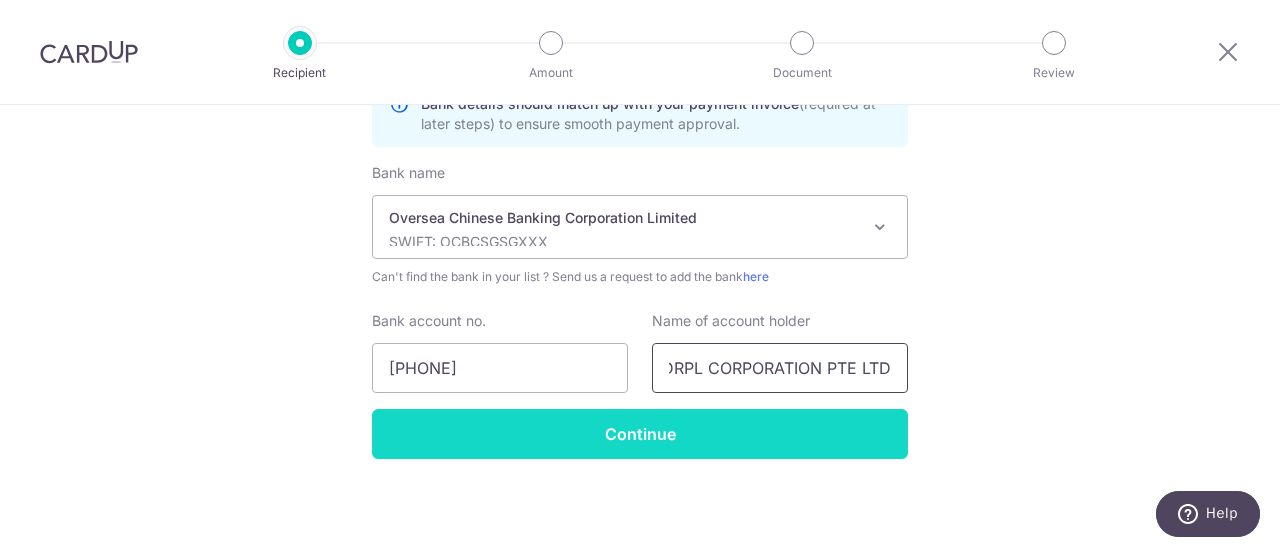 type on "DRPL CORPORATION PTE LTD" 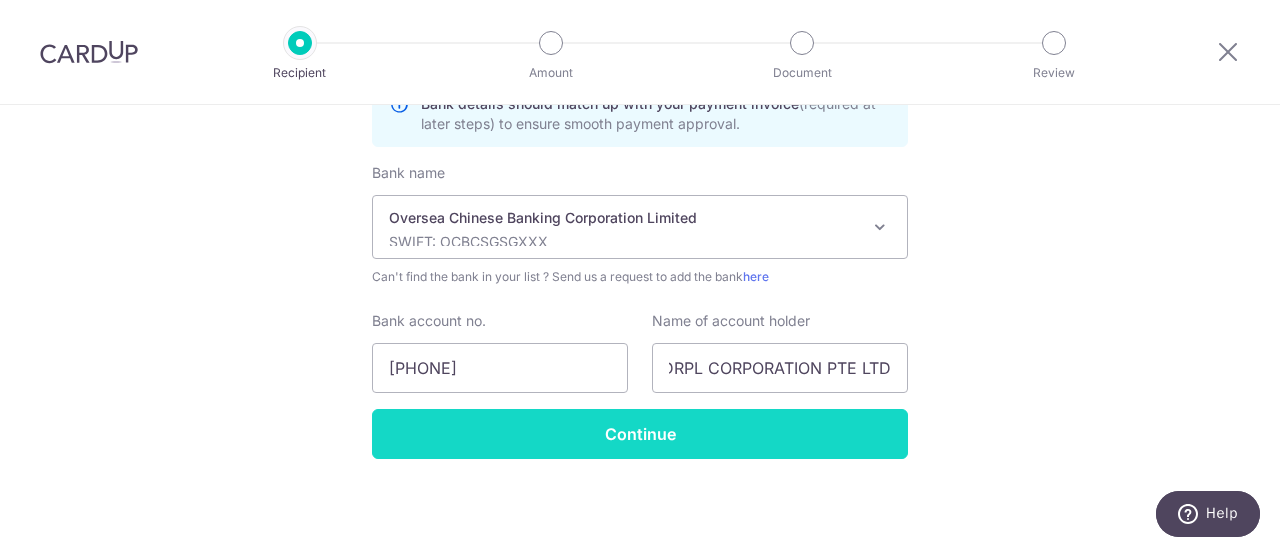 scroll, scrollTop: 0, scrollLeft: 0, axis: both 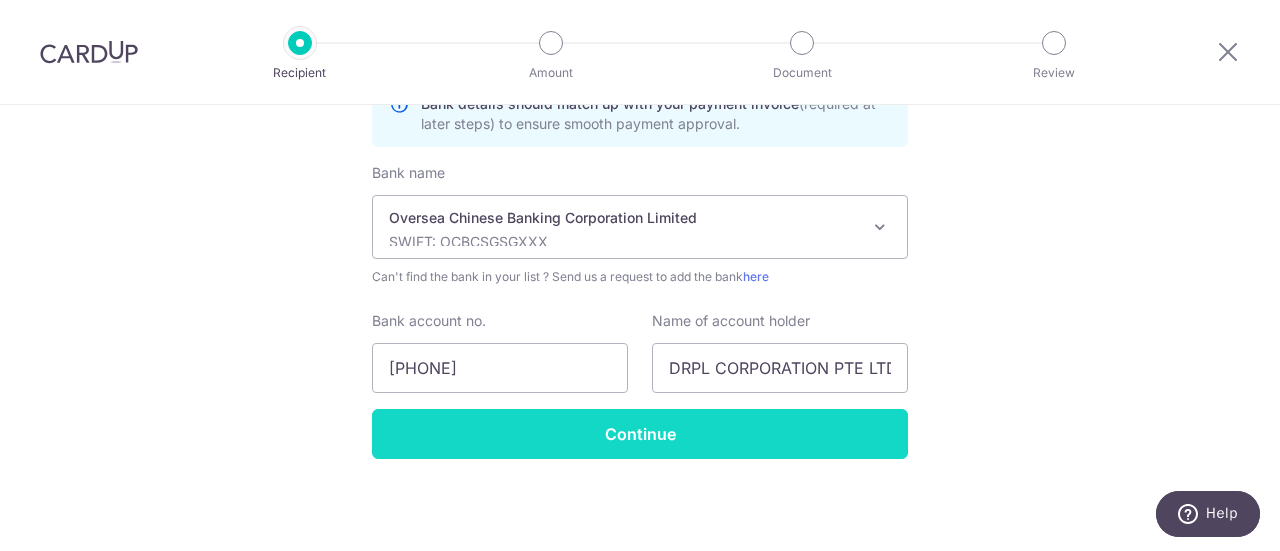 click on "Continue" at bounding box center (640, 434) 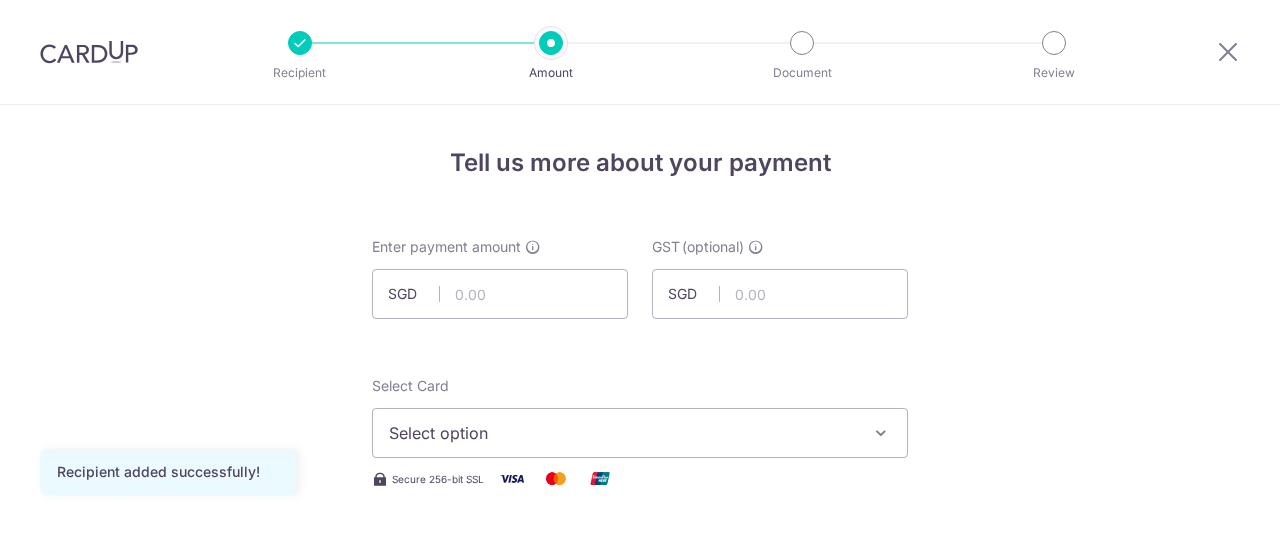 scroll, scrollTop: 0, scrollLeft: 0, axis: both 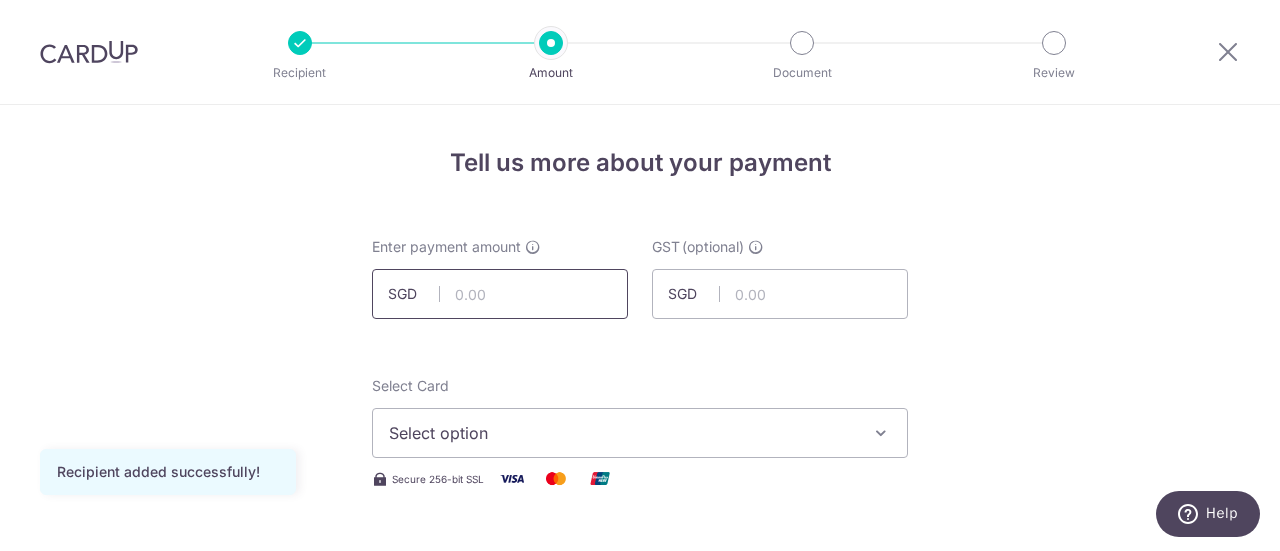 click at bounding box center [500, 294] 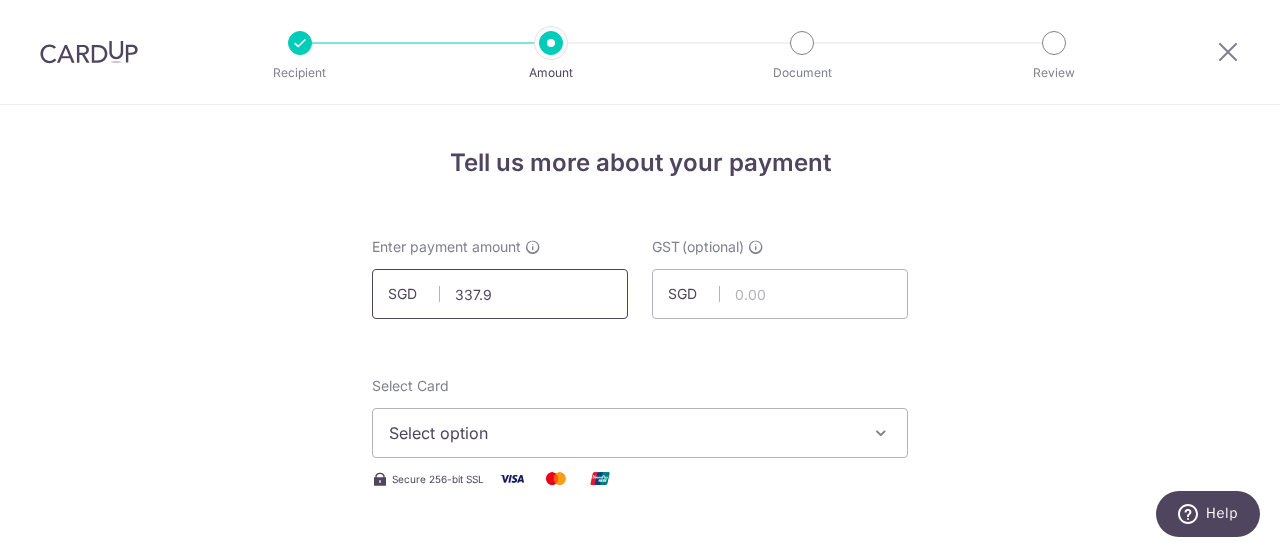 type on "337.90" 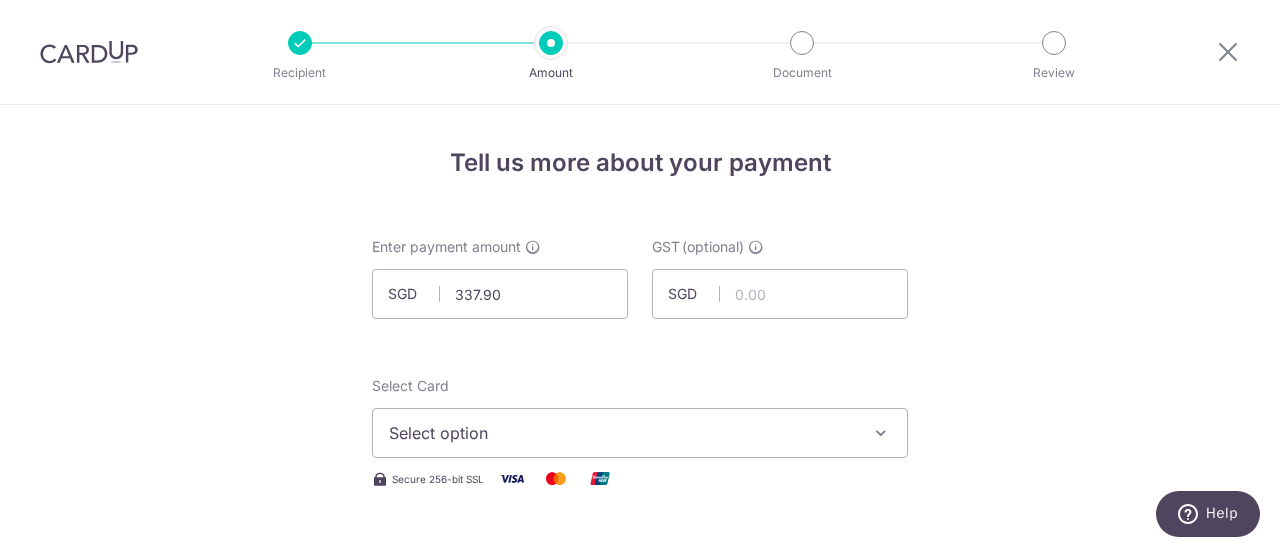 click on "Select option" at bounding box center [622, 433] 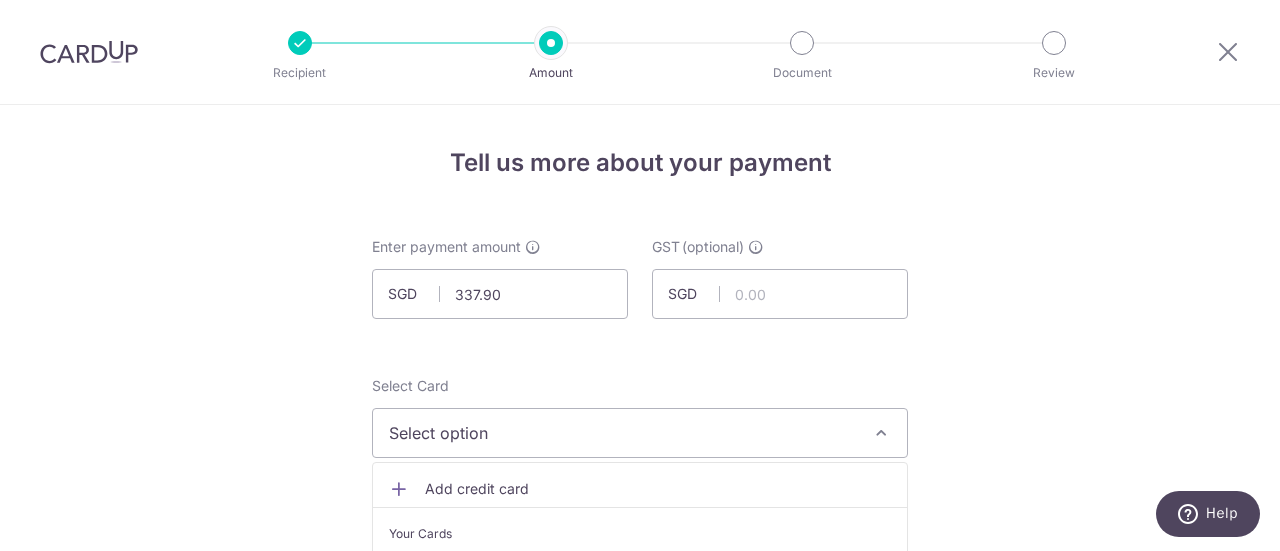 scroll, scrollTop: 200, scrollLeft: 0, axis: vertical 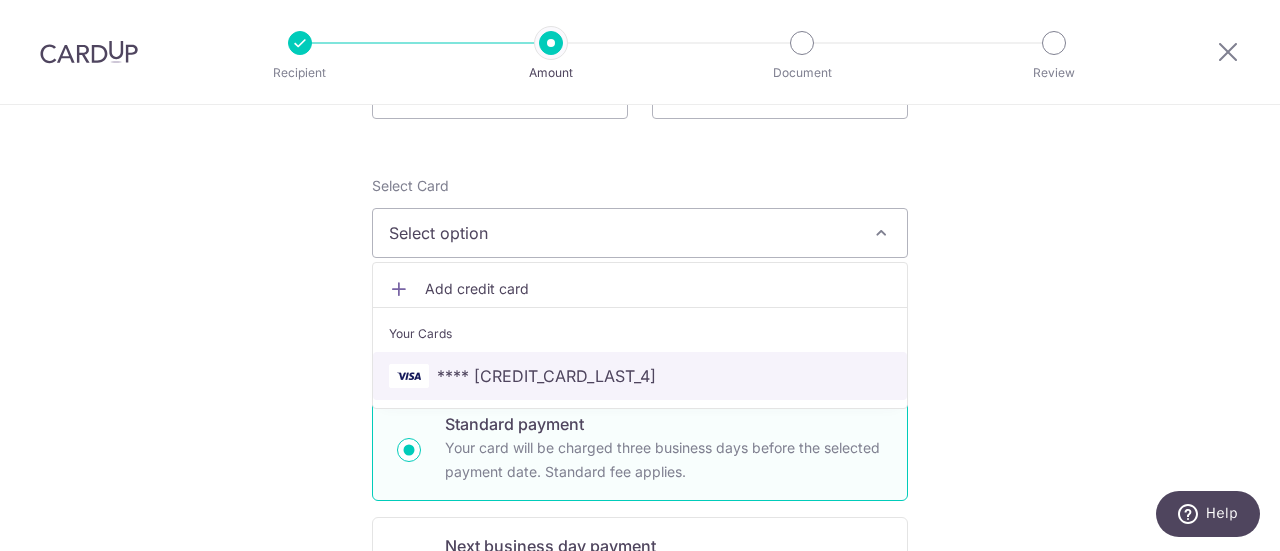 click on "**** 6171" at bounding box center (640, 376) 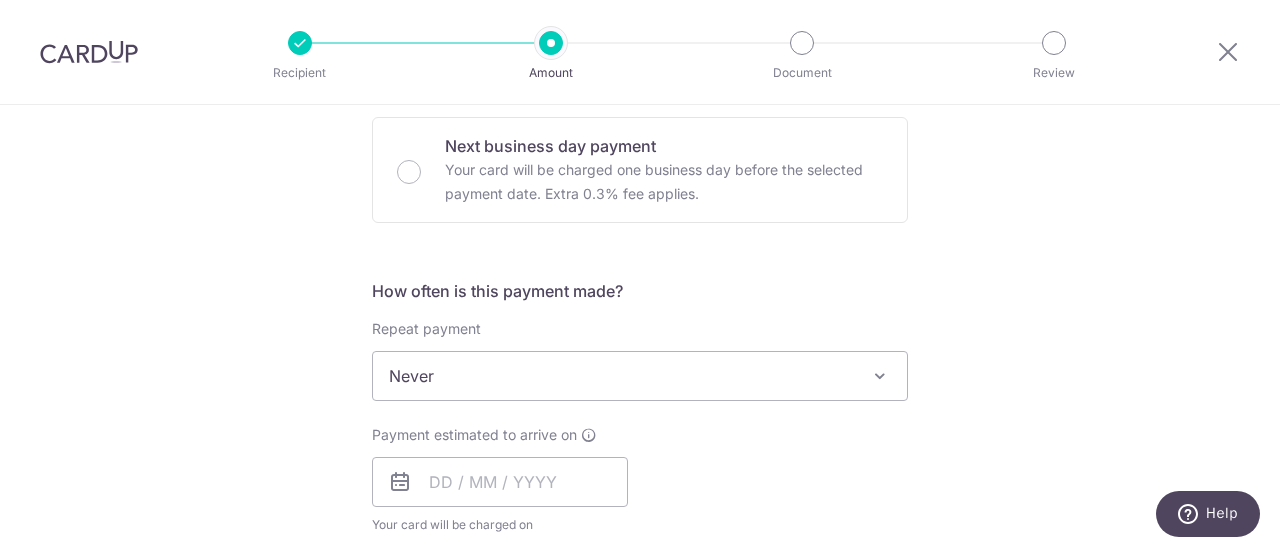 scroll, scrollTop: 700, scrollLeft: 0, axis: vertical 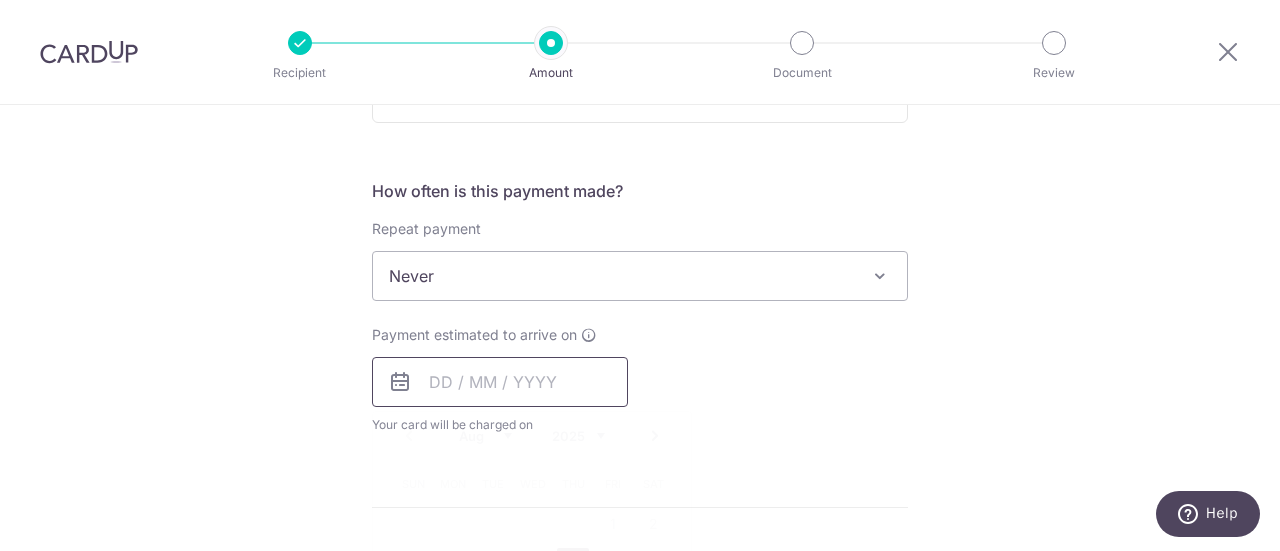 click at bounding box center (500, 382) 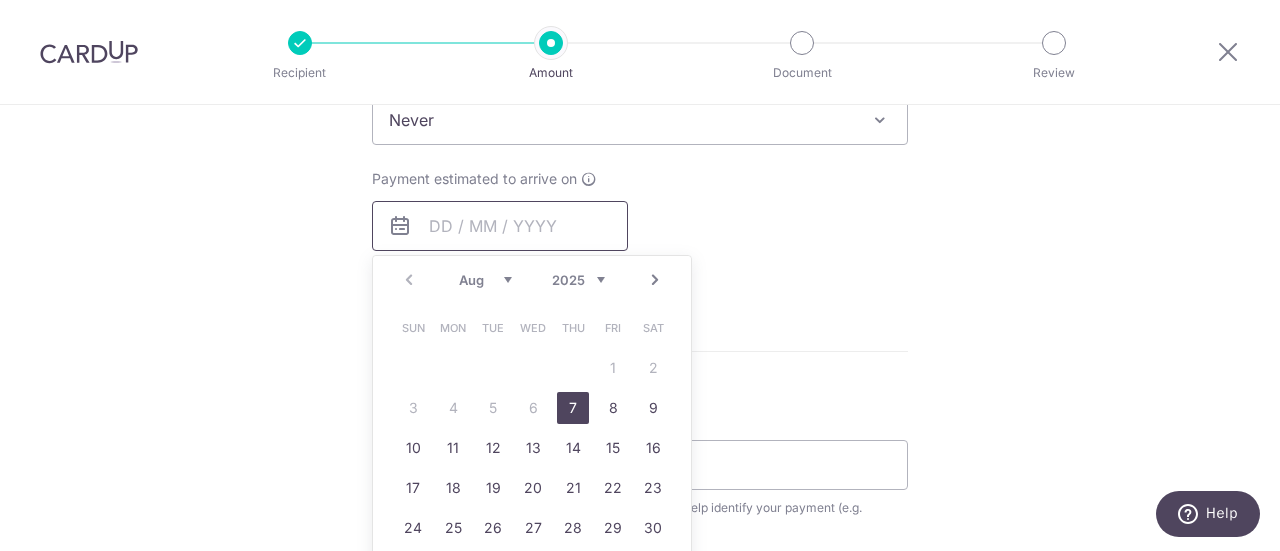 scroll, scrollTop: 900, scrollLeft: 0, axis: vertical 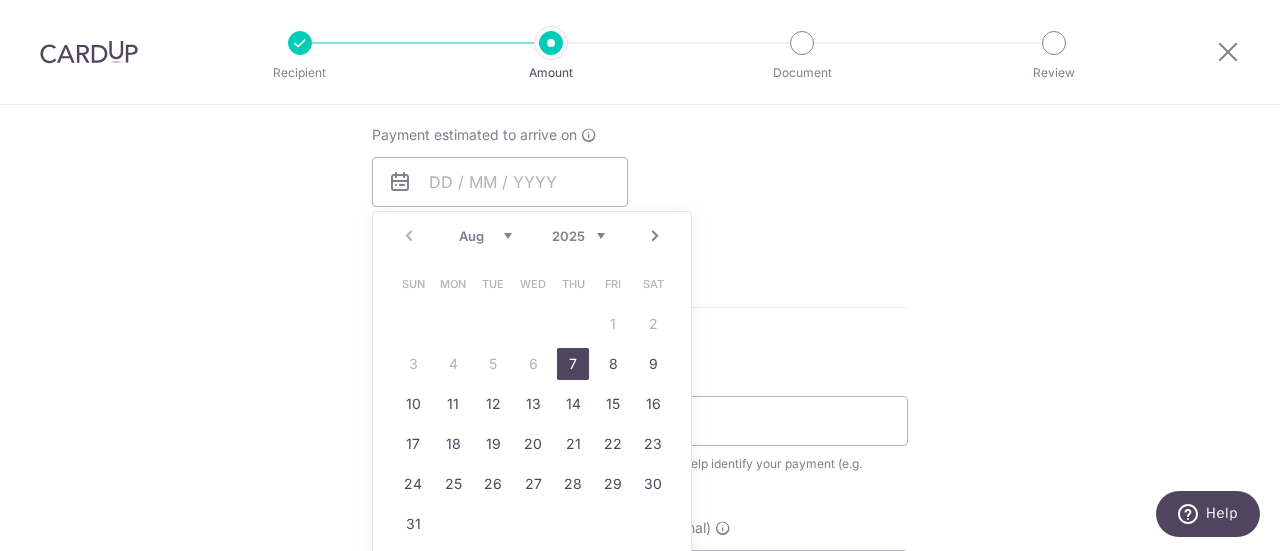 click on "7" at bounding box center [573, 364] 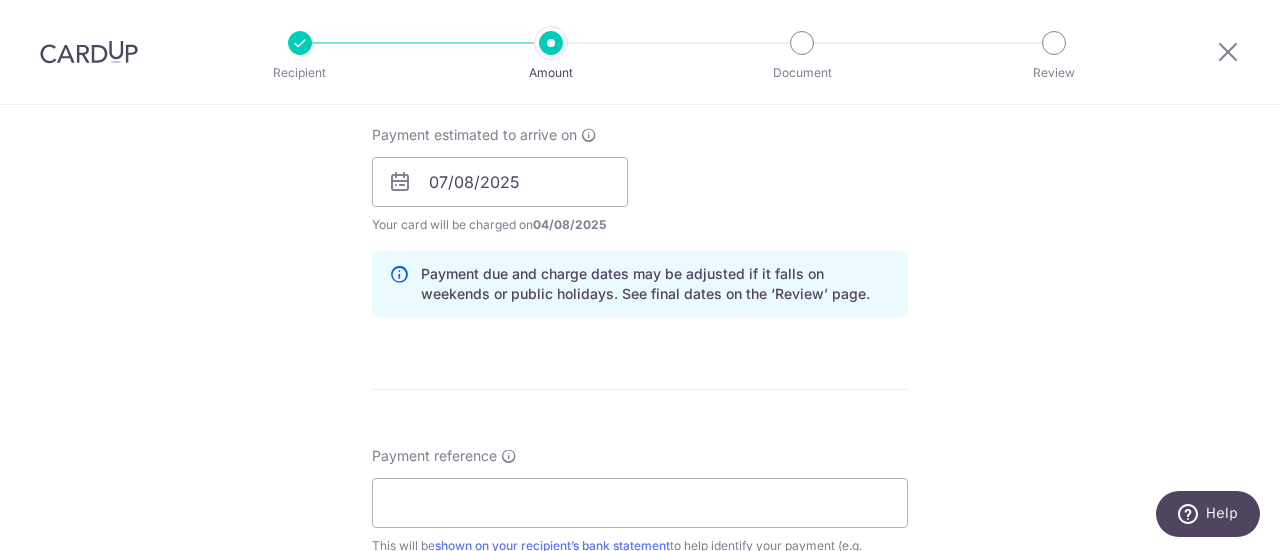 scroll, scrollTop: 1100, scrollLeft: 0, axis: vertical 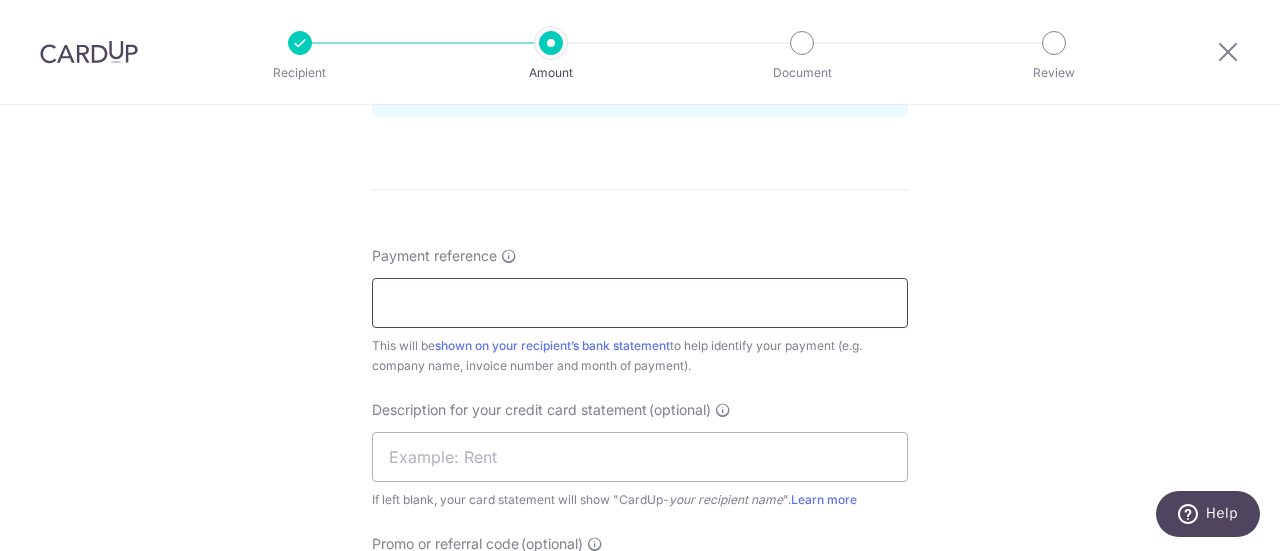click on "Payment reference" at bounding box center (640, 303) 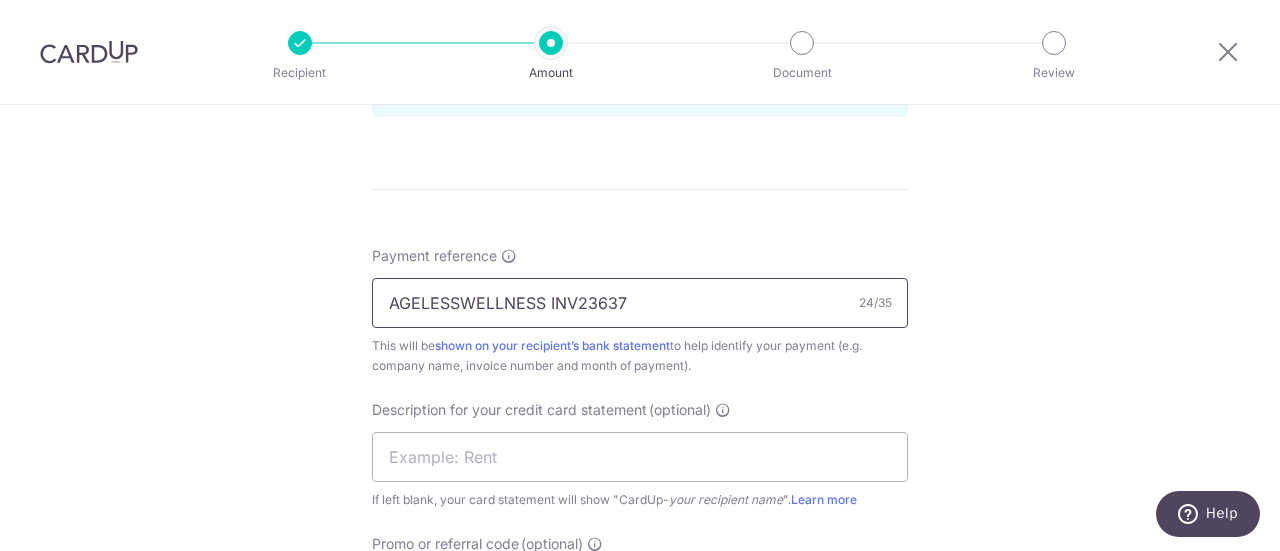 click on "AGELESSWELLNESS INV23637" at bounding box center [640, 303] 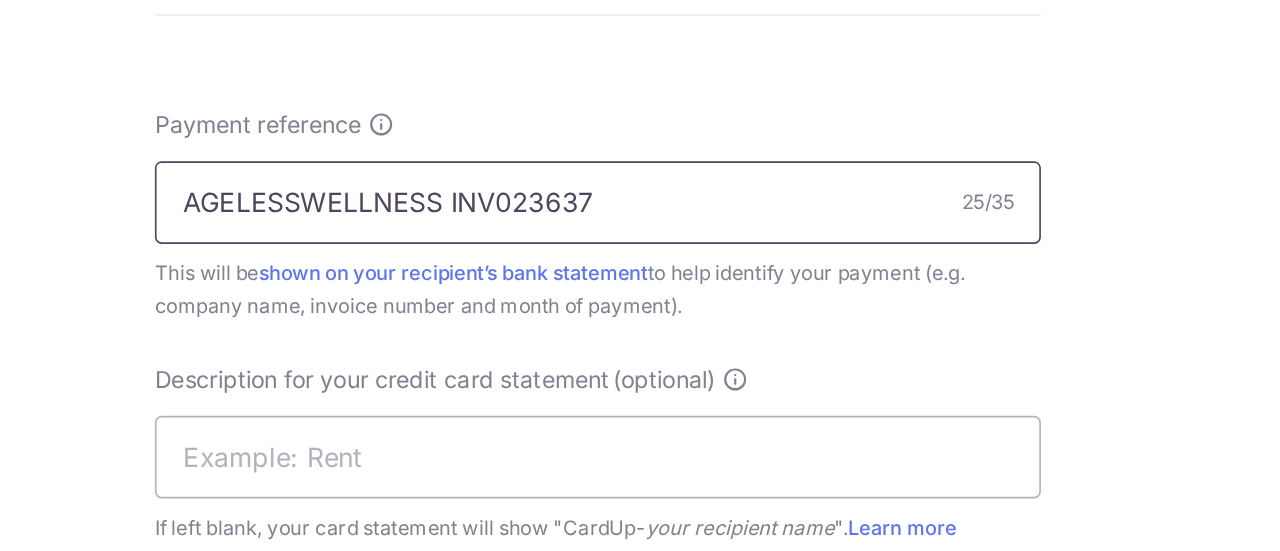 scroll, scrollTop: 1155, scrollLeft: 0, axis: vertical 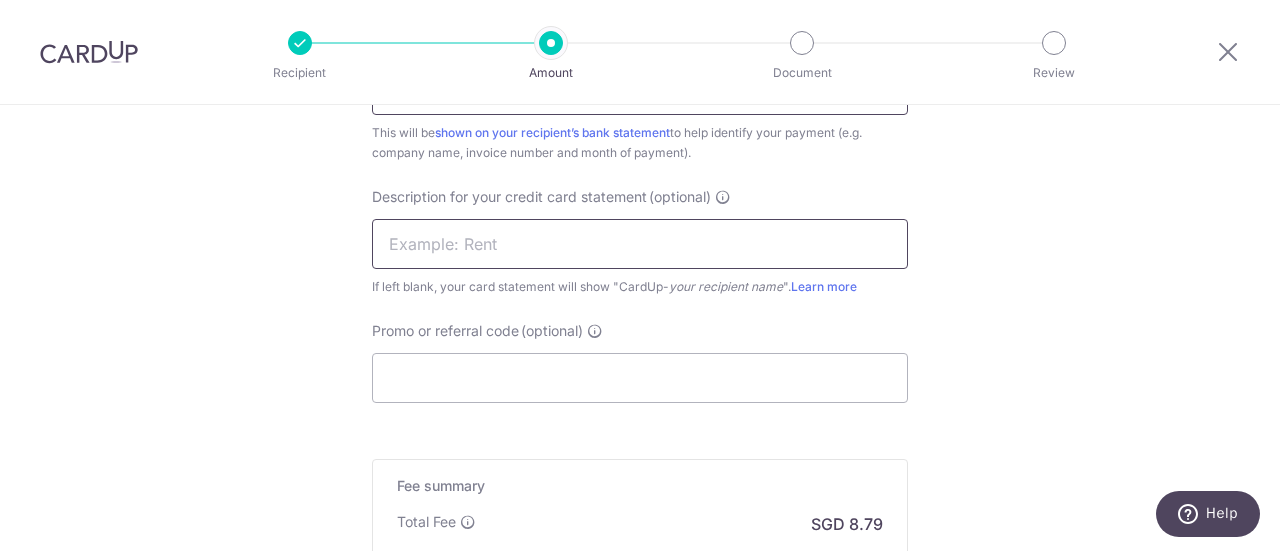 type on "AGELESSWELLNESS INV023637" 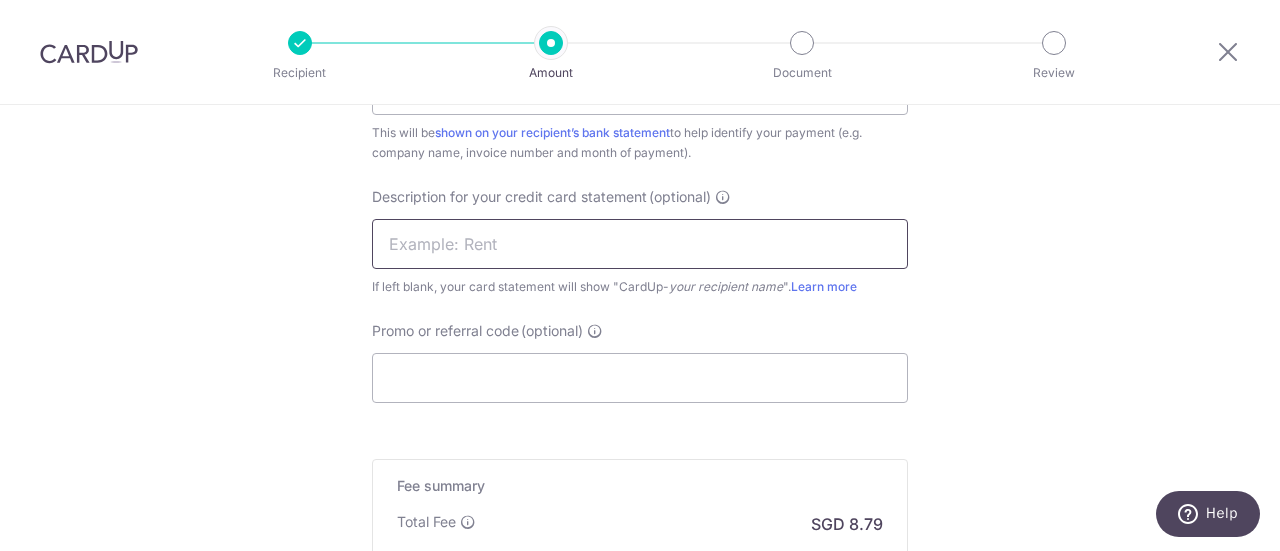 click at bounding box center [640, 244] 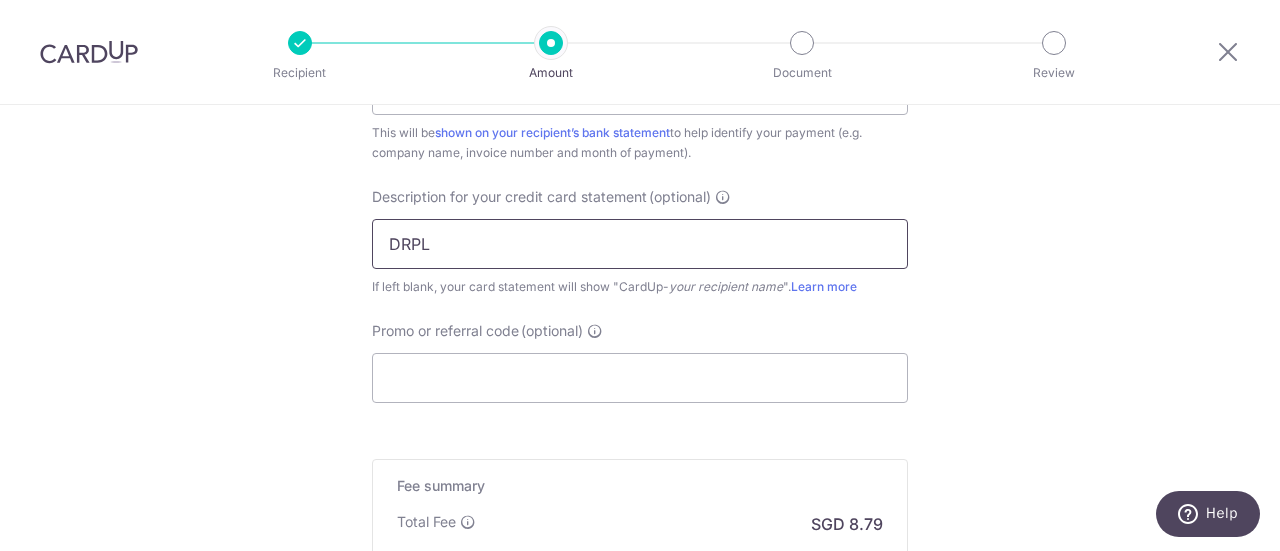 scroll, scrollTop: 1113, scrollLeft: 0, axis: vertical 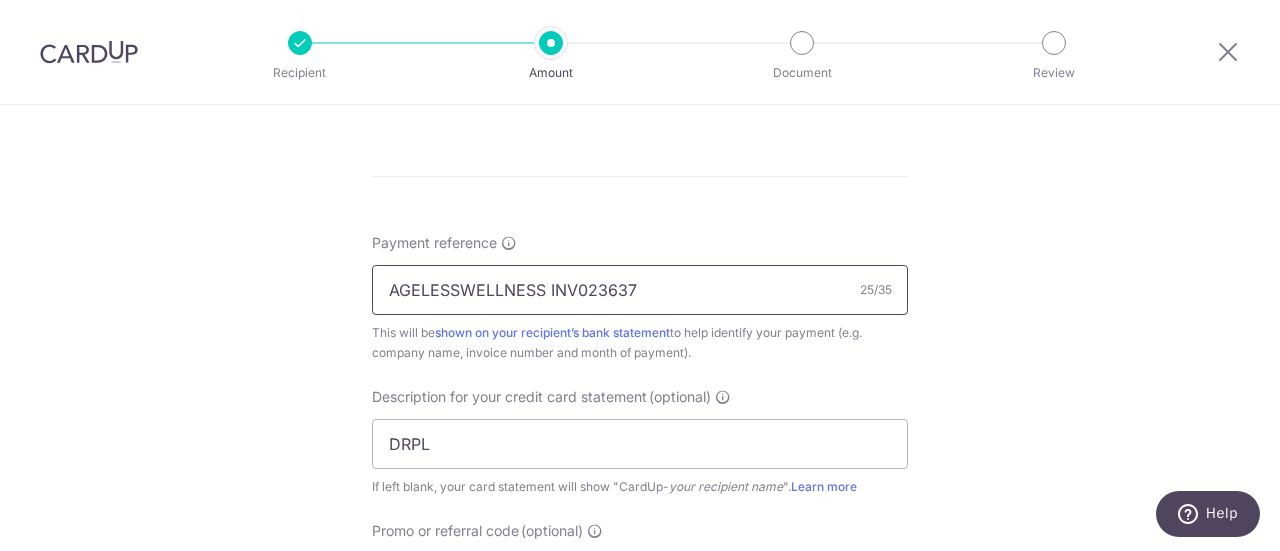 drag, startPoint x: 544, startPoint y: 284, endPoint x: 664, endPoint y: 285, distance: 120.004166 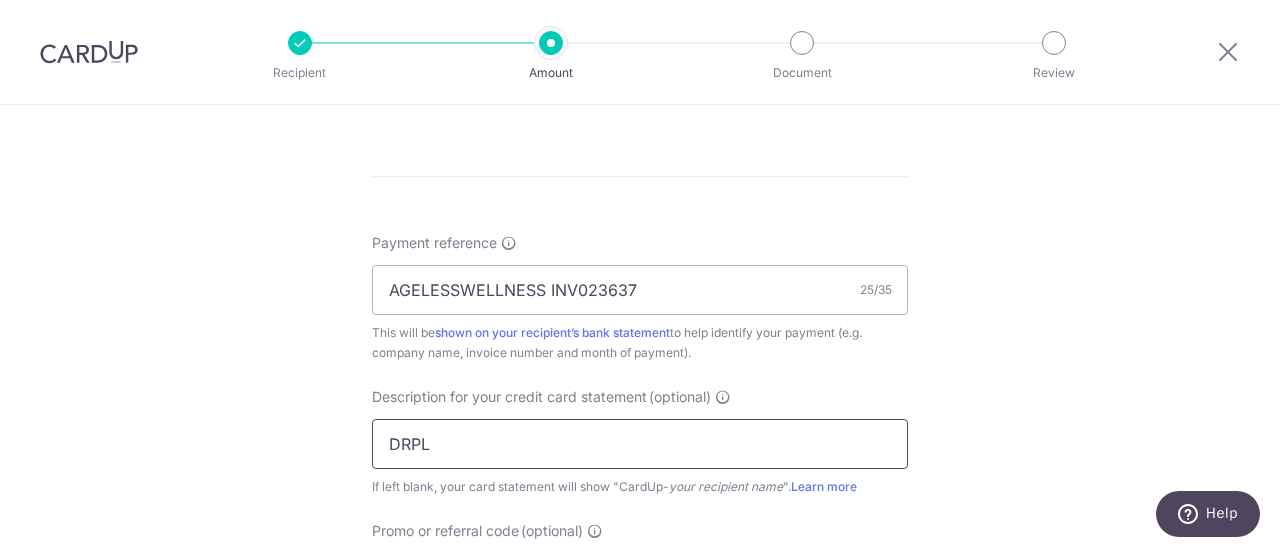 click on "DRPL" at bounding box center [640, 444] 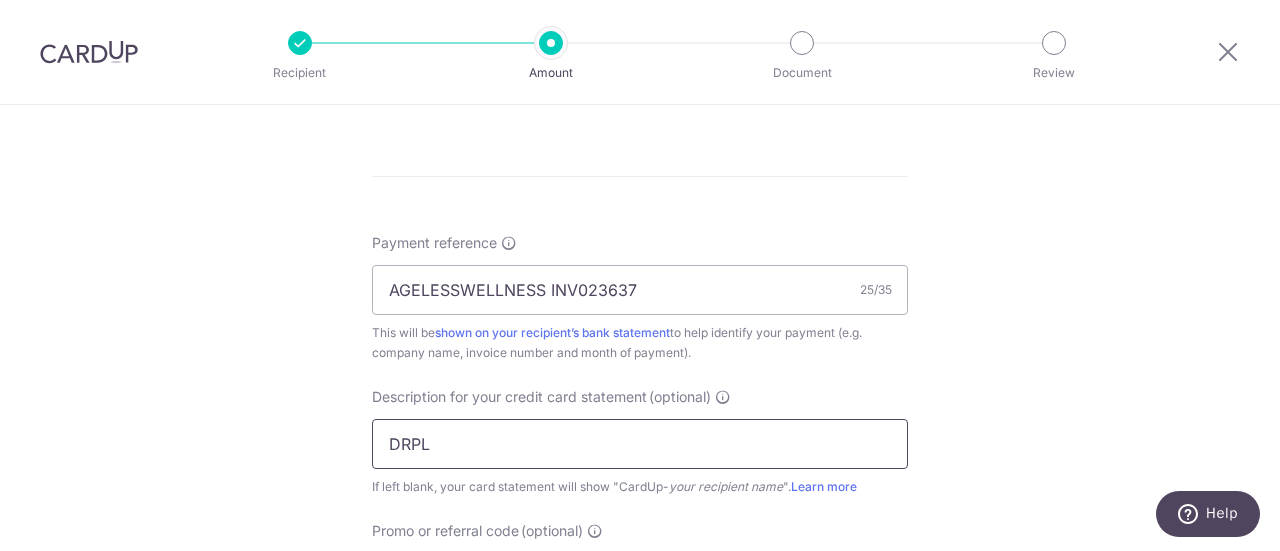 paste on "INV023637" 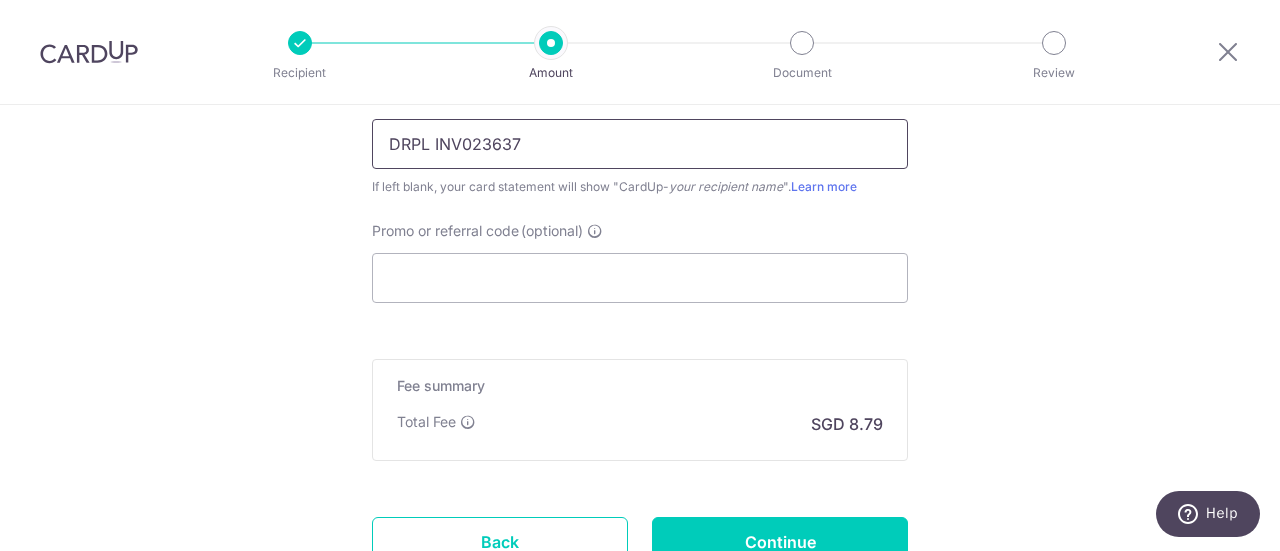 scroll, scrollTop: 1513, scrollLeft: 0, axis: vertical 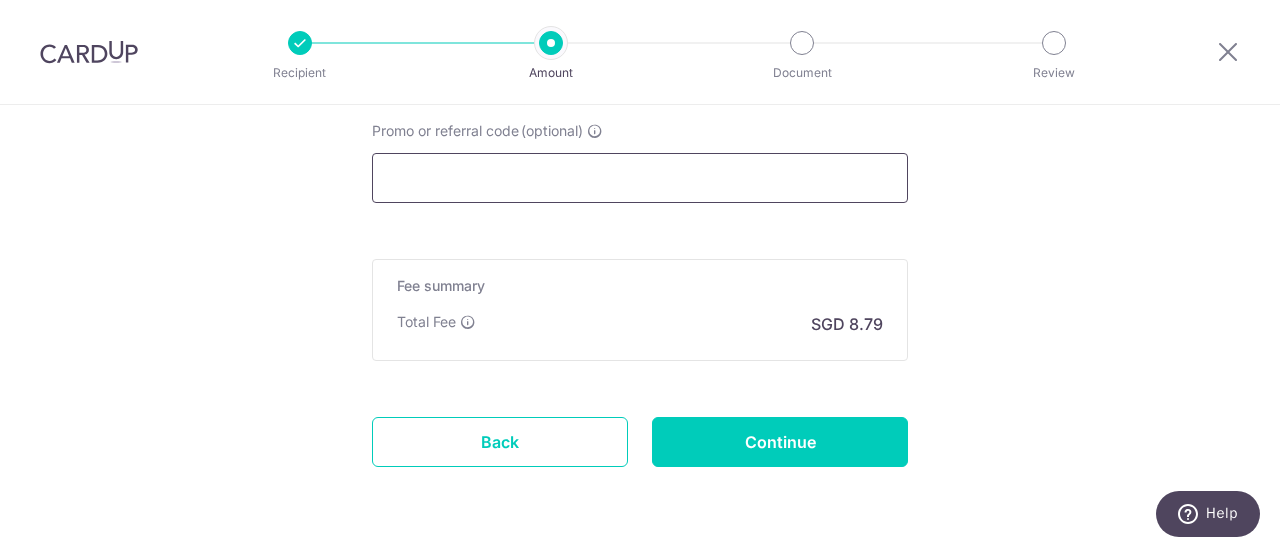 type on "DRPL INV023637" 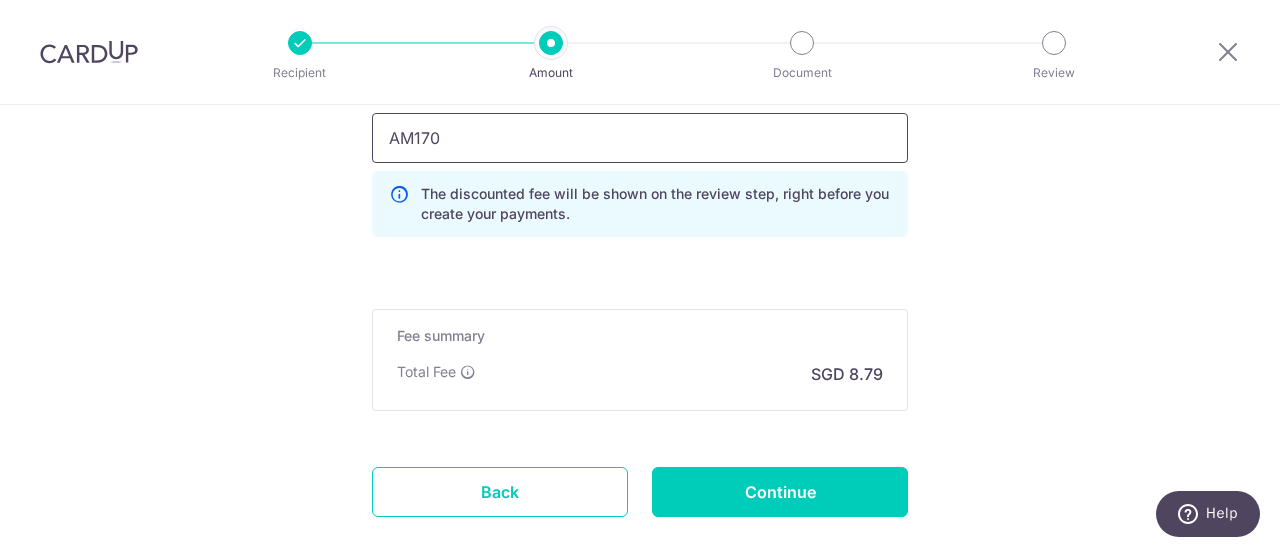 scroll, scrollTop: 1613, scrollLeft: 0, axis: vertical 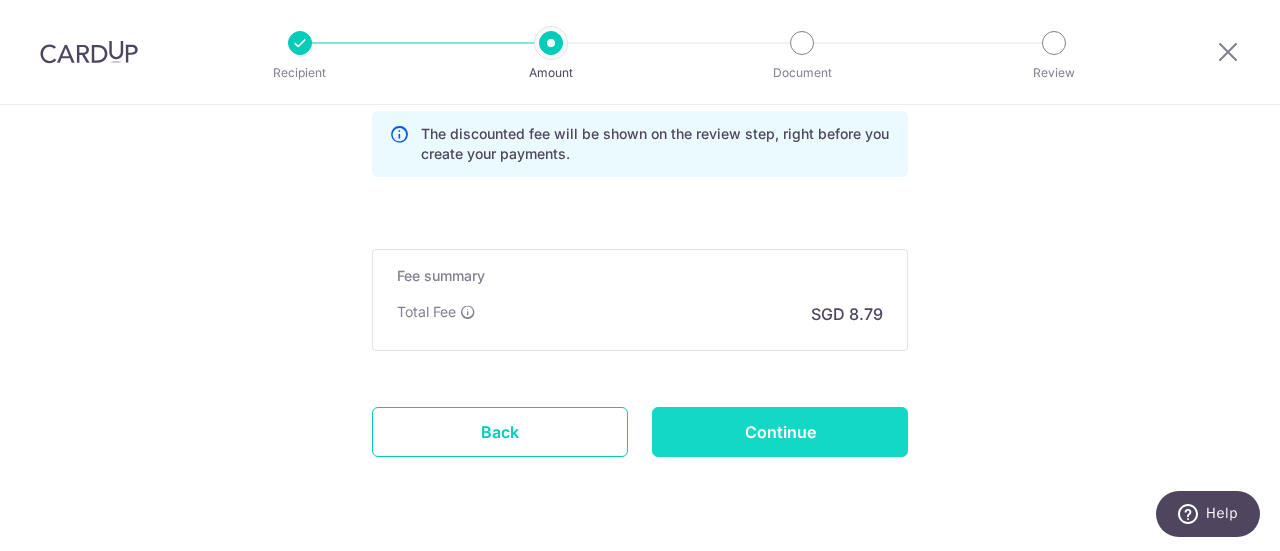 type on "AM170" 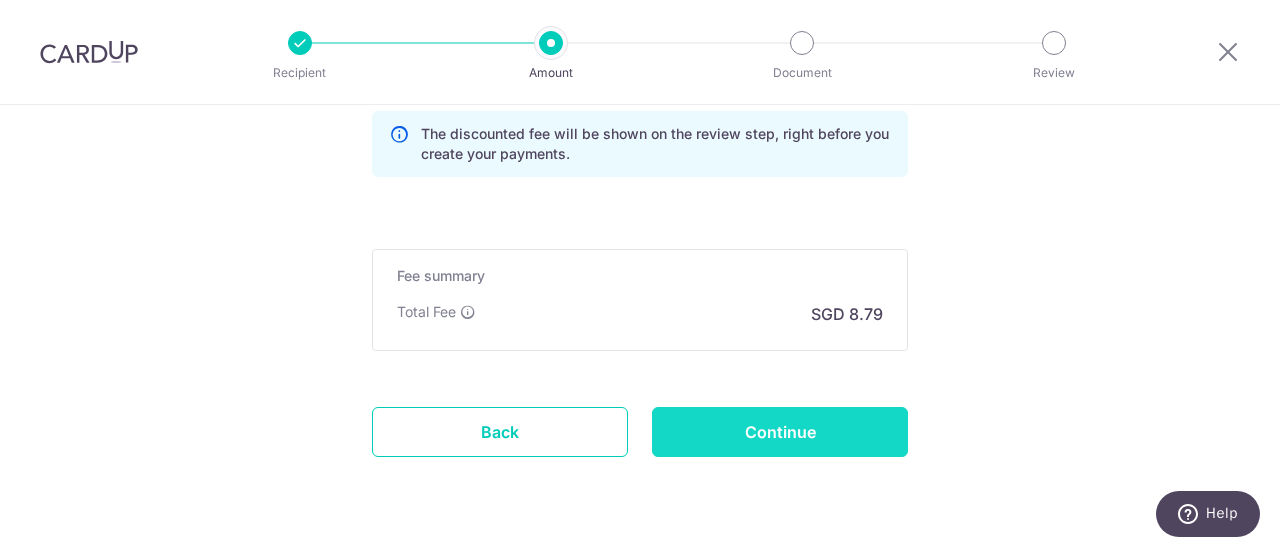 click on "Continue" at bounding box center [780, 432] 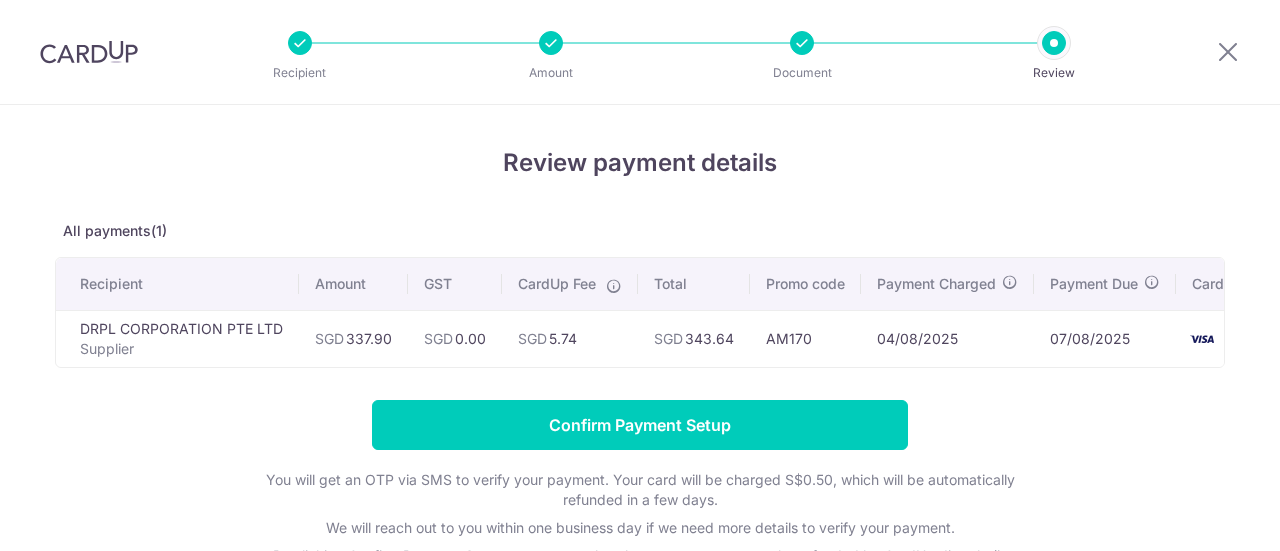 scroll, scrollTop: 0, scrollLeft: 0, axis: both 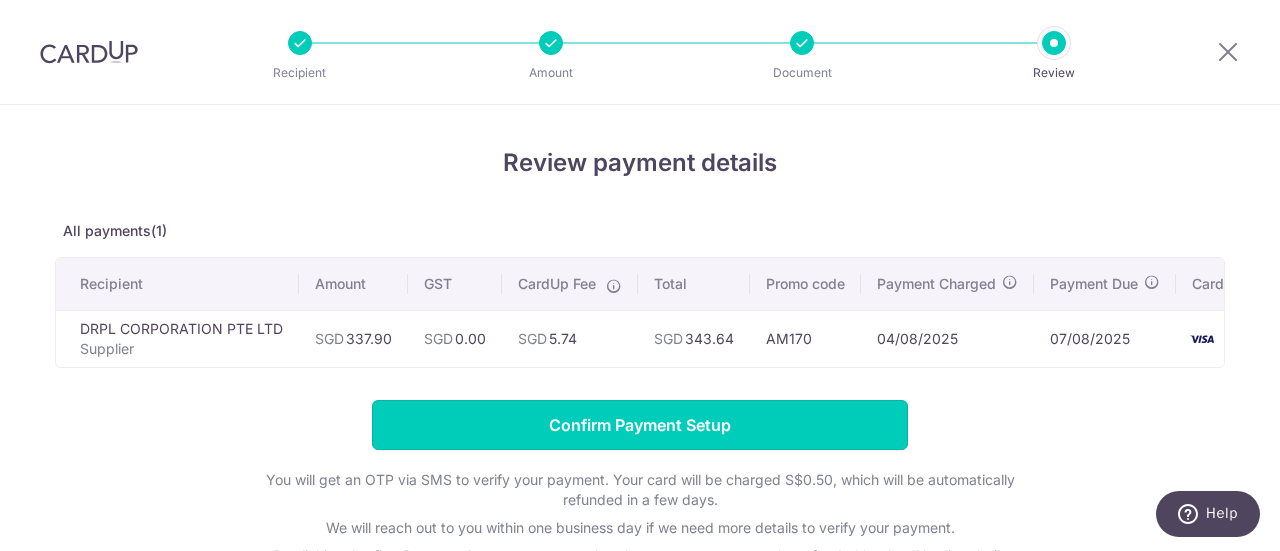 click on "Confirm Payment Setup" at bounding box center (640, 425) 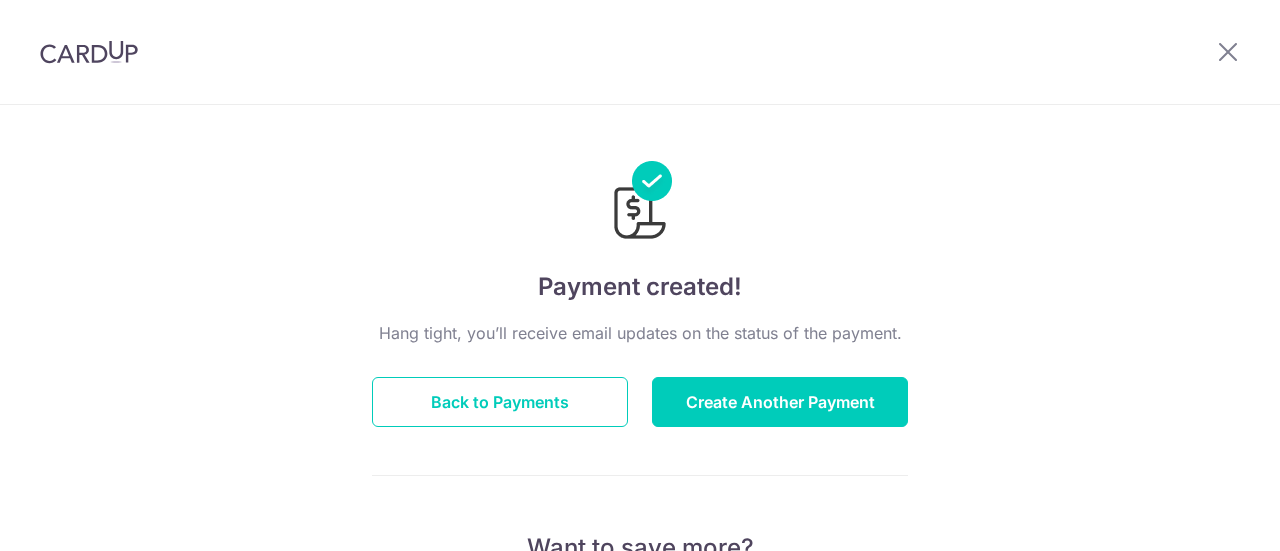 scroll, scrollTop: 0, scrollLeft: 0, axis: both 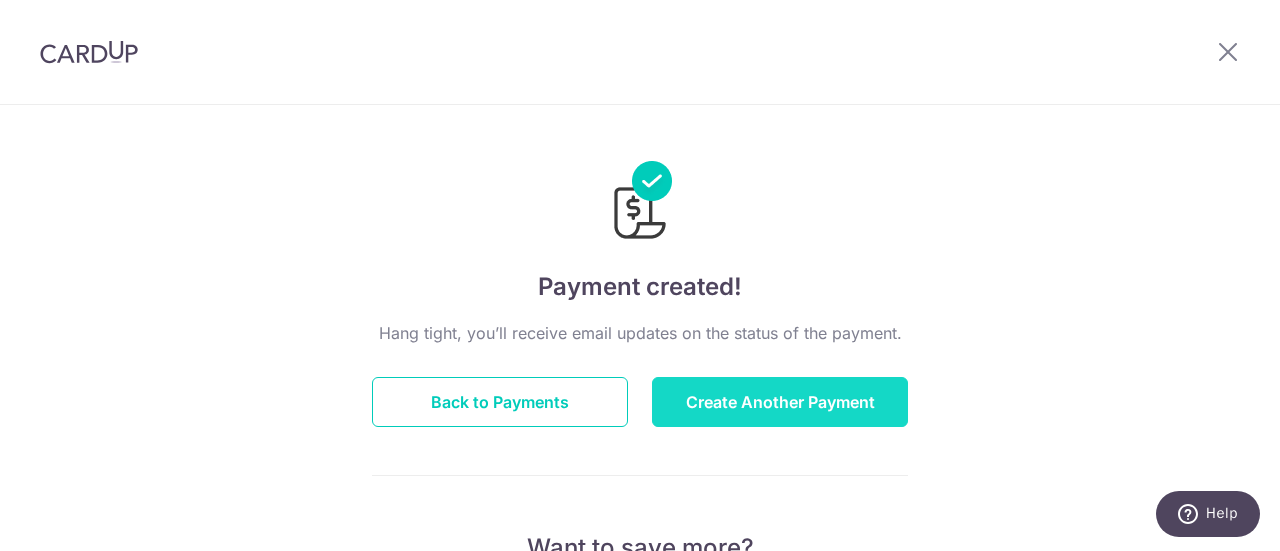 click on "Create Another Payment" at bounding box center [780, 402] 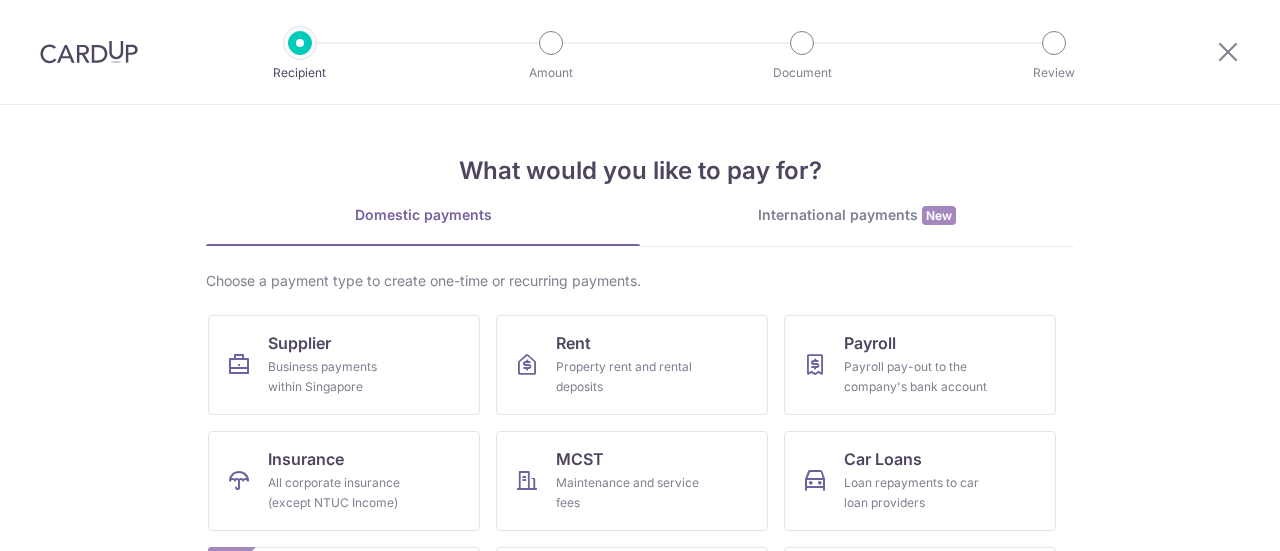 scroll, scrollTop: 0, scrollLeft: 0, axis: both 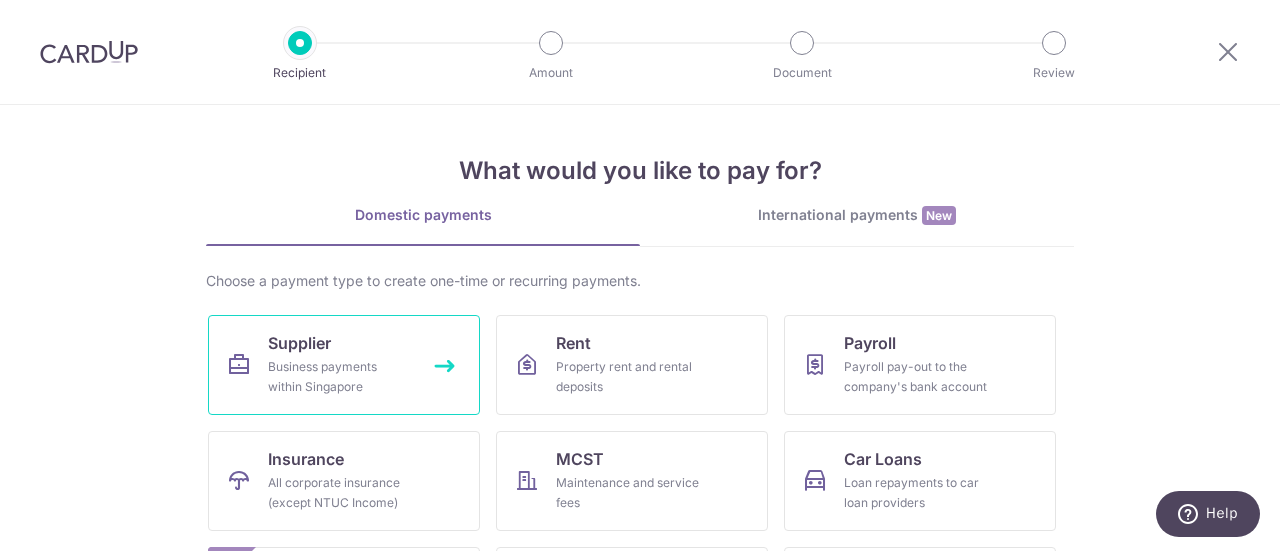 click on "Supplier Business payments within Singapore" at bounding box center [344, 365] 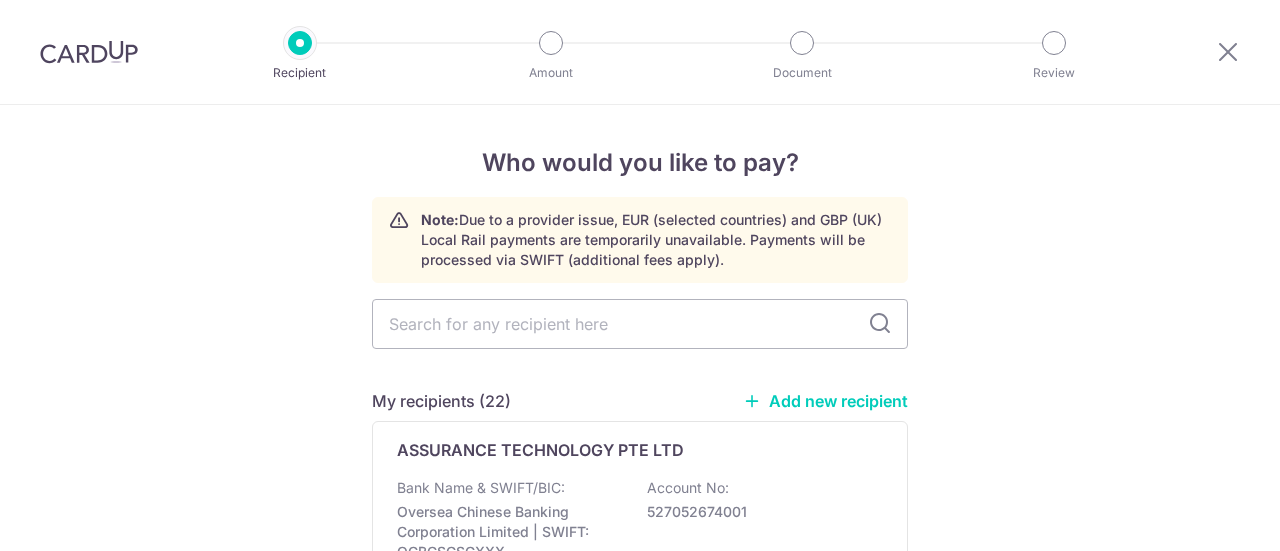 scroll, scrollTop: 0, scrollLeft: 0, axis: both 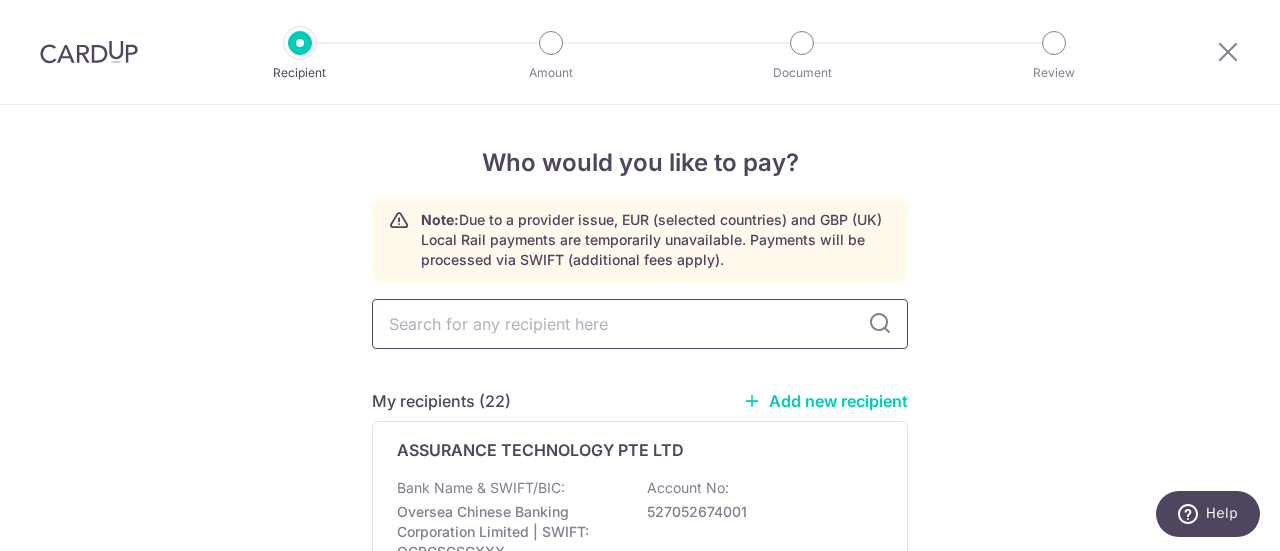 click at bounding box center [640, 324] 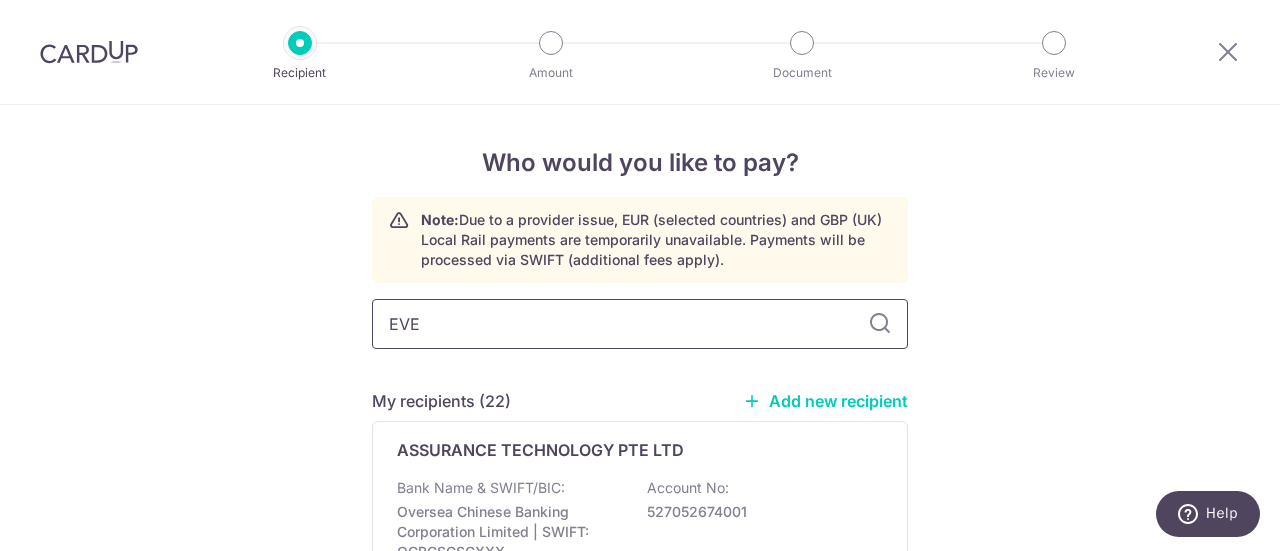 type on "EVER" 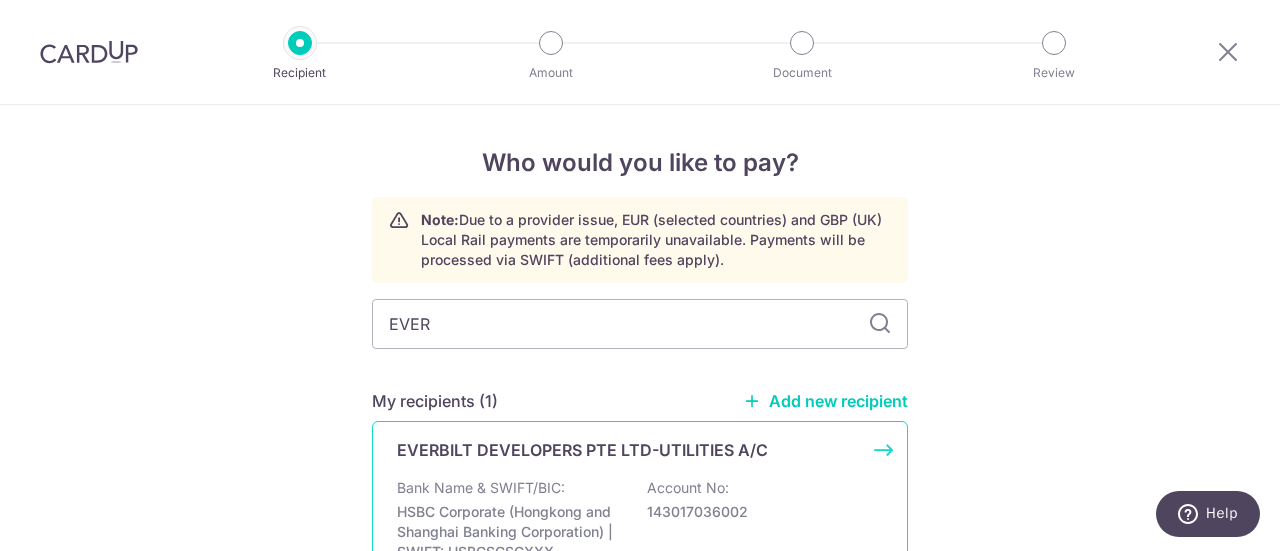 click on "143017036002" at bounding box center [759, 512] 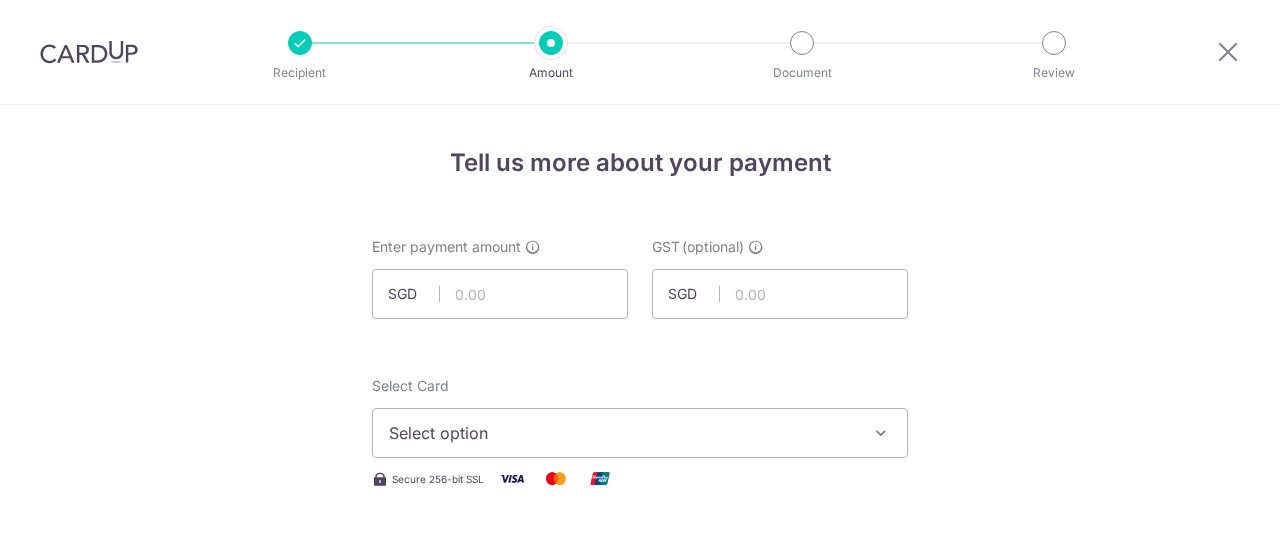 scroll, scrollTop: 0, scrollLeft: 0, axis: both 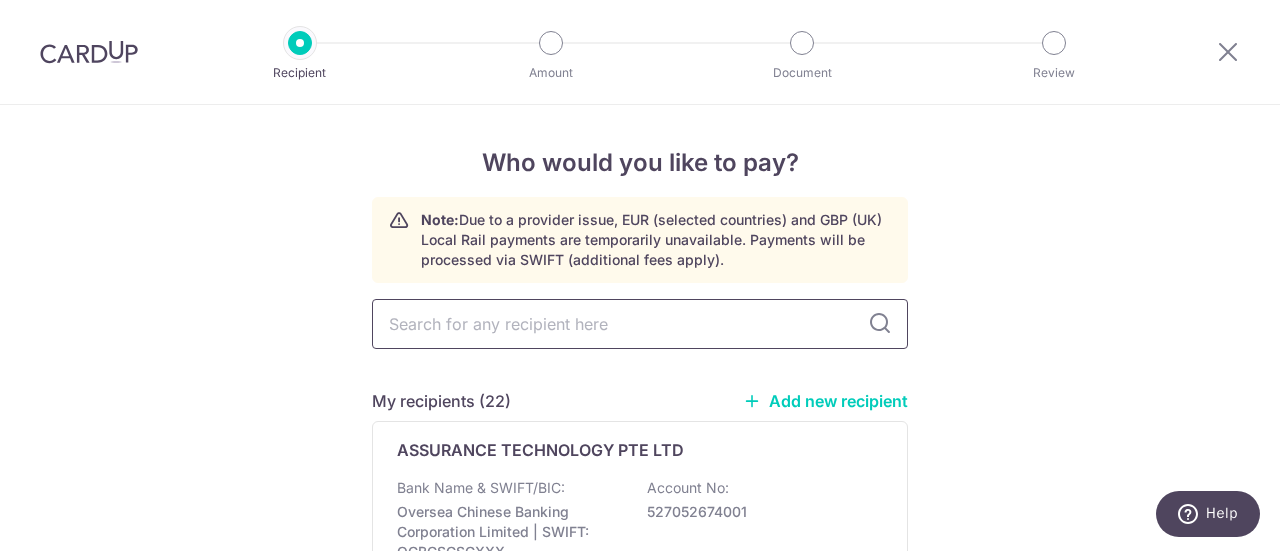 click at bounding box center [640, 324] 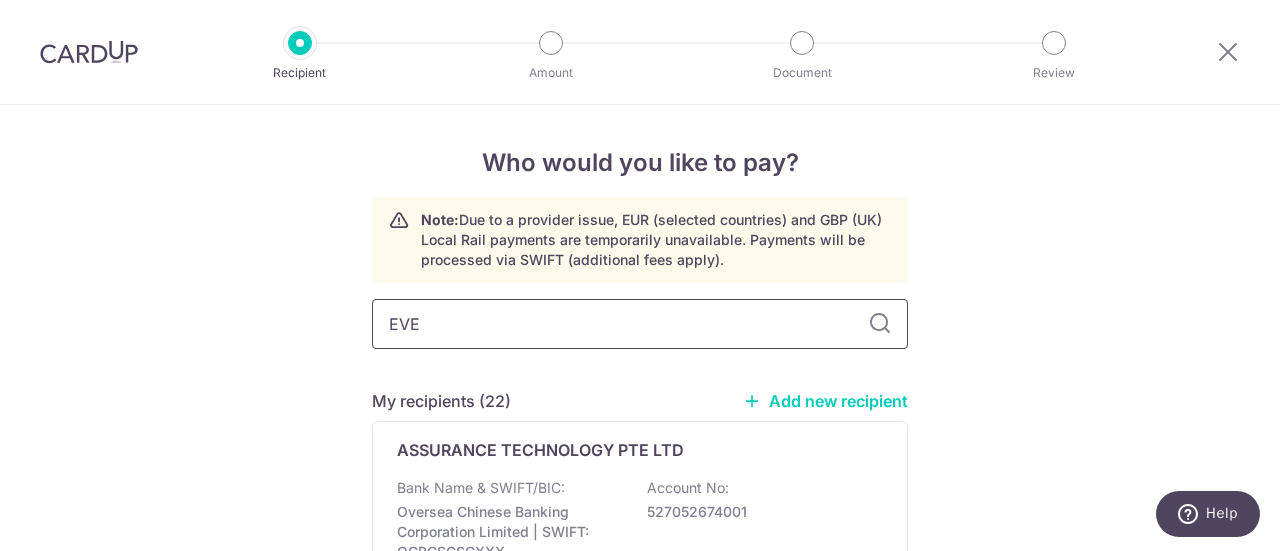 type on "EVER" 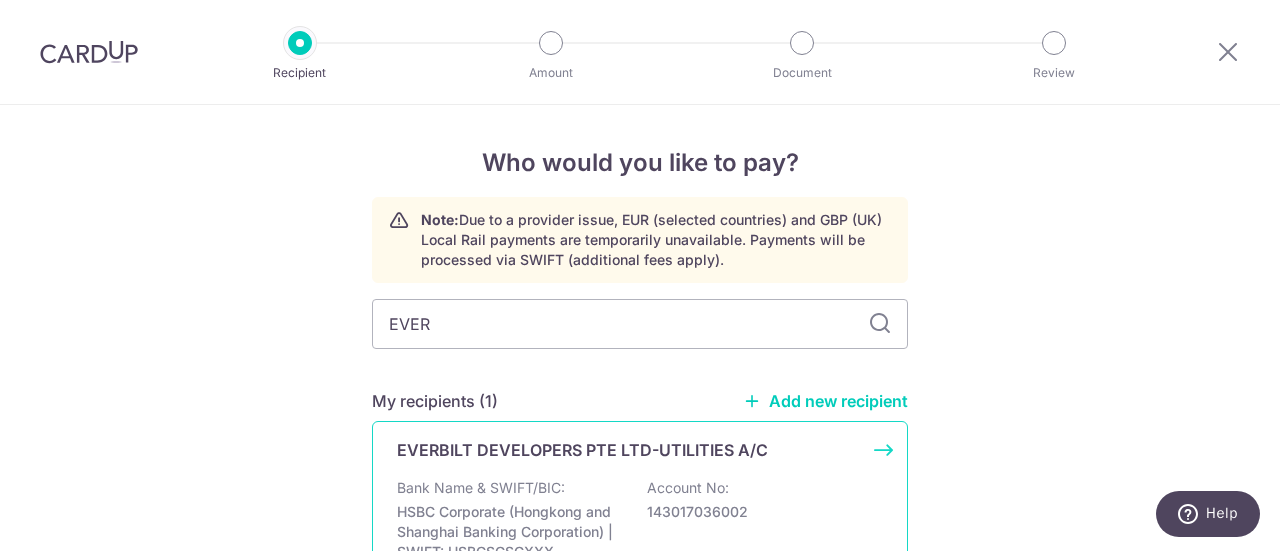 scroll, scrollTop: 100, scrollLeft: 0, axis: vertical 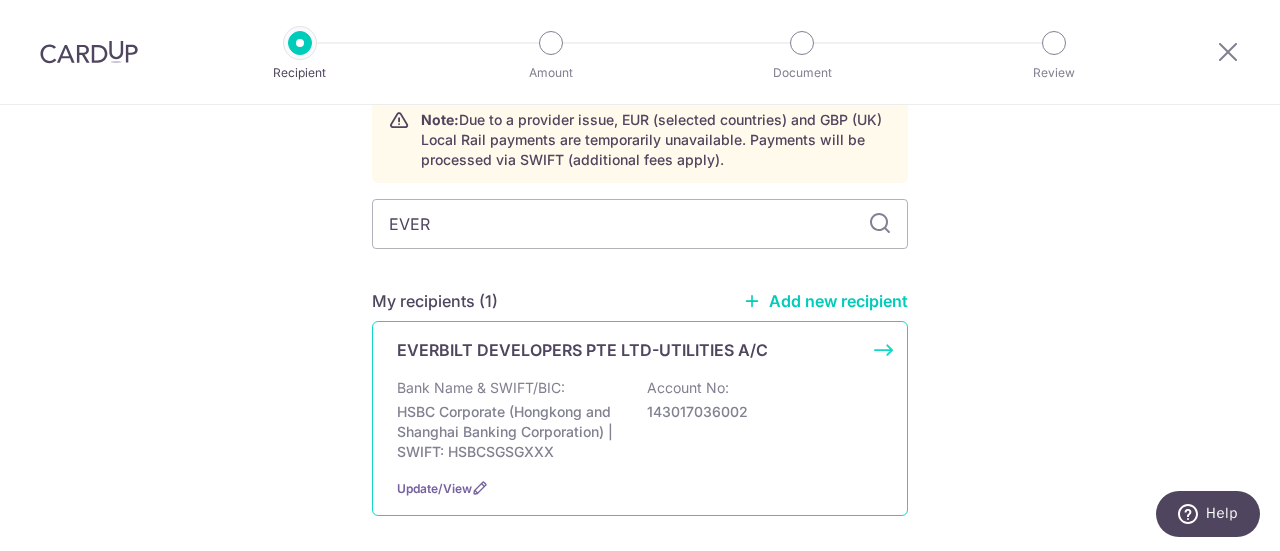 click on "Bank Name & SWIFT/BIC:
[BRAND] ([BRAND]) | SWIFT: [SWIFT]
Account No:
[ACCOUNT]" at bounding box center [640, 420] 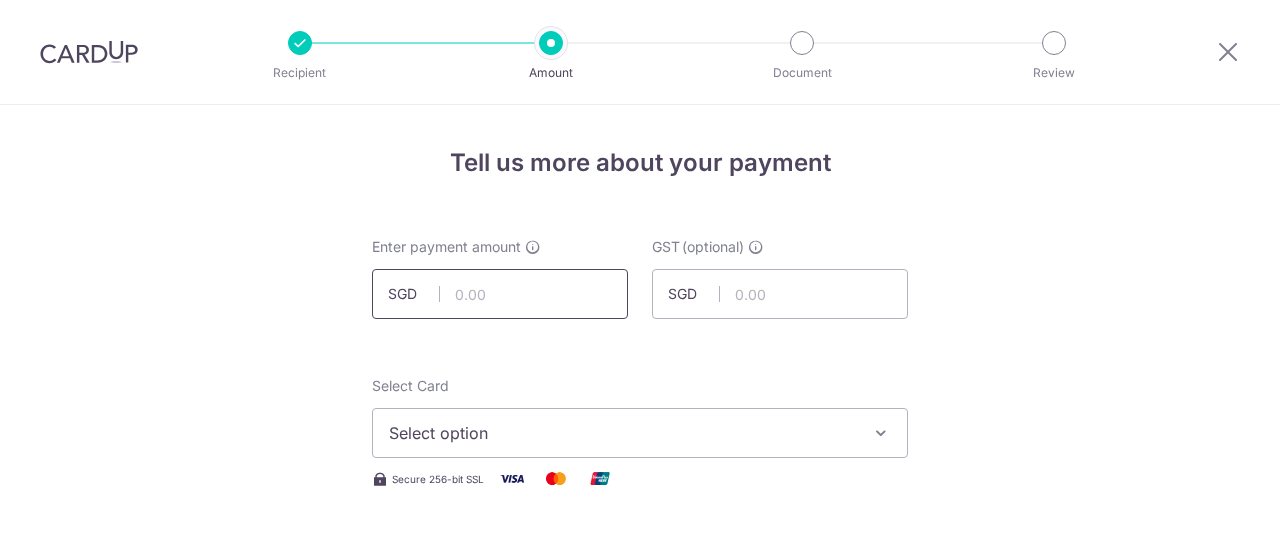 scroll, scrollTop: 0, scrollLeft: 0, axis: both 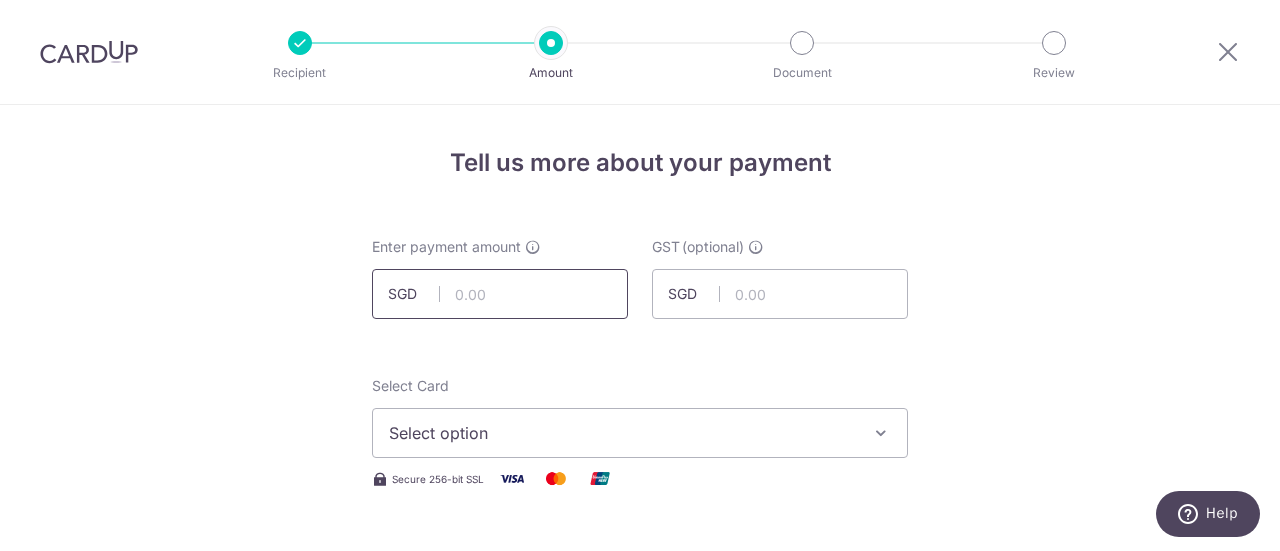 click at bounding box center (500, 294) 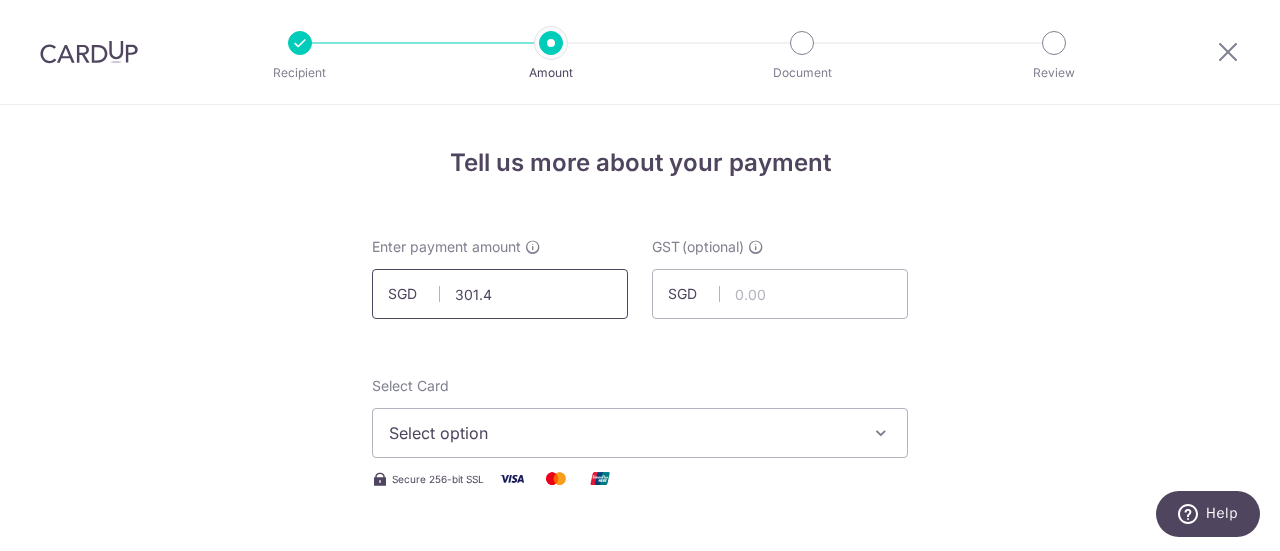 type on "301.42" 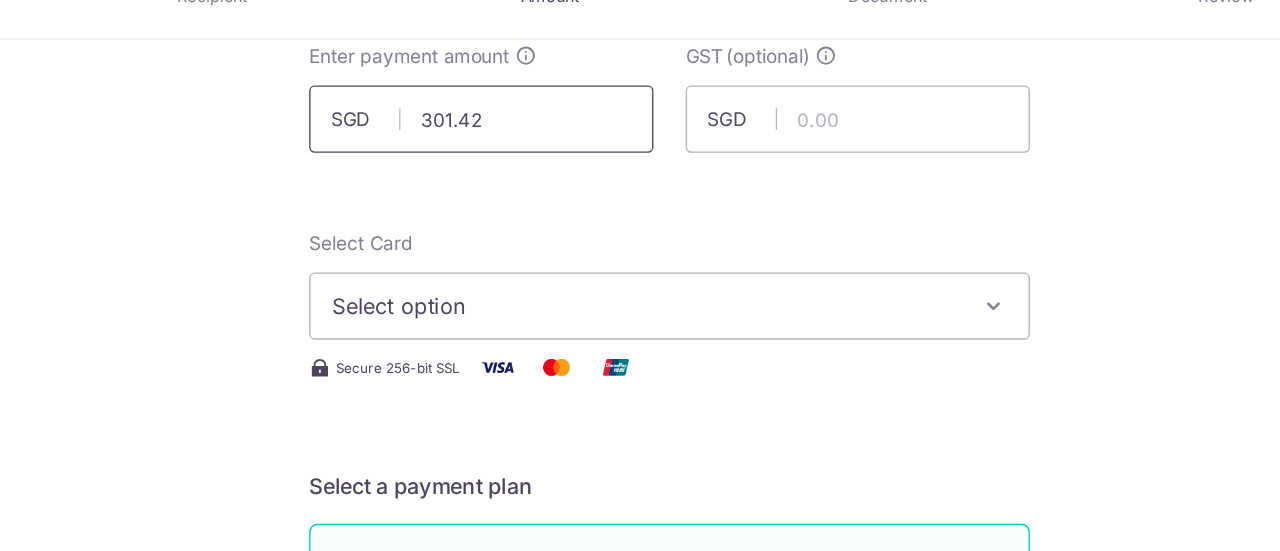 scroll, scrollTop: 131, scrollLeft: 0, axis: vertical 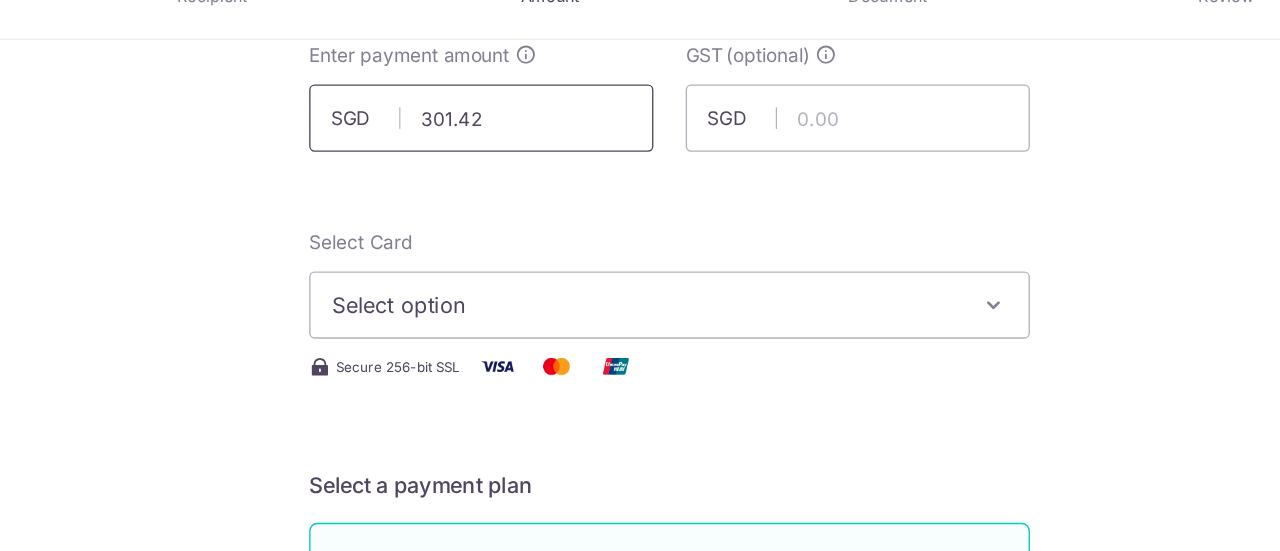 click on "Select option" at bounding box center [622, 302] 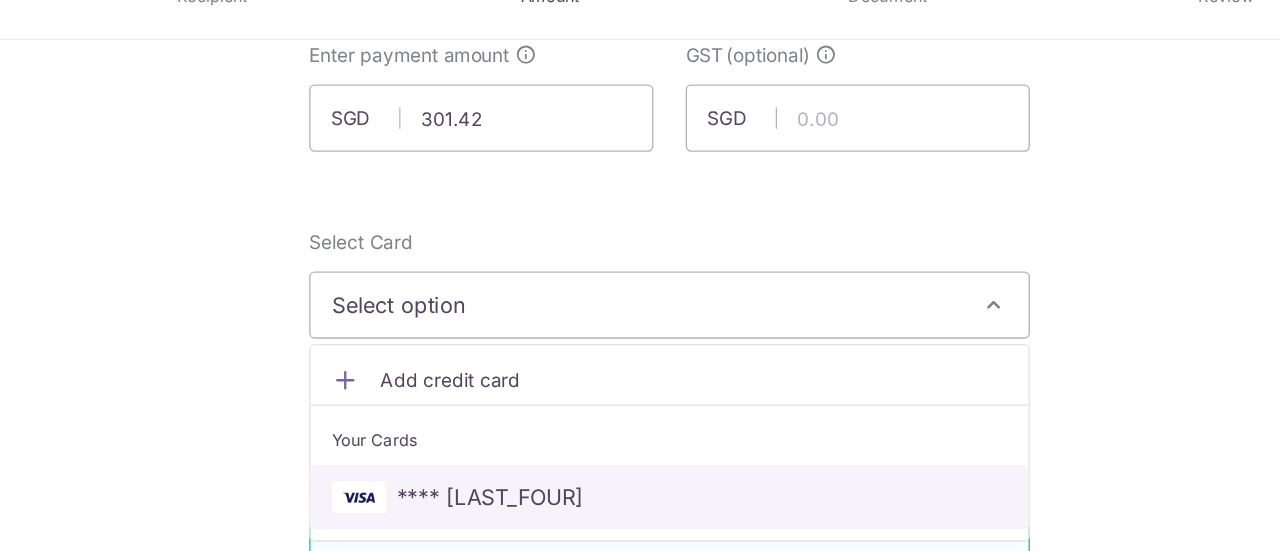 click on "**** [LAST_FOUR]" at bounding box center [640, 445] 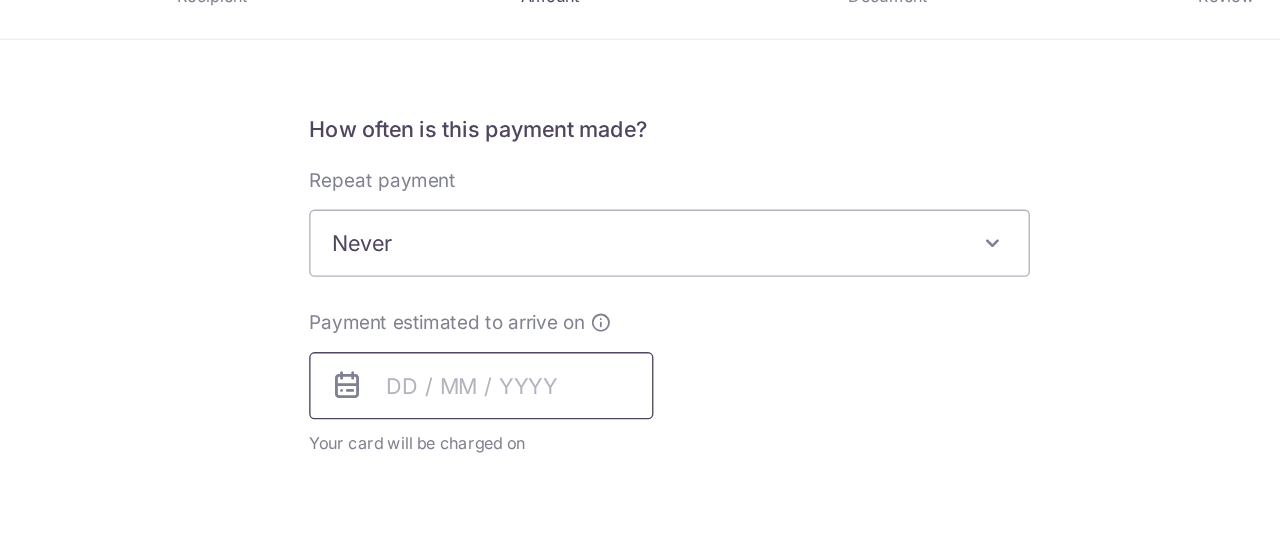 scroll, scrollTop: 721, scrollLeft: 0, axis: vertical 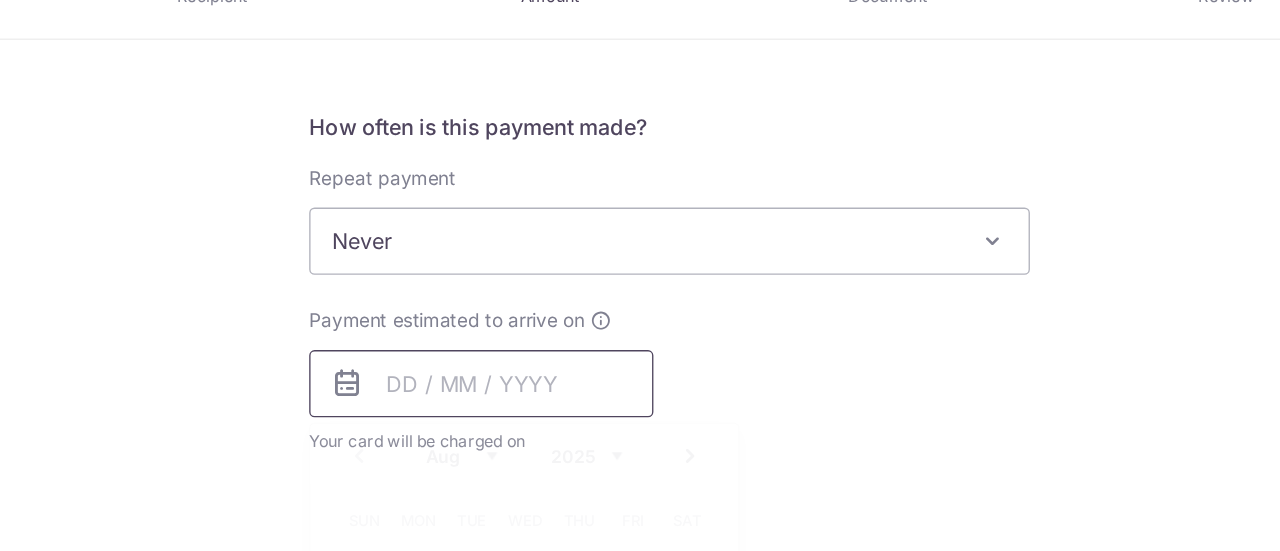click at bounding box center [500, 361] 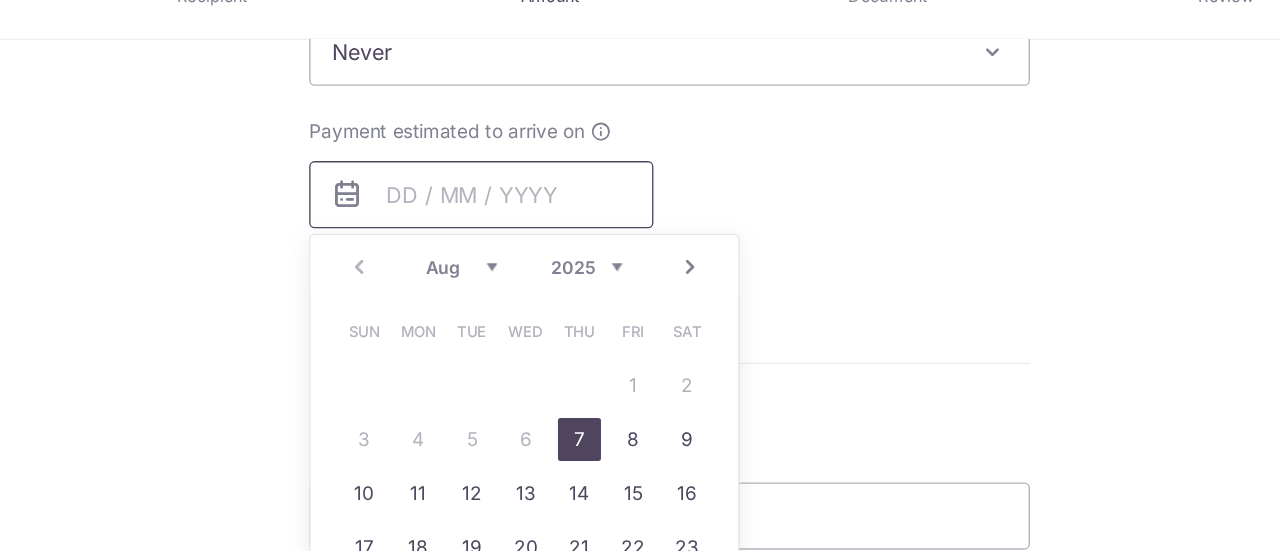 scroll, scrollTop: 862, scrollLeft: 0, axis: vertical 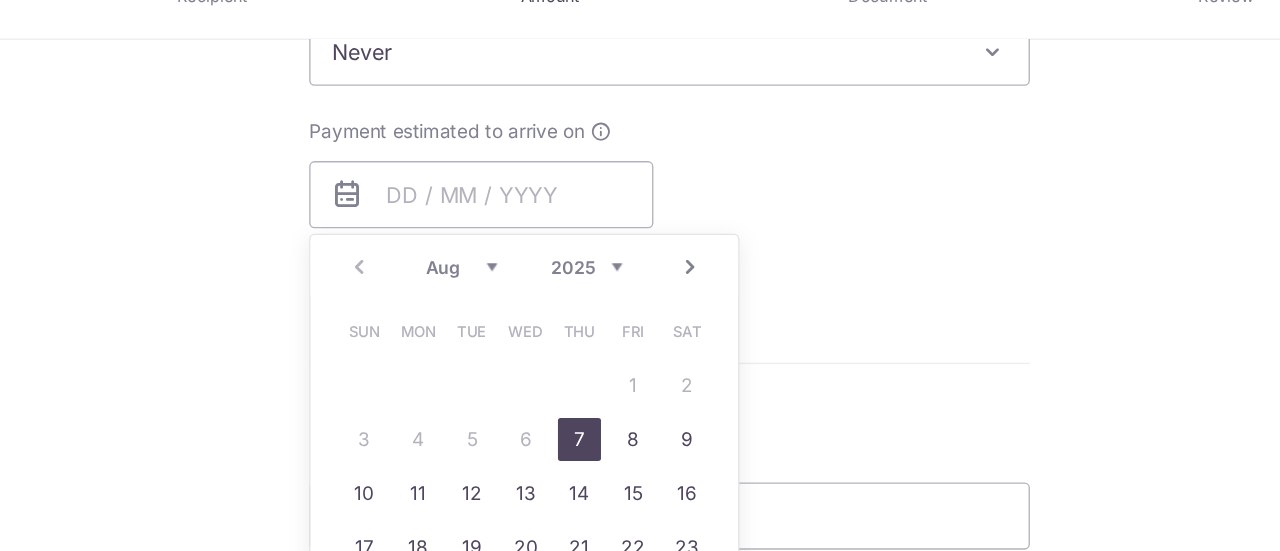 click on "7" at bounding box center (573, 402) 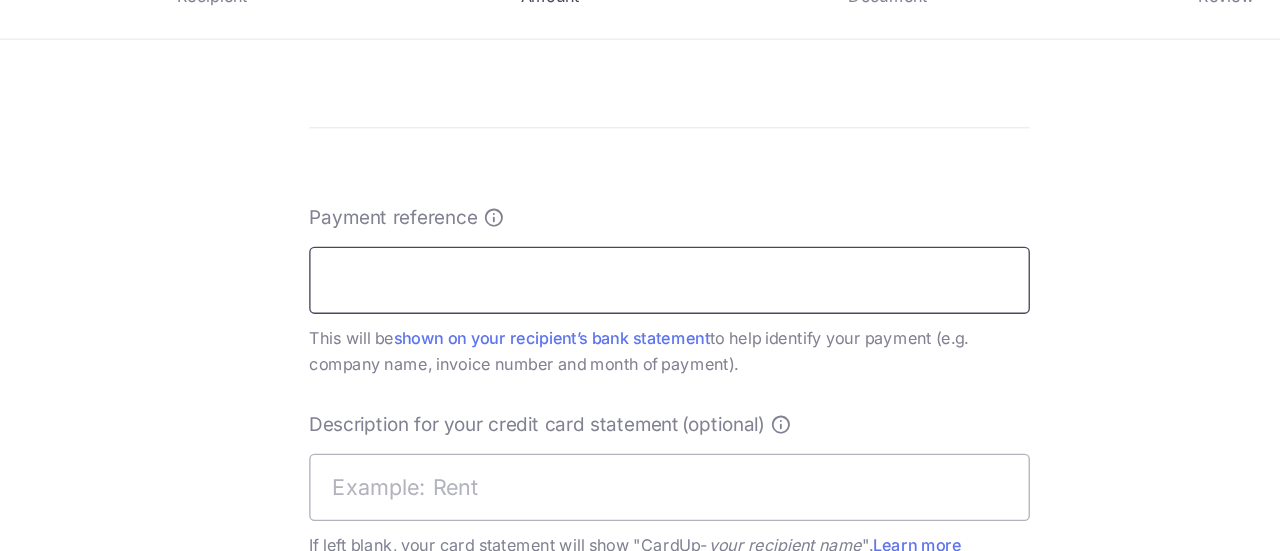 scroll, scrollTop: 1120, scrollLeft: 0, axis: vertical 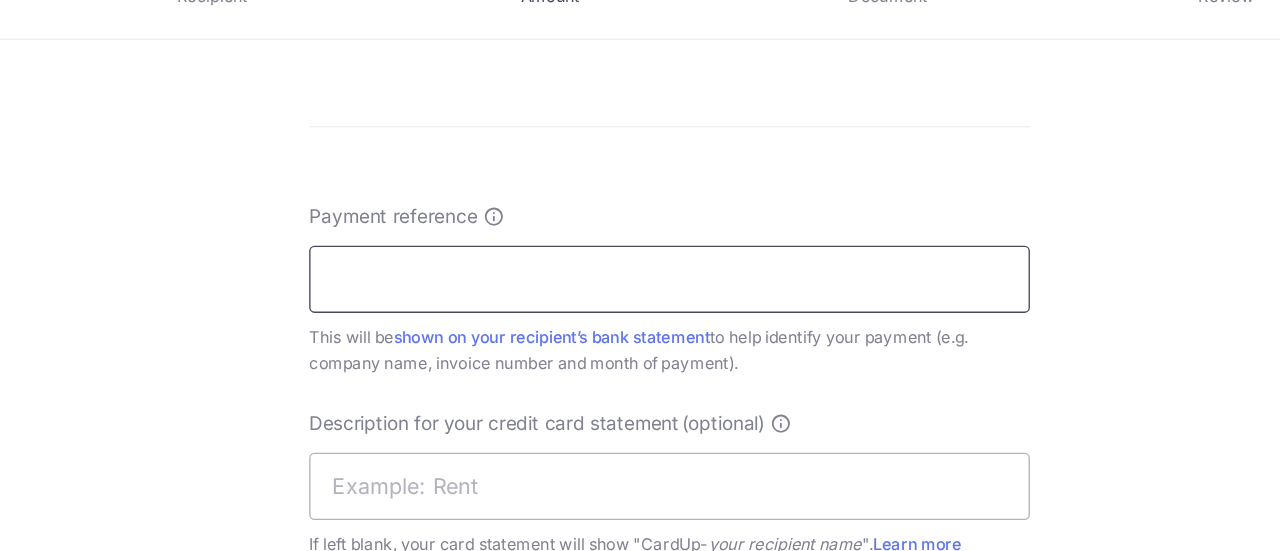 click on "Payment reference" at bounding box center (640, 283) 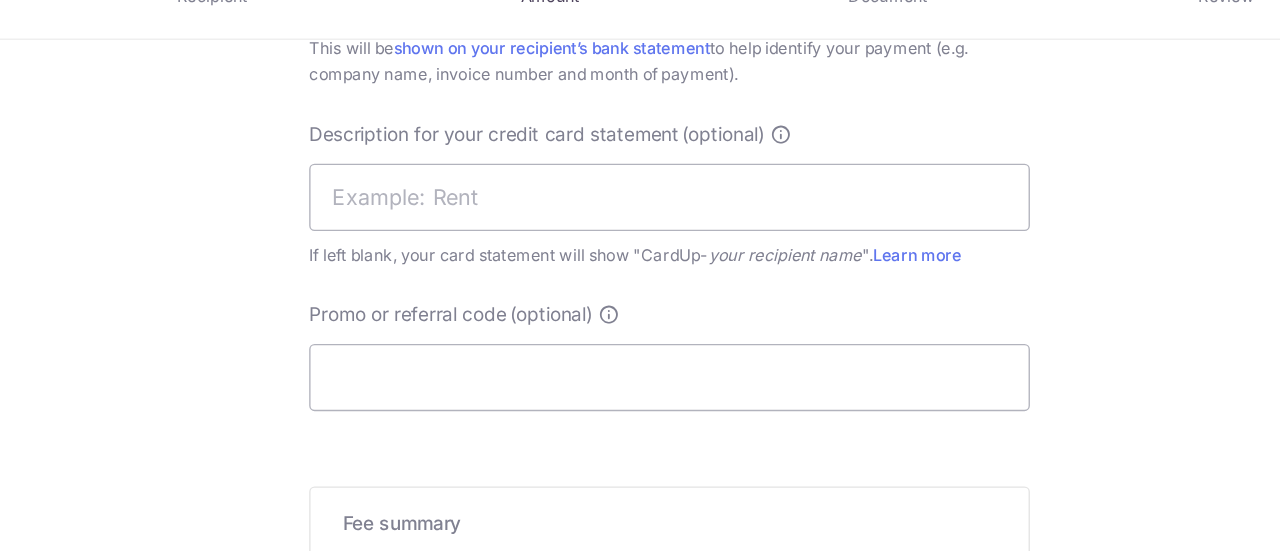 scroll, scrollTop: 1341, scrollLeft: 0, axis: vertical 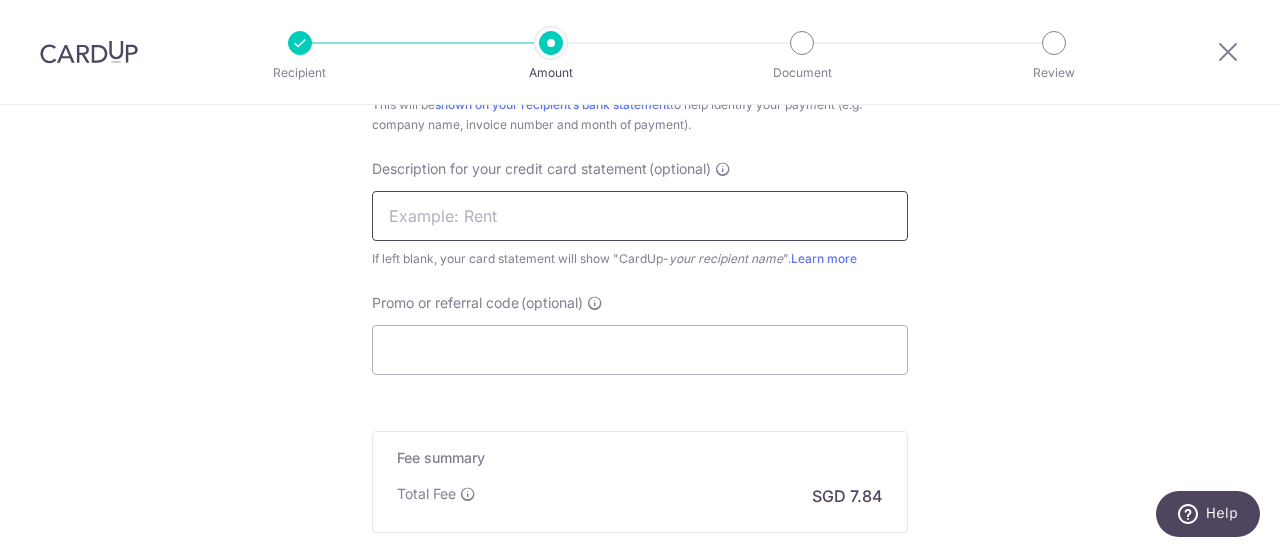 type on "C2410509FTA INV23570" 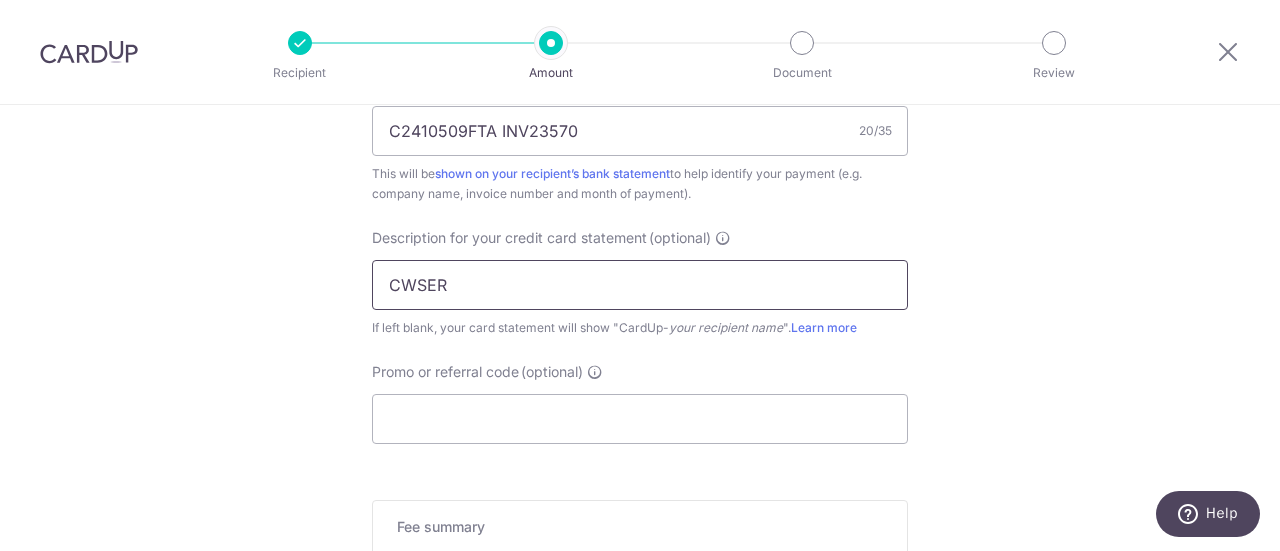 scroll, scrollTop: 1241, scrollLeft: 0, axis: vertical 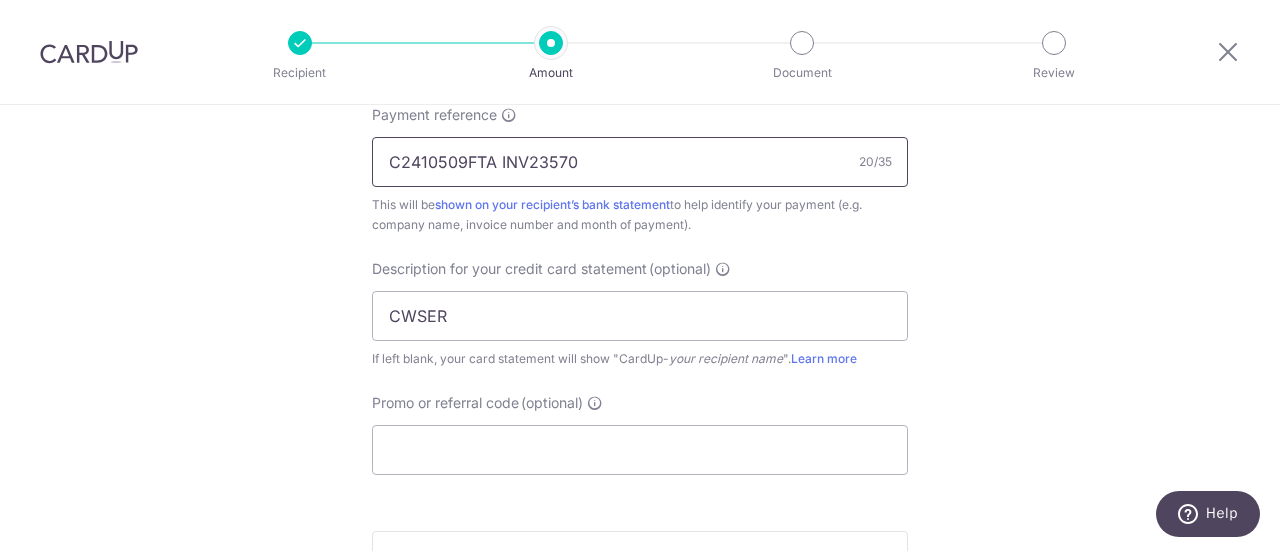 drag, startPoint x: 525, startPoint y: 158, endPoint x: 587, endPoint y: 161, distance: 62.072536 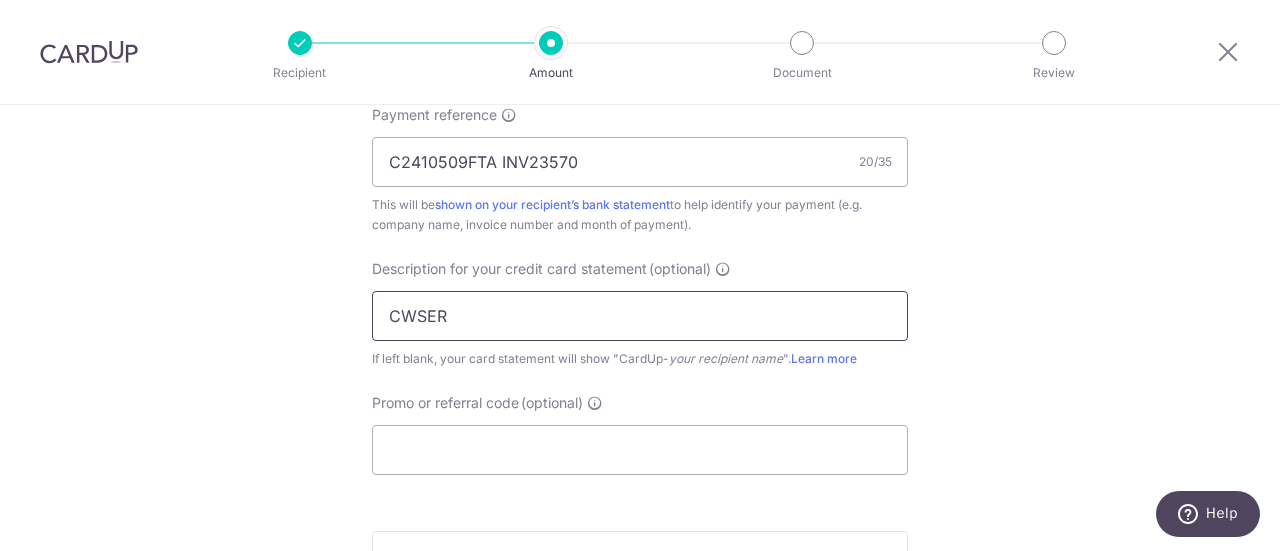 click on "CWSER" at bounding box center [640, 316] 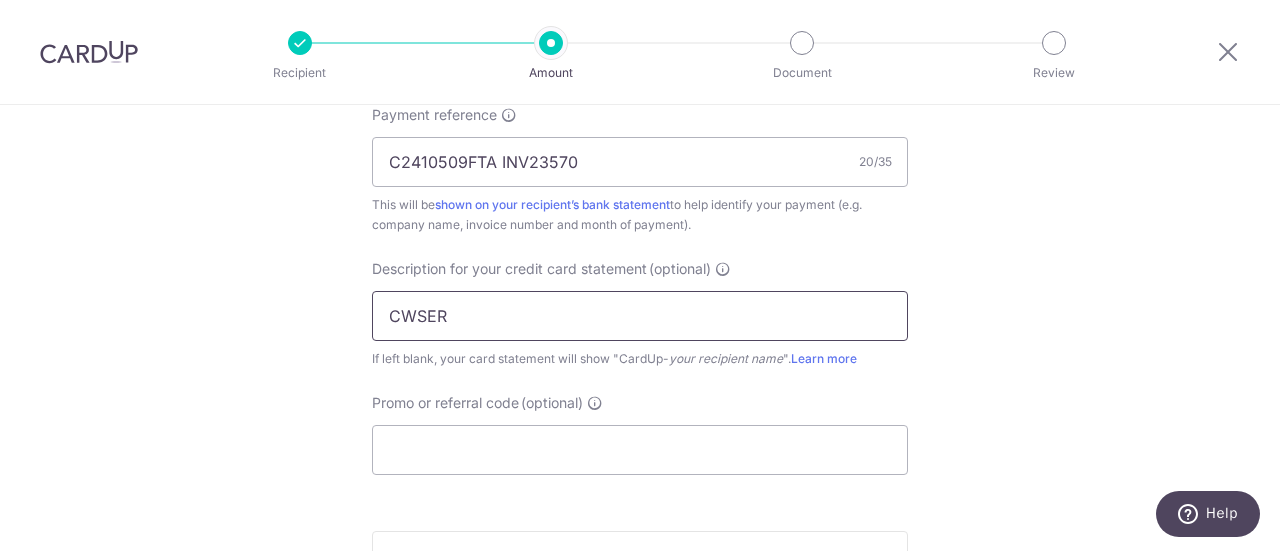 paste on "23570" 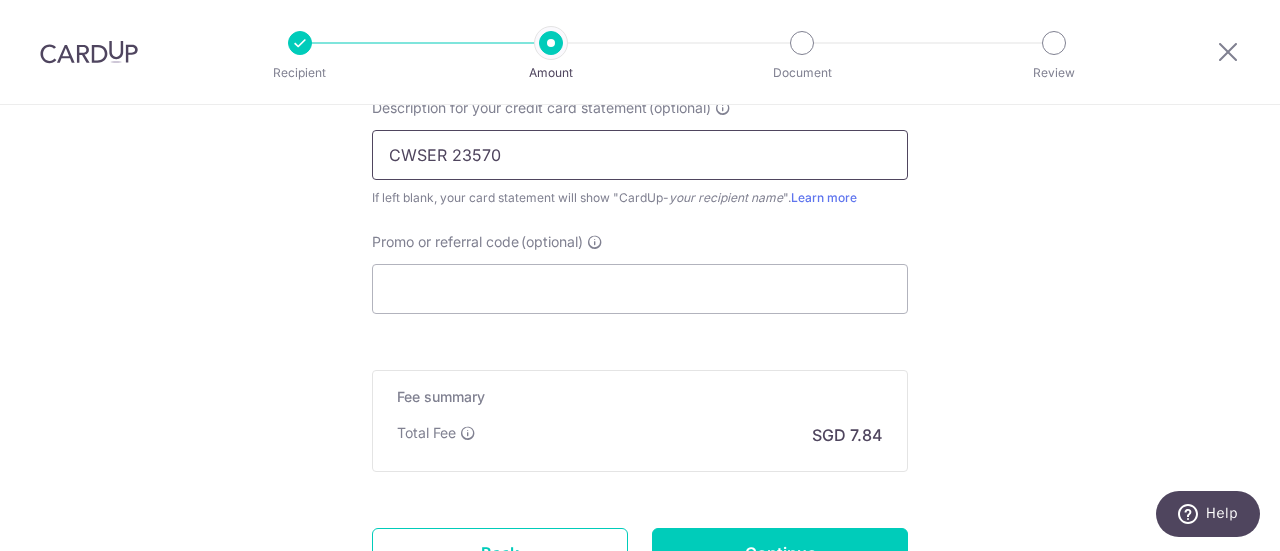 scroll, scrollTop: 1441, scrollLeft: 0, axis: vertical 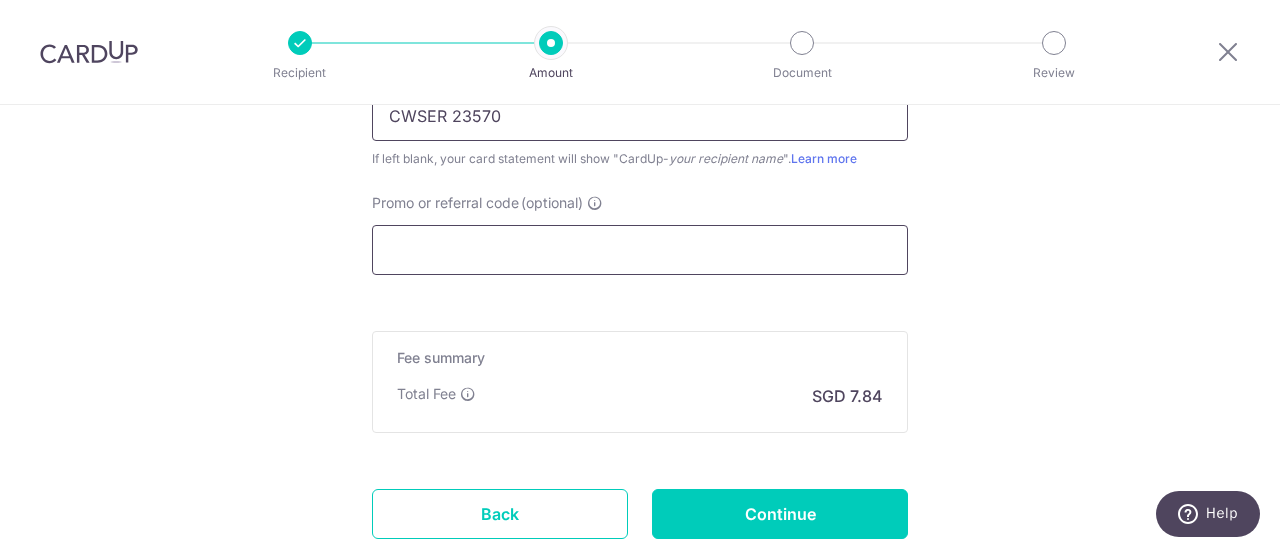 type on "CWSER 23570" 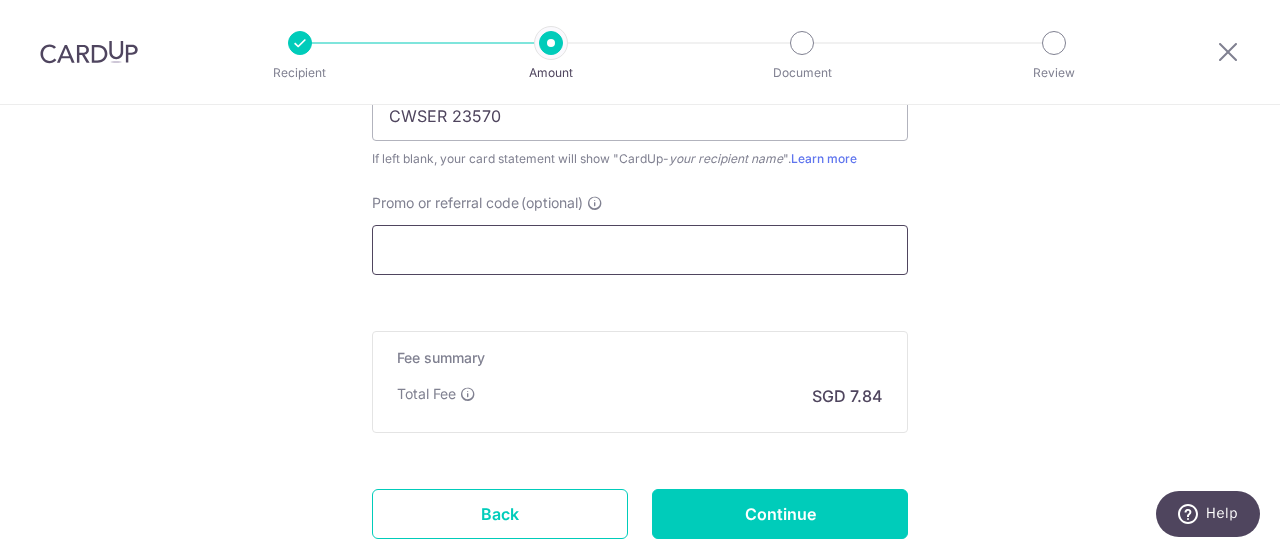 click on "Promo or referral code
(optional)" at bounding box center [640, 250] 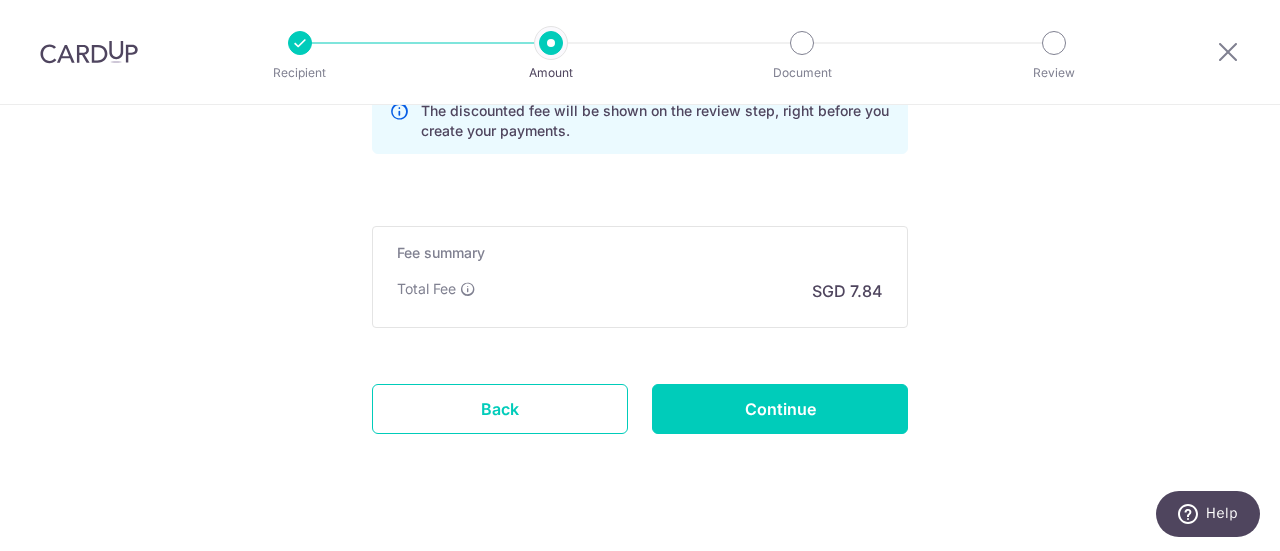 scroll, scrollTop: 1641, scrollLeft: 0, axis: vertical 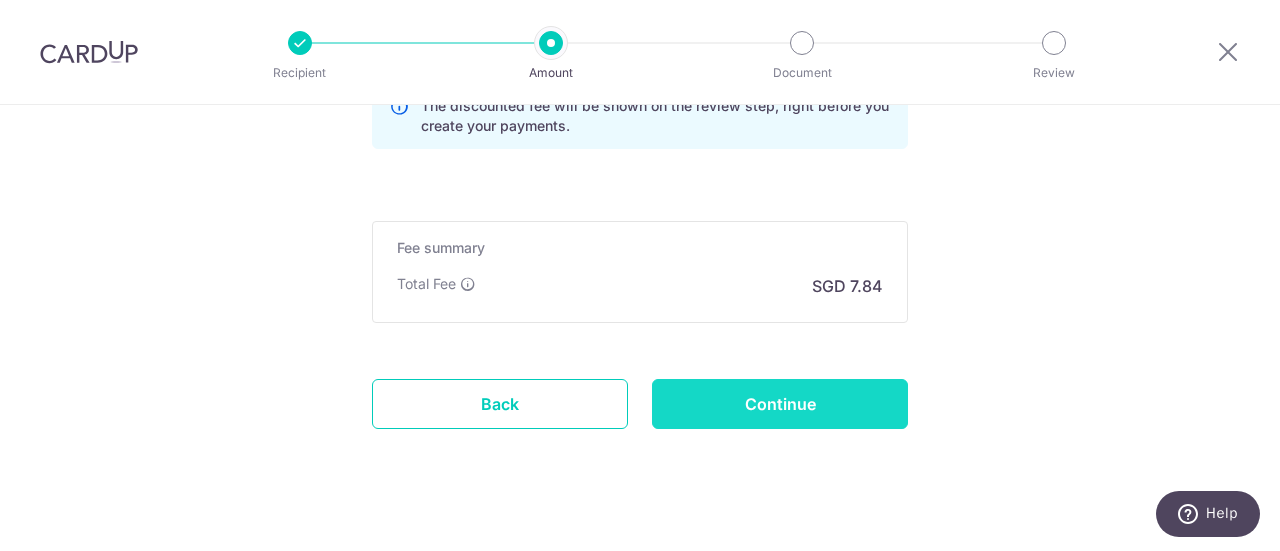 type on "AM170" 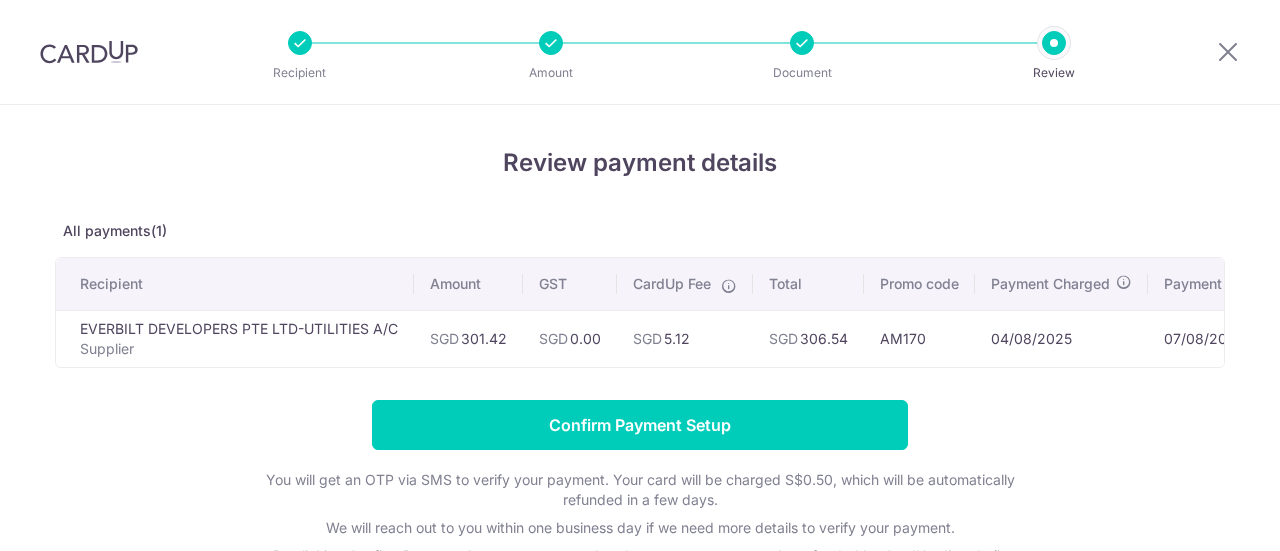 scroll, scrollTop: 0, scrollLeft: 0, axis: both 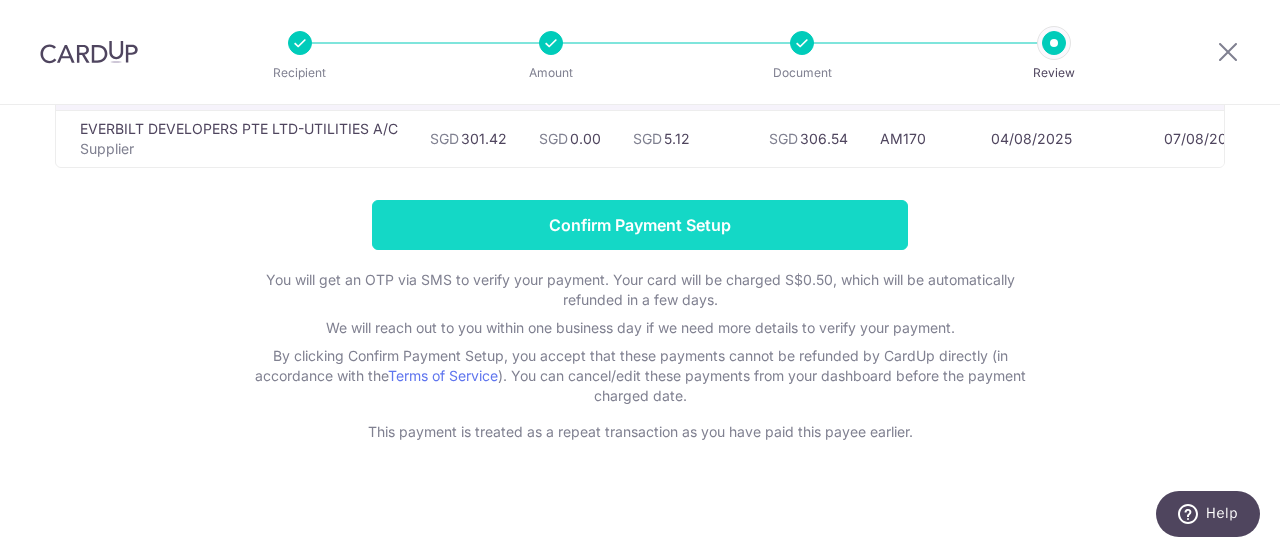 click on "Confirm Payment Setup" at bounding box center (640, 225) 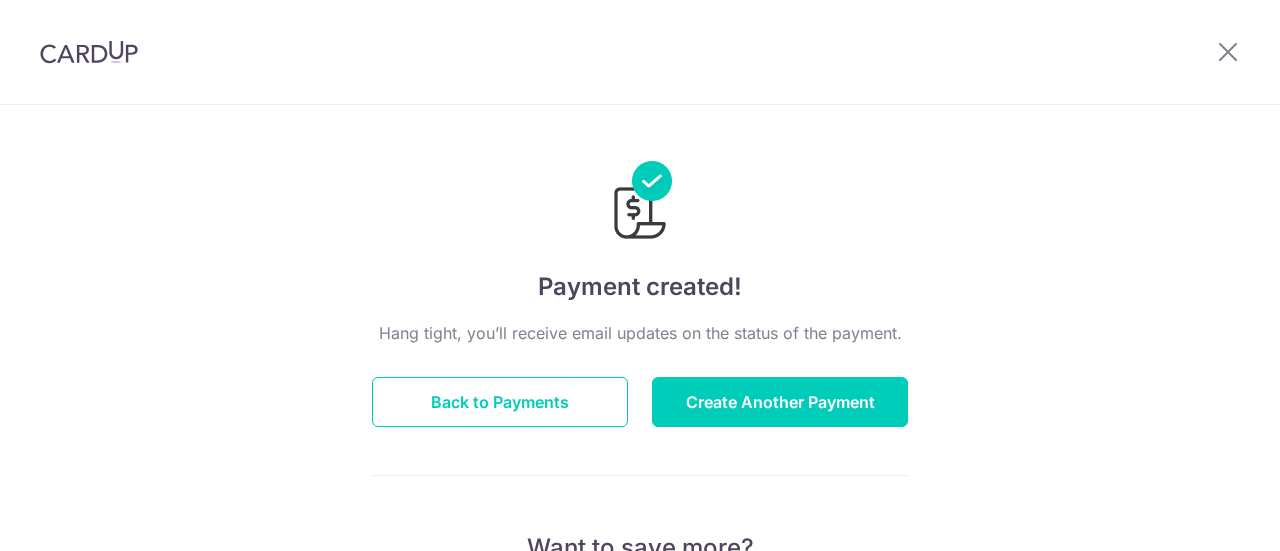 scroll, scrollTop: 0, scrollLeft: 0, axis: both 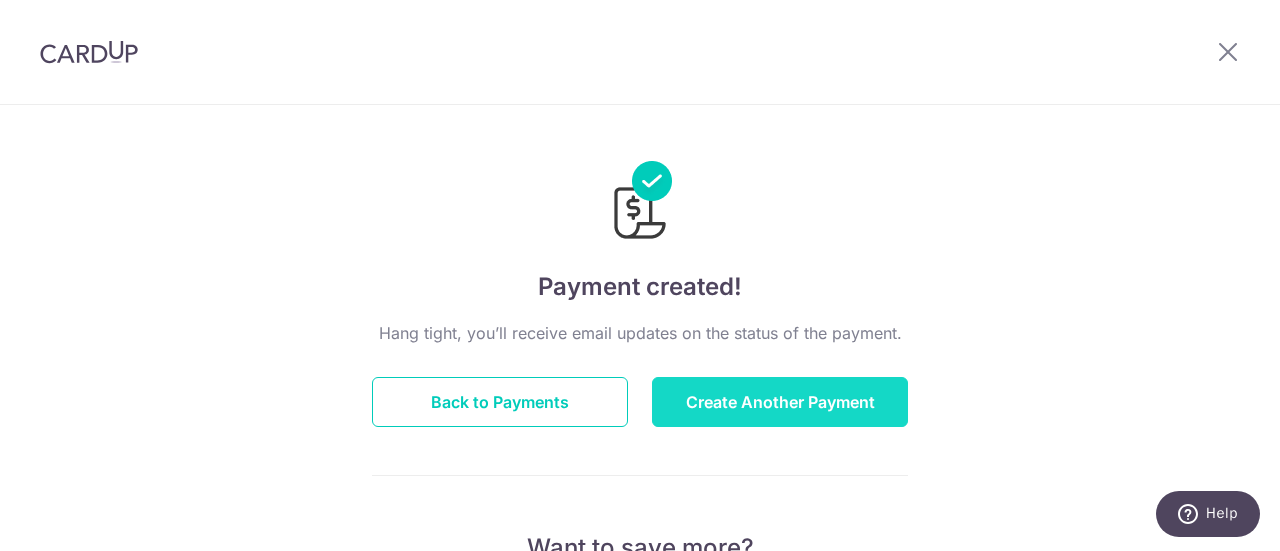 click on "Create Another Payment" at bounding box center [780, 402] 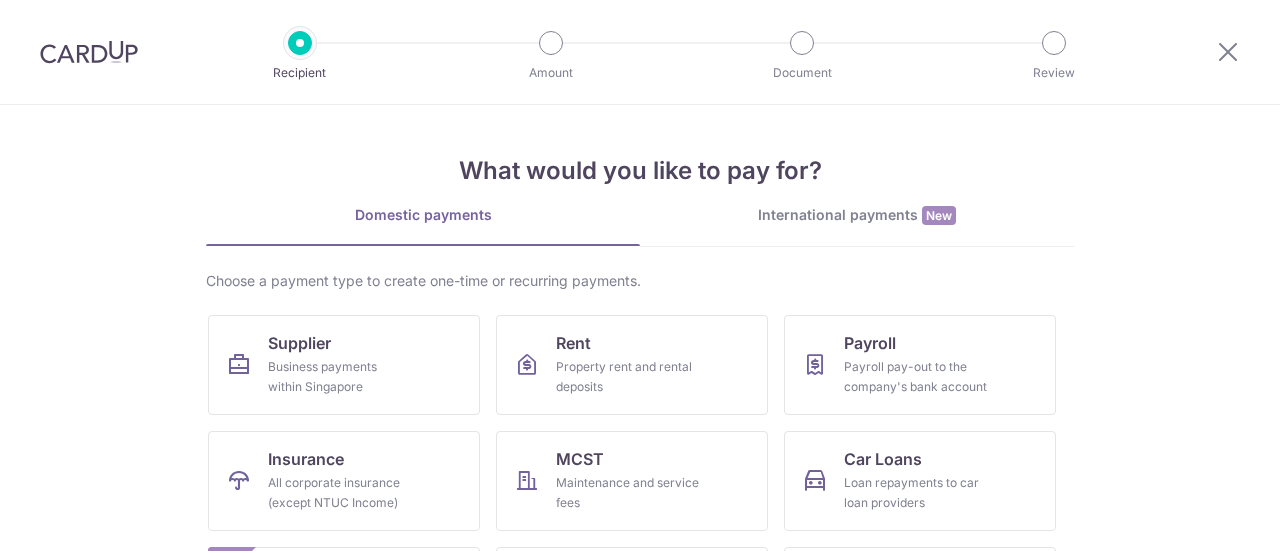 scroll, scrollTop: 0, scrollLeft: 0, axis: both 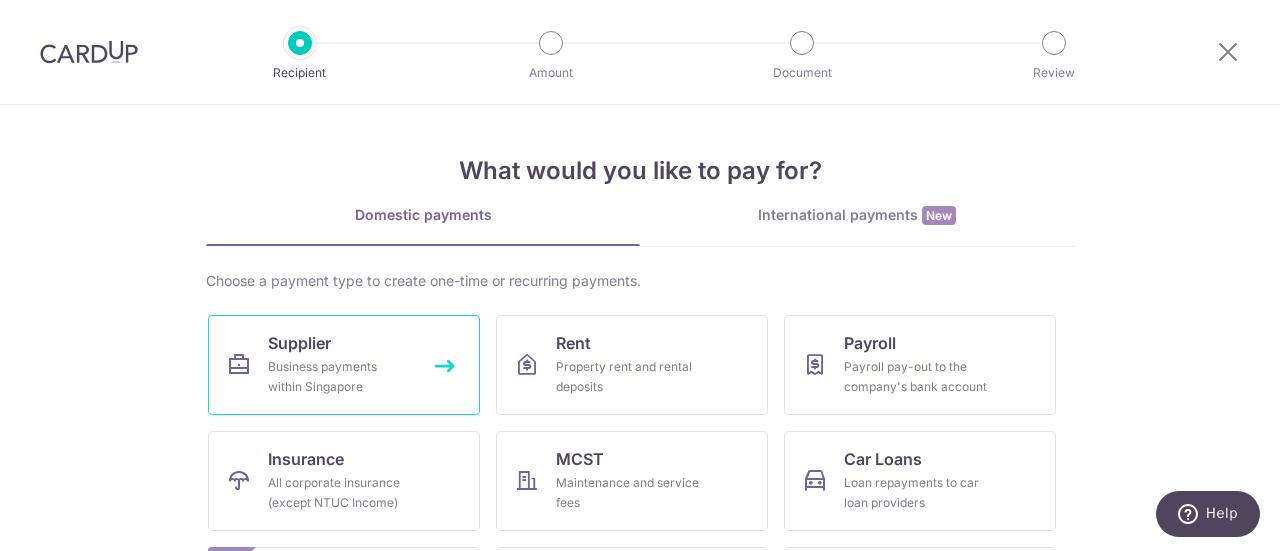 click on "Supplier Business payments within Singapore" at bounding box center [344, 365] 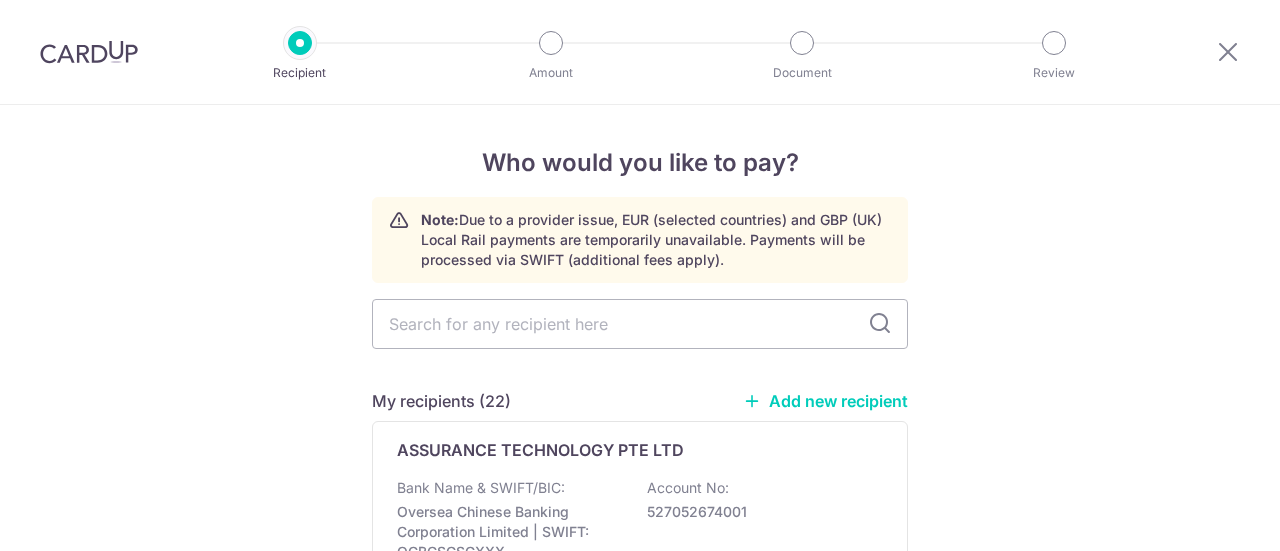 scroll, scrollTop: 0, scrollLeft: 0, axis: both 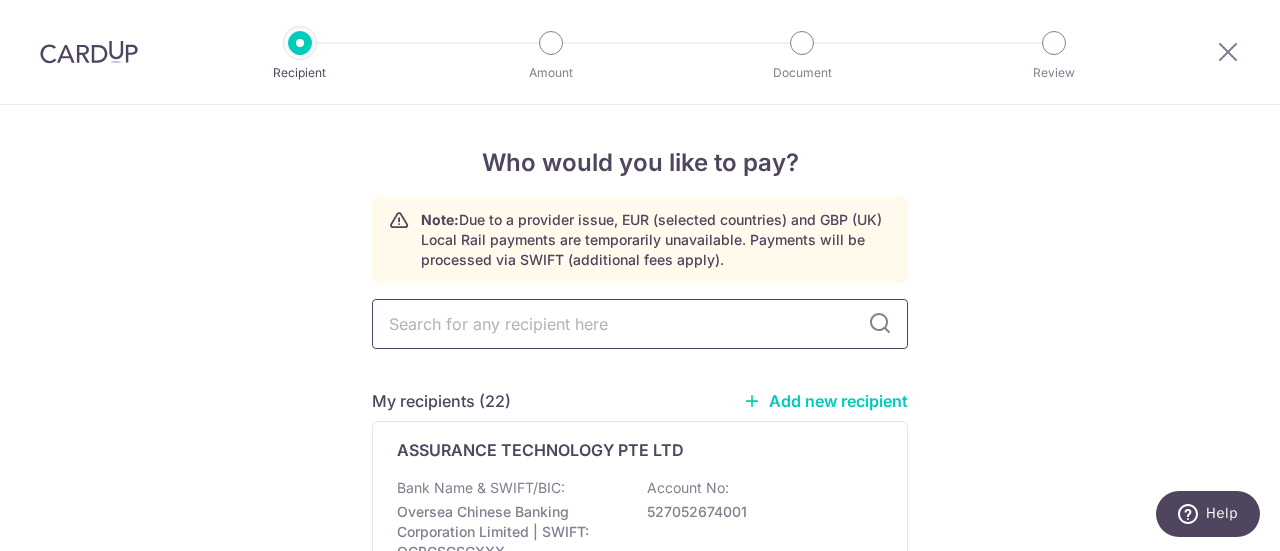 click at bounding box center (640, 324) 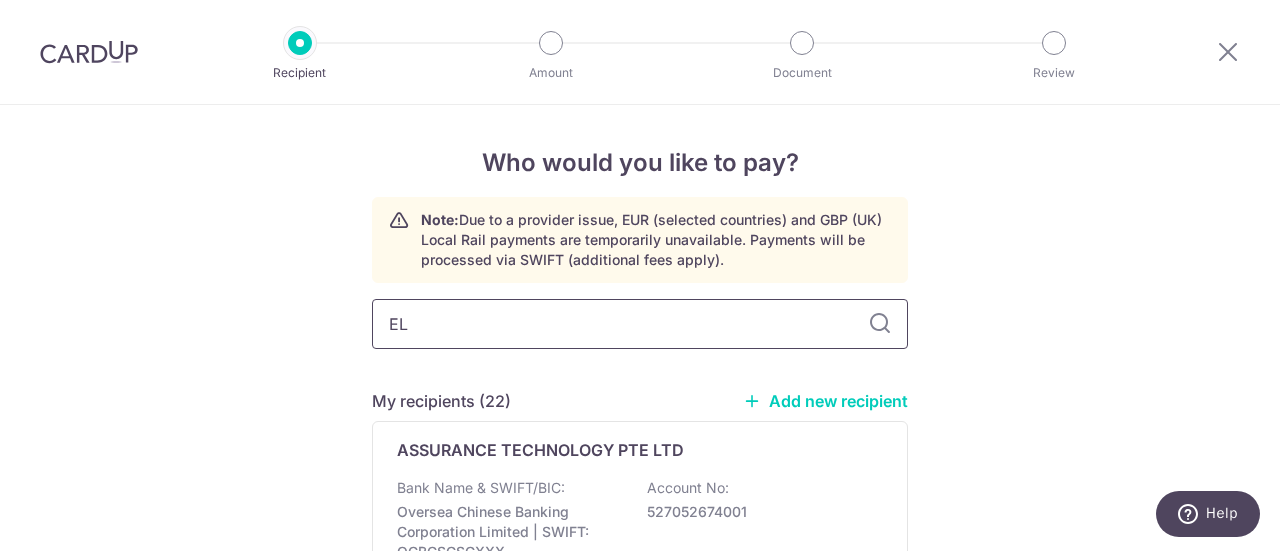 type on "ELO" 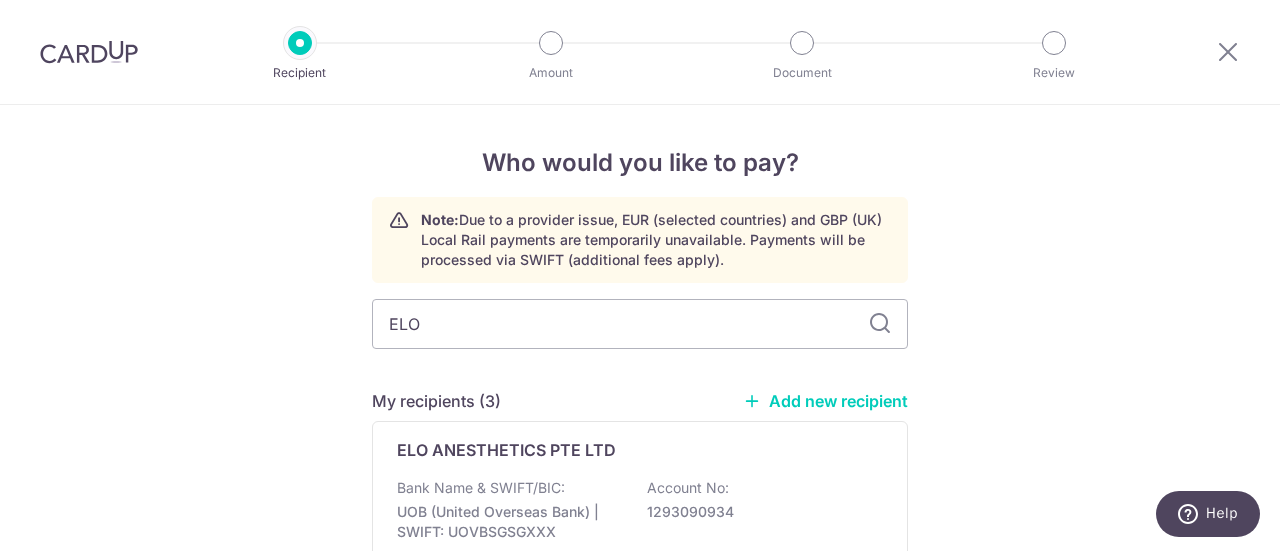 scroll, scrollTop: 100, scrollLeft: 0, axis: vertical 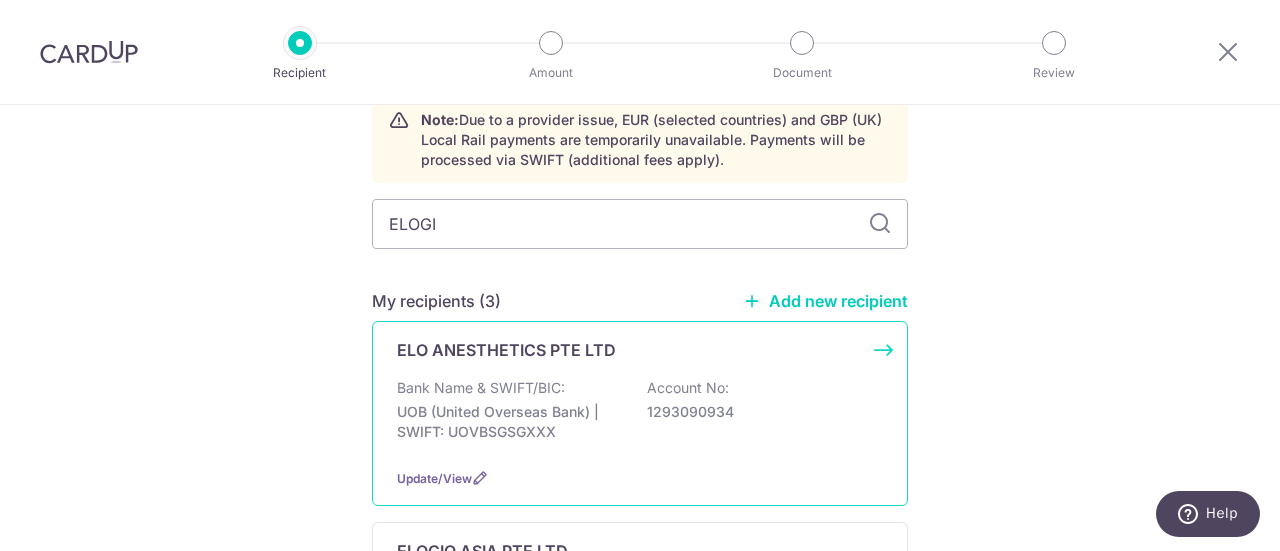 type on "ELOGIO" 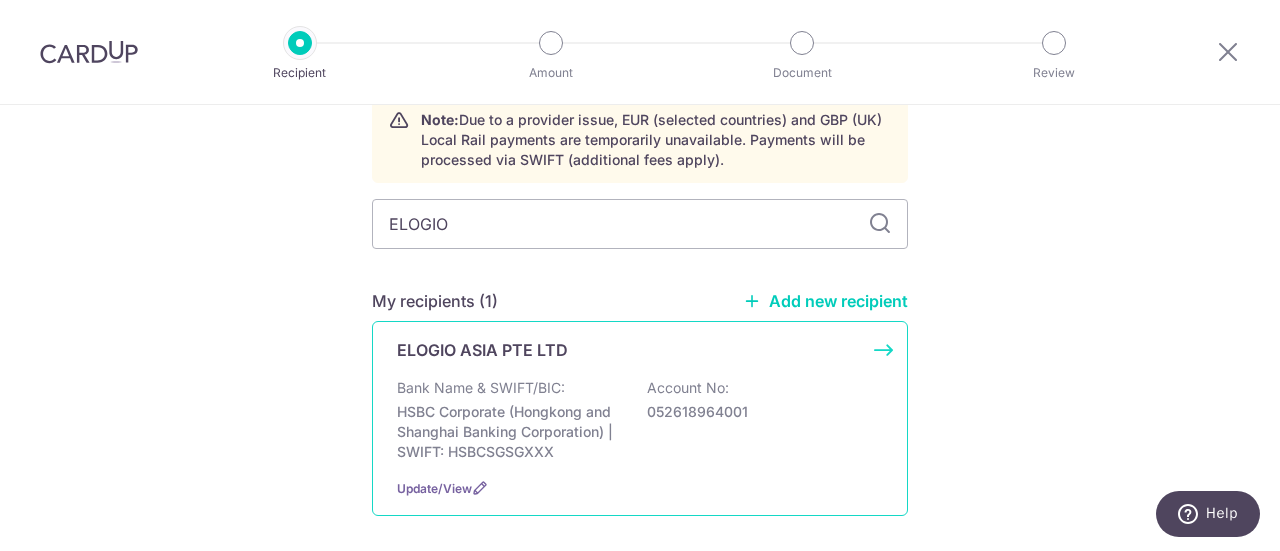 click on "HSBC Corporate (Hongkong and Shanghai Banking Corporation) | SWIFT: HSBCSGSGXXX" at bounding box center (509, 432) 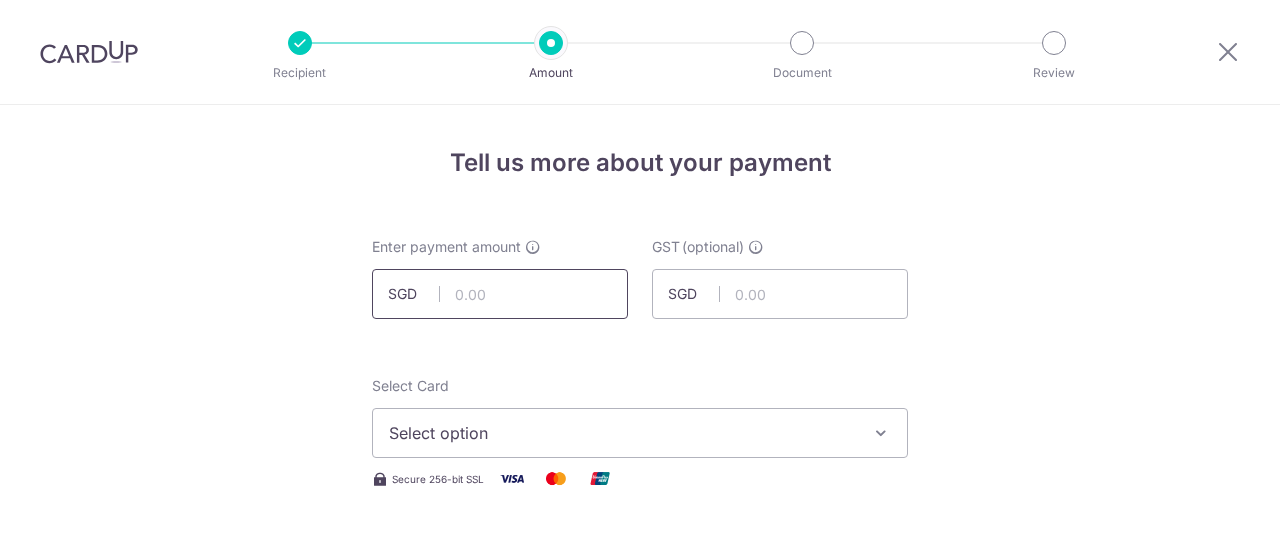 scroll, scrollTop: 0, scrollLeft: 0, axis: both 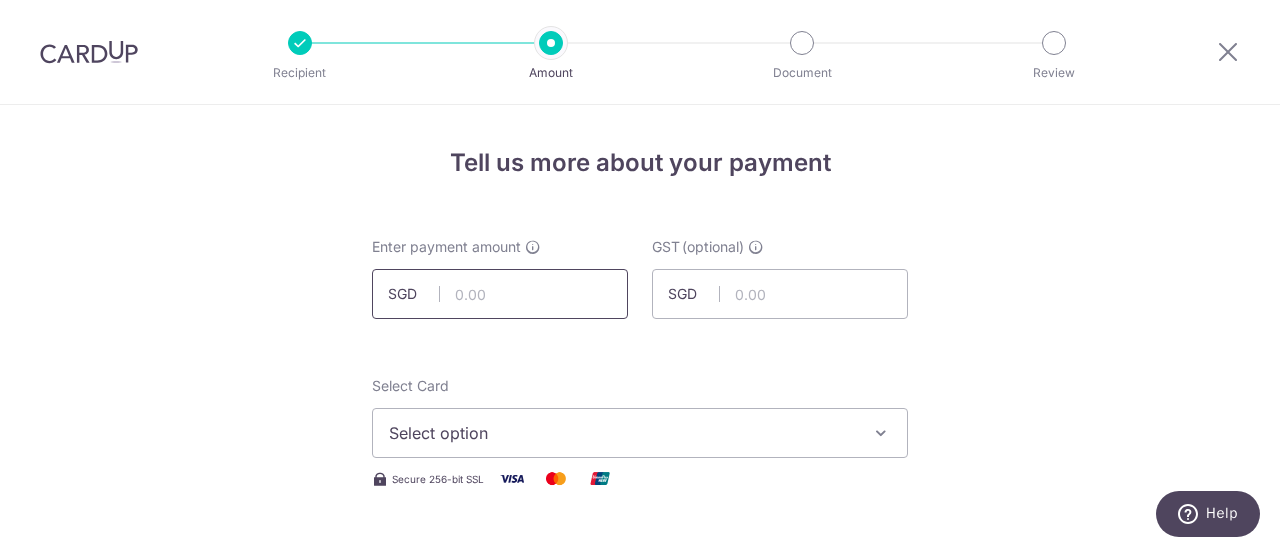 click at bounding box center (500, 294) 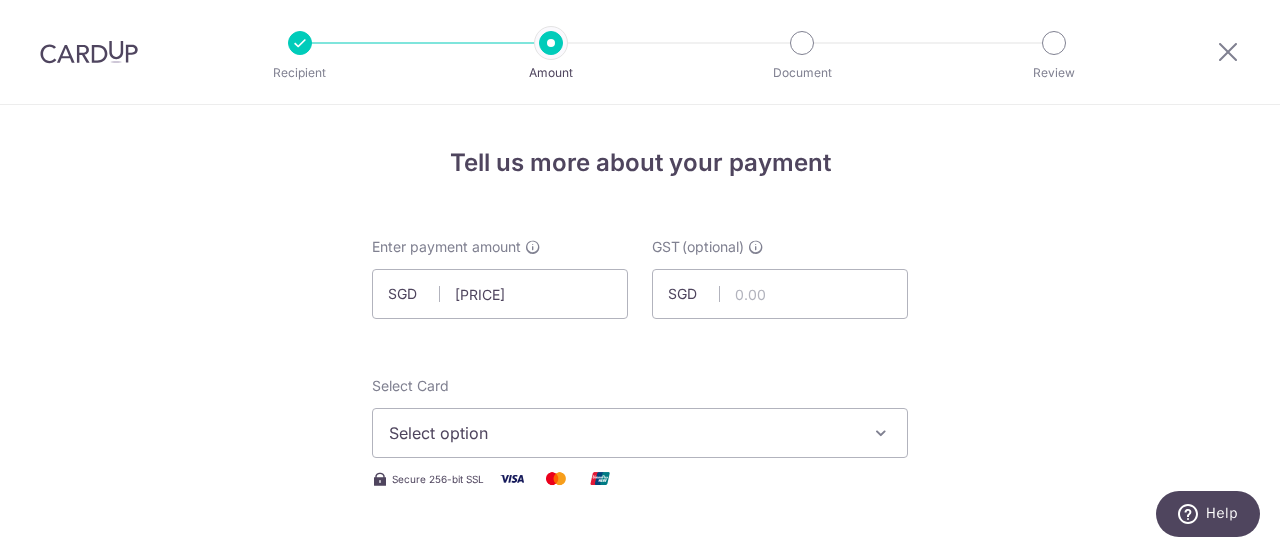 type on "2,534.25" 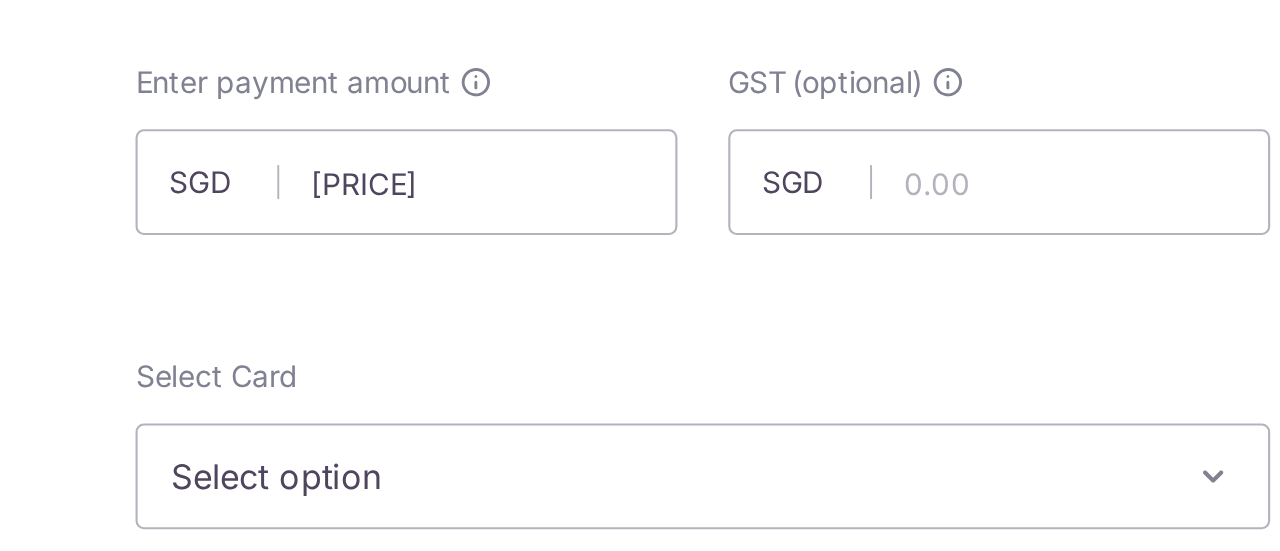 scroll, scrollTop: 36, scrollLeft: 0, axis: vertical 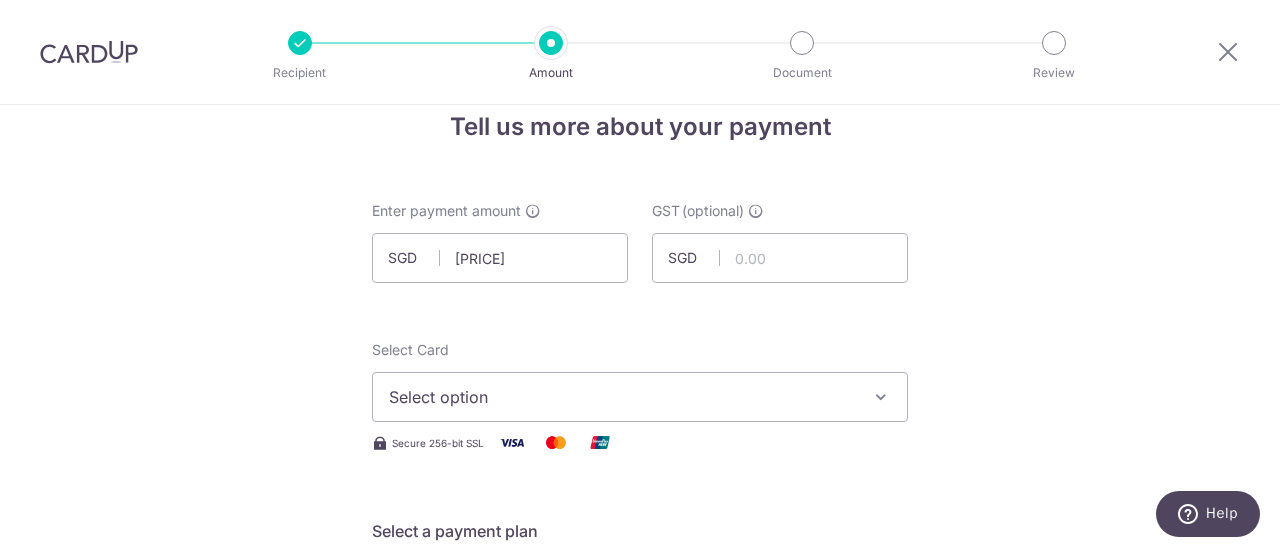 click on "Select option" at bounding box center [622, 397] 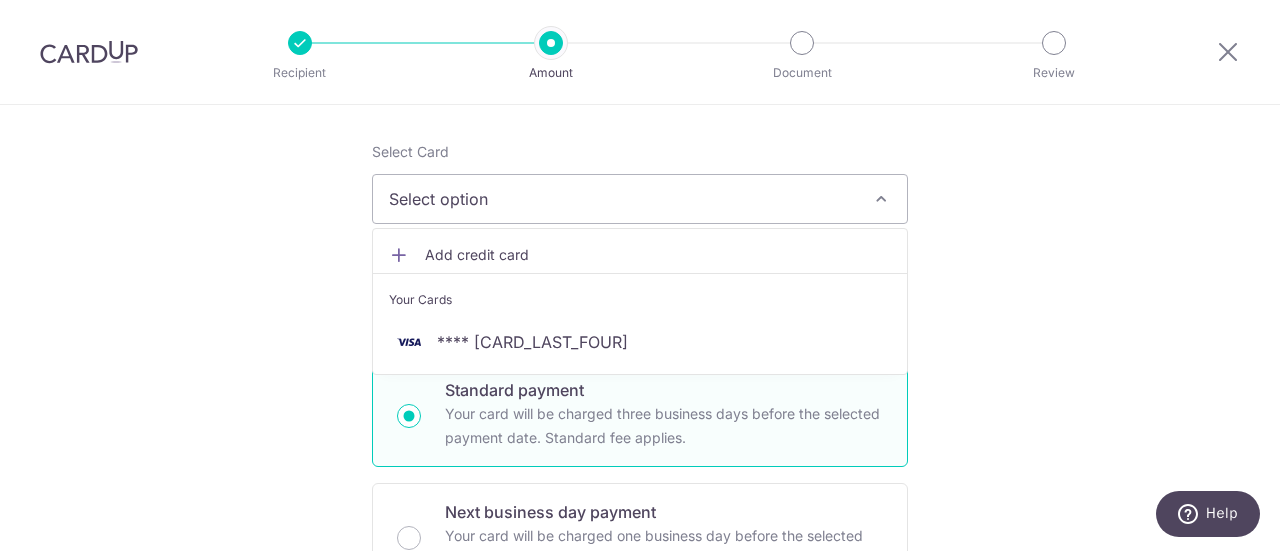 scroll, scrollTop: 236, scrollLeft: 0, axis: vertical 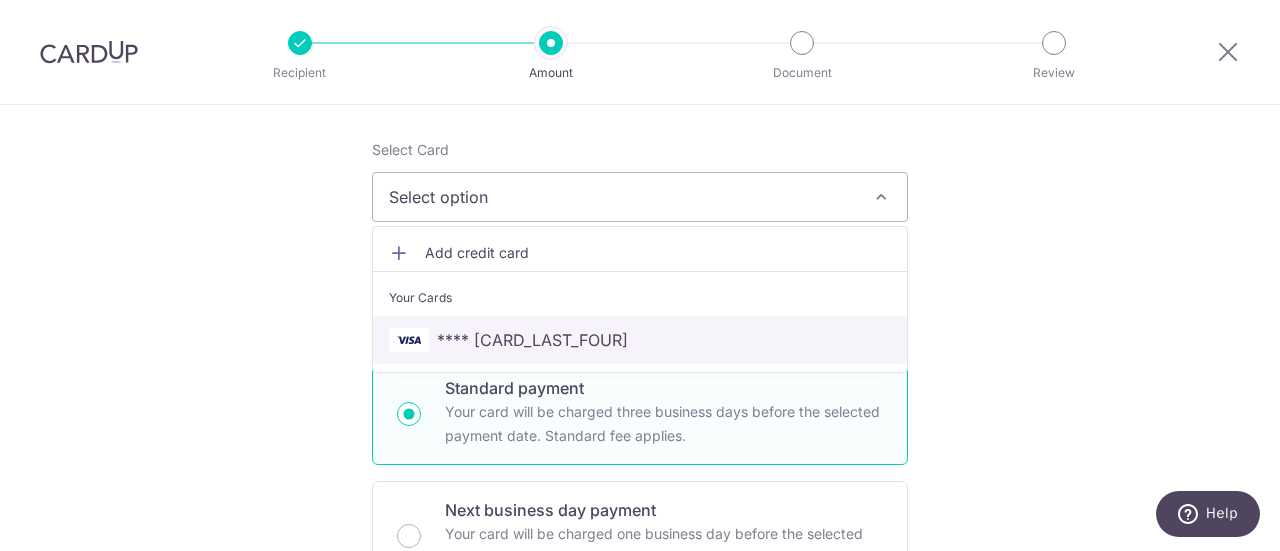 click on "**** 6171" at bounding box center [640, 340] 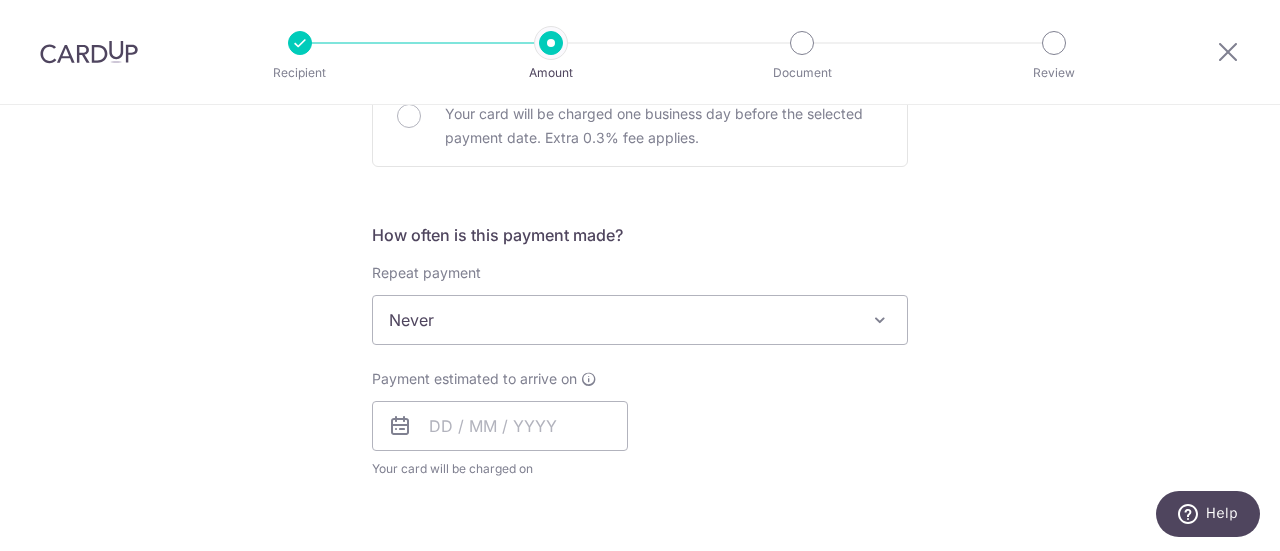 scroll, scrollTop: 656, scrollLeft: 0, axis: vertical 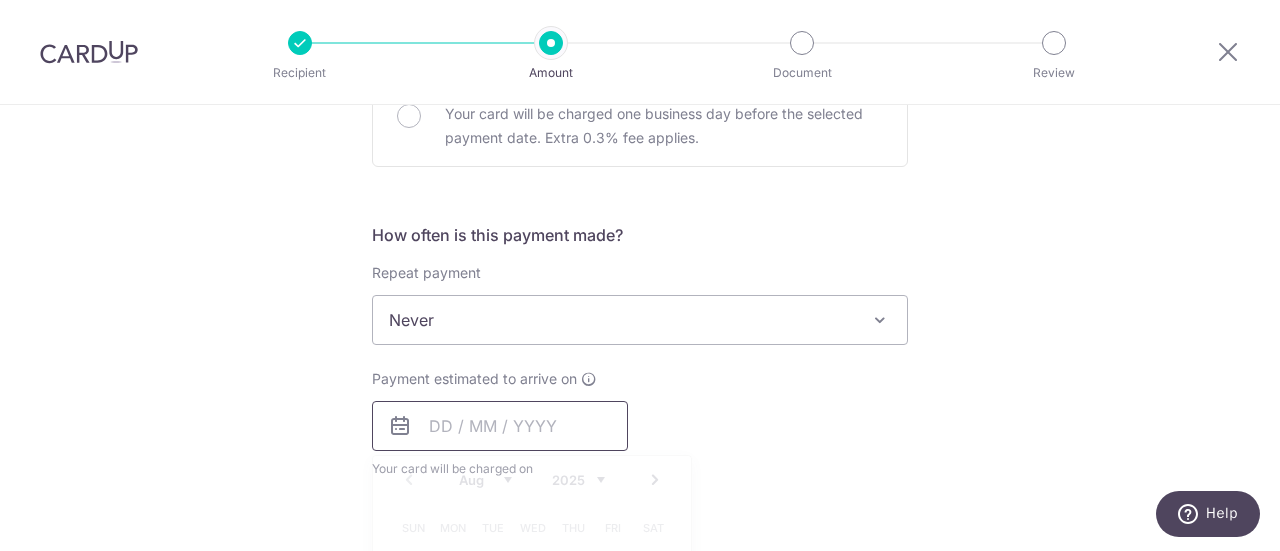 click at bounding box center (500, 426) 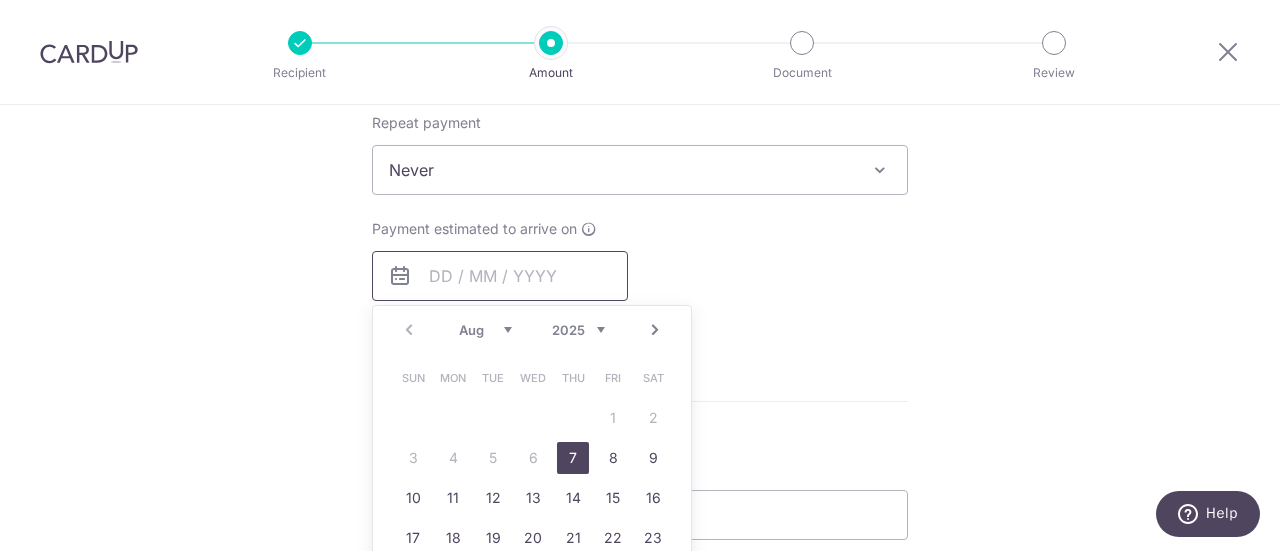 scroll, scrollTop: 828, scrollLeft: 0, axis: vertical 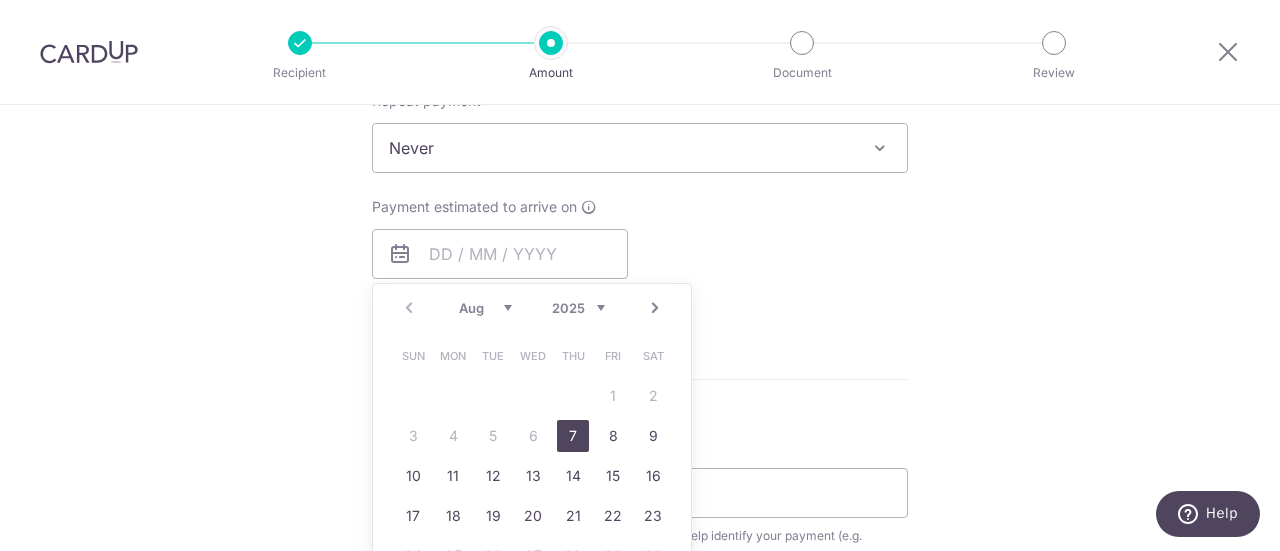 click on "7" at bounding box center (573, 436) 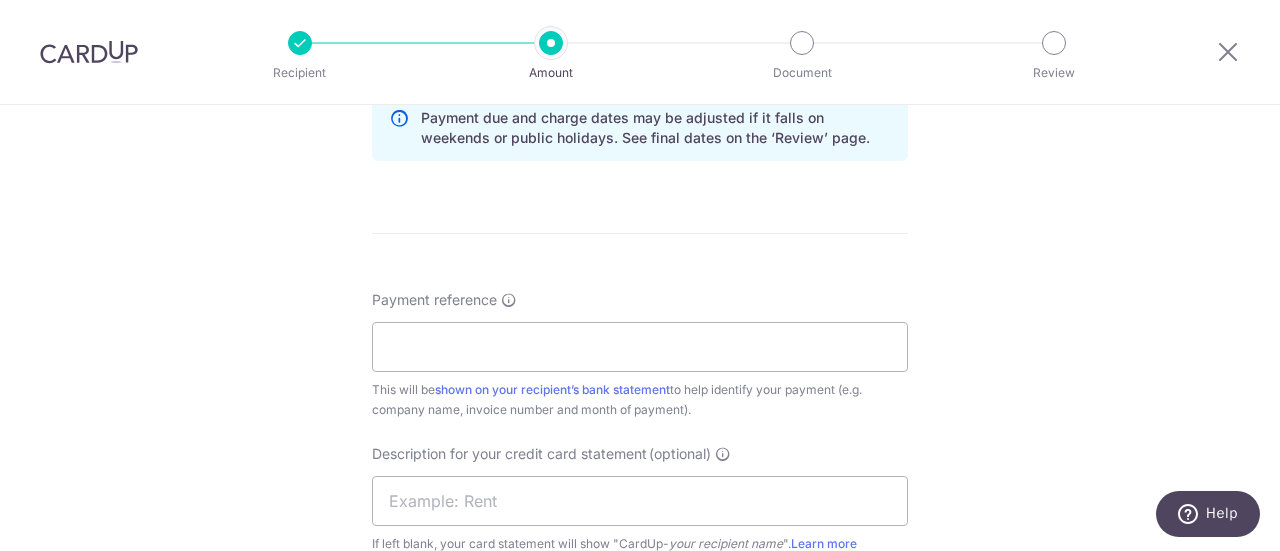 scroll, scrollTop: 1056, scrollLeft: 0, axis: vertical 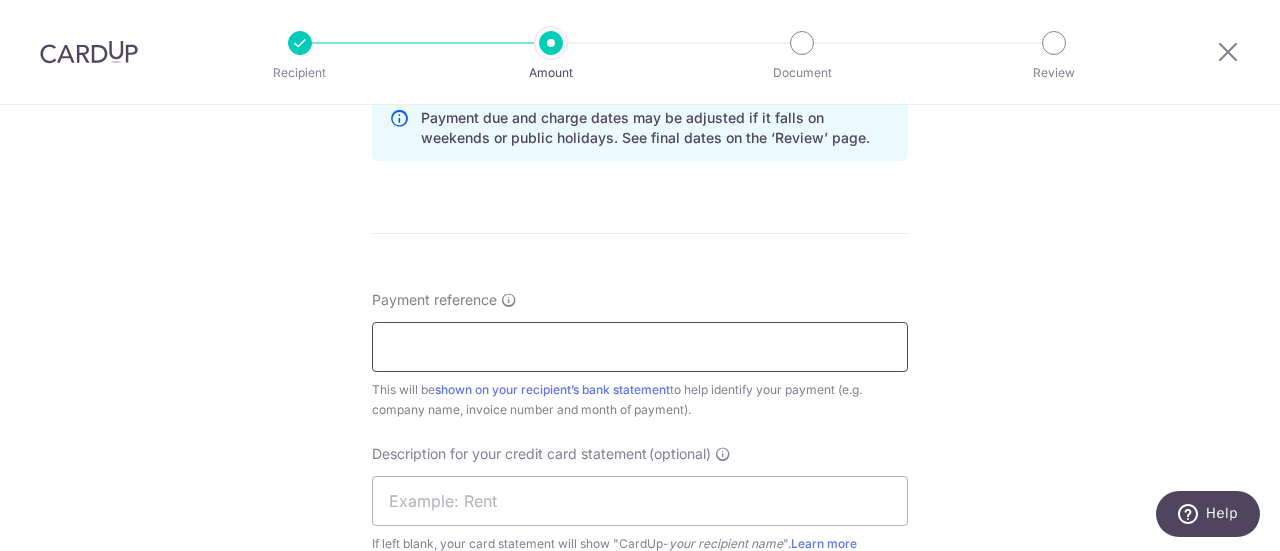 click on "Payment reference" at bounding box center (640, 347) 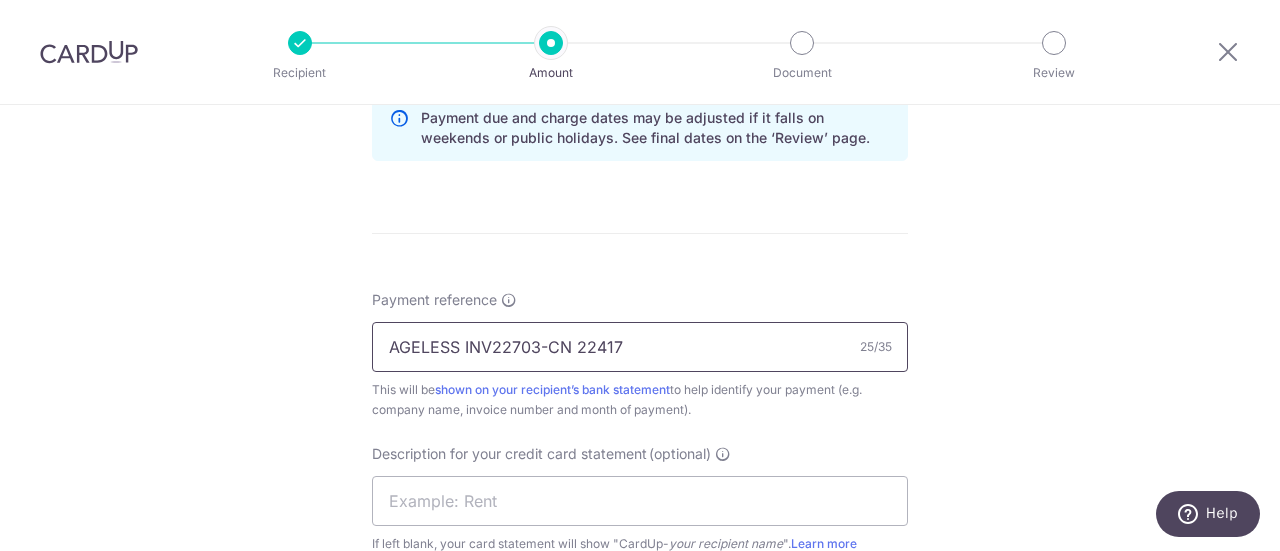 click on "AGELESS INV22703-CN 22417" at bounding box center (640, 347) 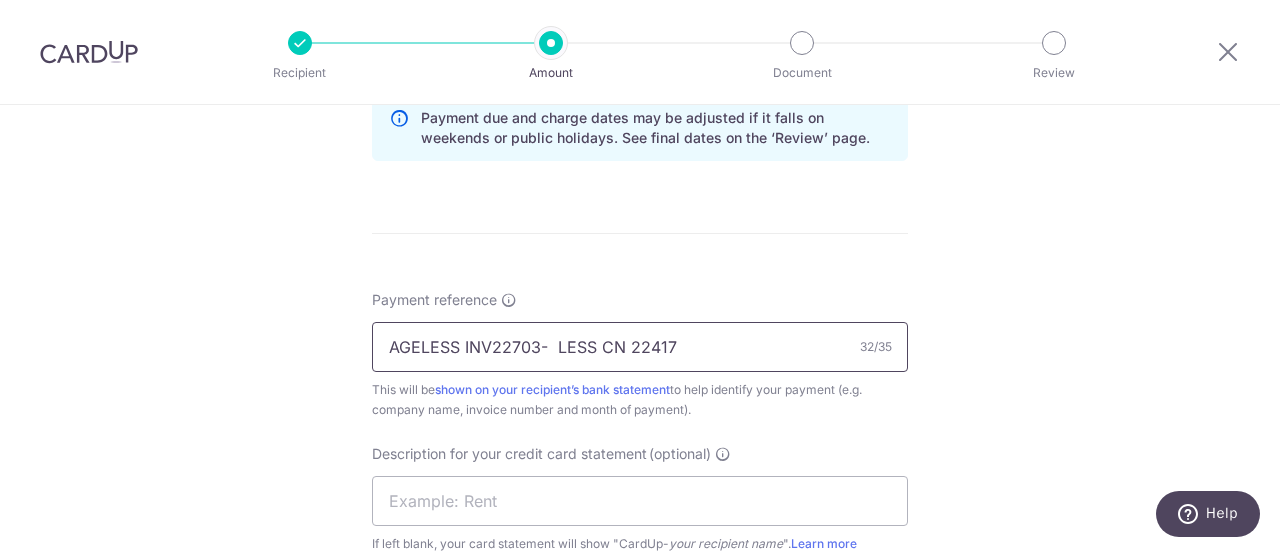 click on "AGELESS INV22703-  LESS CN 22417" at bounding box center (640, 347) 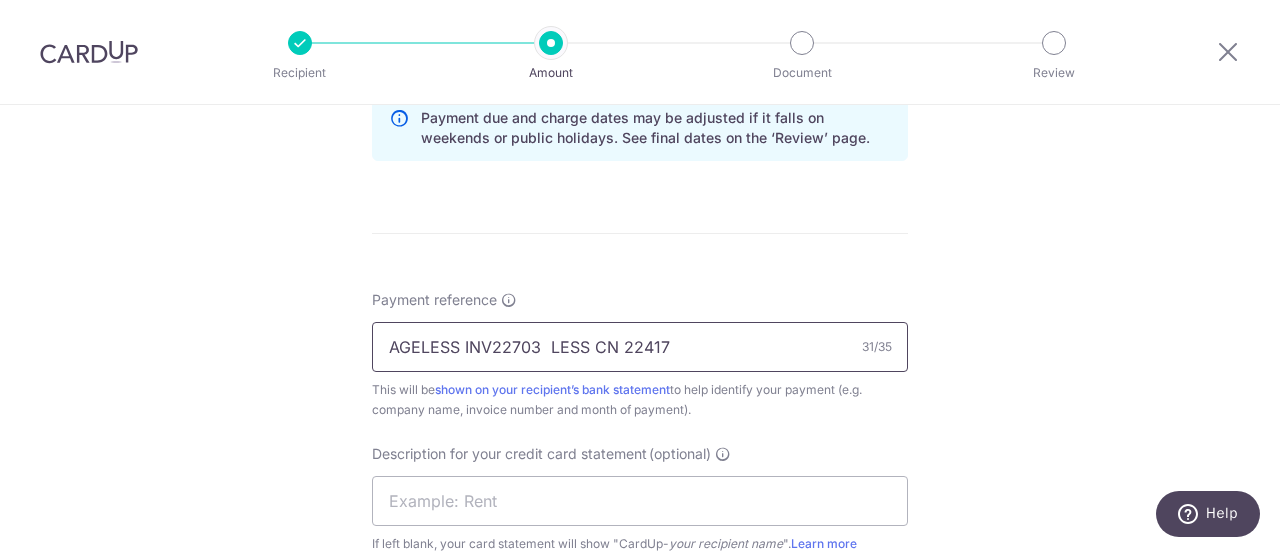 click on "AGELESS INV22703  LESS CN 22417" at bounding box center (640, 347) 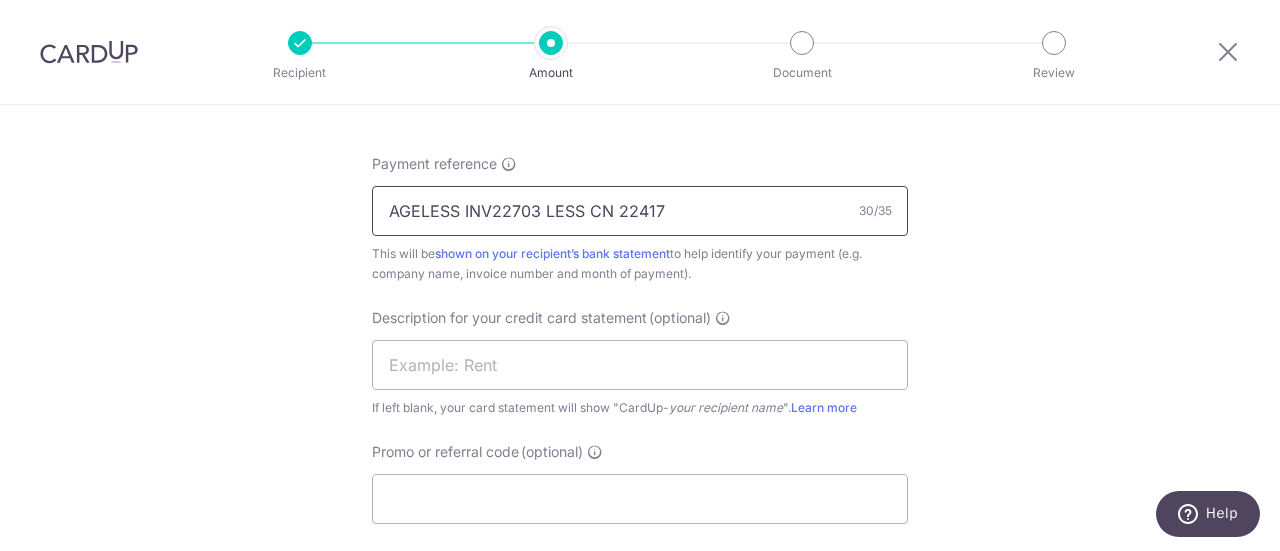 scroll, scrollTop: 1198, scrollLeft: 0, axis: vertical 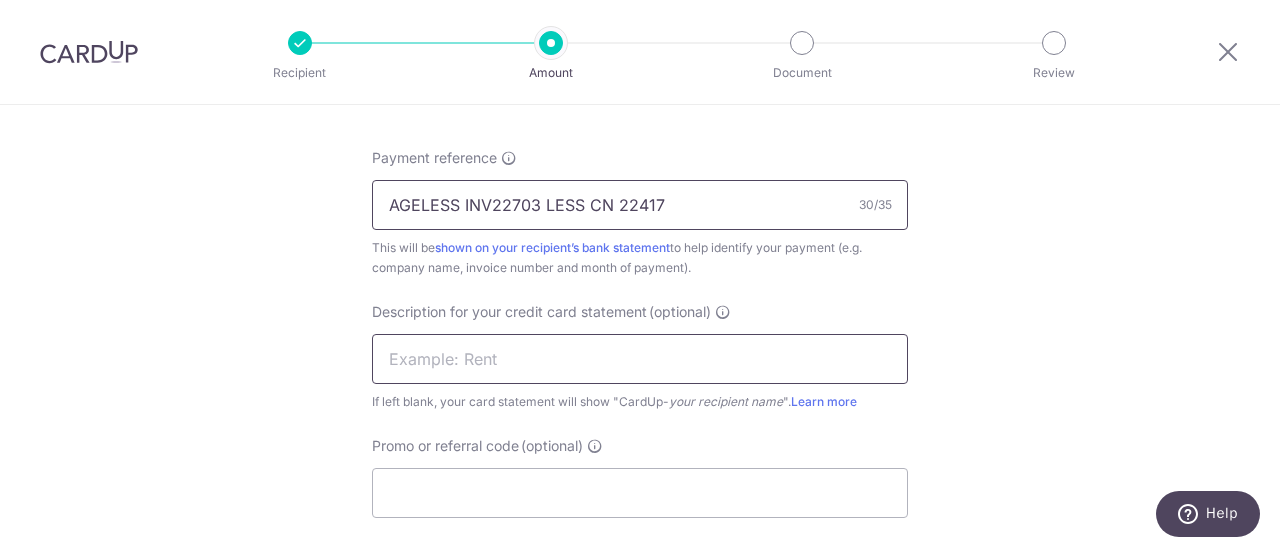 type on "AGELESS INV22703 LESS CN 22417" 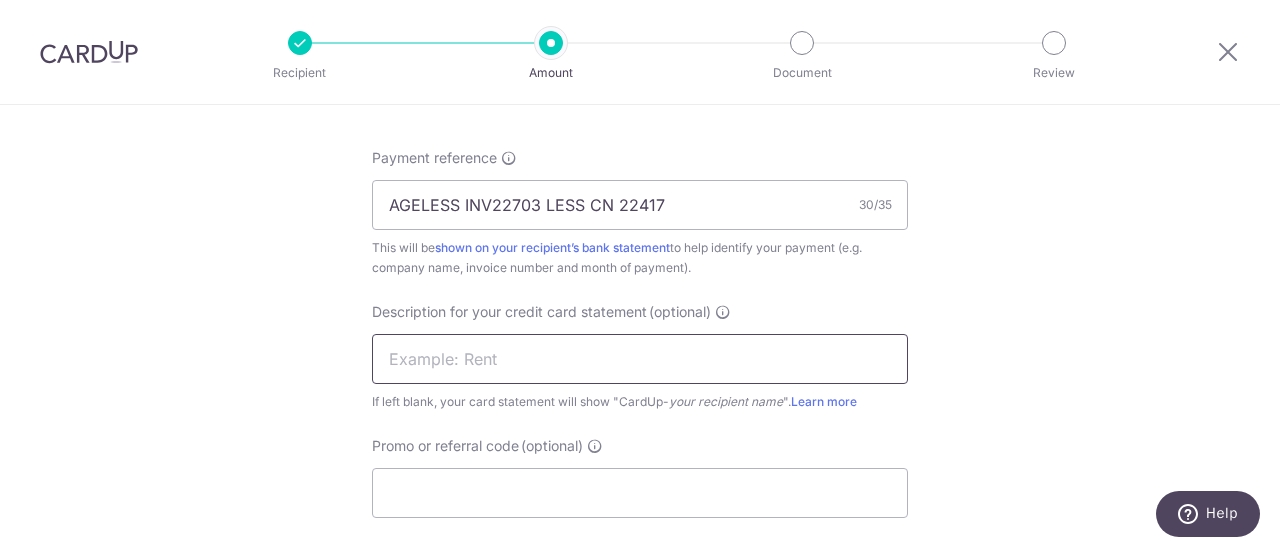 click at bounding box center (640, 359) 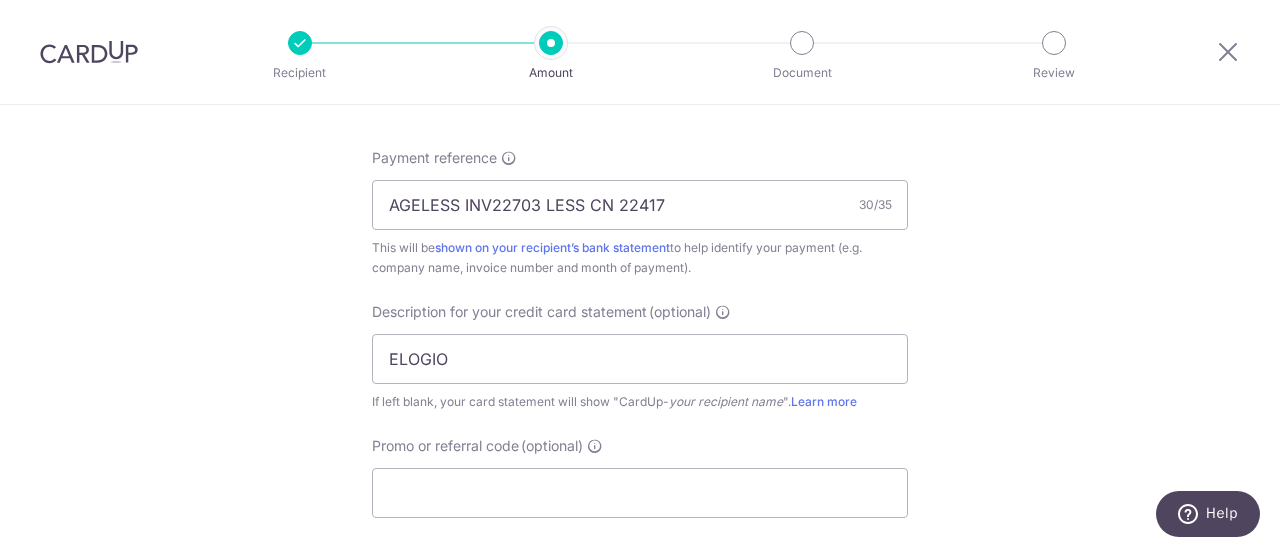 click on "Tell us more about your payment
Enter payment amount
SGD
2,534.25
2534.25
GST
(optional)
SGD
Select Card
**** 6171
Add credit card
Your Cards
**** 6171
Secure 256-bit SSL
Text" at bounding box center [640, -81] 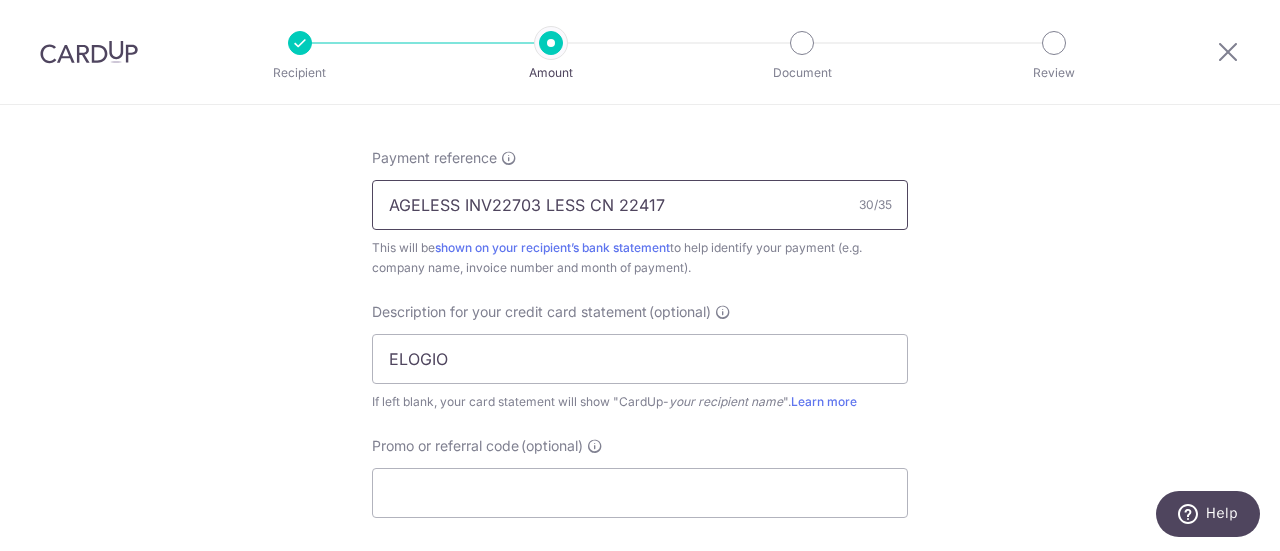 drag, startPoint x: 461, startPoint y: 195, endPoint x: 659, endPoint y: 197, distance: 198.0101 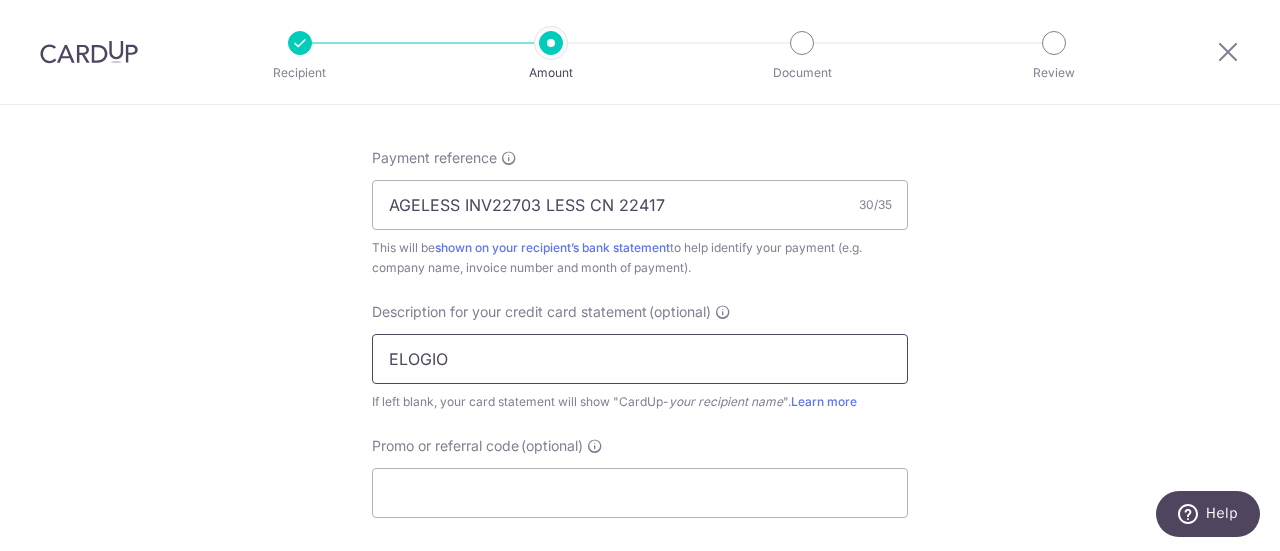 click on "ELOGIO" at bounding box center [640, 359] 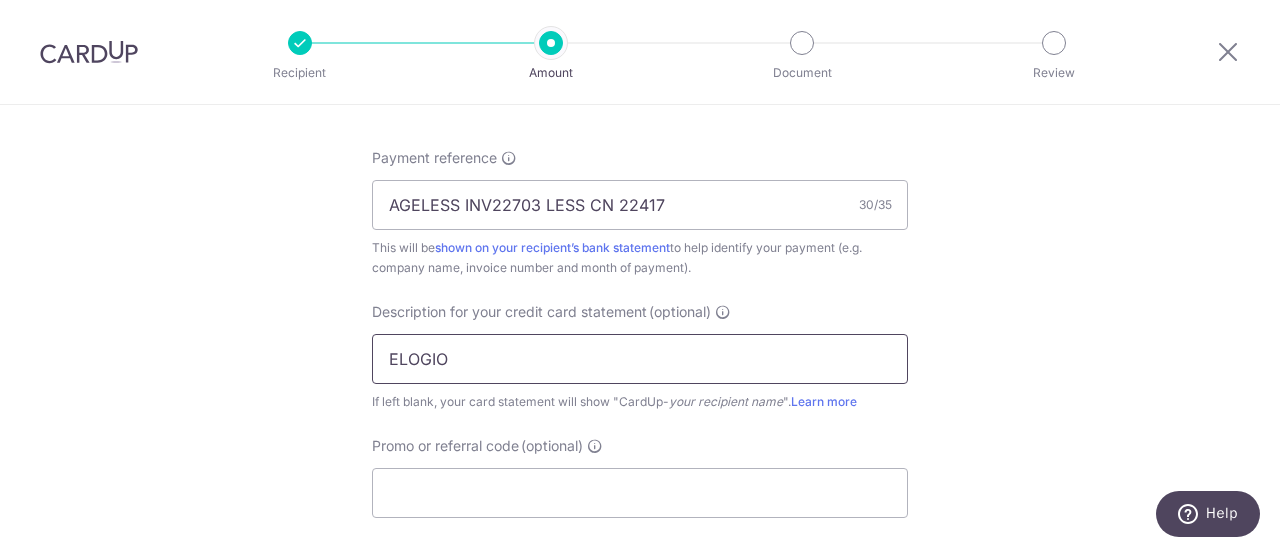 paste on "INV22703" 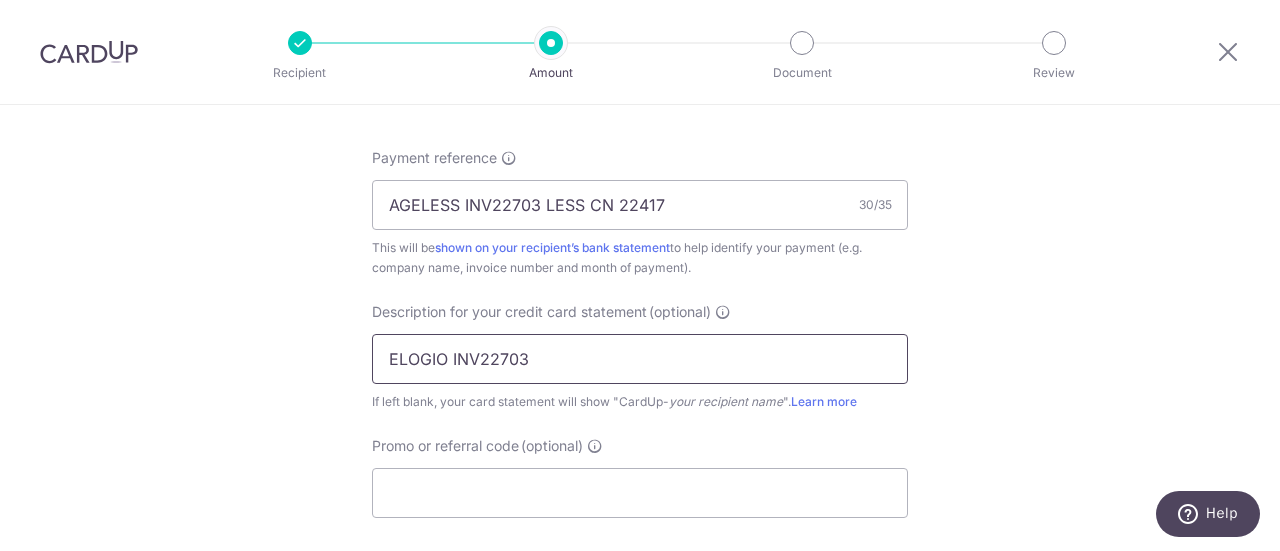 click on "ELOGIO INV22703" at bounding box center [640, 359] 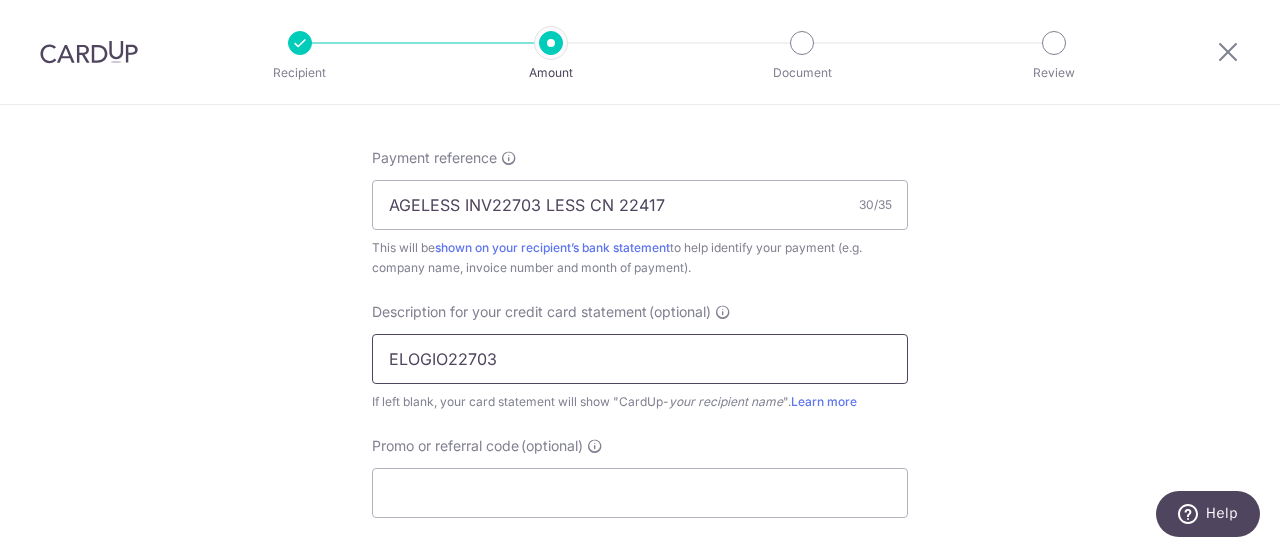 click on "ELOGIO22703" at bounding box center [640, 359] 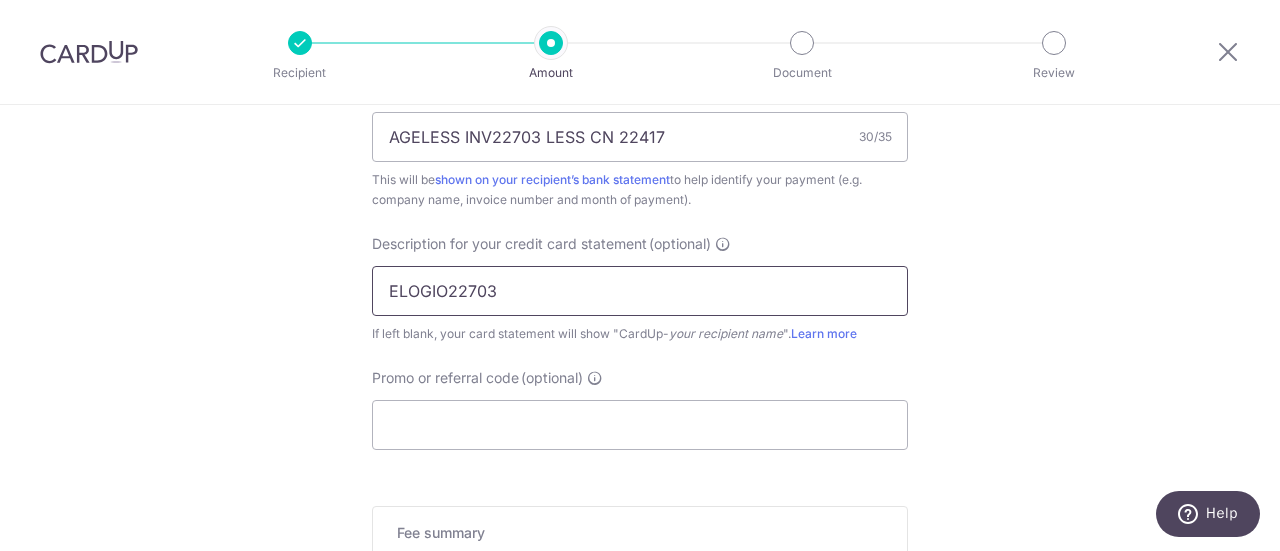 scroll, scrollTop: 1298, scrollLeft: 0, axis: vertical 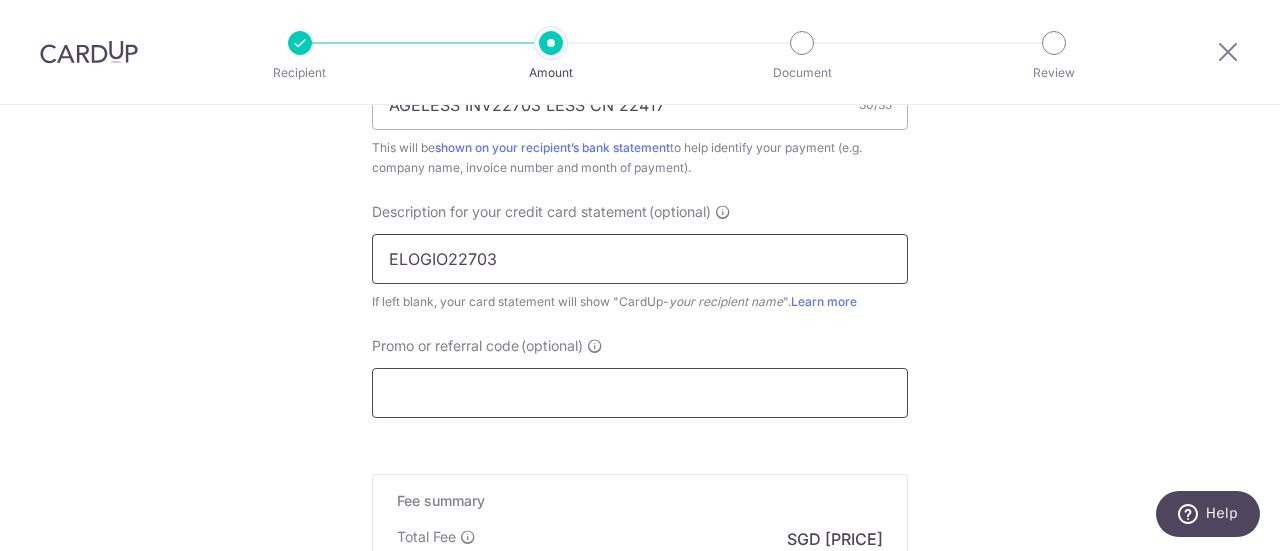 type on "ELOGIO22703" 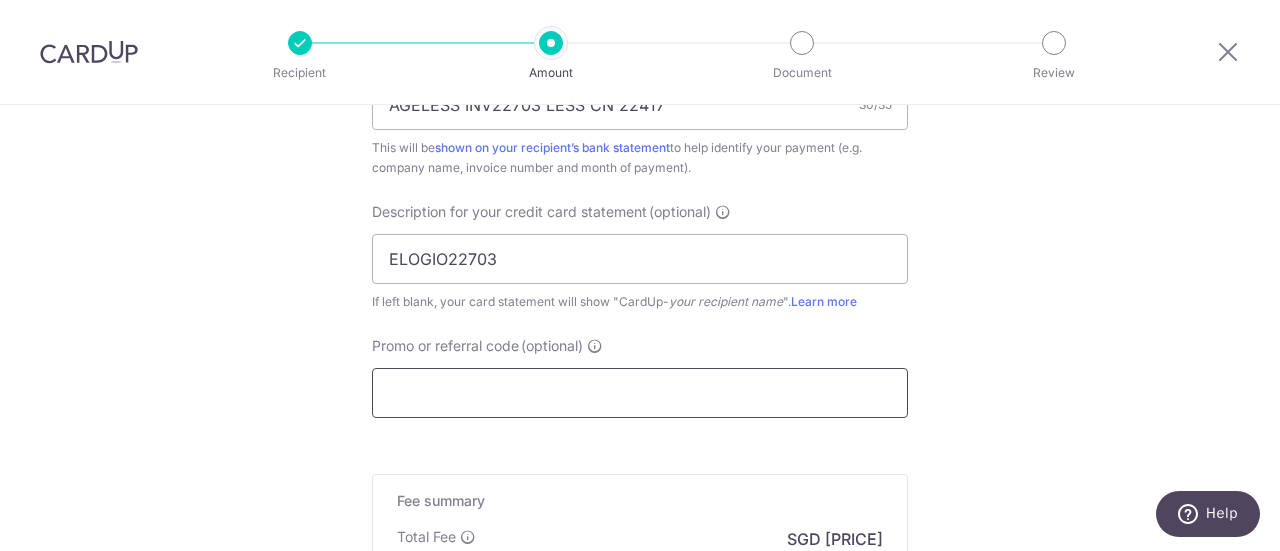 click on "Promo or referral code
(optional)" at bounding box center (640, 393) 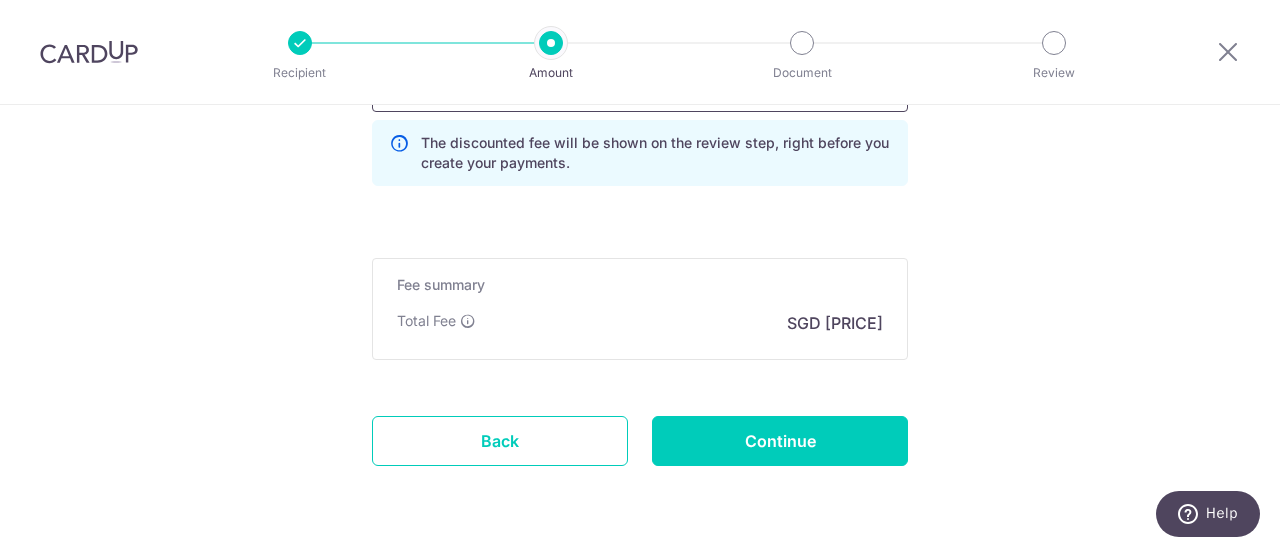 scroll, scrollTop: 1663, scrollLeft: 0, axis: vertical 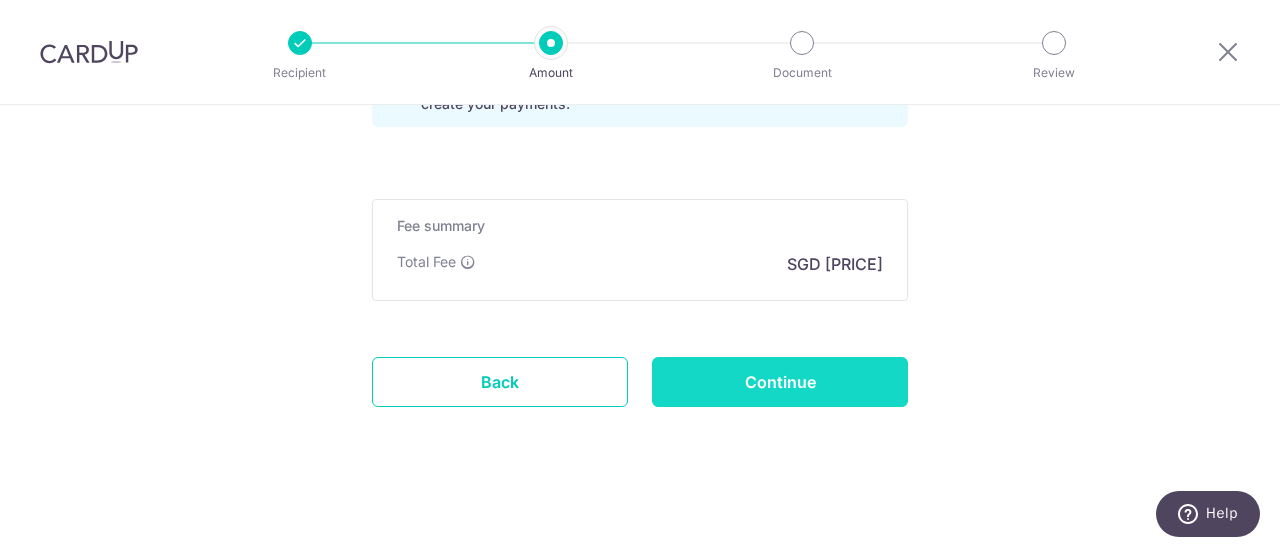 type on "AM170" 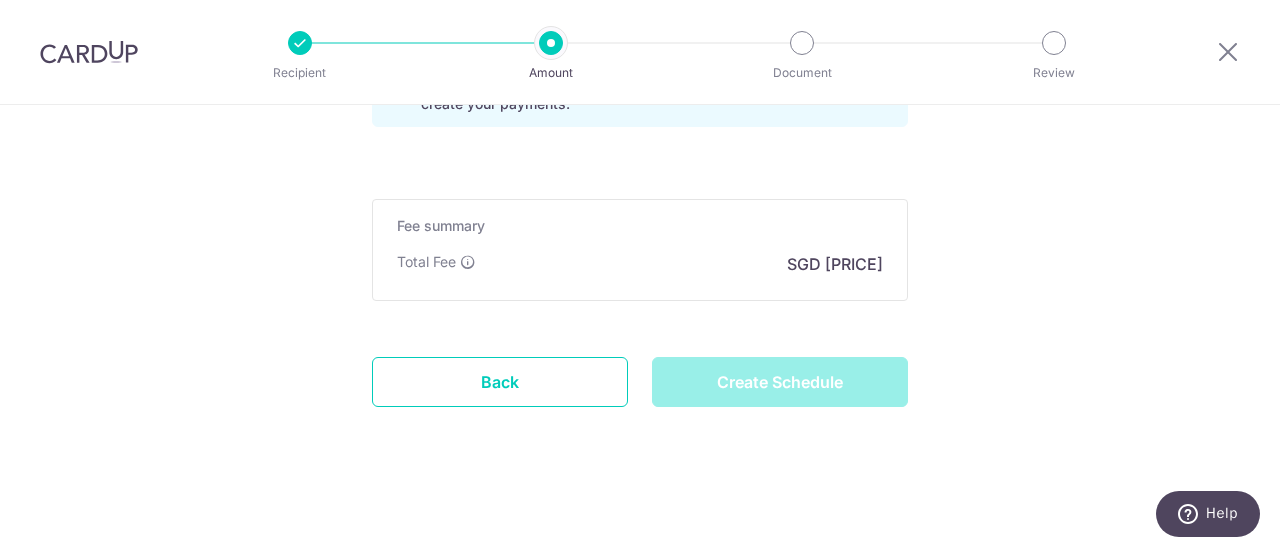 type on "Create Schedule" 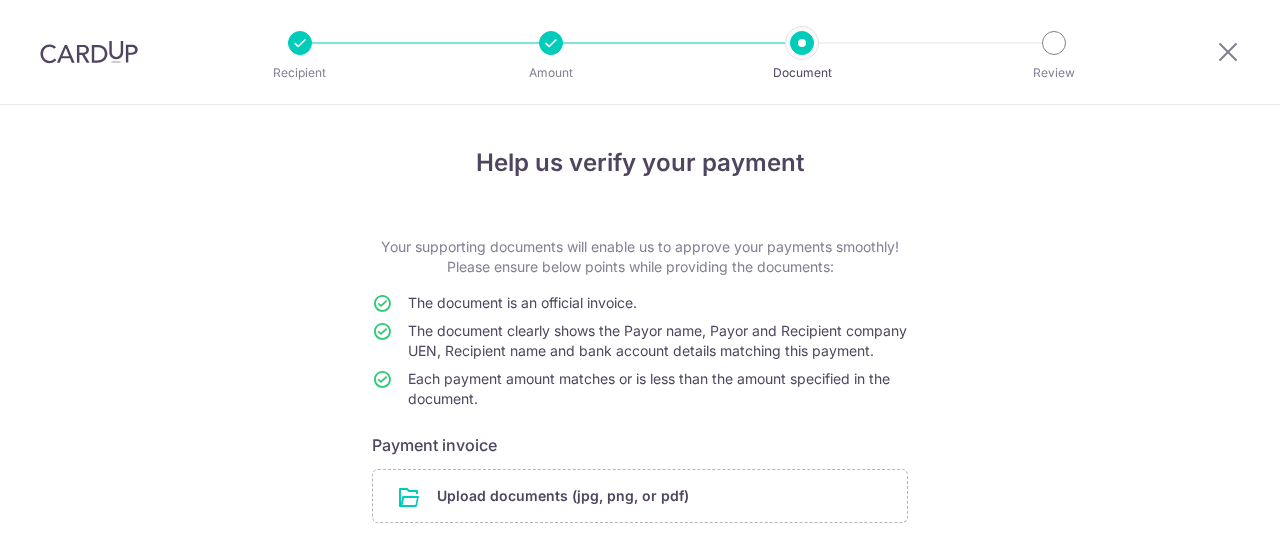 scroll, scrollTop: 0, scrollLeft: 0, axis: both 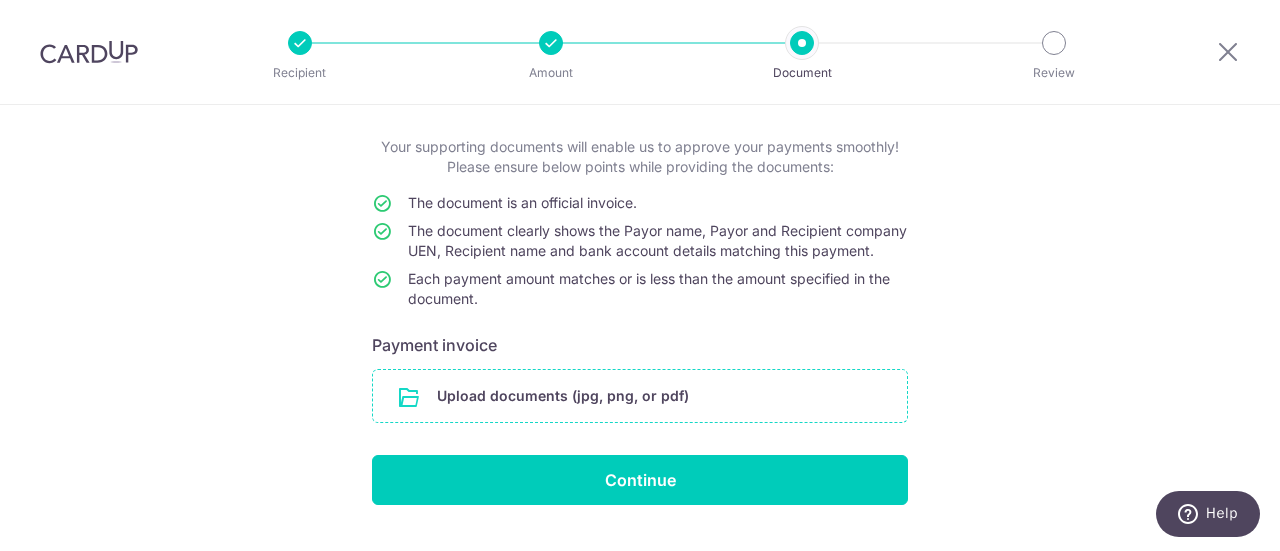 click at bounding box center (640, 396) 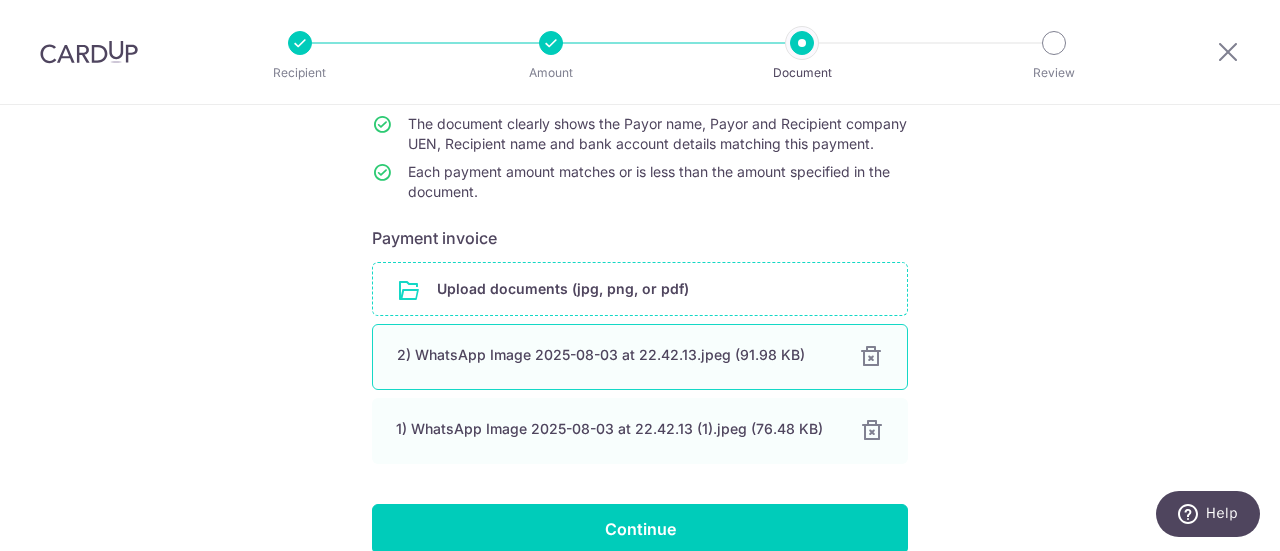 scroll, scrollTop: 300, scrollLeft: 0, axis: vertical 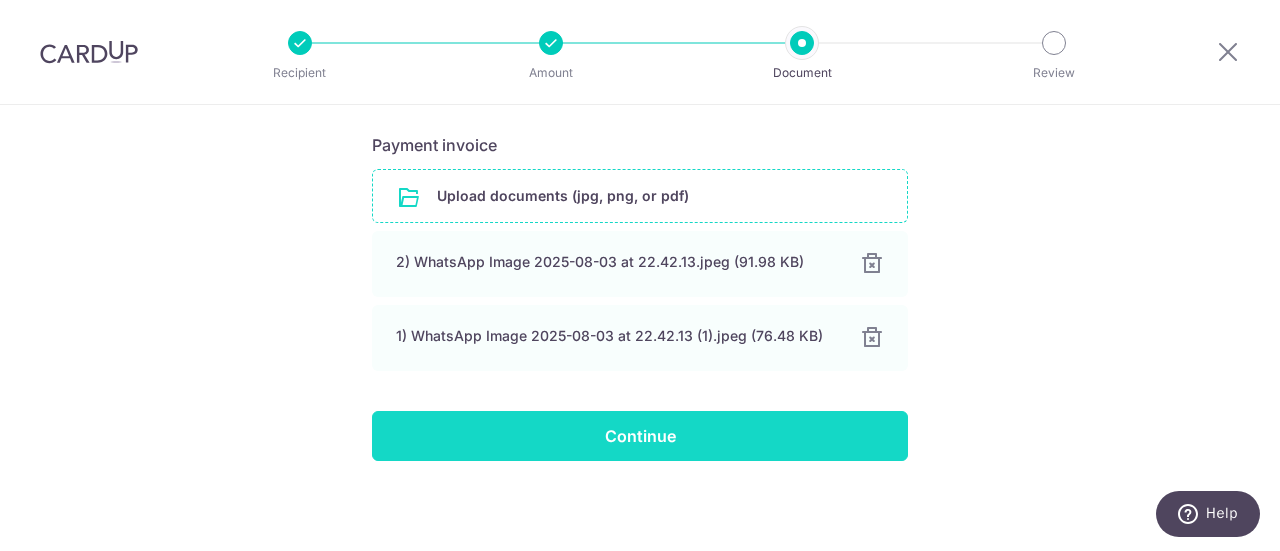 click on "Continue" at bounding box center (640, 436) 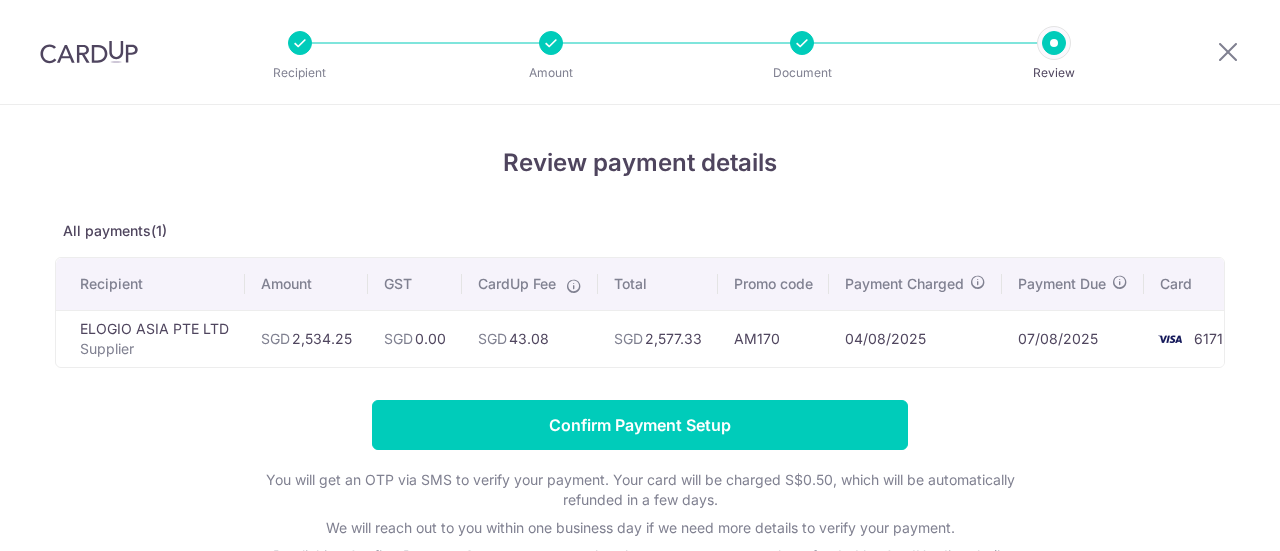 scroll, scrollTop: 0, scrollLeft: 0, axis: both 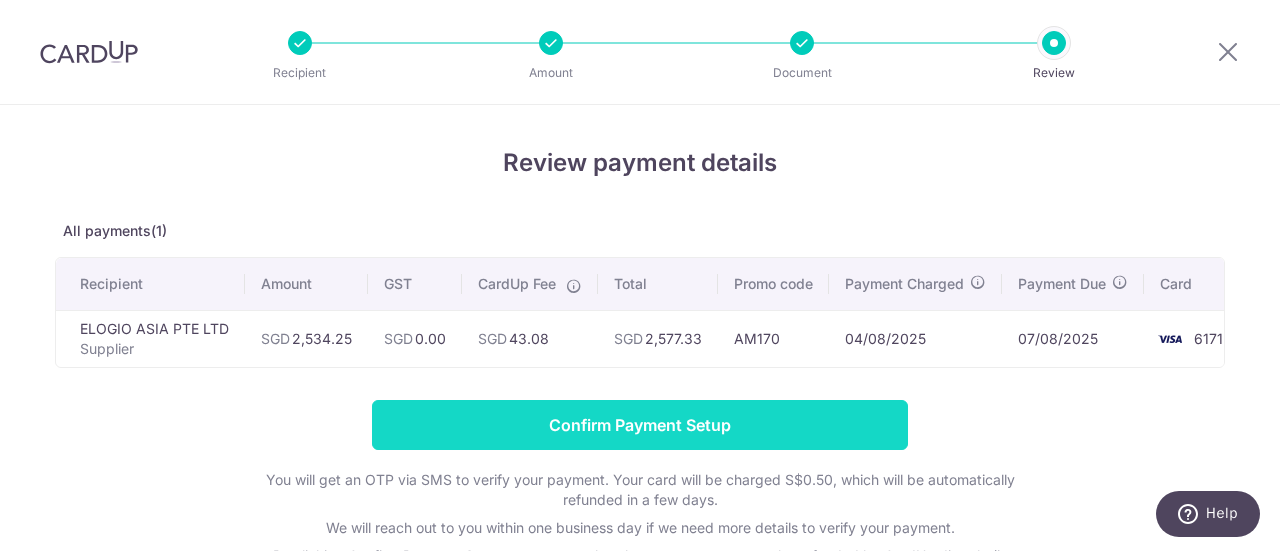 click on "Confirm Payment Setup" at bounding box center (640, 425) 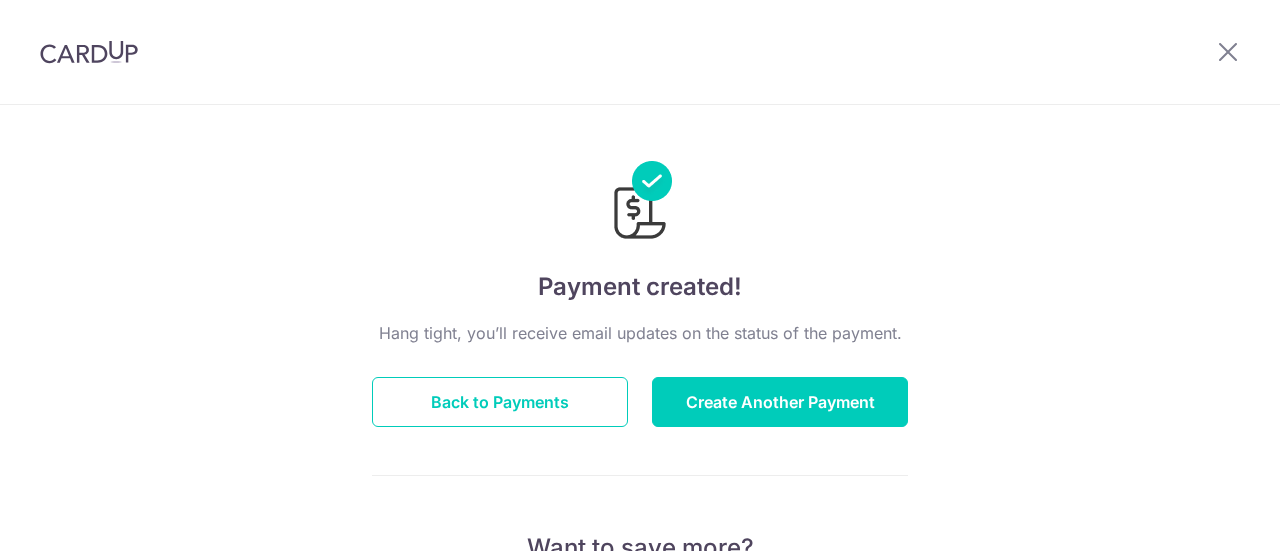 scroll, scrollTop: 0, scrollLeft: 0, axis: both 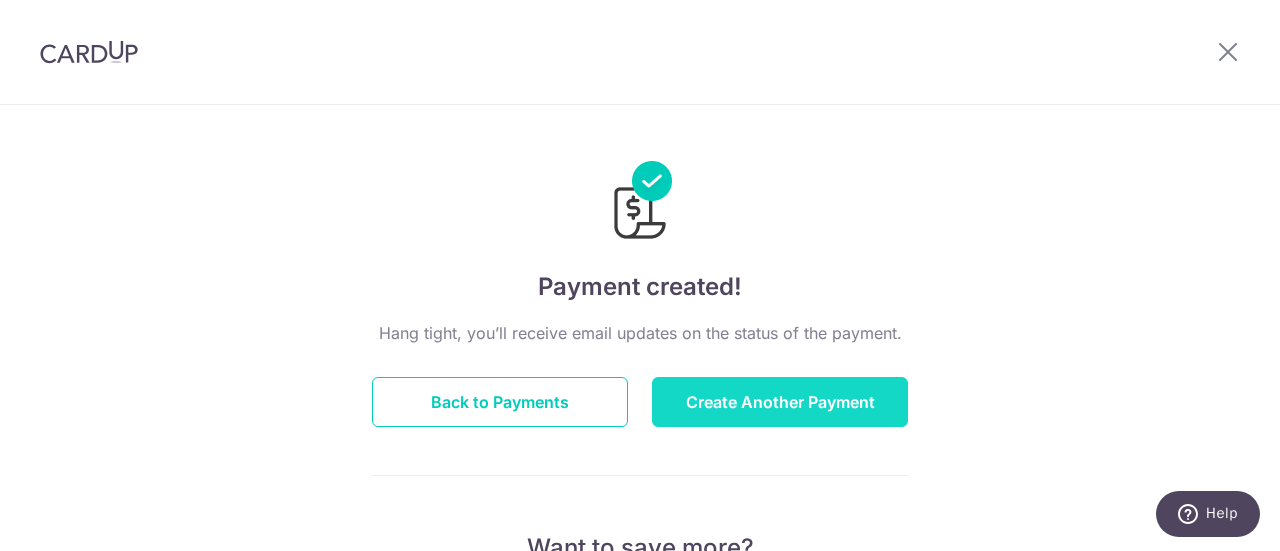 click on "Create Another Payment" at bounding box center [780, 402] 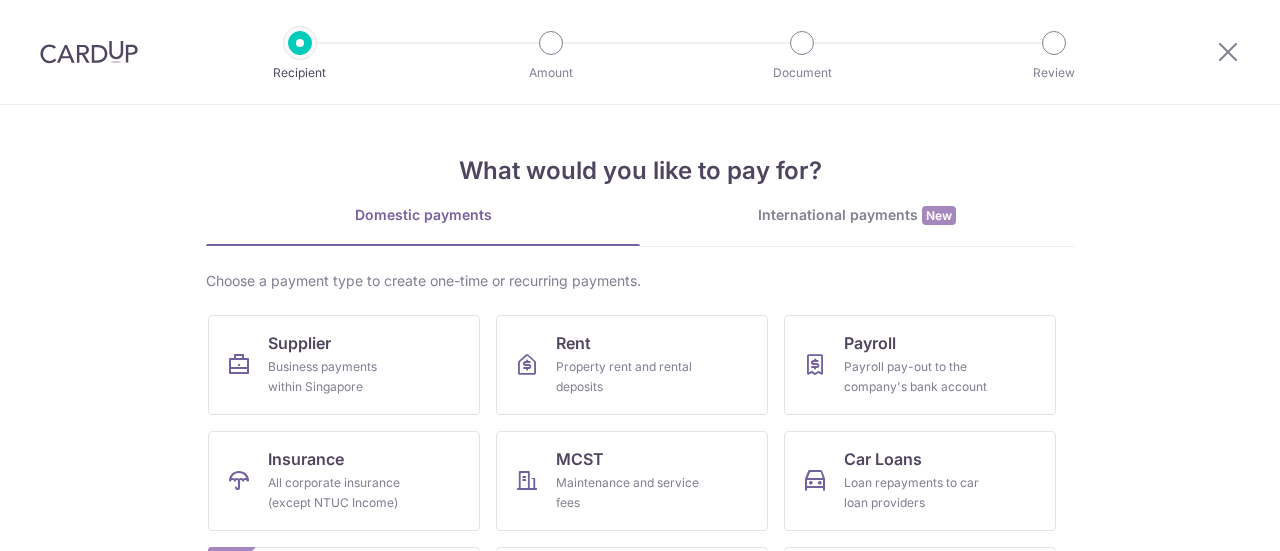 scroll, scrollTop: 0, scrollLeft: 0, axis: both 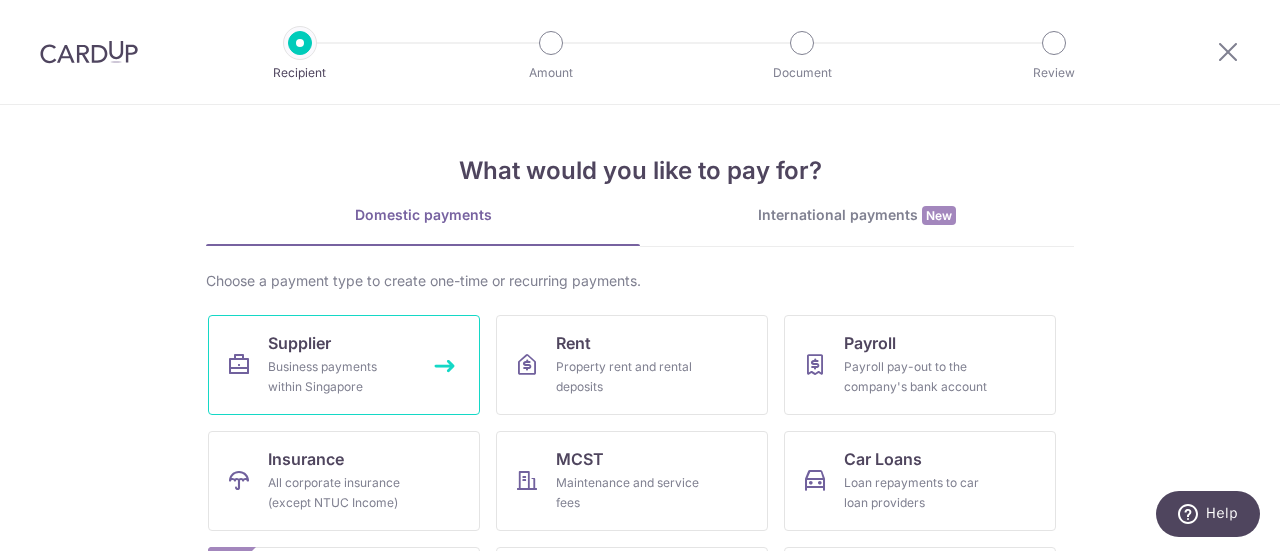 click on "Business payments within Singapore" at bounding box center [340, 377] 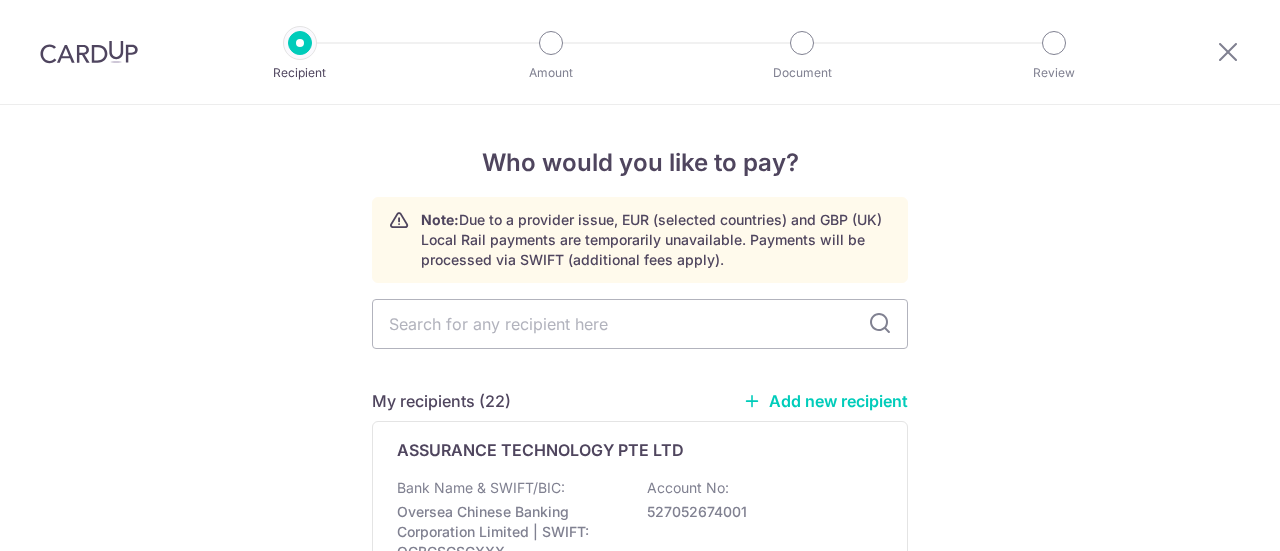scroll, scrollTop: 0, scrollLeft: 0, axis: both 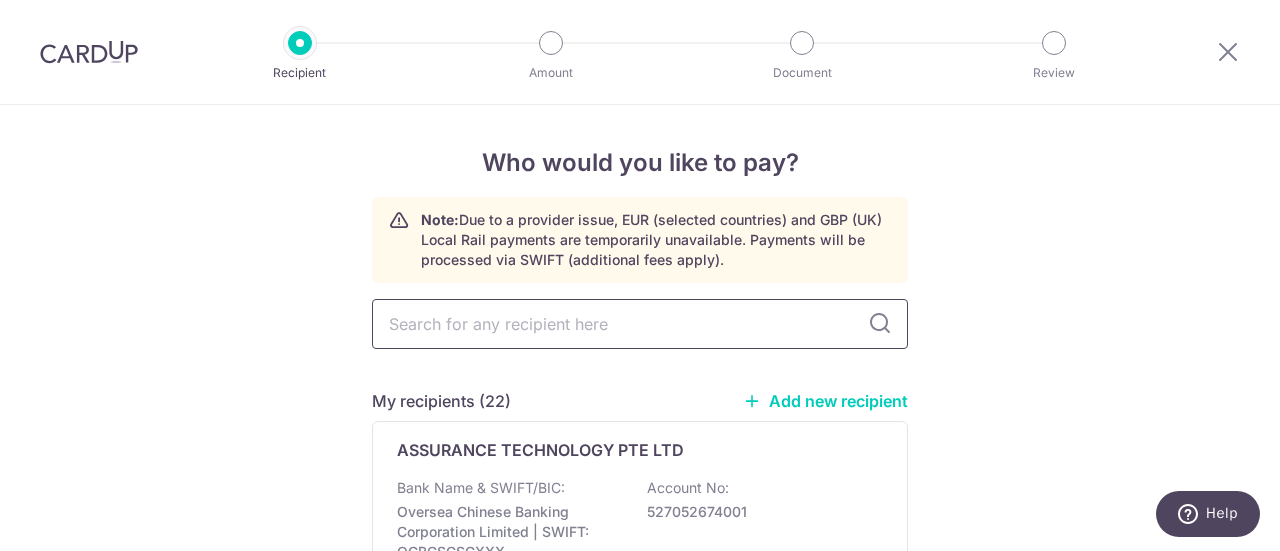 click at bounding box center [640, 324] 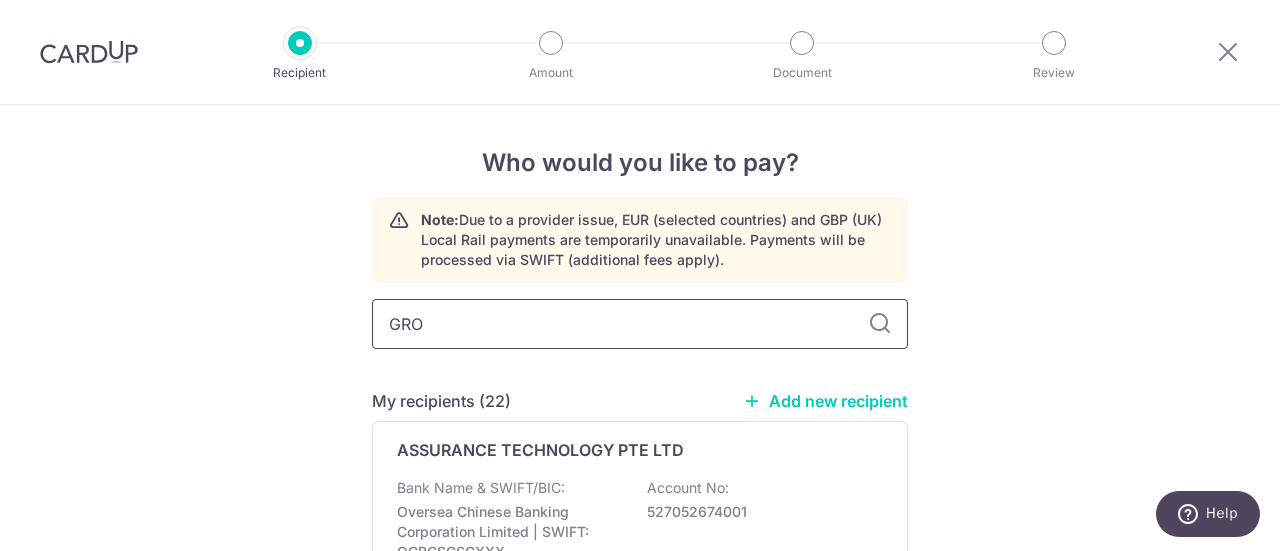 type on "GROM" 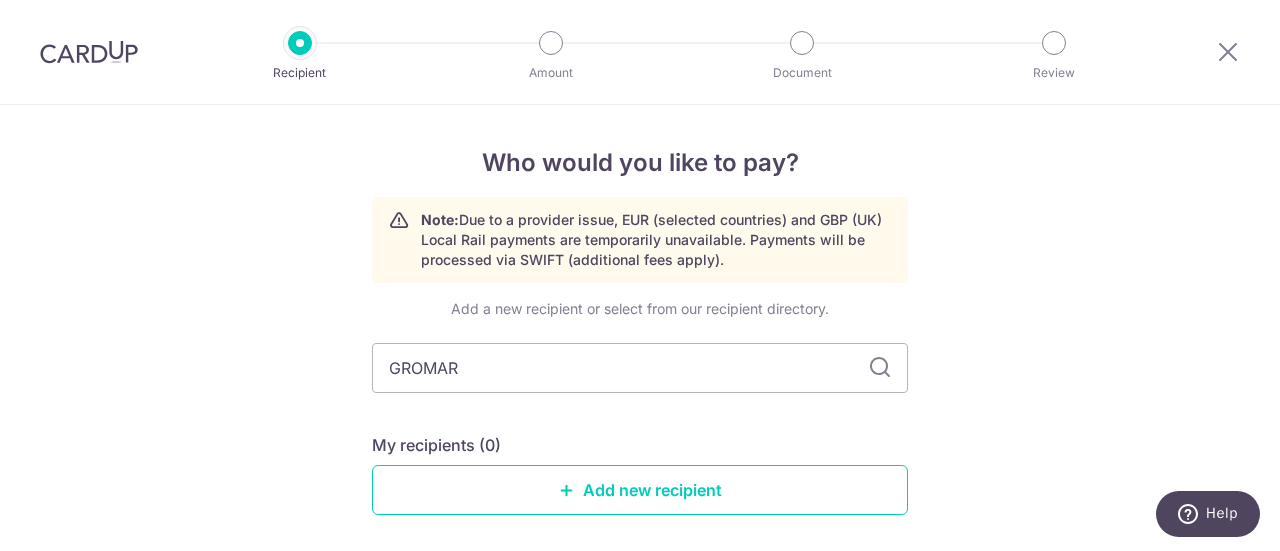 type on "GROMARK" 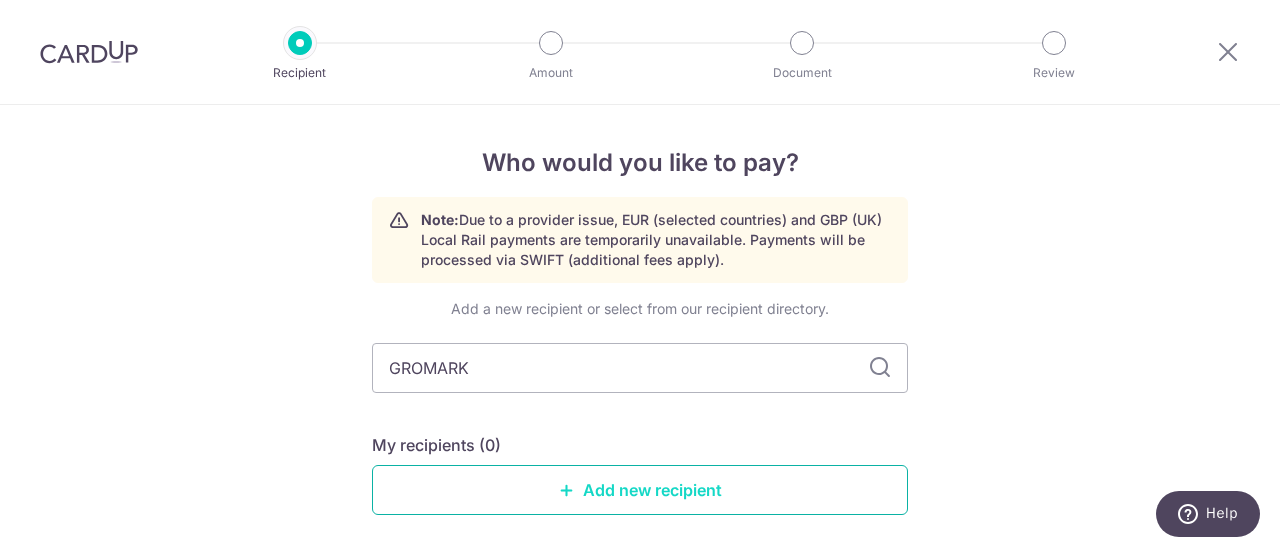 click on "Add new recipient" at bounding box center (640, 490) 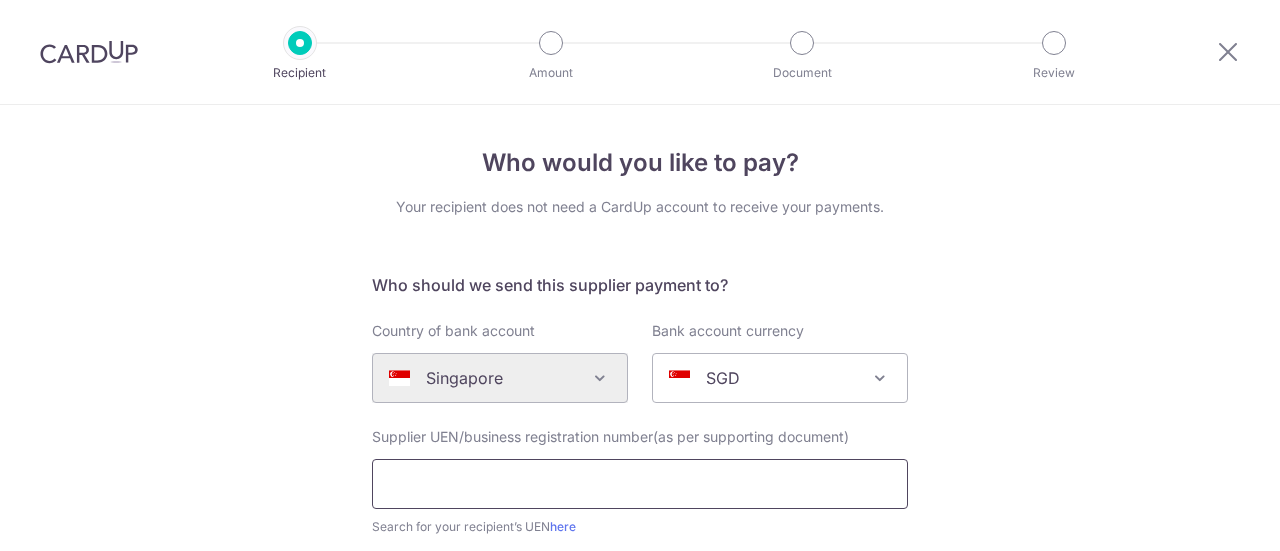 scroll, scrollTop: 0, scrollLeft: 0, axis: both 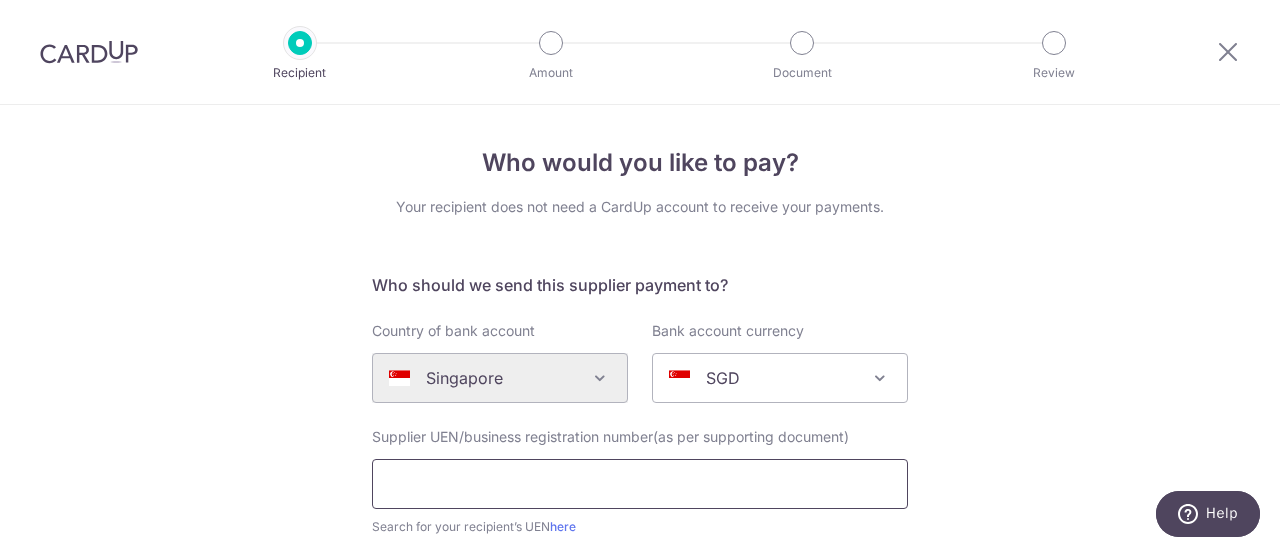 click at bounding box center [640, 484] 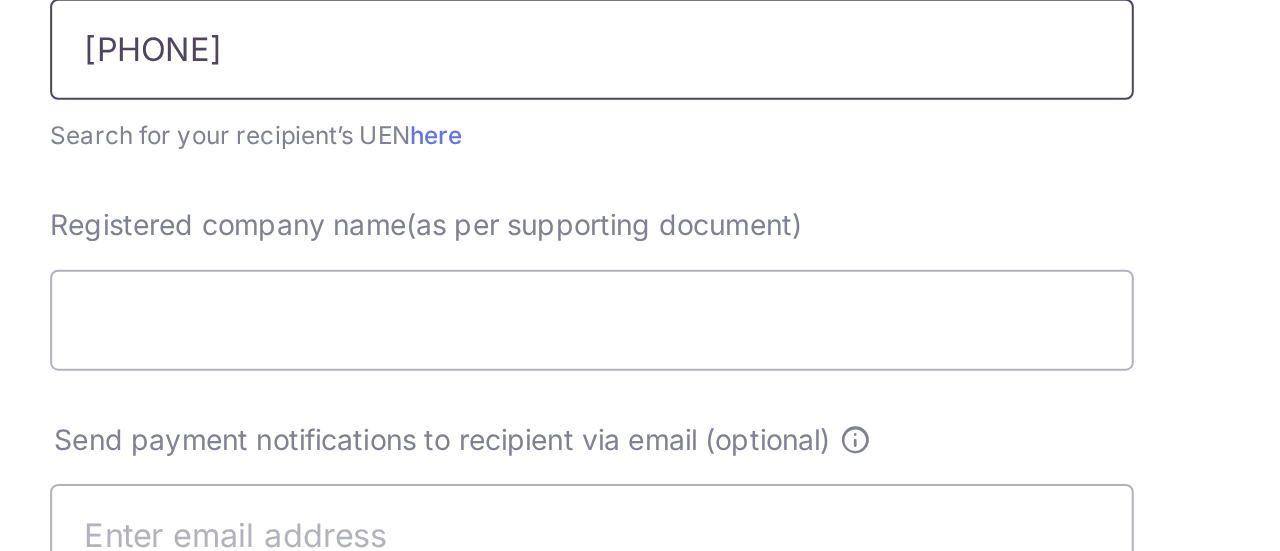 scroll, scrollTop: 210, scrollLeft: 0, axis: vertical 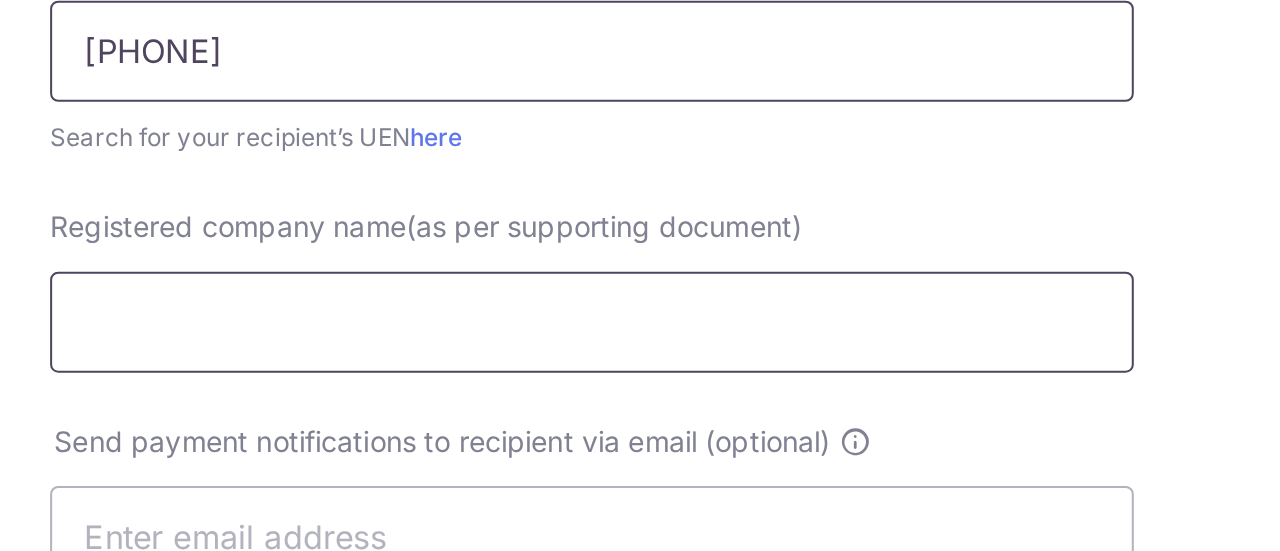 type on "198803901W" 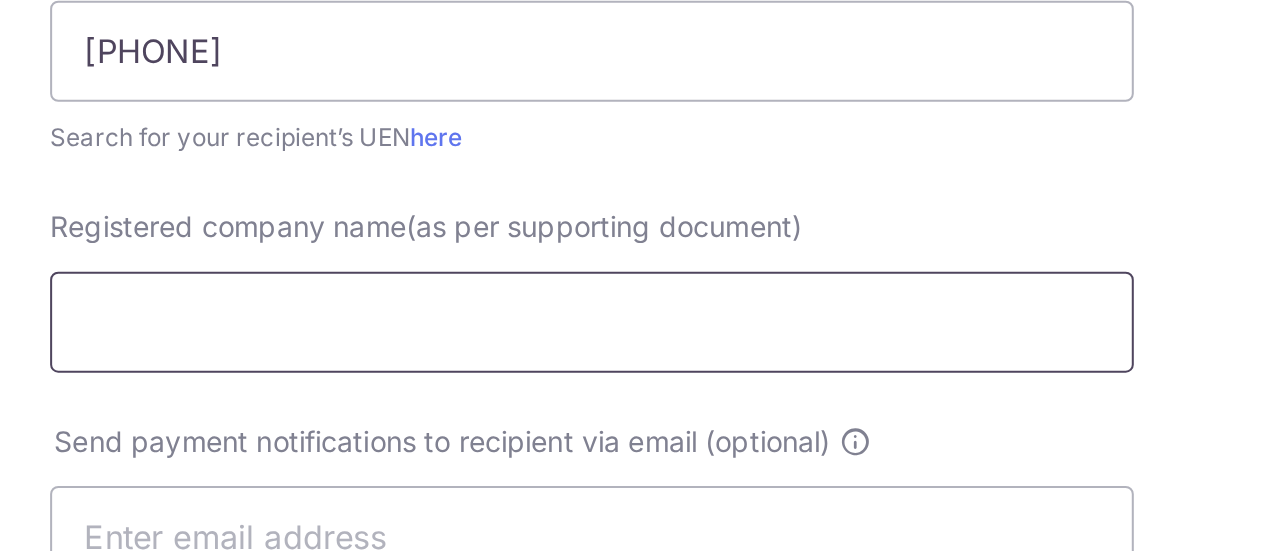 click on "Registered company name(as per supporting document)" at bounding box center (640, 408) 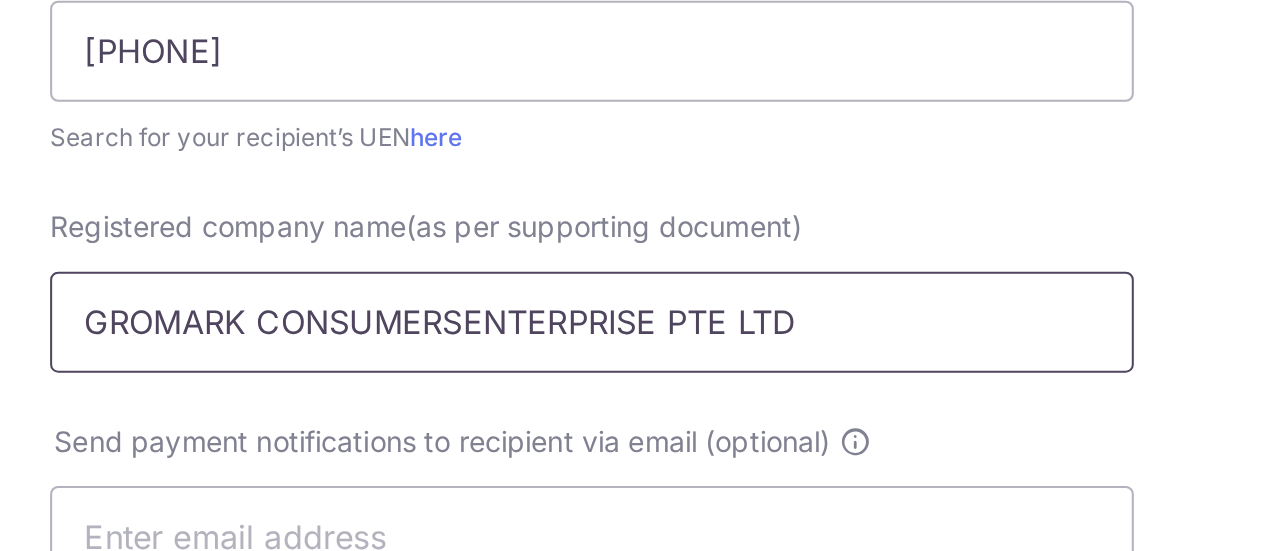 click on "GROMARK CONSUMERSENTERPRISE PTE LTD" at bounding box center (640, 408) 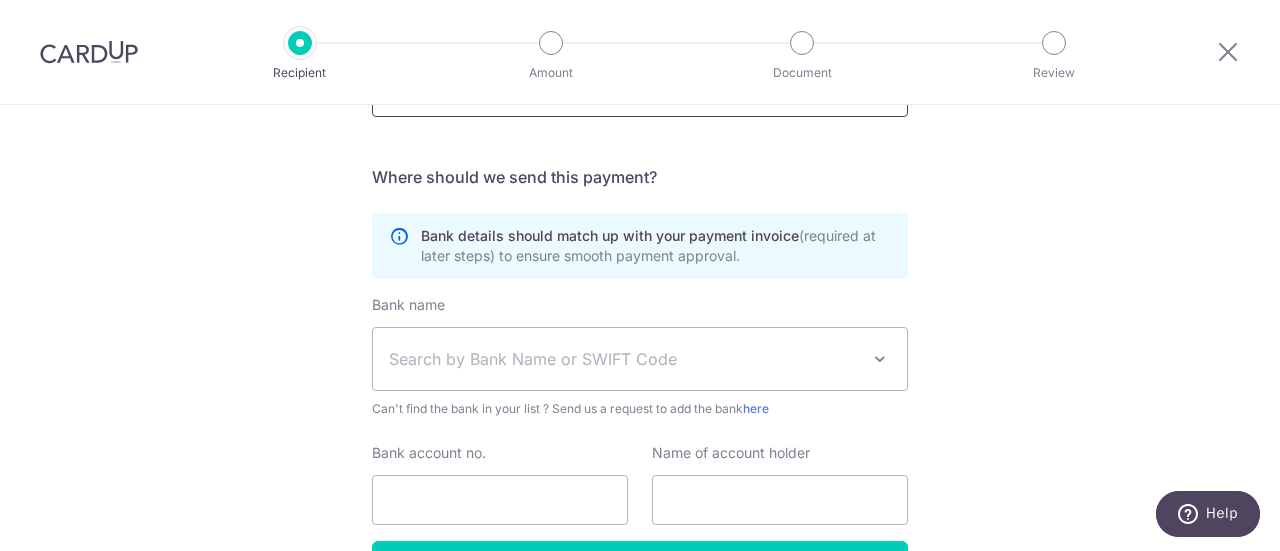scroll, scrollTop: 634, scrollLeft: 0, axis: vertical 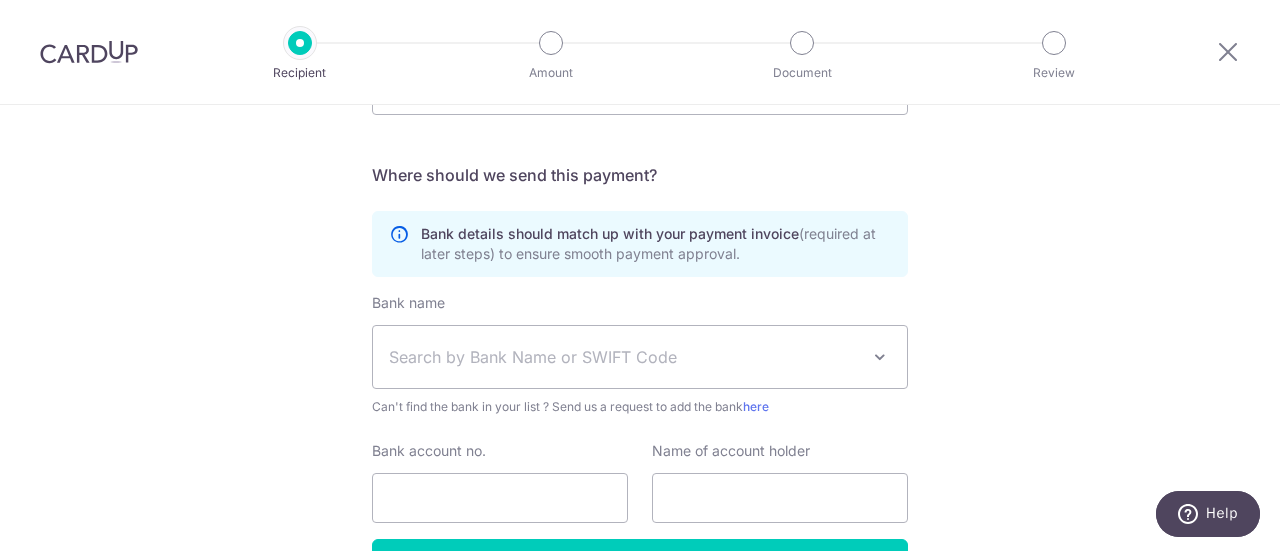 type on "GROMARK CONSUMERS ENTERPRISE PTE LTD" 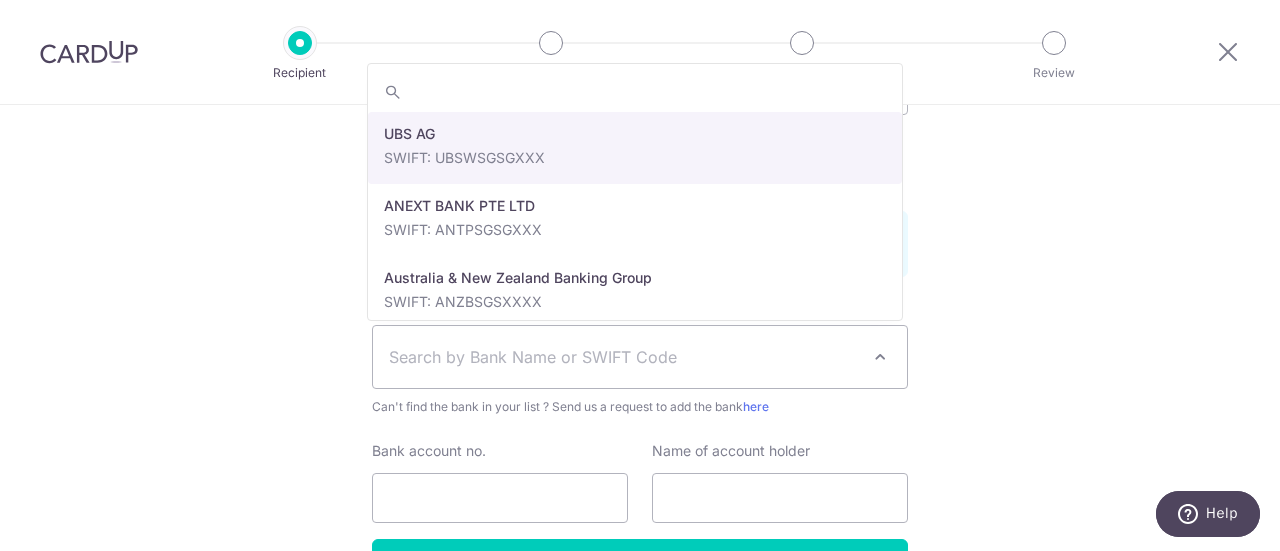 click on "Search by Bank Name or SWIFT Code" at bounding box center [640, 357] 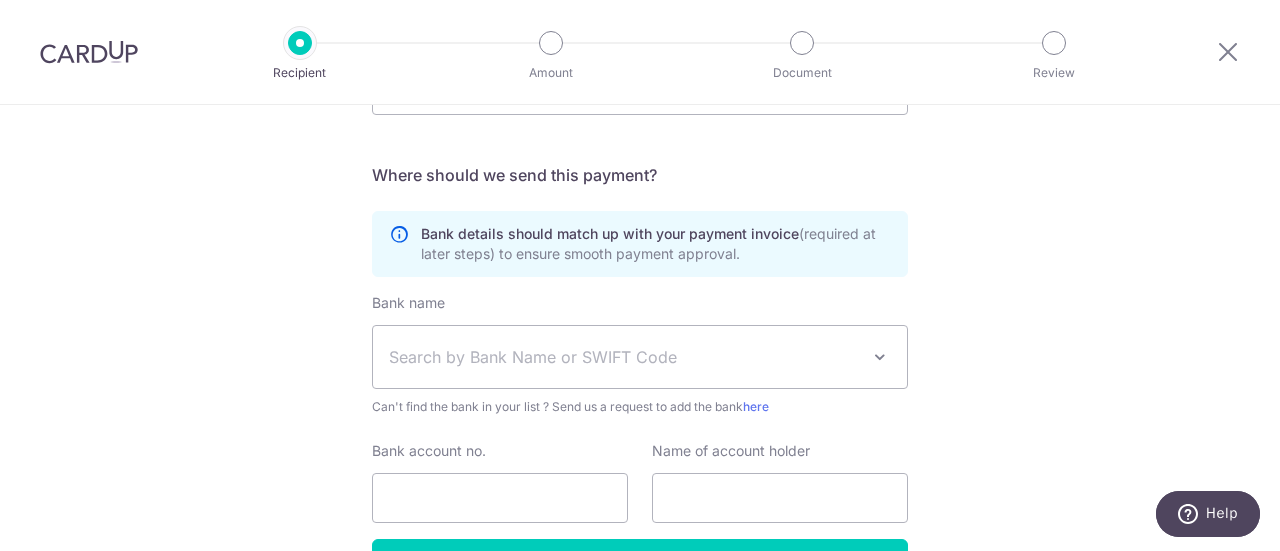 click on "Search by Bank Name or SWIFT Code" at bounding box center [640, 357] 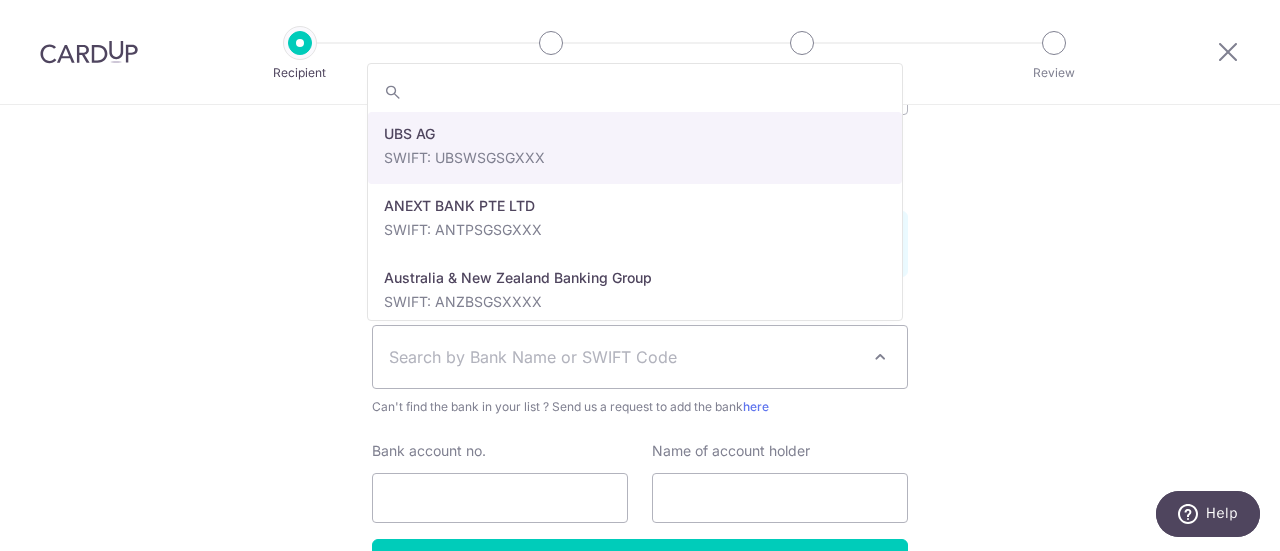 click on "Search by Bank Name or SWIFT Code" at bounding box center (624, 357) 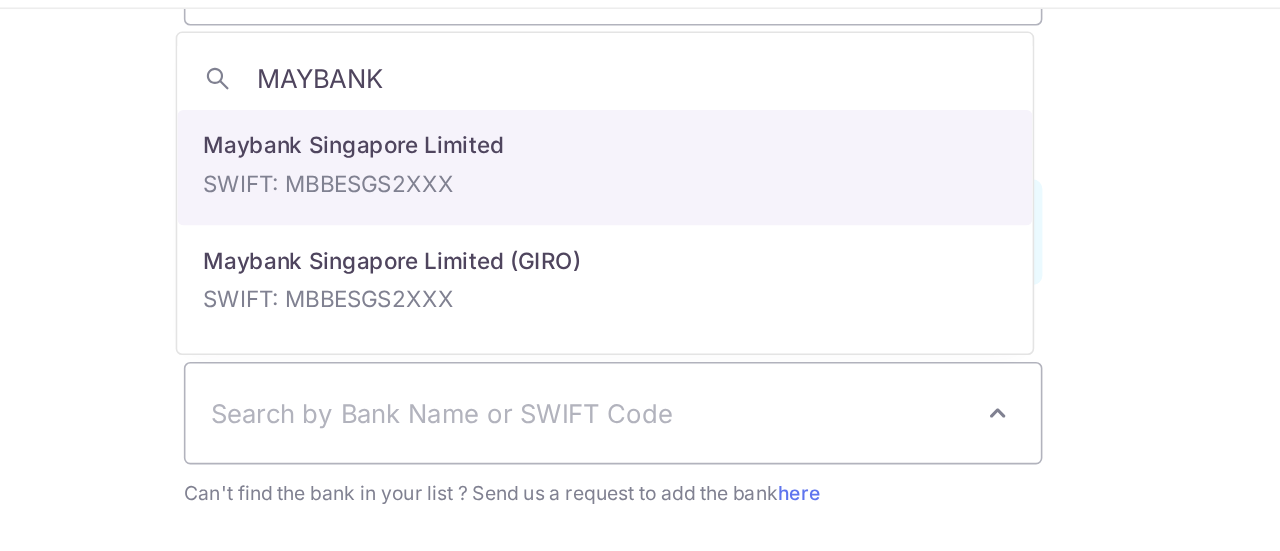 type on "MAYBANK" 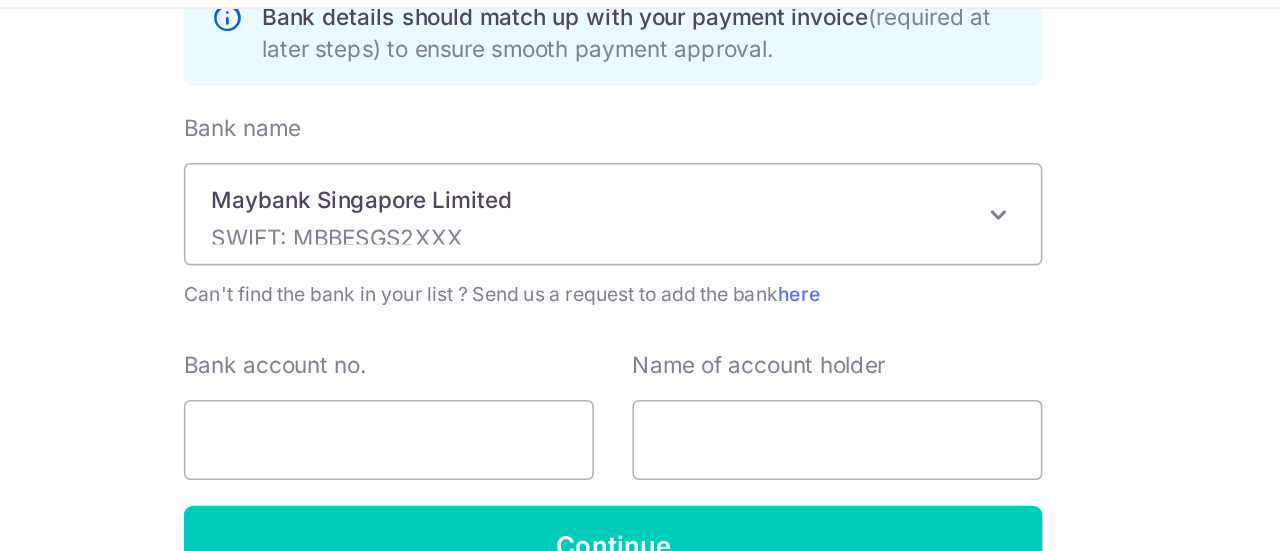scroll, scrollTop: 764, scrollLeft: 0, axis: vertical 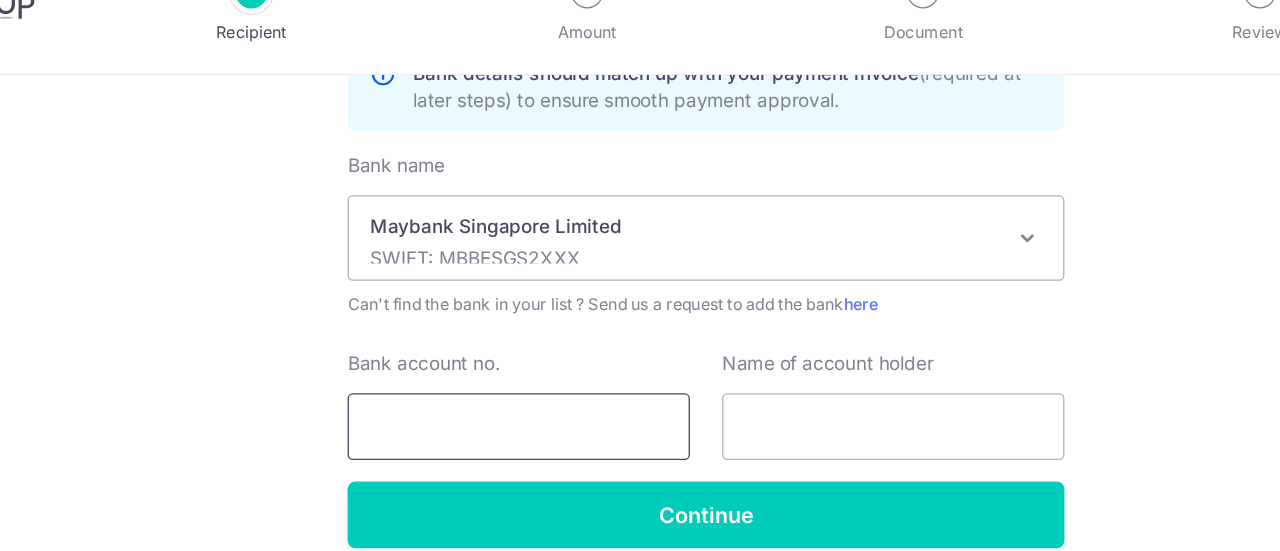 click on "Bank account no." at bounding box center (500, 368) 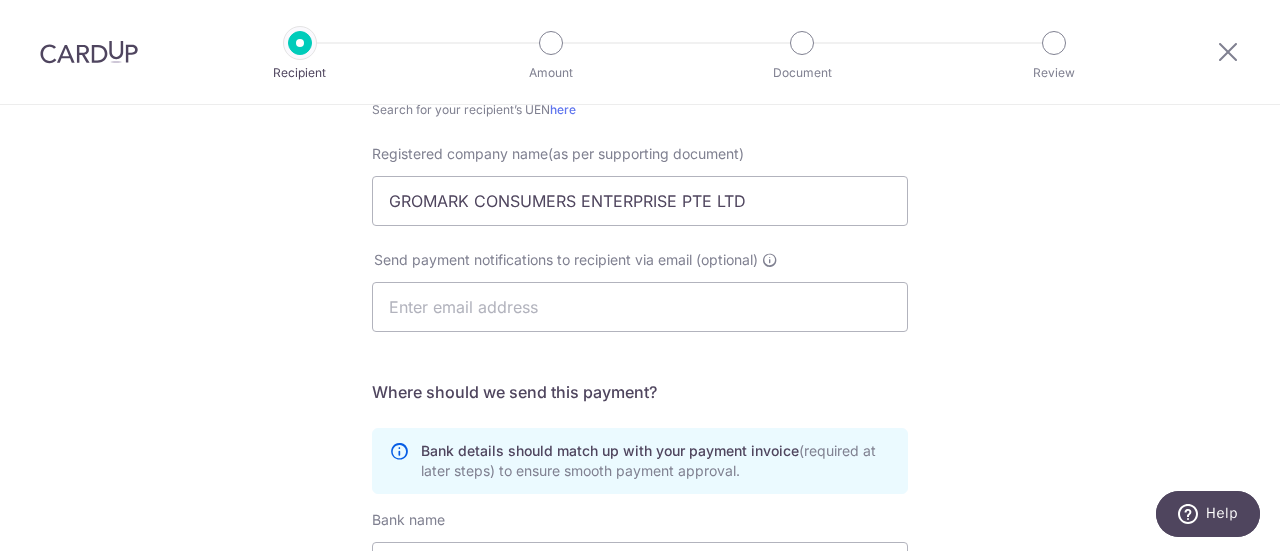 scroll, scrollTop: 364, scrollLeft: 0, axis: vertical 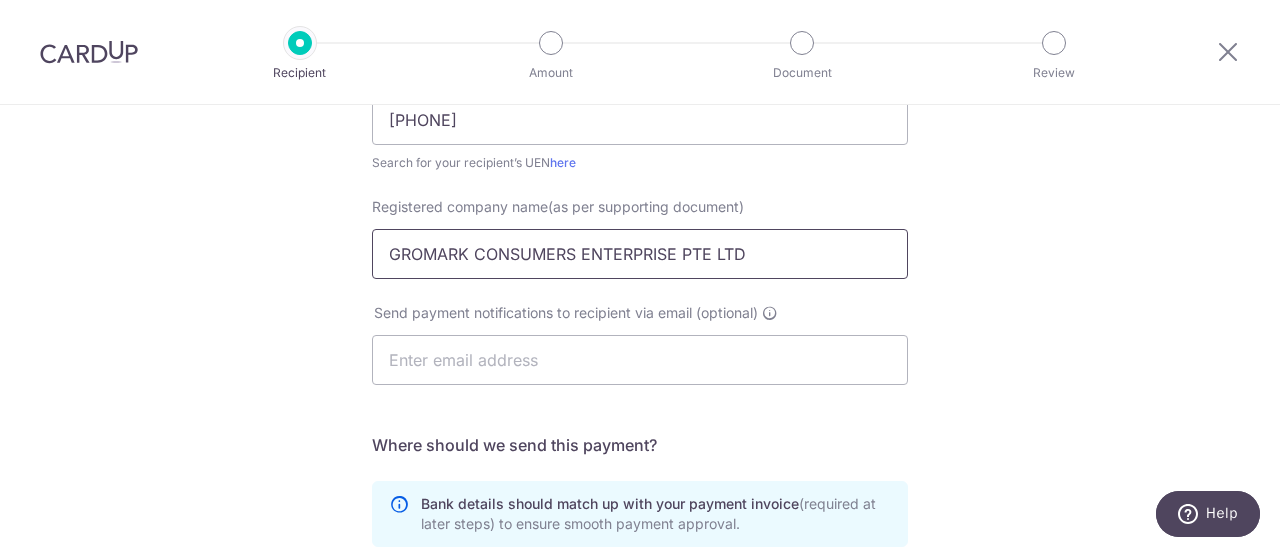 type on "[PHONE]" 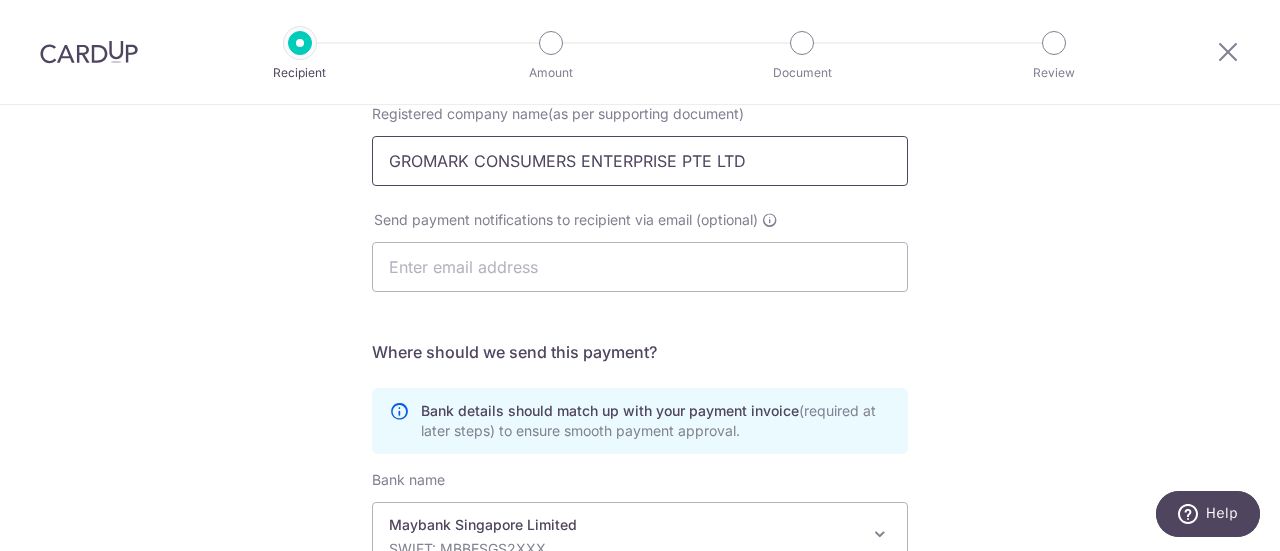 scroll, scrollTop: 664, scrollLeft: 0, axis: vertical 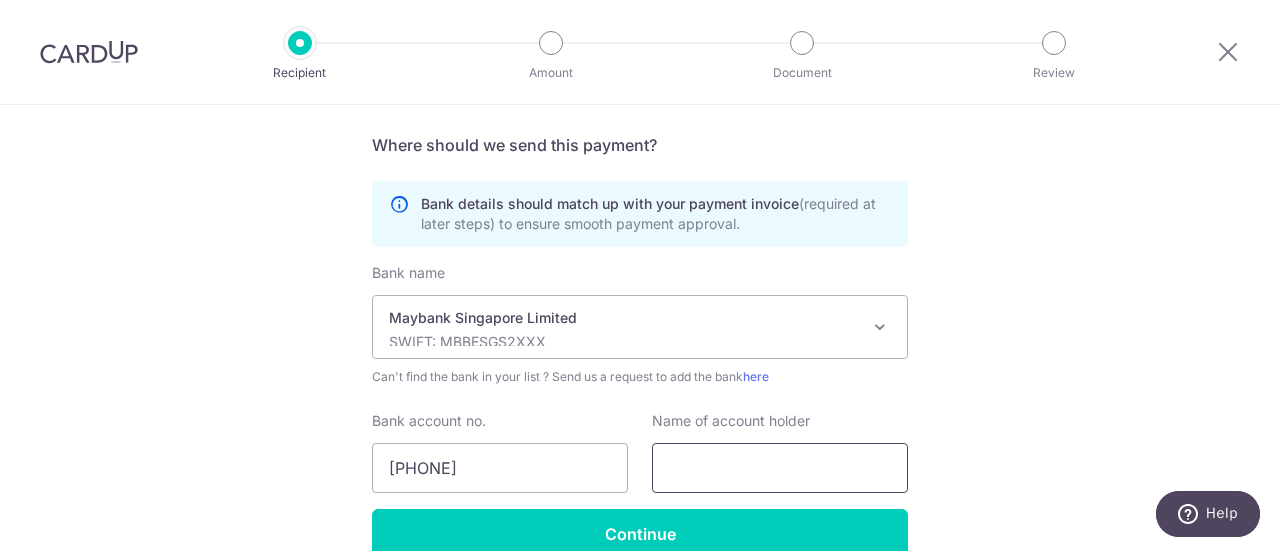 click at bounding box center (780, 468) 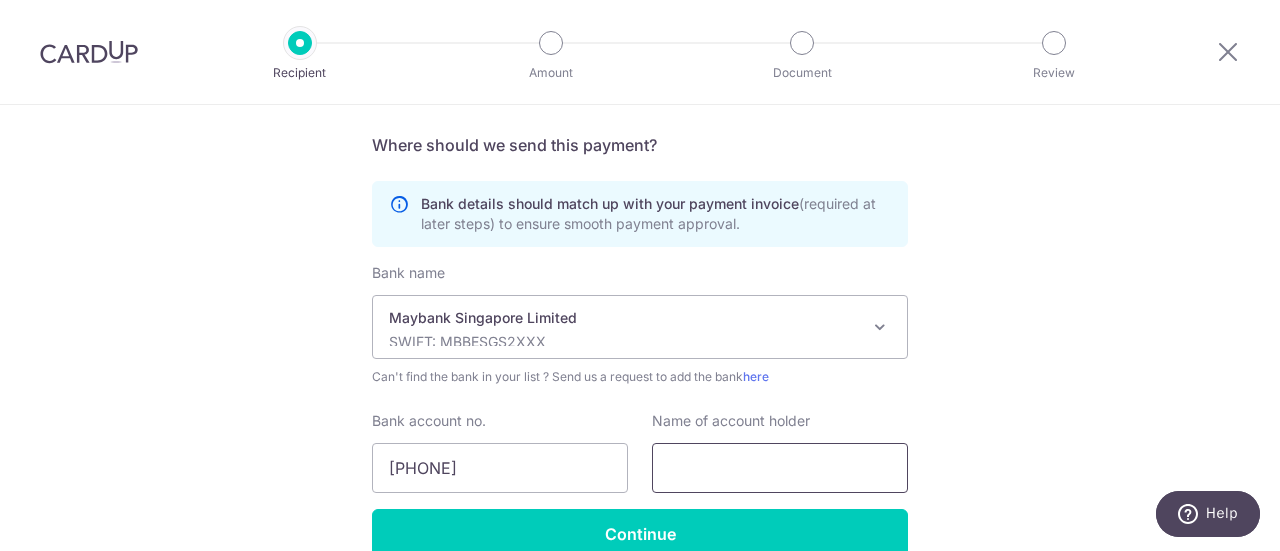 paste on "GROMARK CONSUMERS ENTERPRISE PTE LTD" 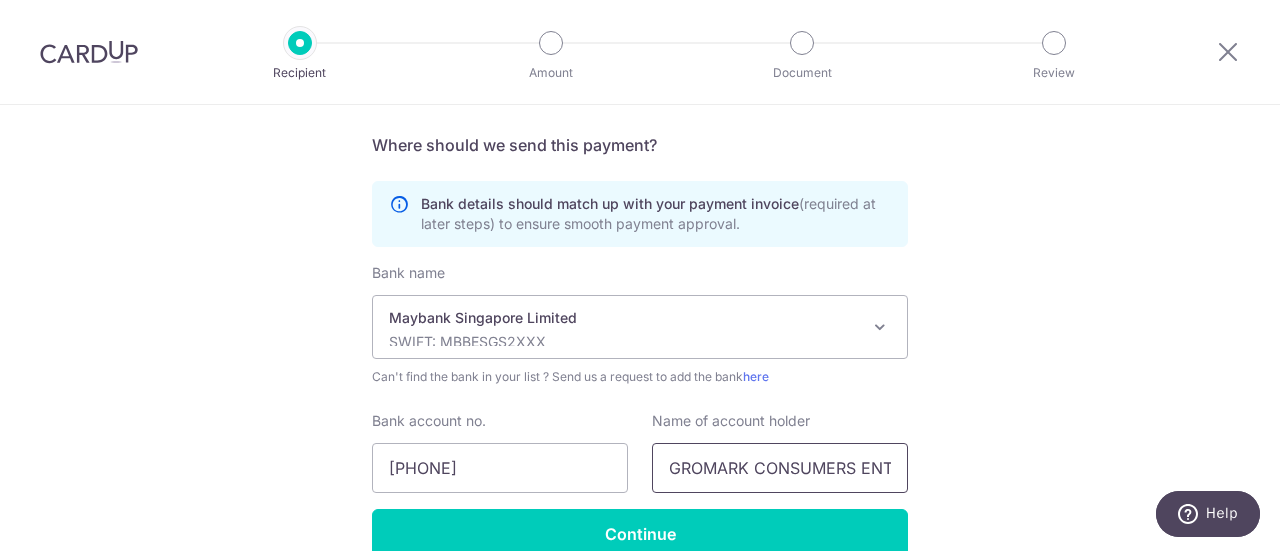scroll, scrollTop: 0, scrollLeft: 135, axis: horizontal 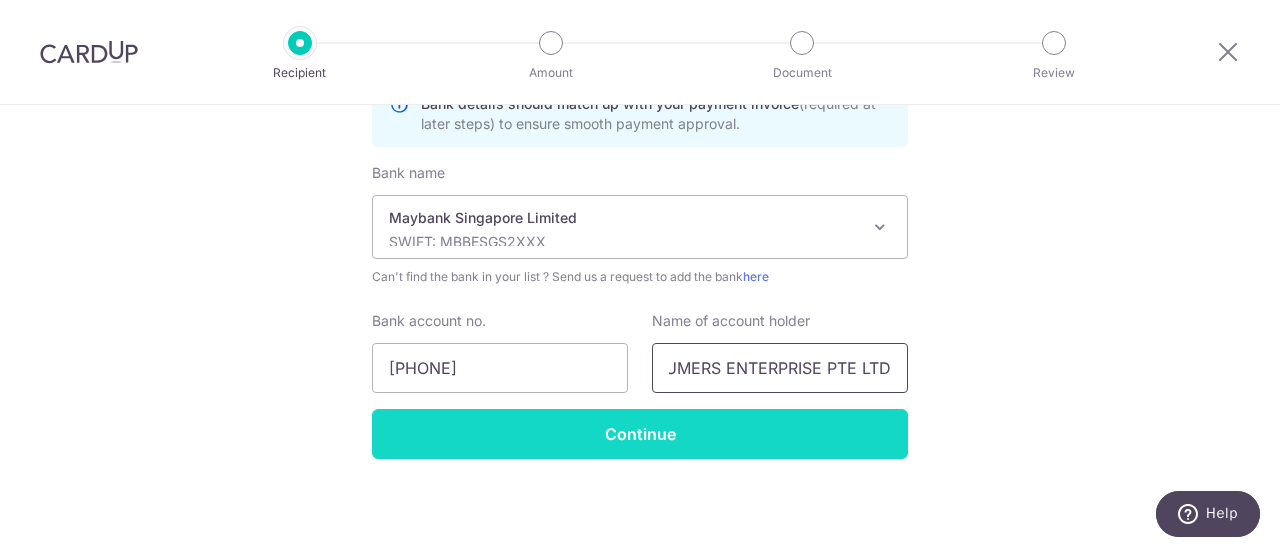 type on "GROMARK CONSUMERS ENTERPRISE PTE LTD" 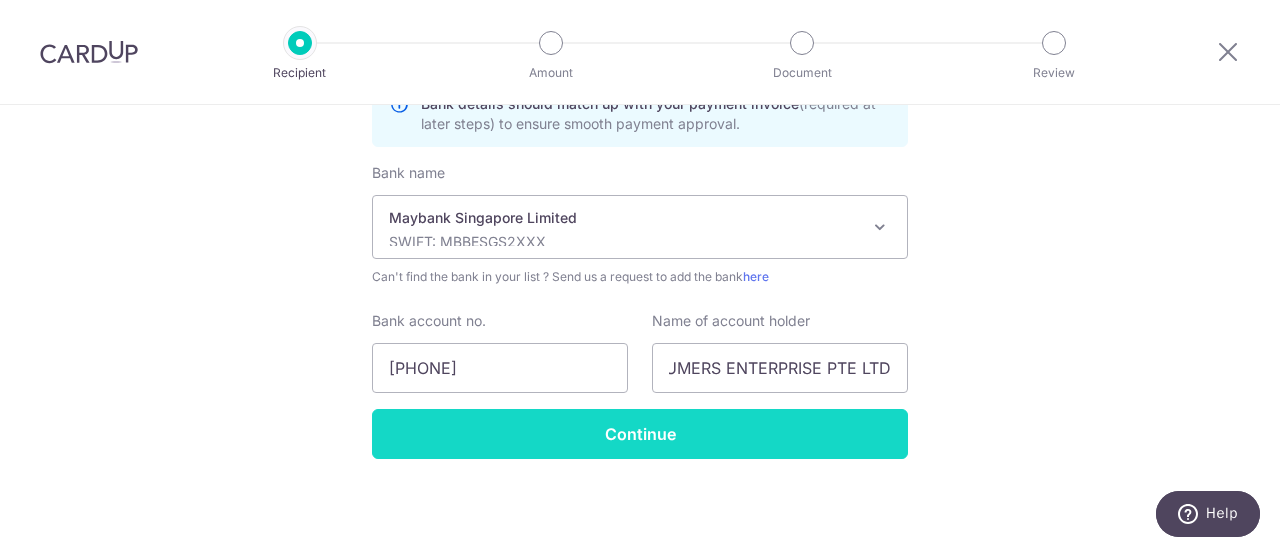 scroll, scrollTop: 0, scrollLeft: 0, axis: both 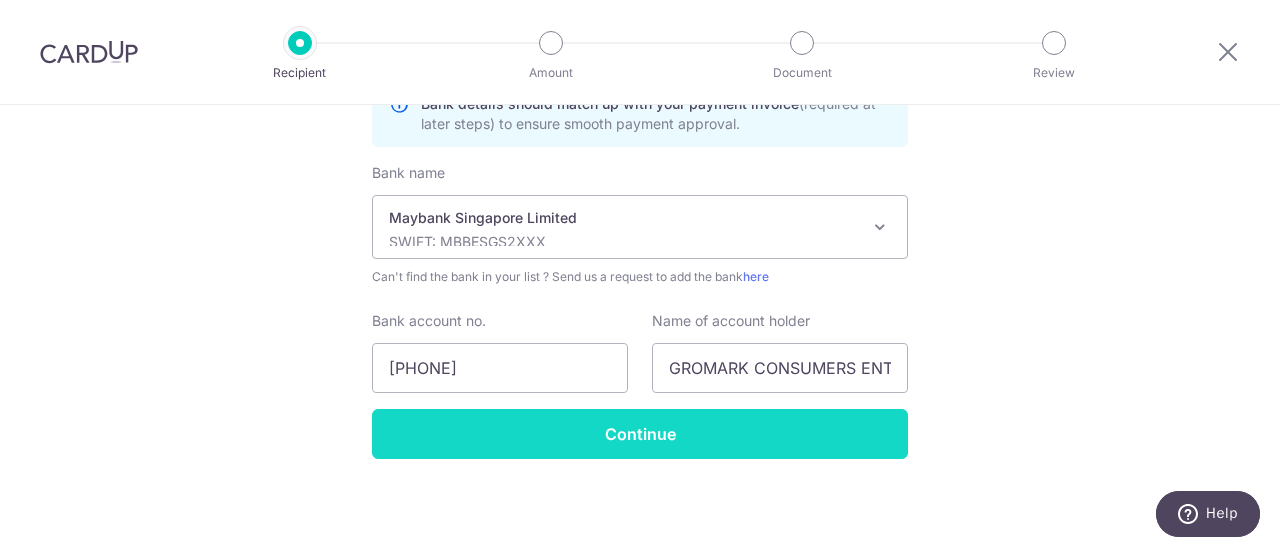 click on "Continue" at bounding box center [640, 434] 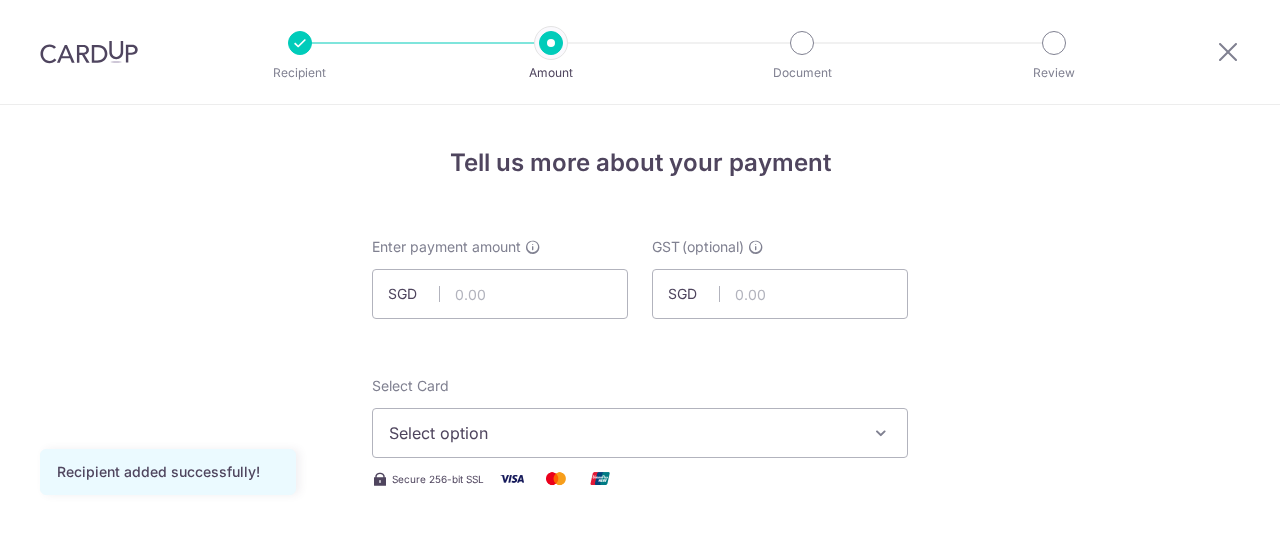 scroll, scrollTop: 0, scrollLeft: 0, axis: both 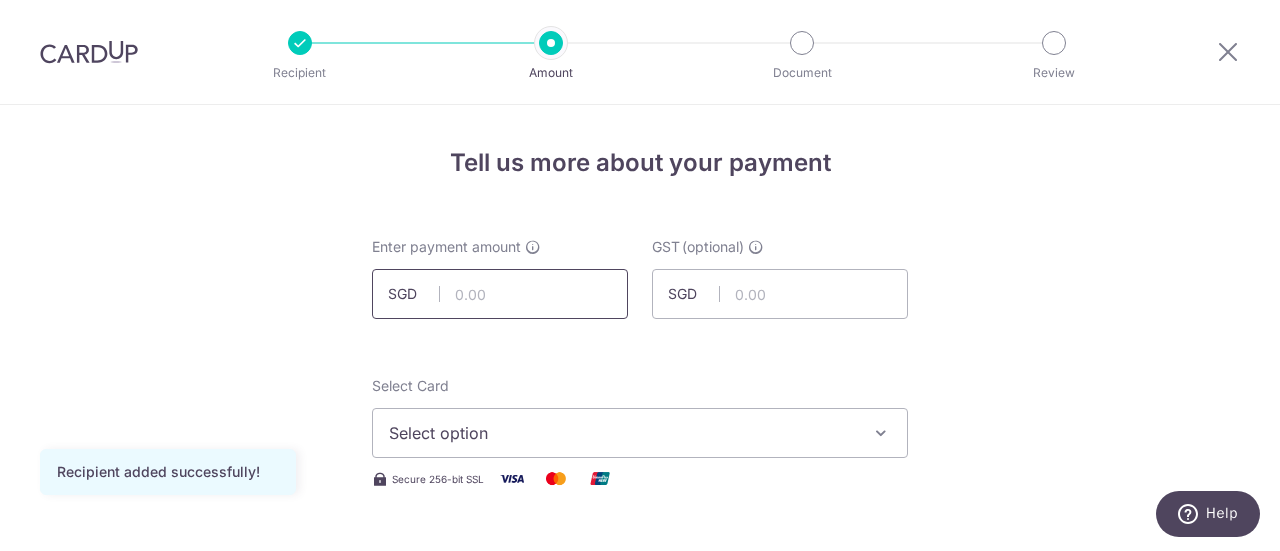 click at bounding box center (500, 294) 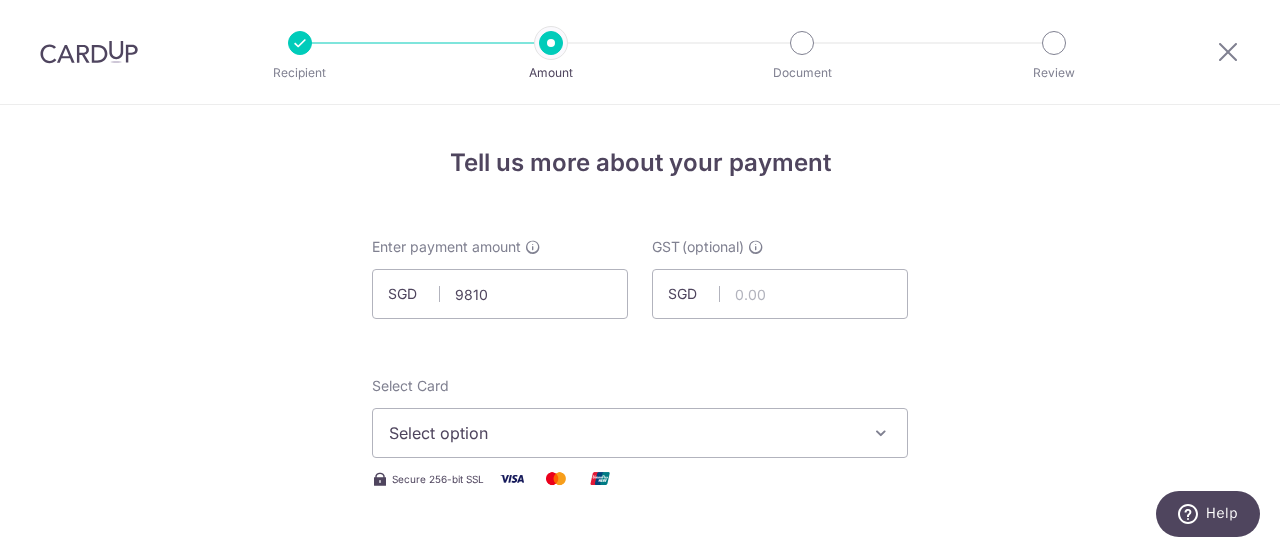 type on "9,810.00" 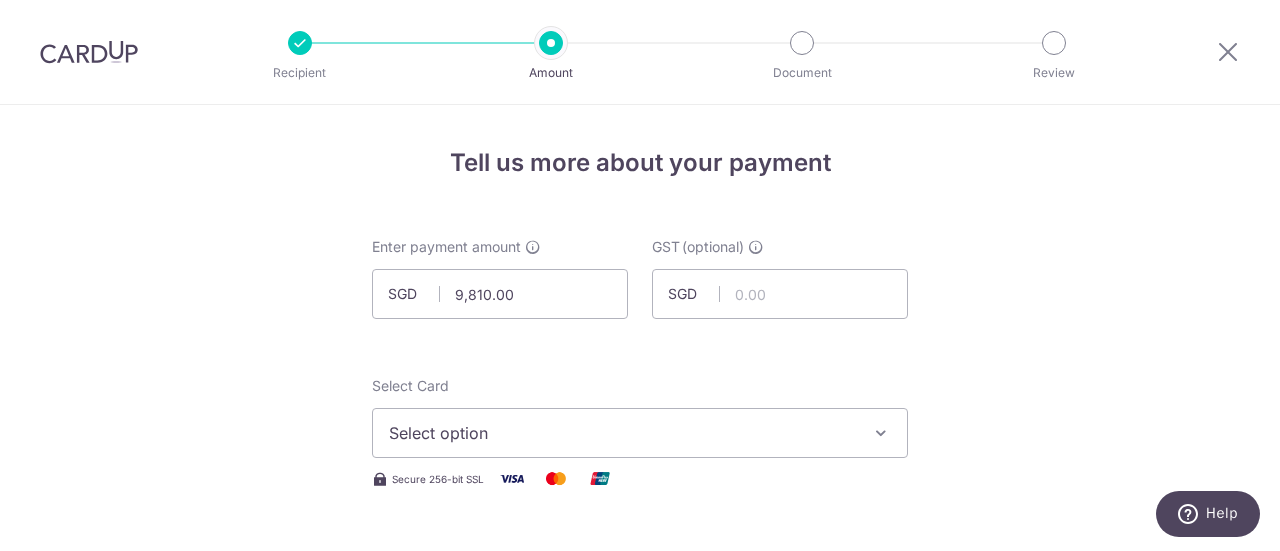 click on "Select Card
Select option
Add credit card
Your Cards
**** [CREDIT_CARD_LAST_4]" at bounding box center (640, 417) 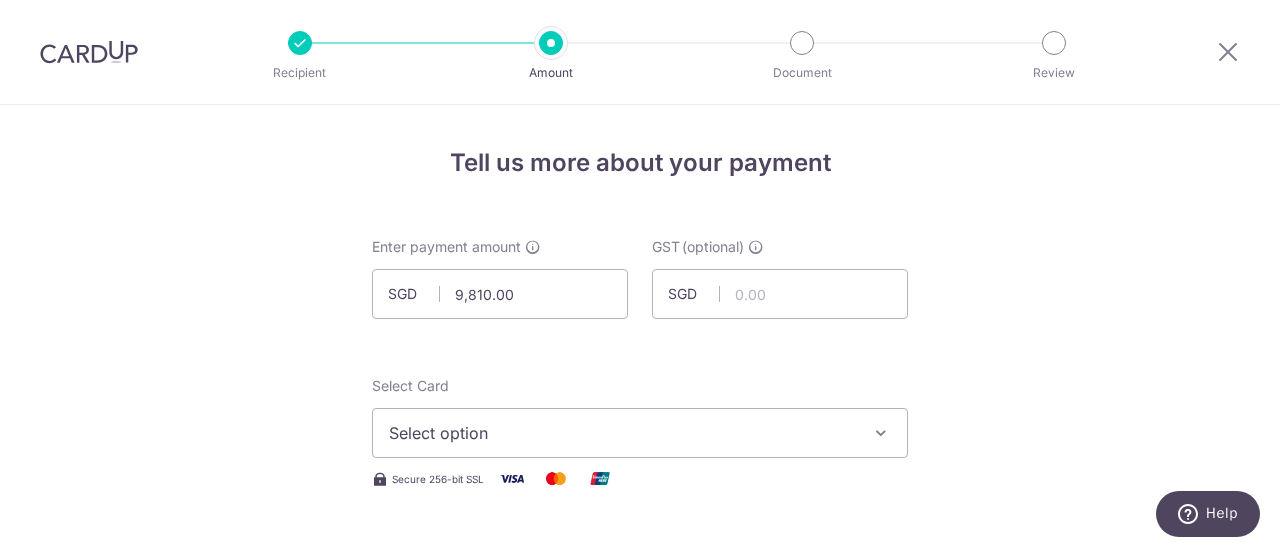 click on "Select option" at bounding box center [622, 433] 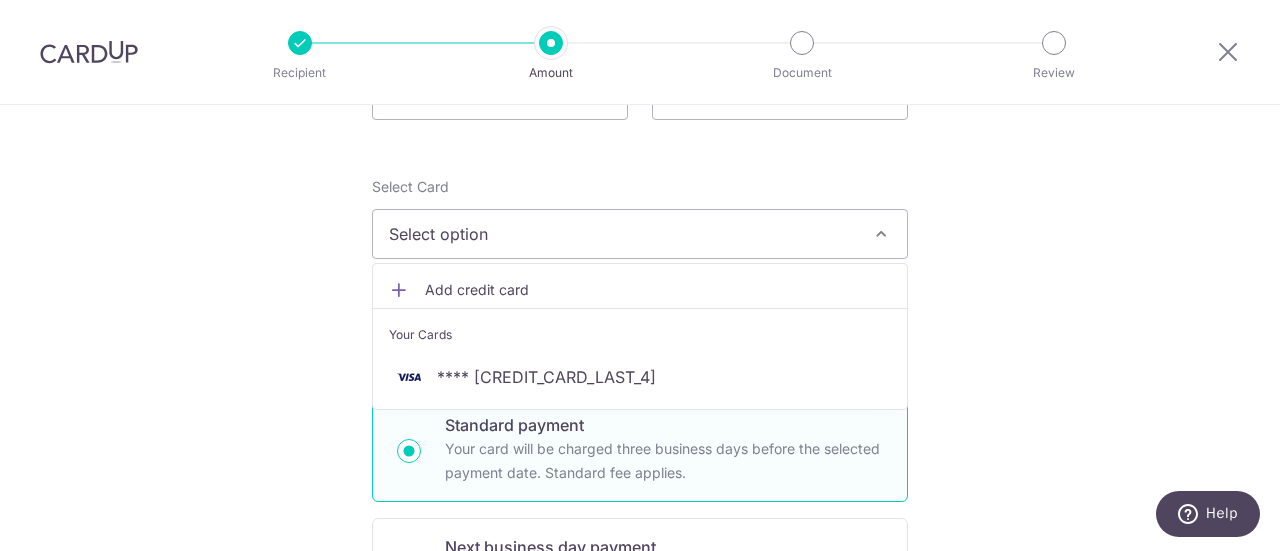 scroll, scrollTop: 200, scrollLeft: 0, axis: vertical 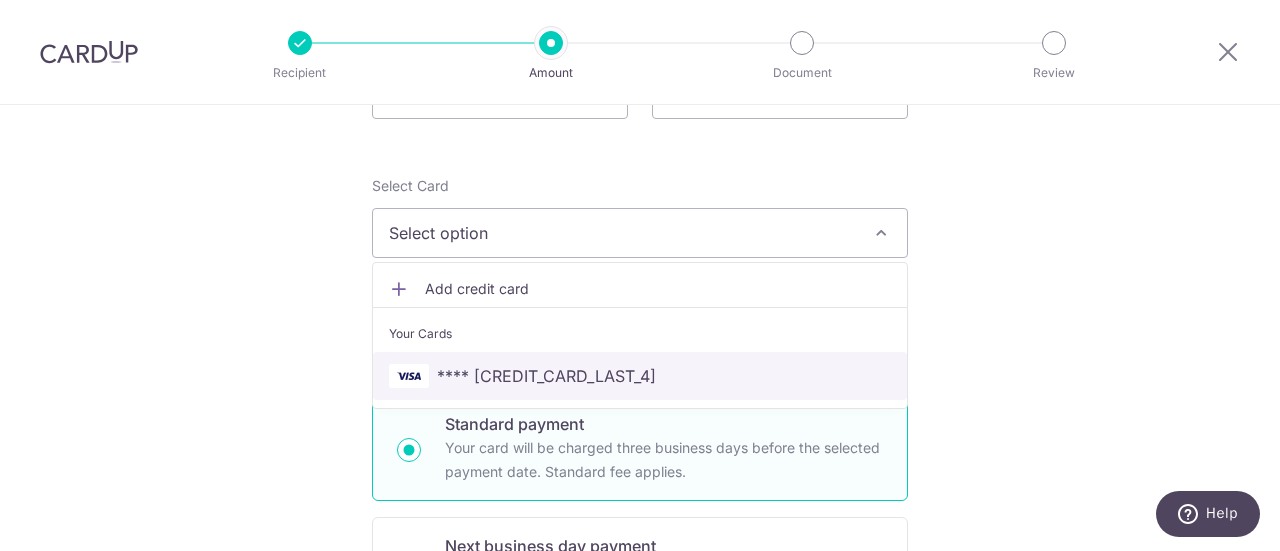 click on "**** [CREDIT_CARD_LAST_4]" at bounding box center (640, 376) 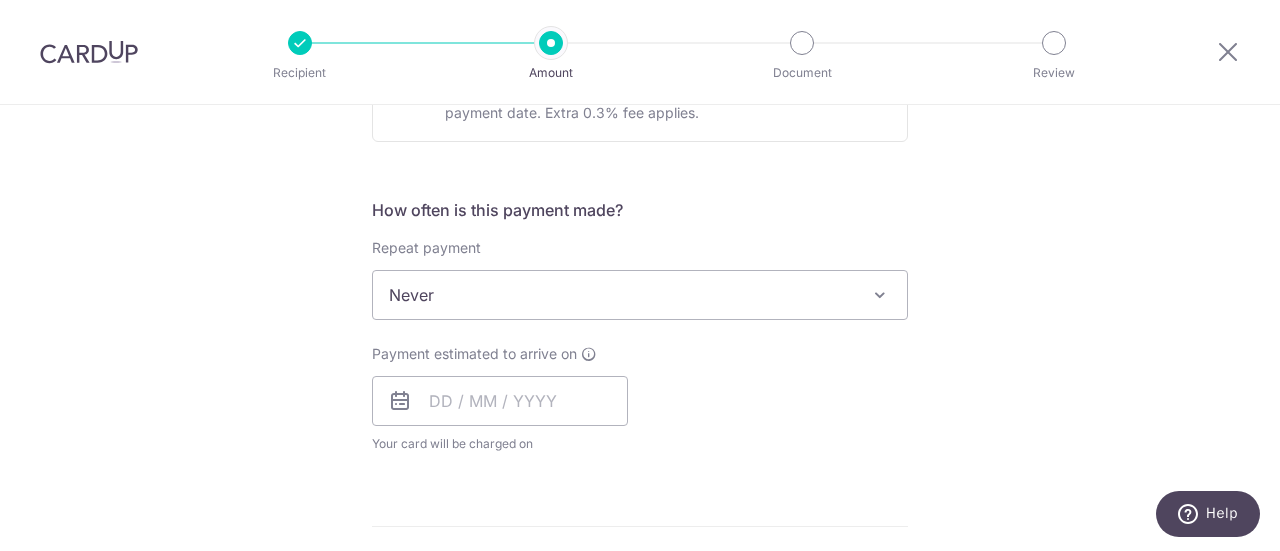 scroll, scrollTop: 800, scrollLeft: 0, axis: vertical 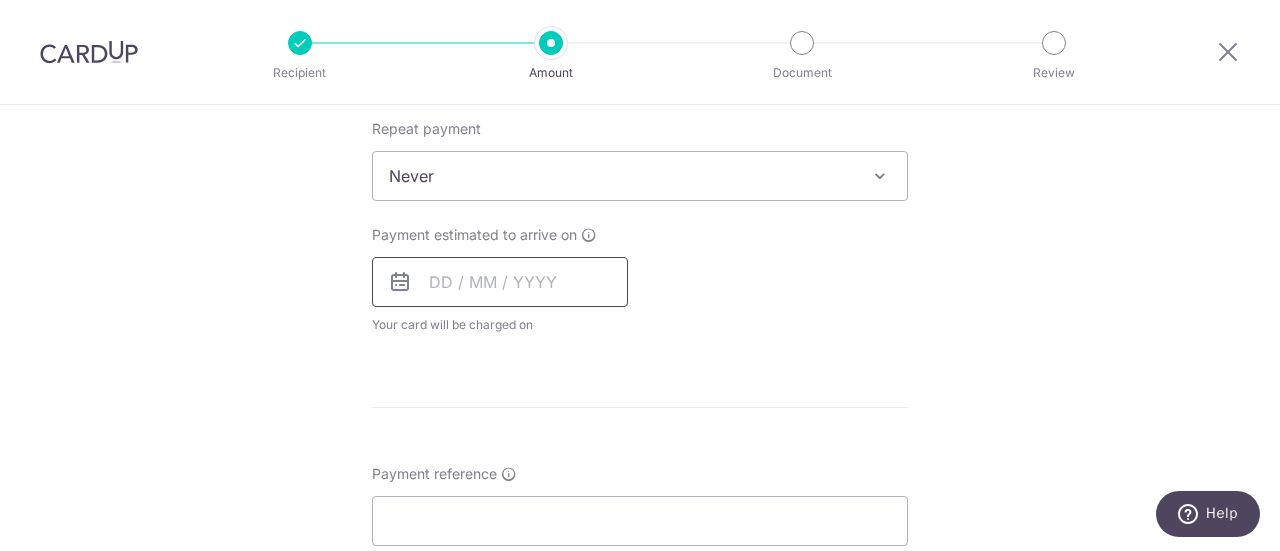 click at bounding box center [500, 282] 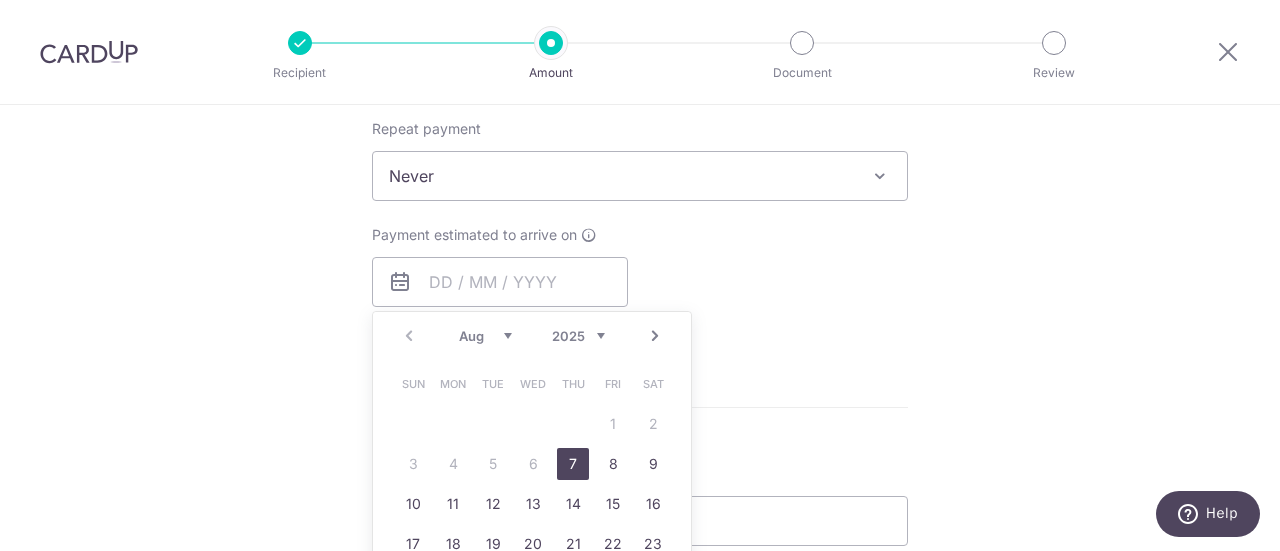 click on "7" at bounding box center [573, 464] 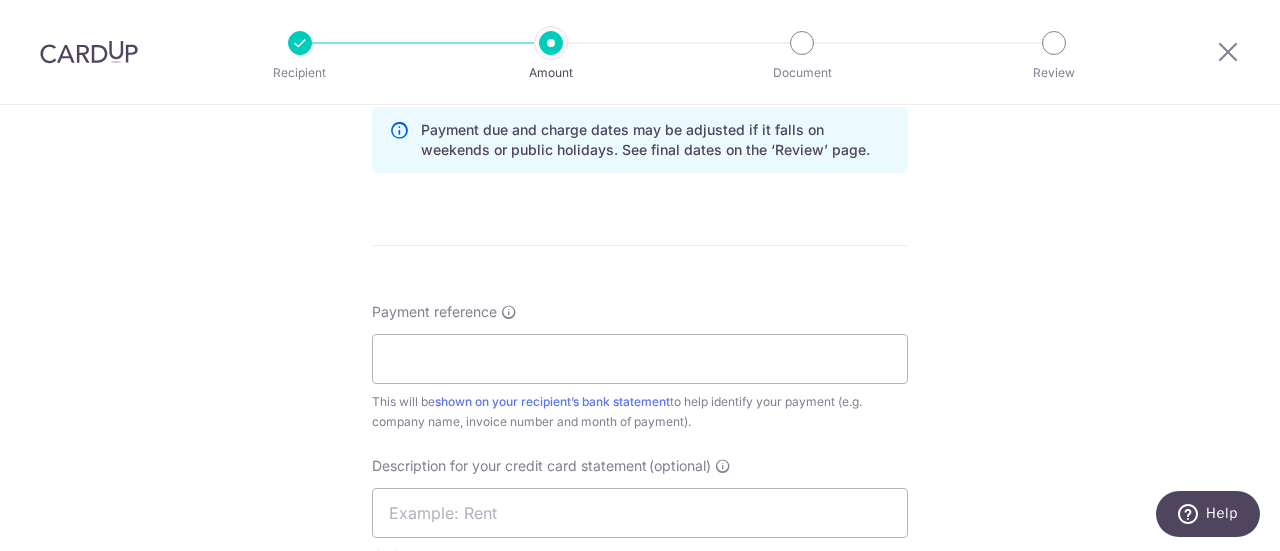 scroll, scrollTop: 1200, scrollLeft: 0, axis: vertical 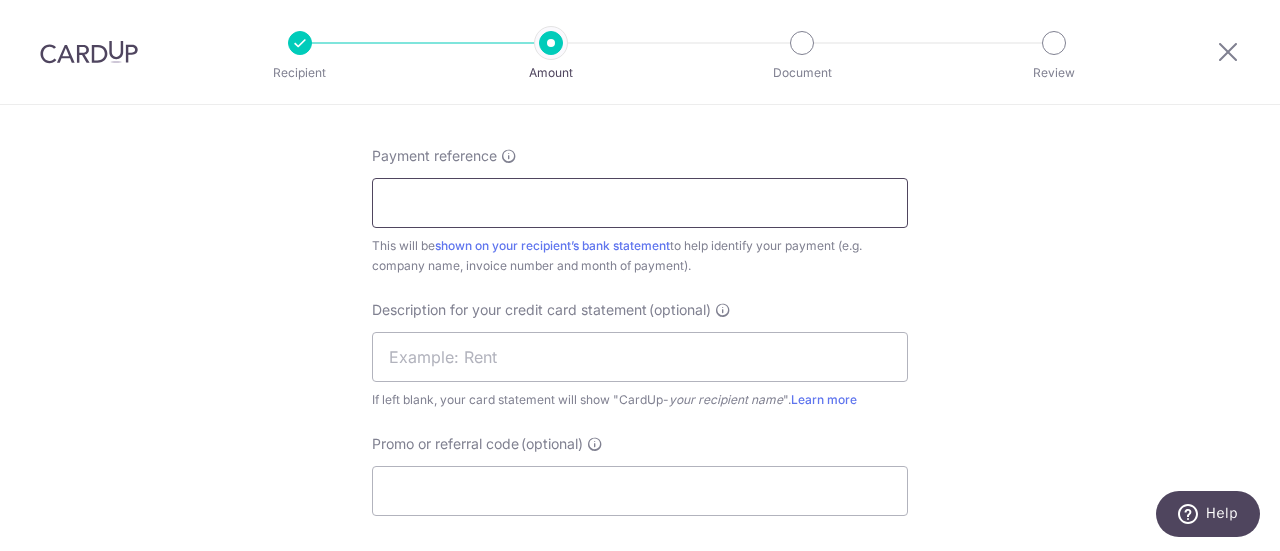 click on "Payment reference" at bounding box center (640, 203) 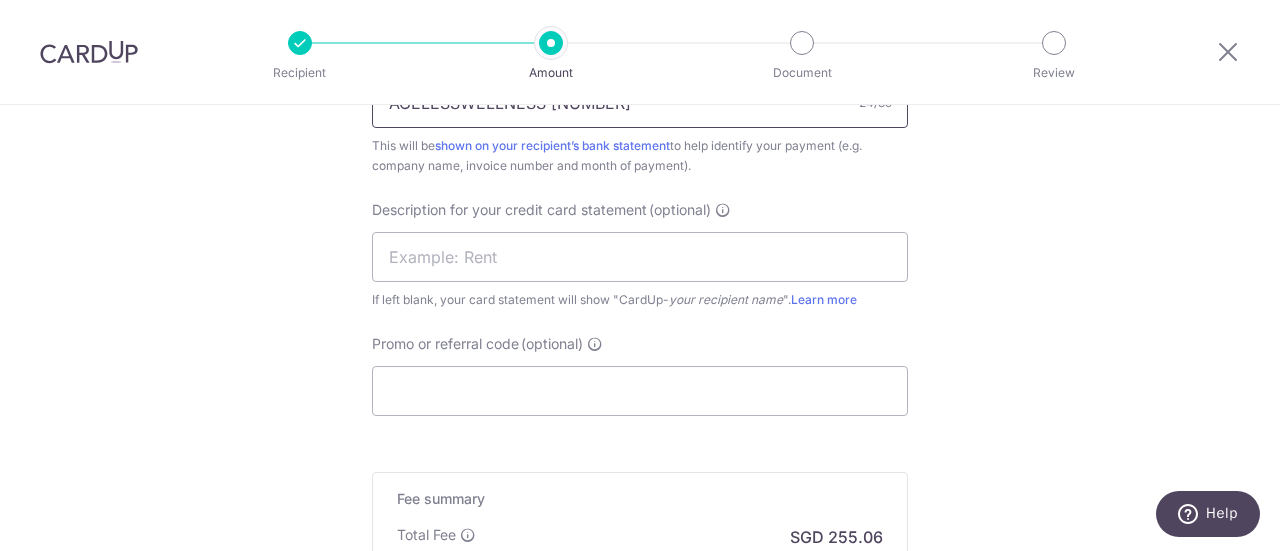 scroll, scrollTop: 1200, scrollLeft: 0, axis: vertical 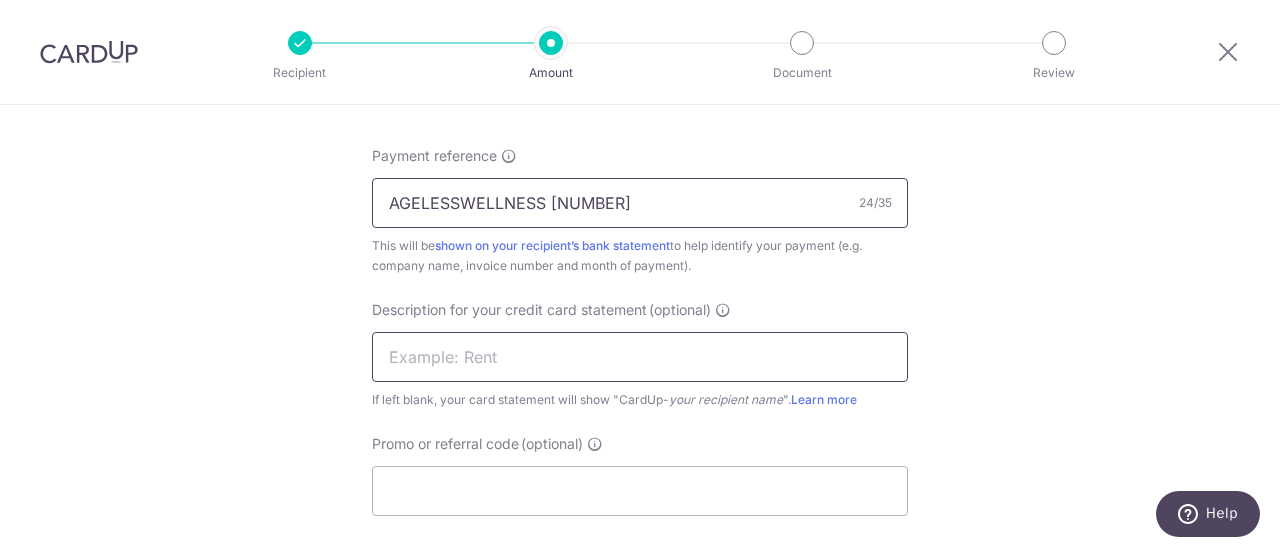 type on "AGELESSWELLNESS 00025678" 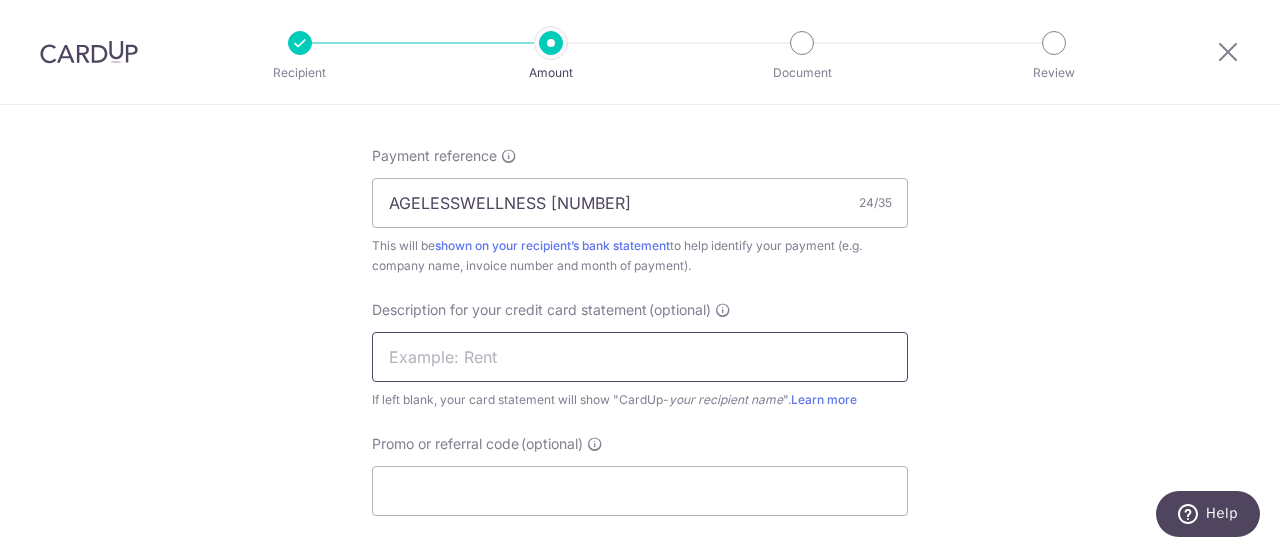 click at bounding box center (640, 357) 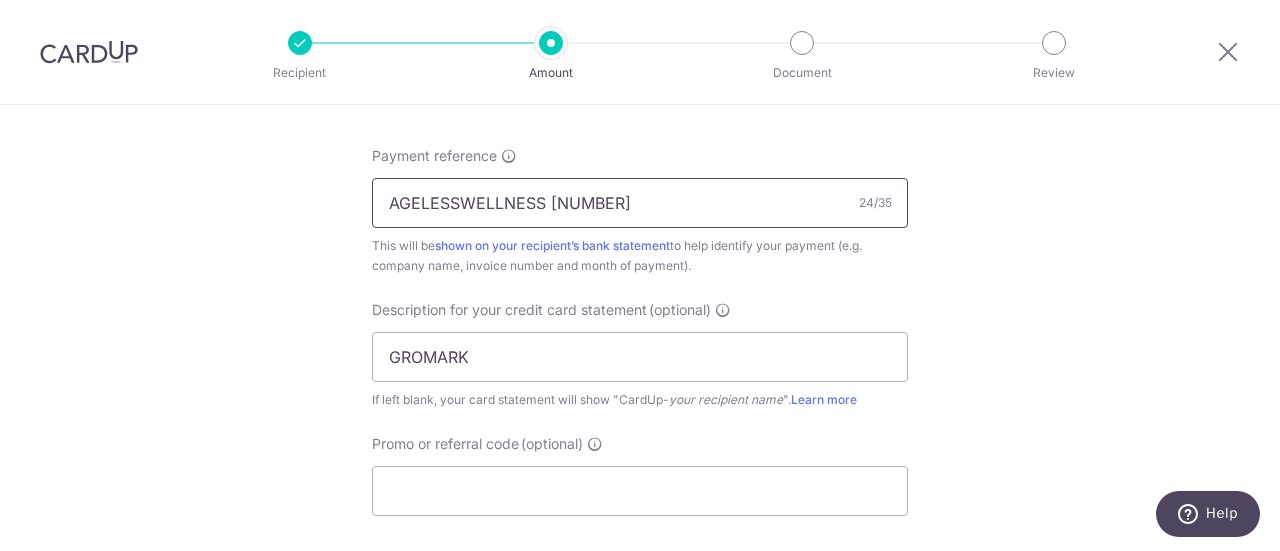 drag, startPoint x: 547, startPoint y: 199, endPoint x: 649, endPoint y: 198, distance: 102.0049 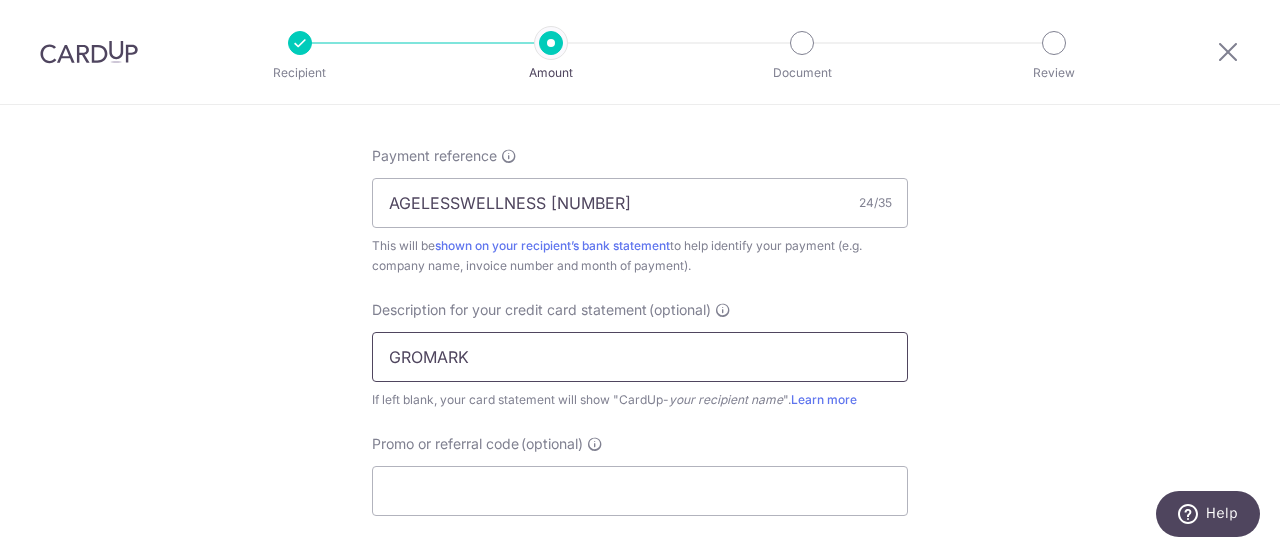 click on "GROMARK" at bounding box center (640, 357) 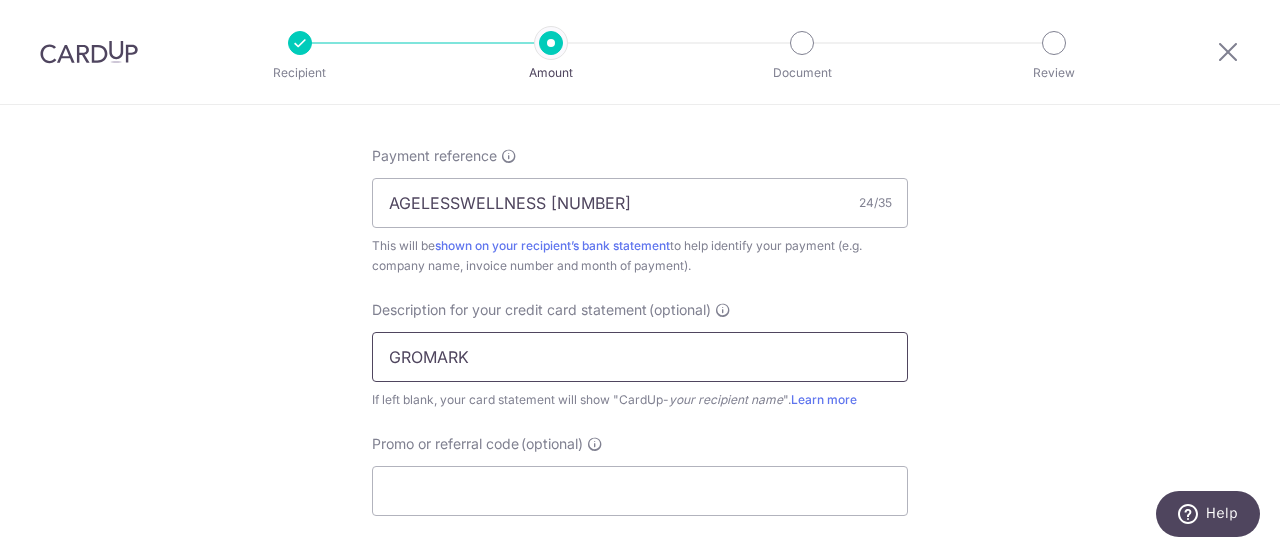 paste on "0002567" 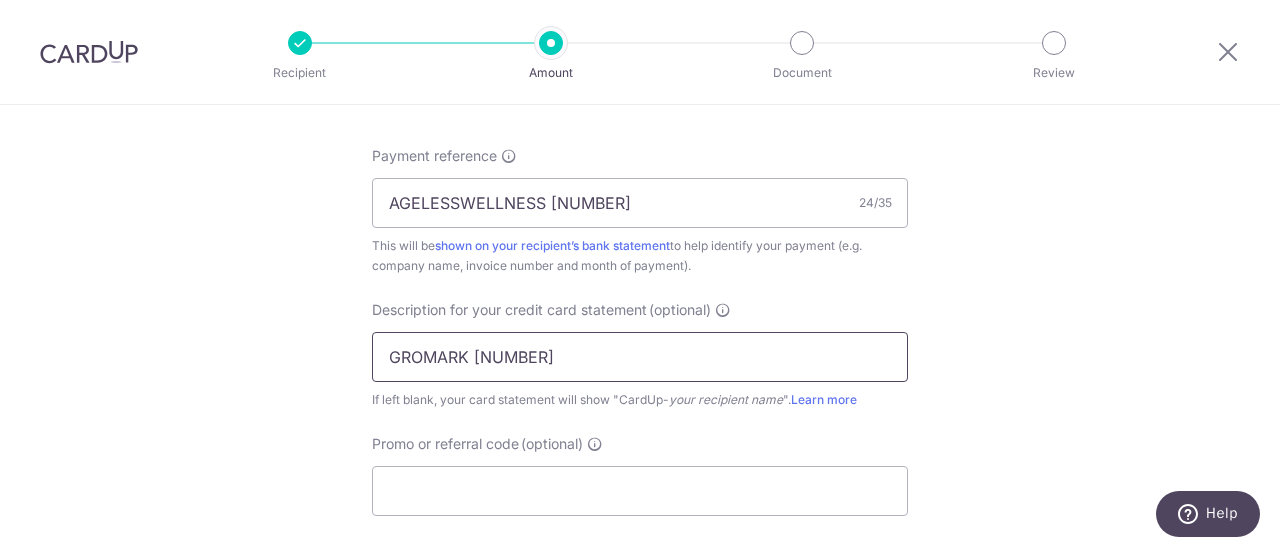 click on "GROMARK 0002567" at bounding box center [640, 357] 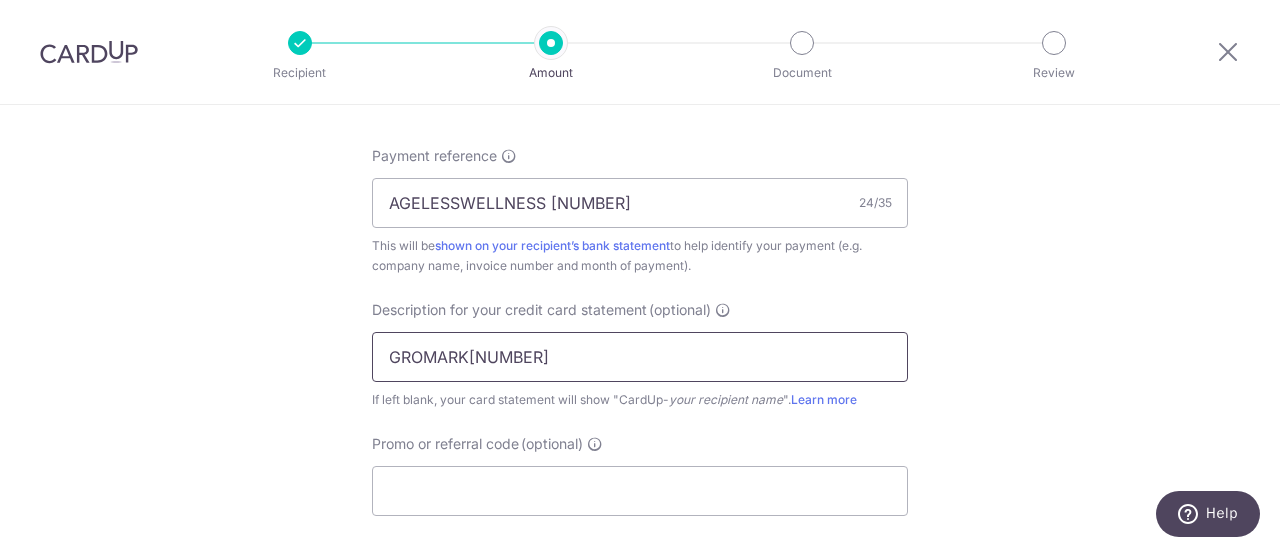 click on "GROMARK0002567" at bounding box center (640, 357) 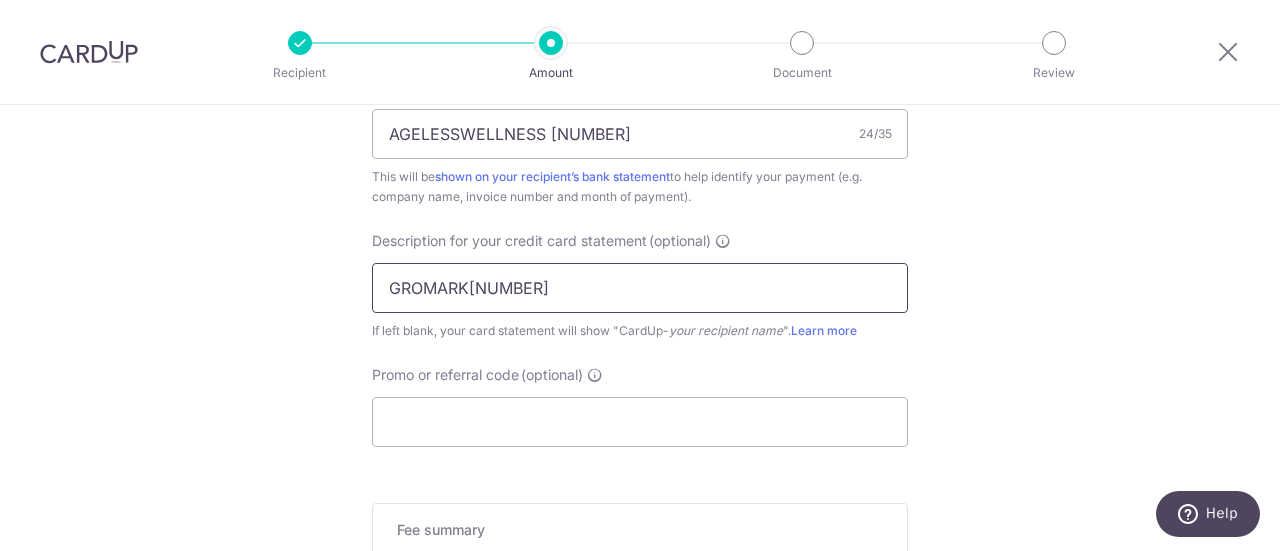 scroll, scrollTop: 1300, scrollLeft: 0, axis: vertical 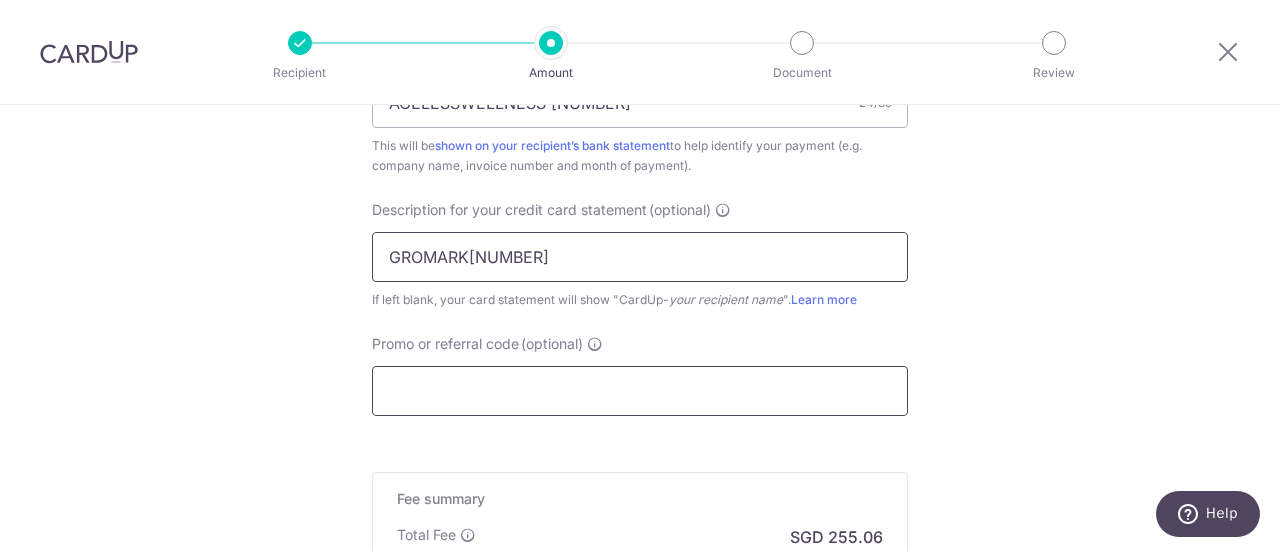 type on "GROMARK00025678" 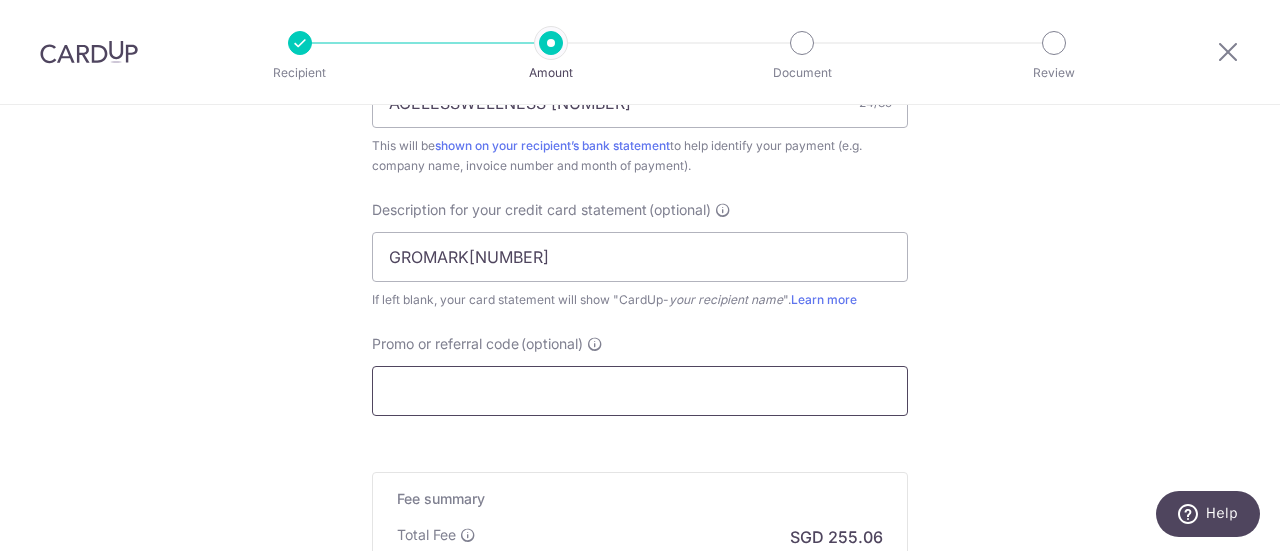 click on "Promo or referral code
(optional)" at bounding box center [640, 391] 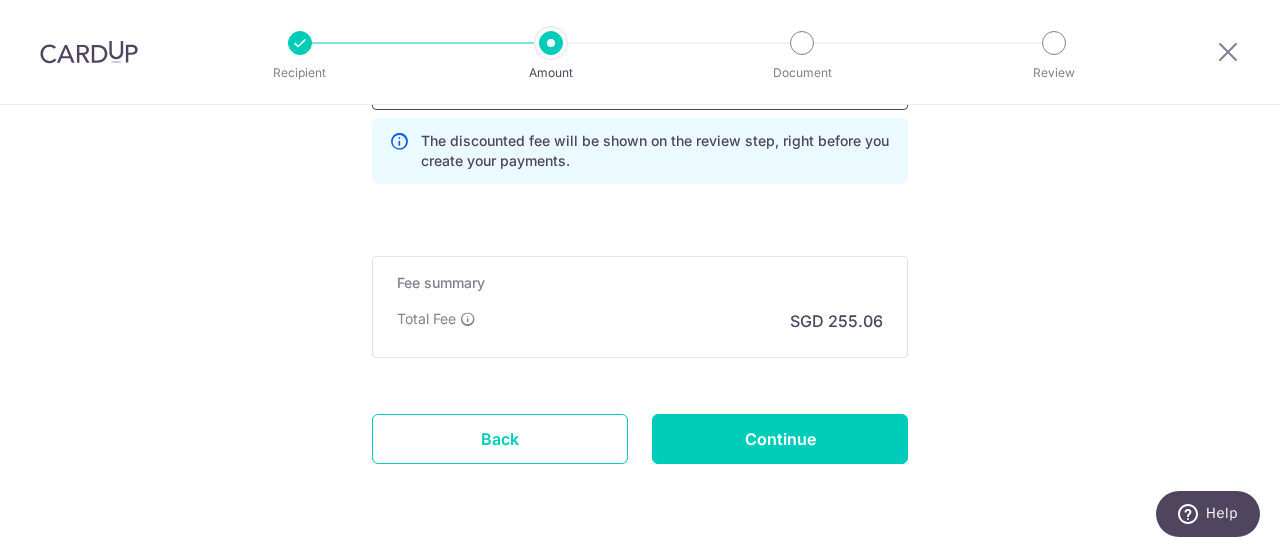 scroll, scrollTop: 1663, scrollLeft: 0, axis: vertical 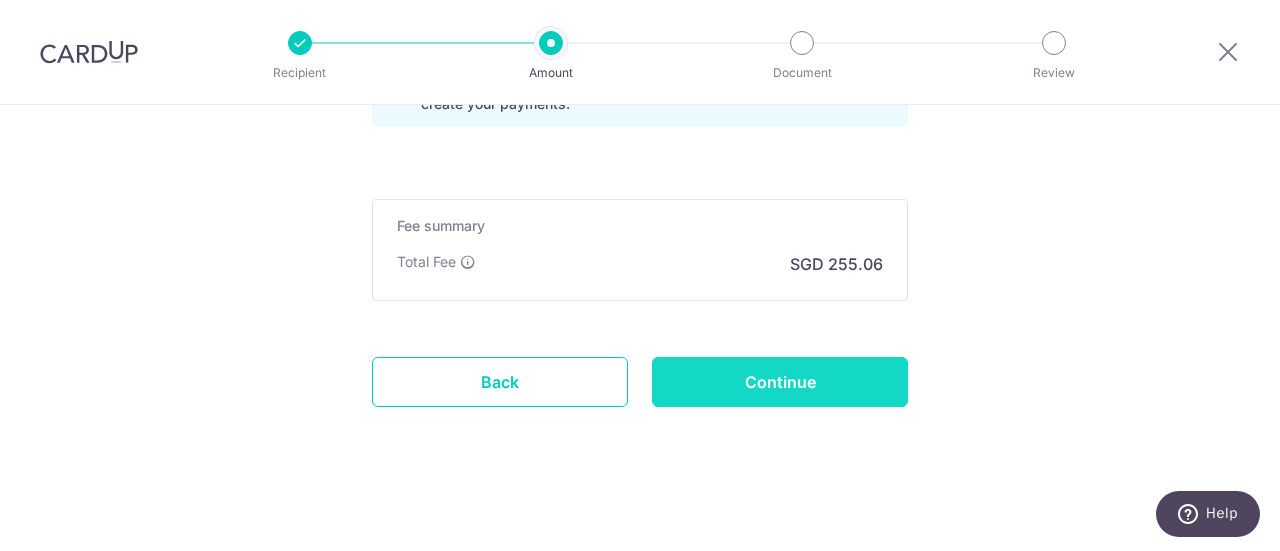 type on "AM170" 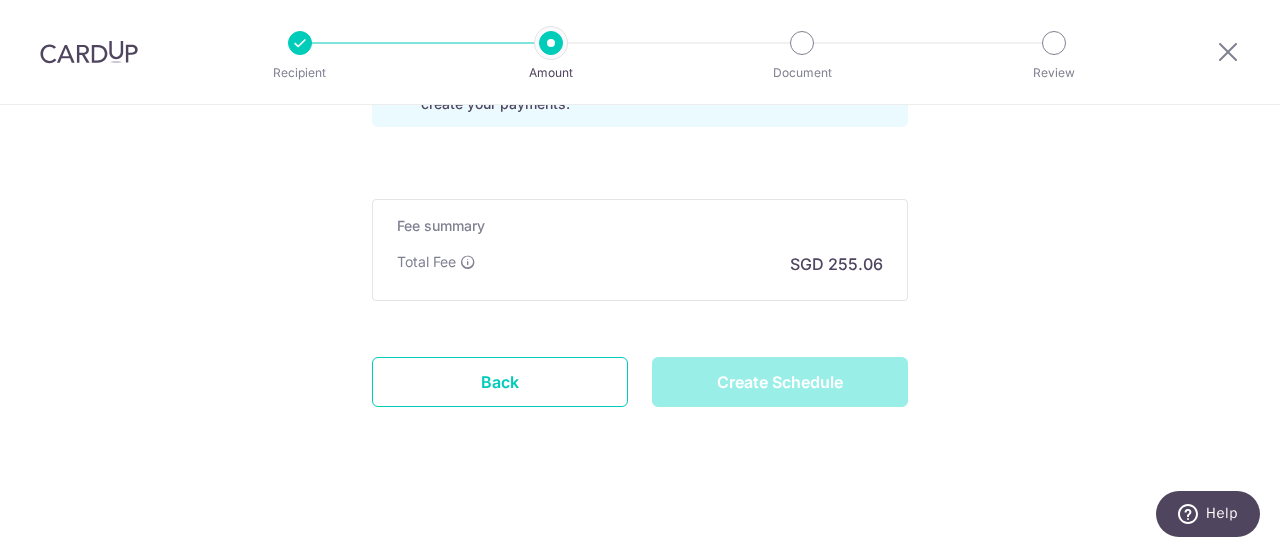 type on "Create Schedule" 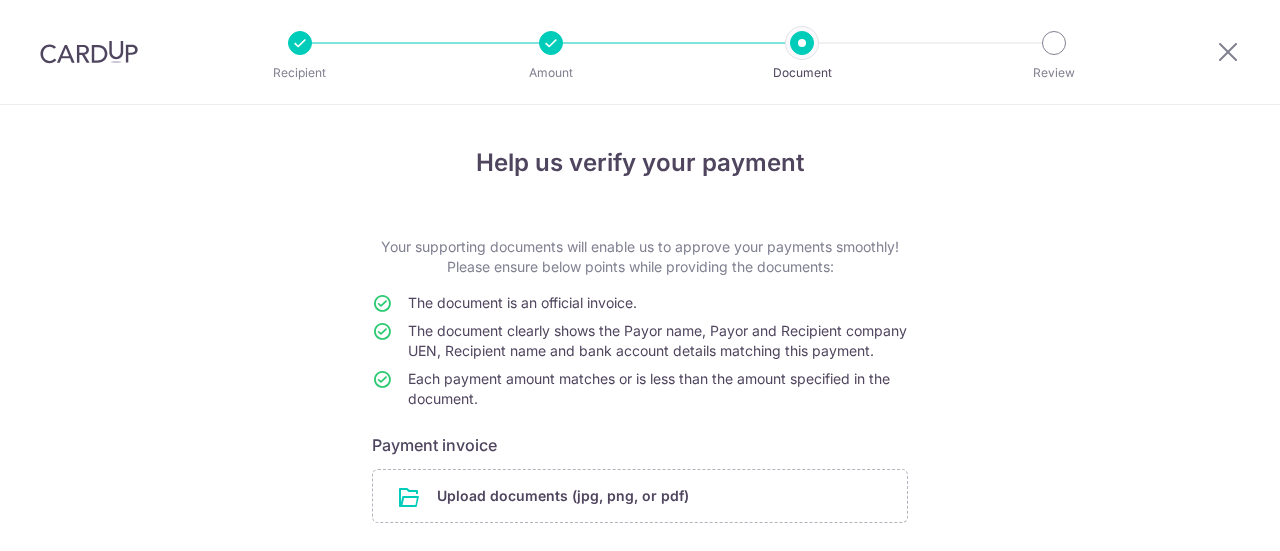 scroll, scrollTop: 0, scrollLeft: 0, axis: both 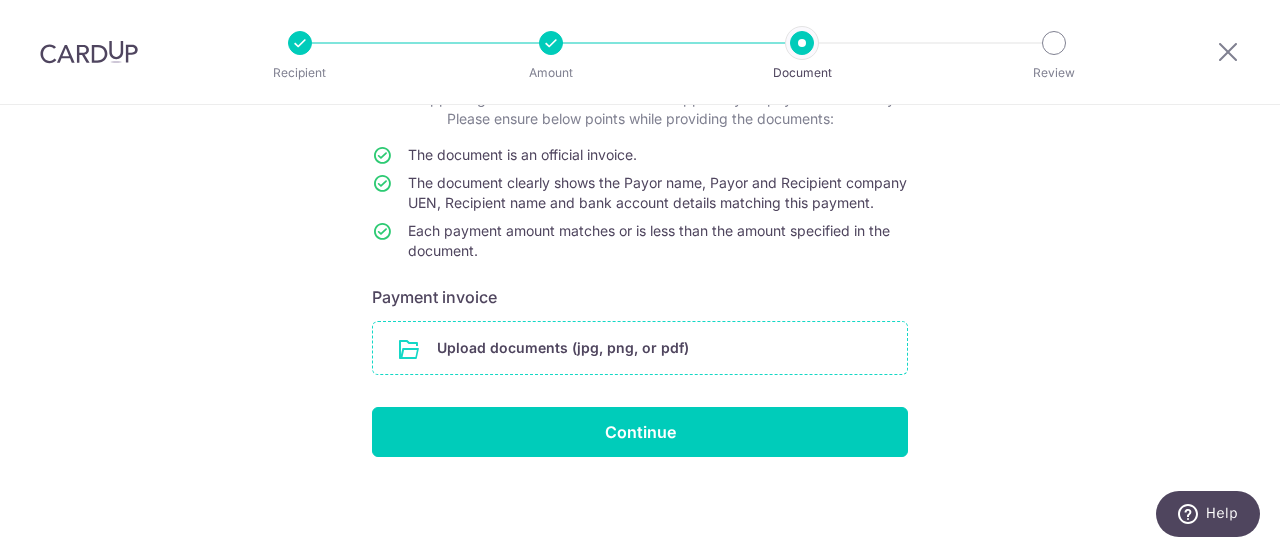 click at bounding box center (640, 348) 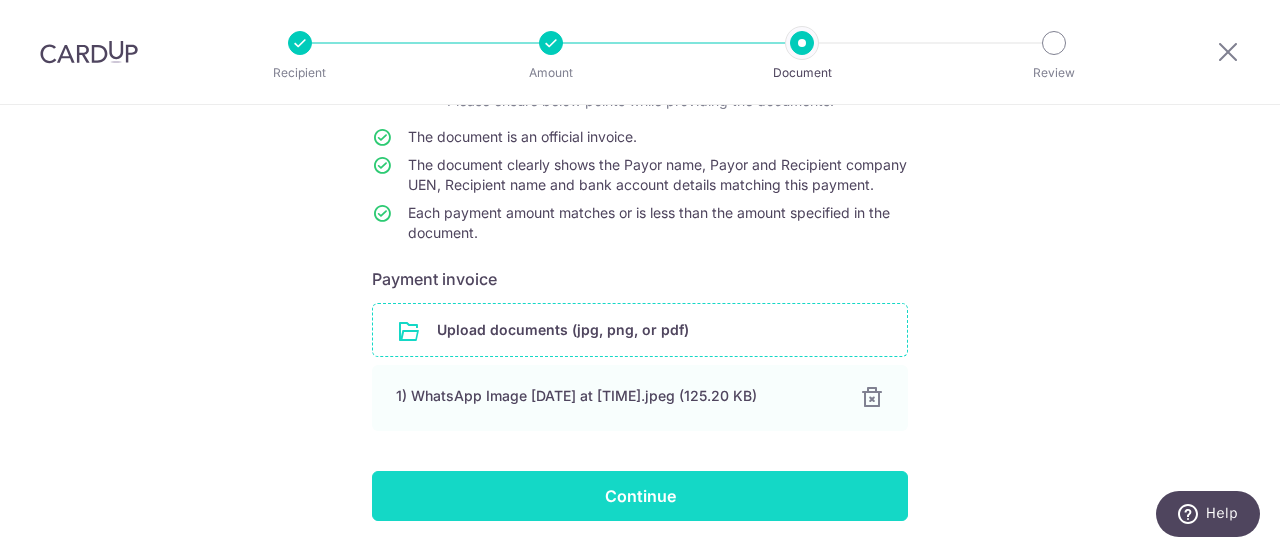 click on "Continue" at bounding box center (640, 496) 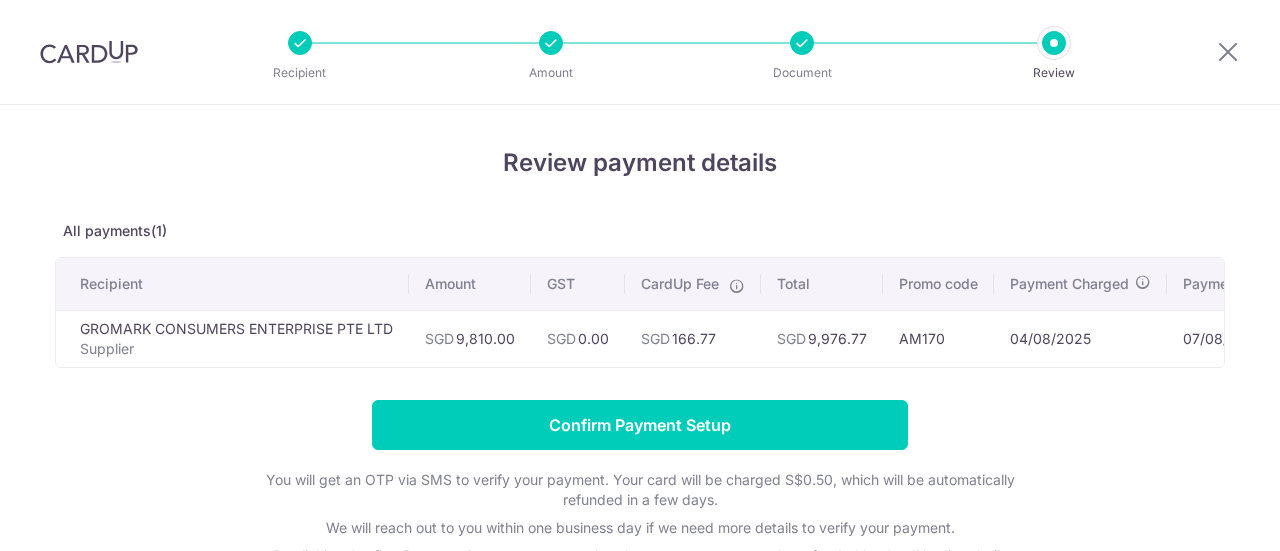 scroll, scrollTop: 0, scrollLeft: 0, axis: both 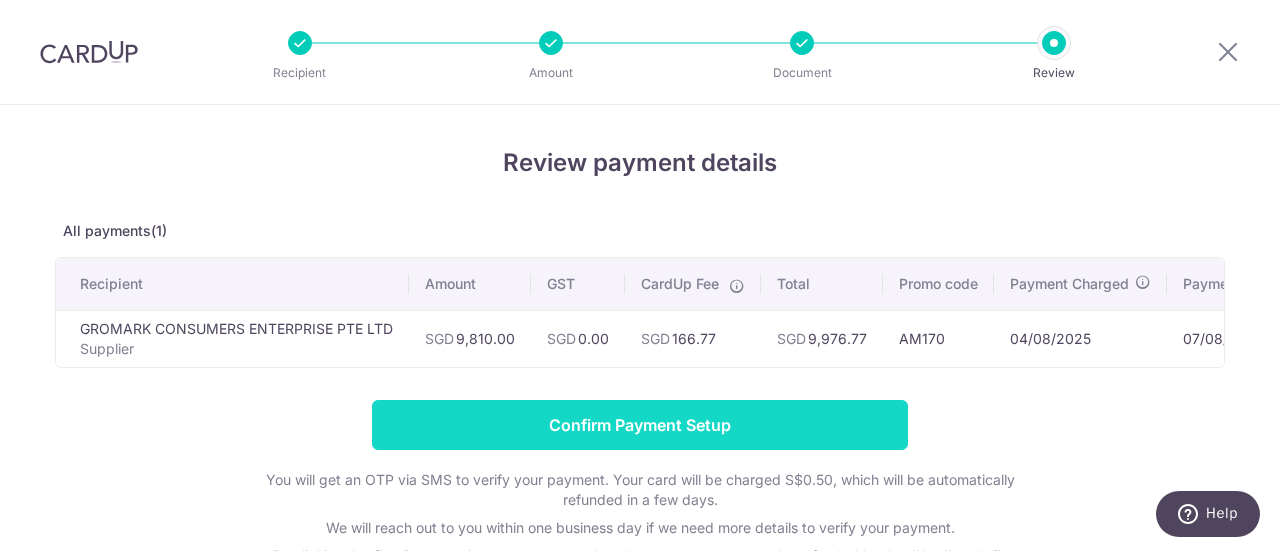 click on "Confirm Payment Setup" at bounding box center [640, 425] 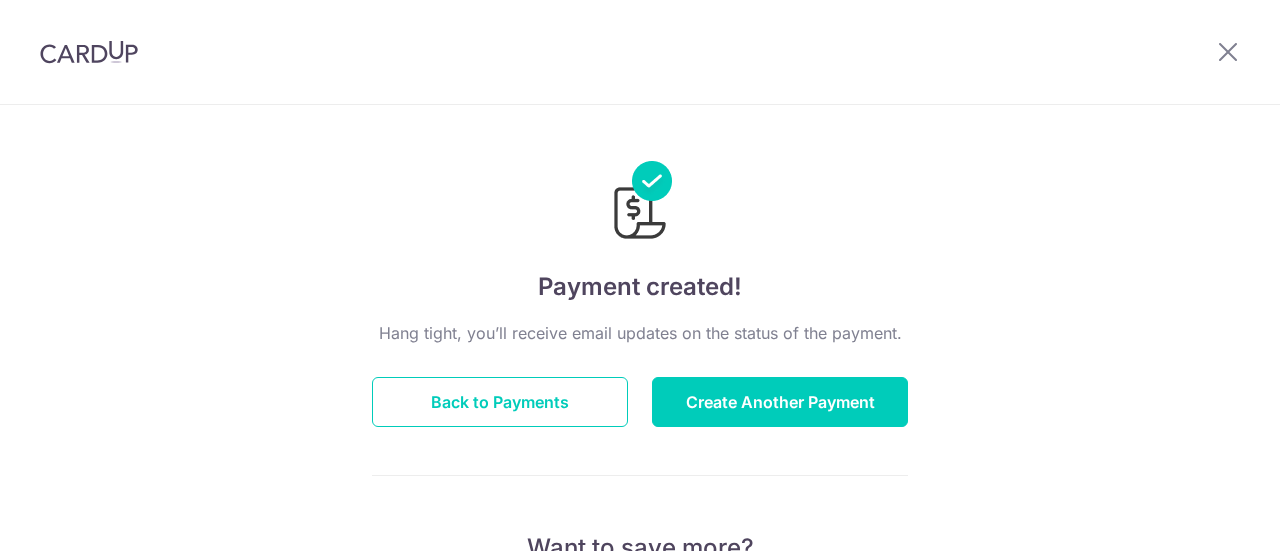 scroll, scrollTop: 0, scrollLeft: 0, axis: both 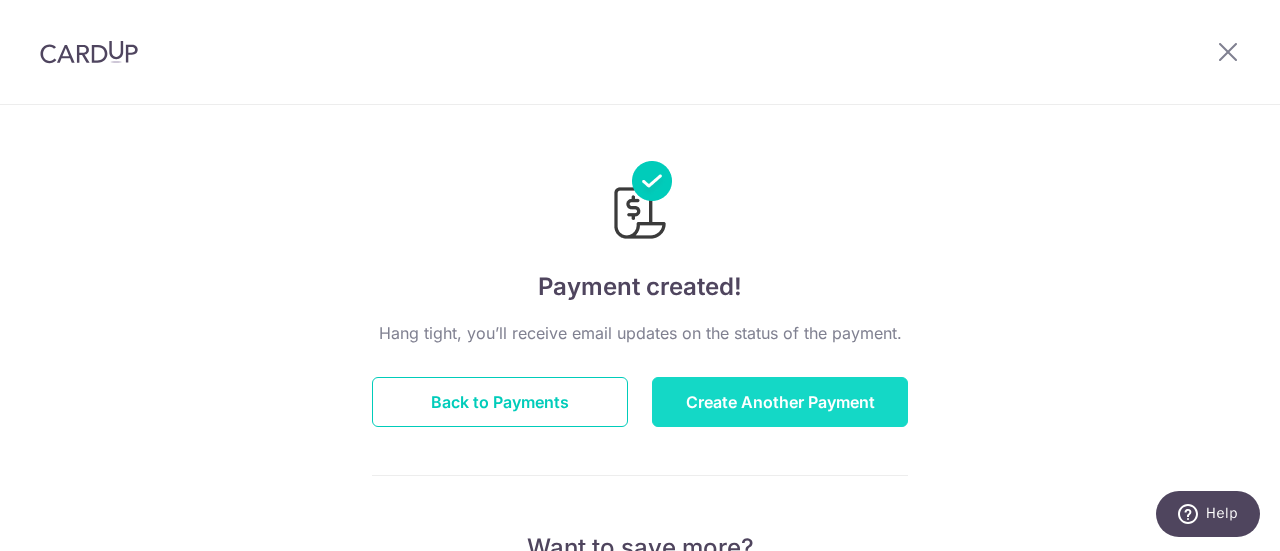click on "Create Another Payment" at bounding box center [780, 402] 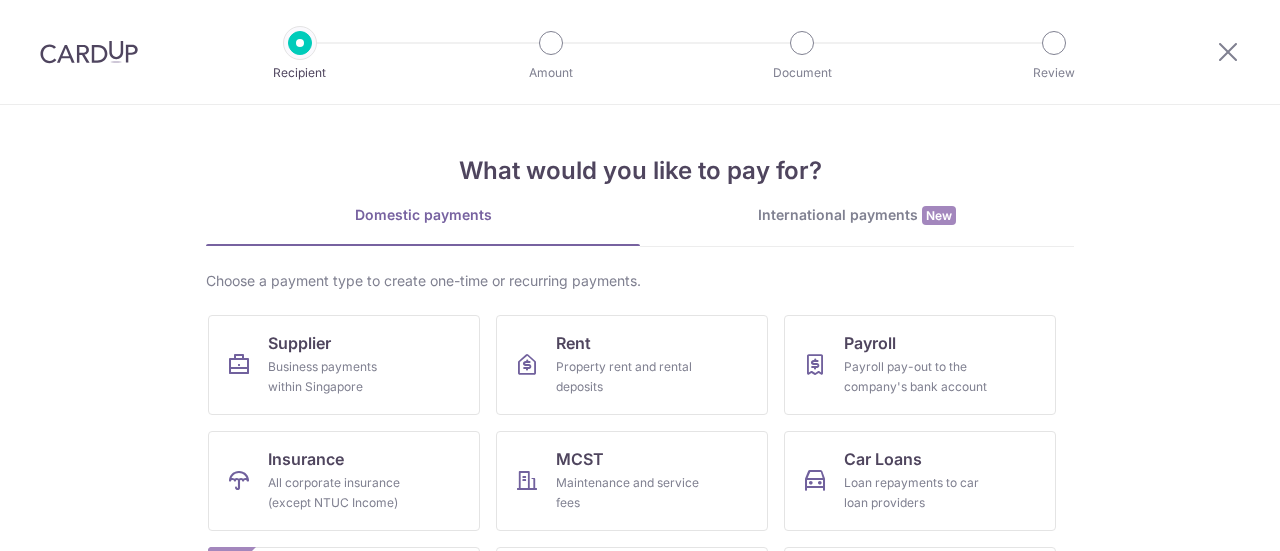 scroll, scrollTop: 0, scrollLeft: 0, axis: both 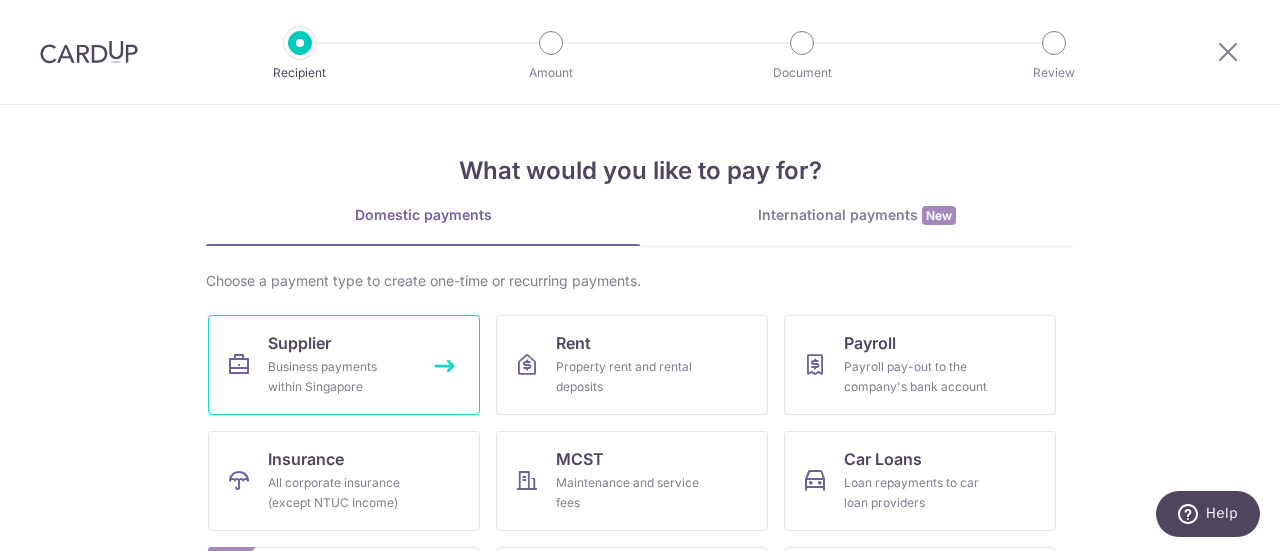 click on "Business payments within Singapore" at bounding box center (340, 377) 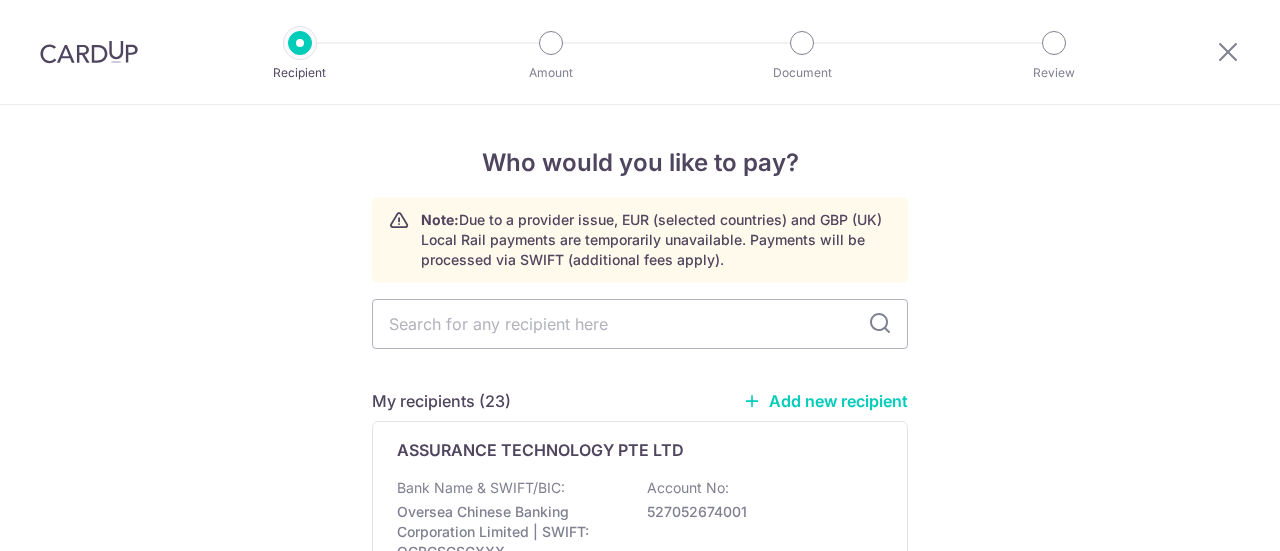 scroll, scrollTop: 0, scrollLeft: 0, axis: both 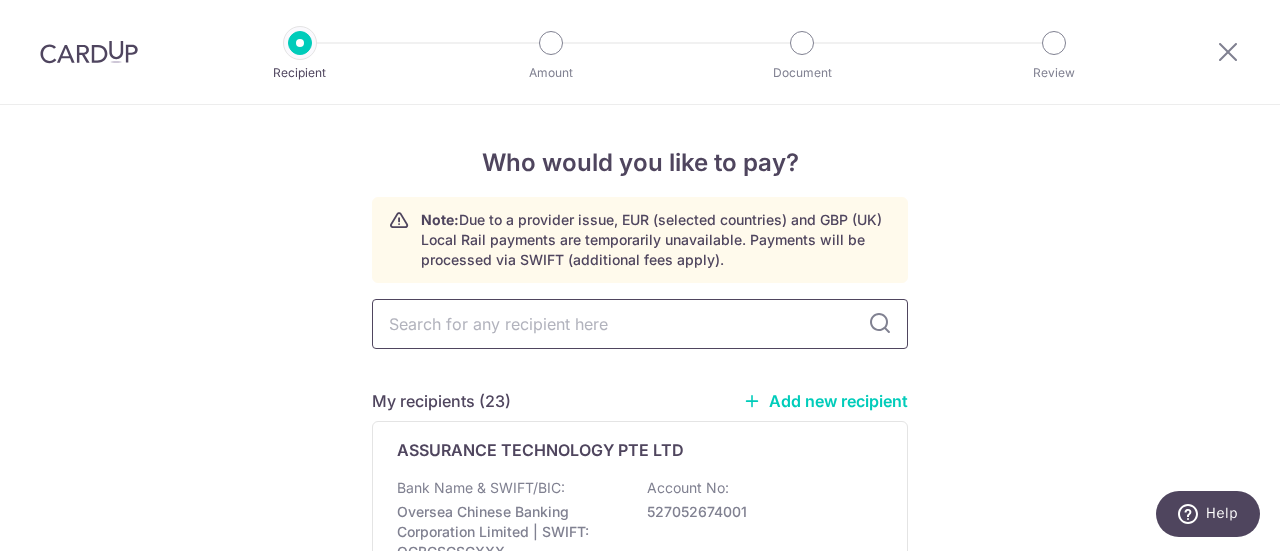 click at bounding box center [640, 324] 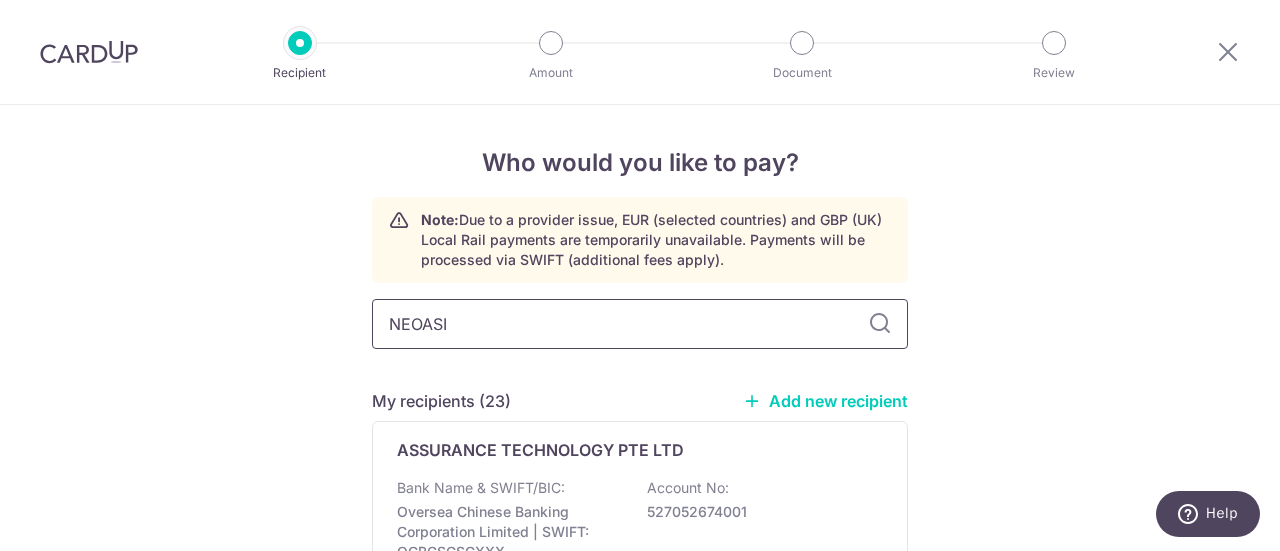 type on "NEOASIA" 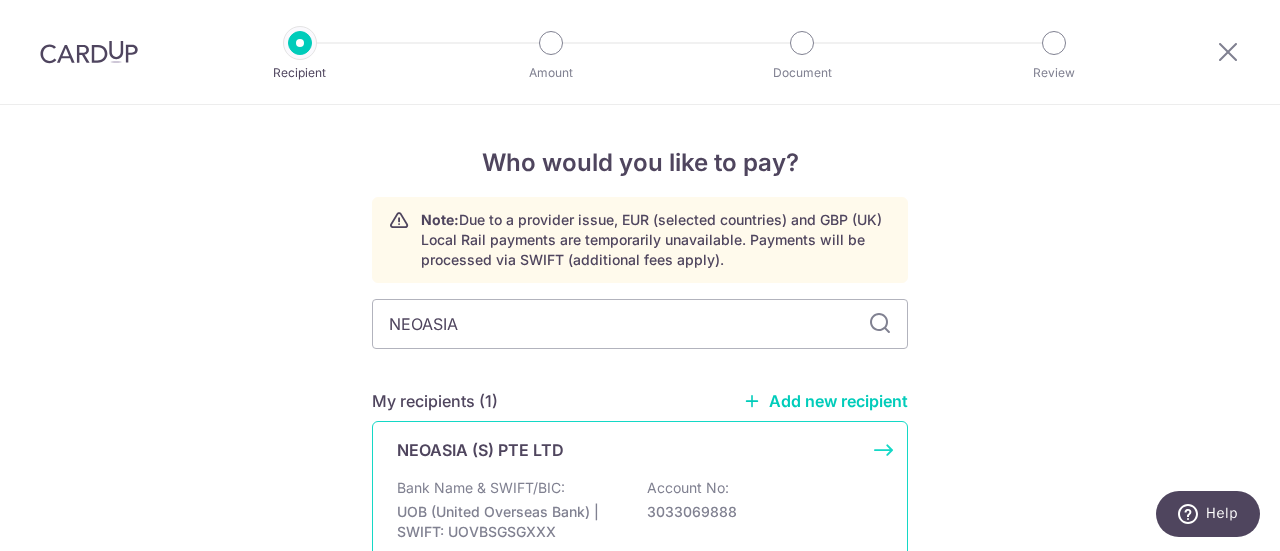 click on "NEOASIA (S) PTE LTD
Bank Name & SWIFT/BIC:
UOB (United Overseas Bank) | SWIFT: [SWIFT]
Account No:
[ACCOUNT NUMBER]
Update/View" at bounding box center [640, 513] 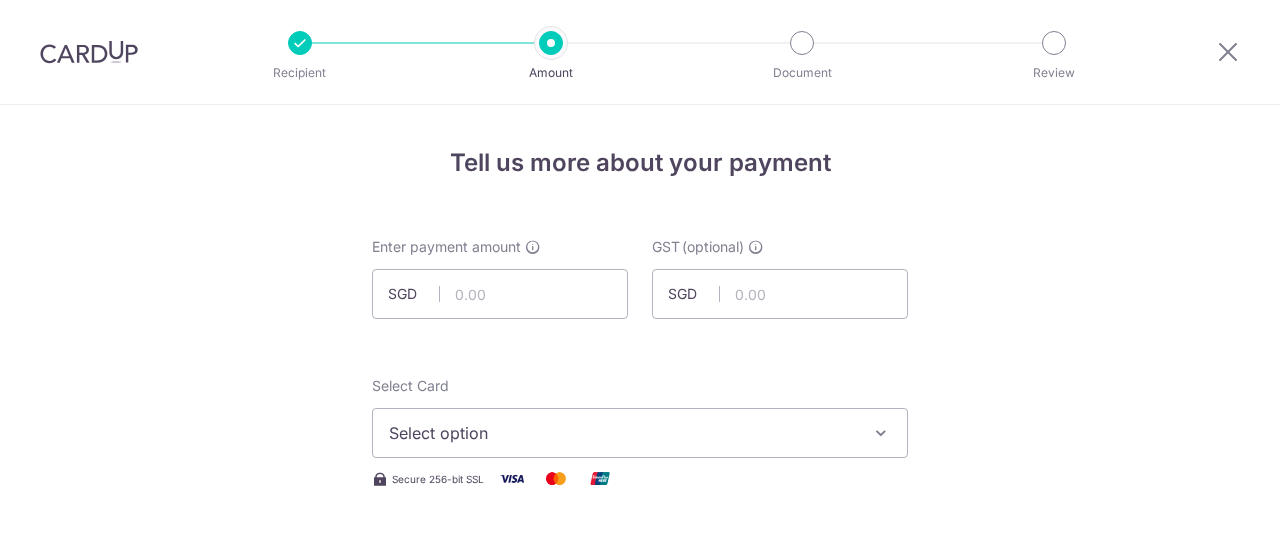 scroll, scrollTop: 0, scrollLeft: 0, axis: both 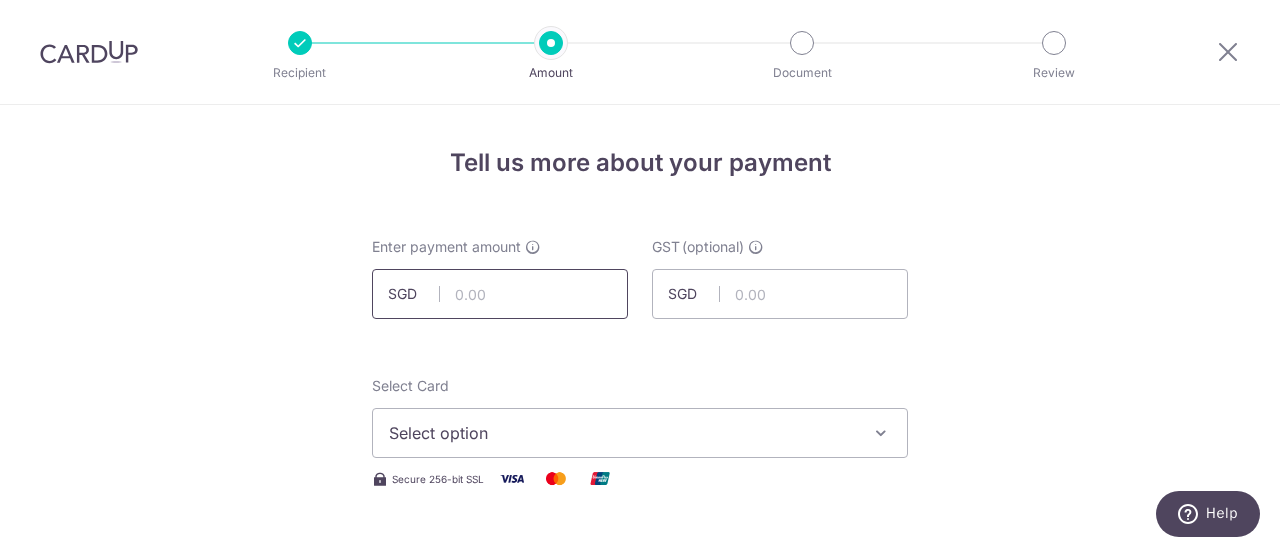 click at bounding box center (500, 294) 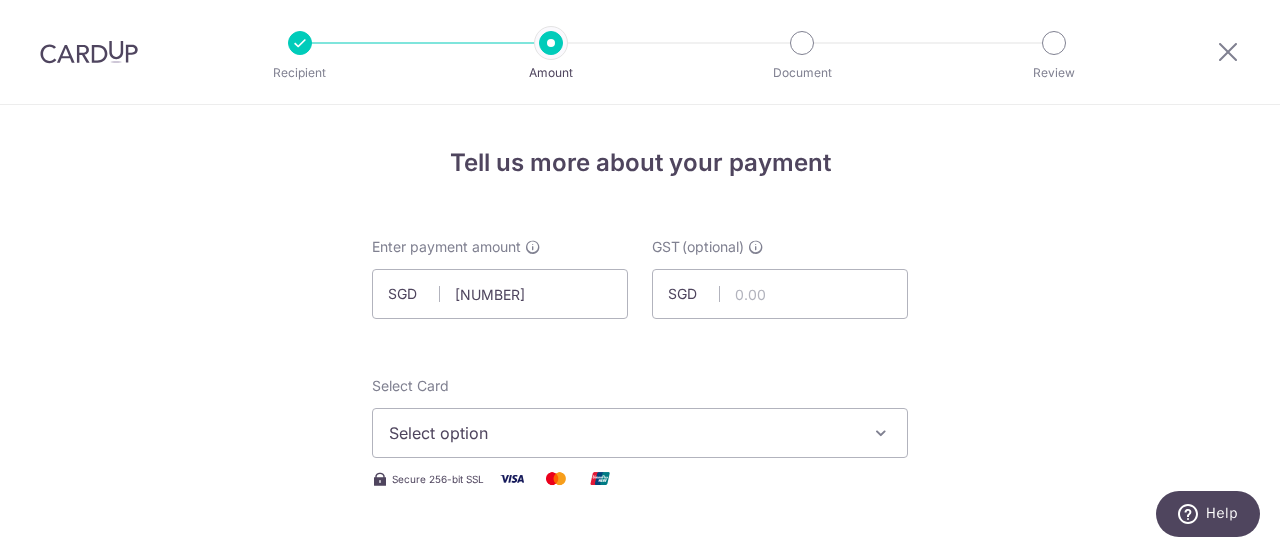 type on "[CURRENCY] [NUMBER]" 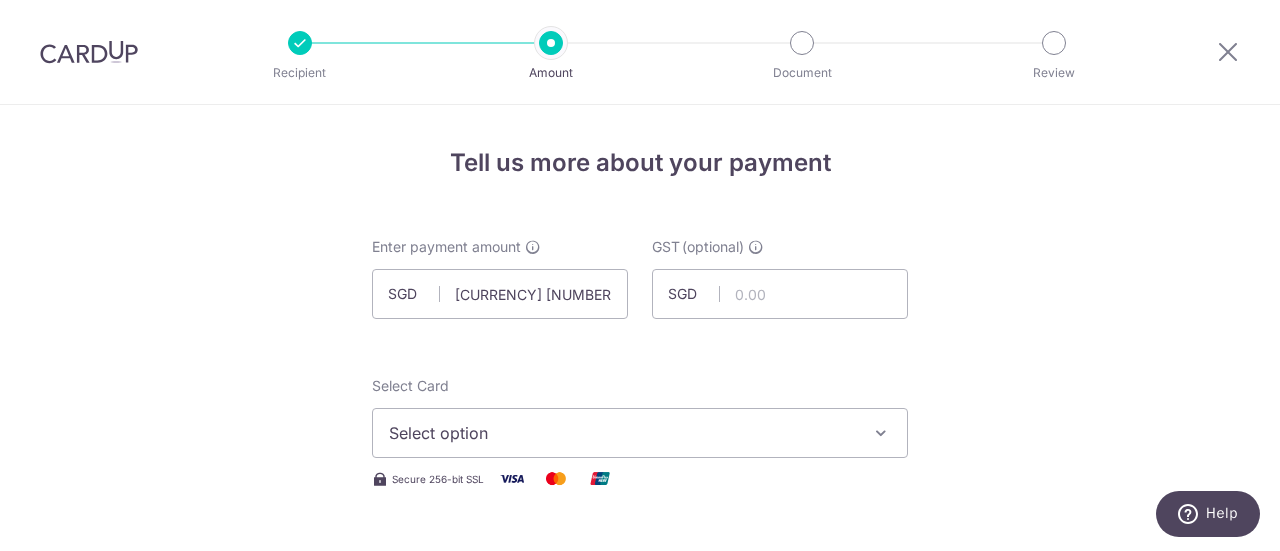 click on "Select Card
Select option
Add credit card
Your Cards
**** [CREDIT_CARD_LAST_FOUR]" at bounding box center [640, 417] 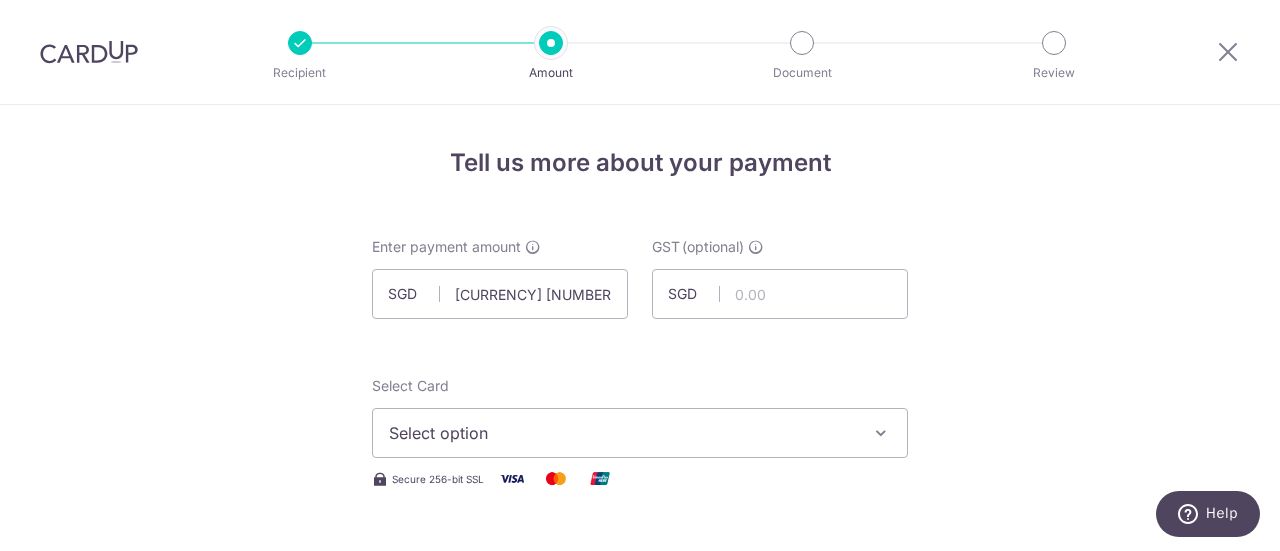 scroll, scrollTop: 200, scrollLeft: 0, axis: vertical 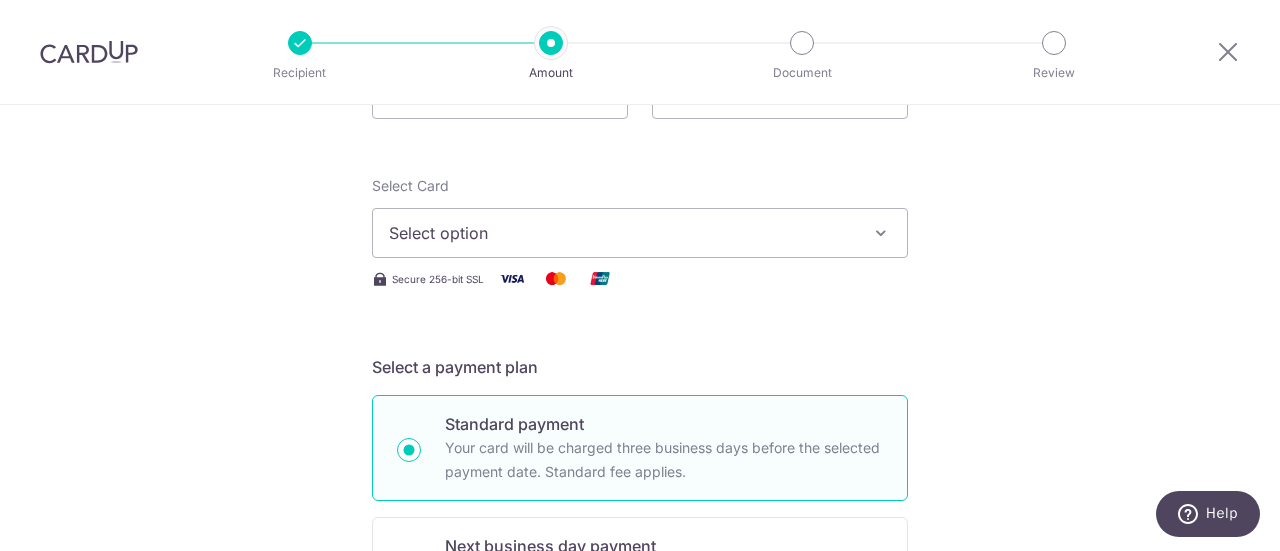 click on "Select option" at bounding box center [622, 233] 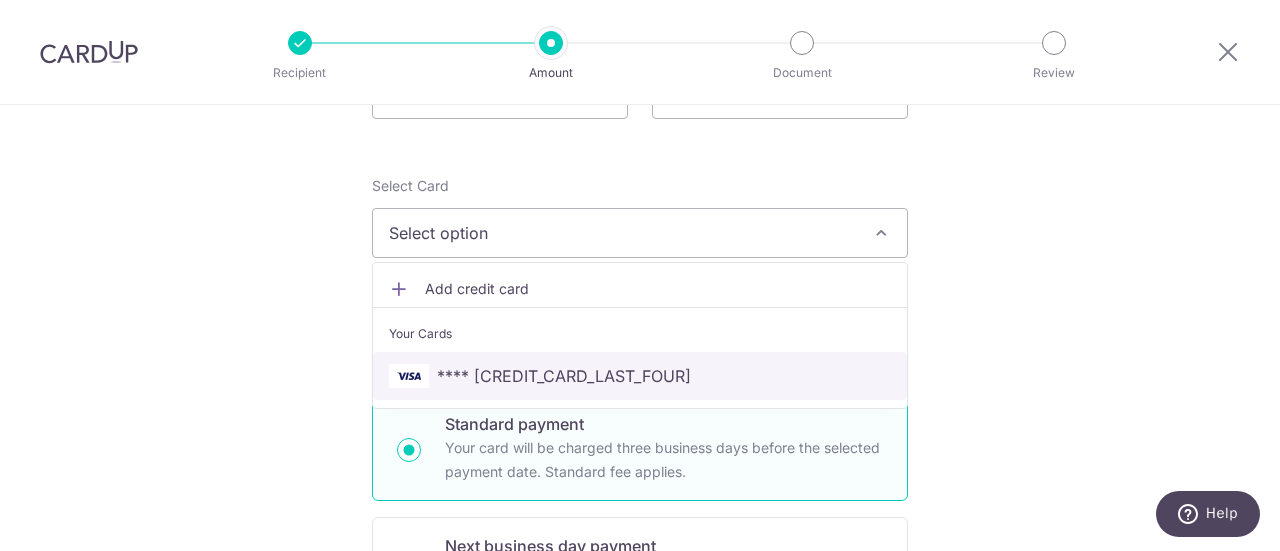 click on "**** 6171" at bounding box center (640, 376) 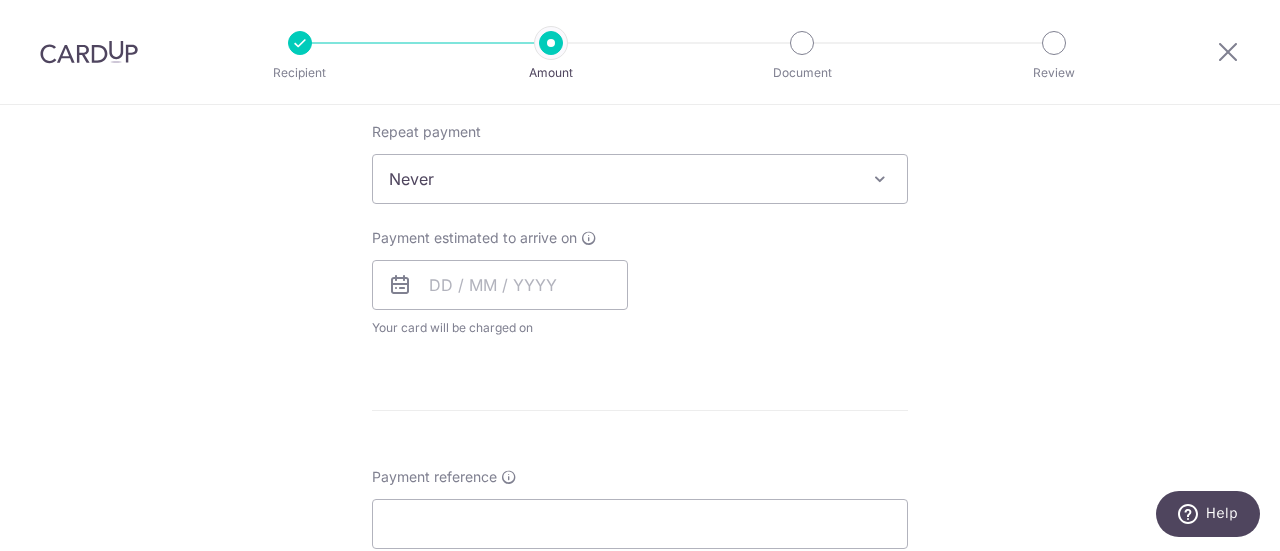 scroll, scrollTop: 800, scrollLeft: 0, axis: vertical 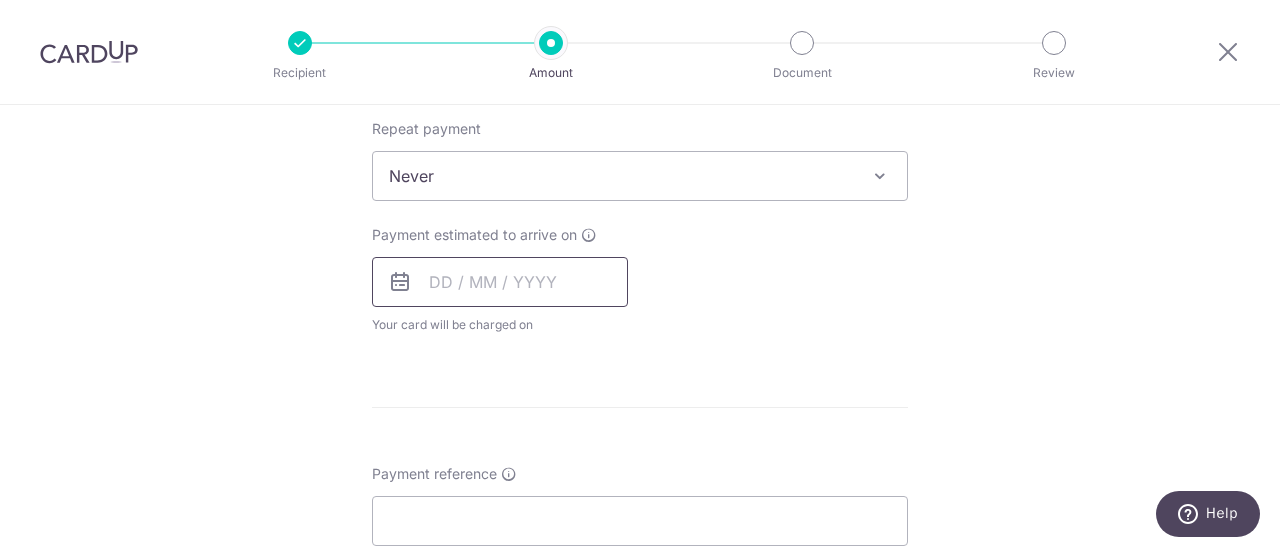 click at bounding box center [500, 282] 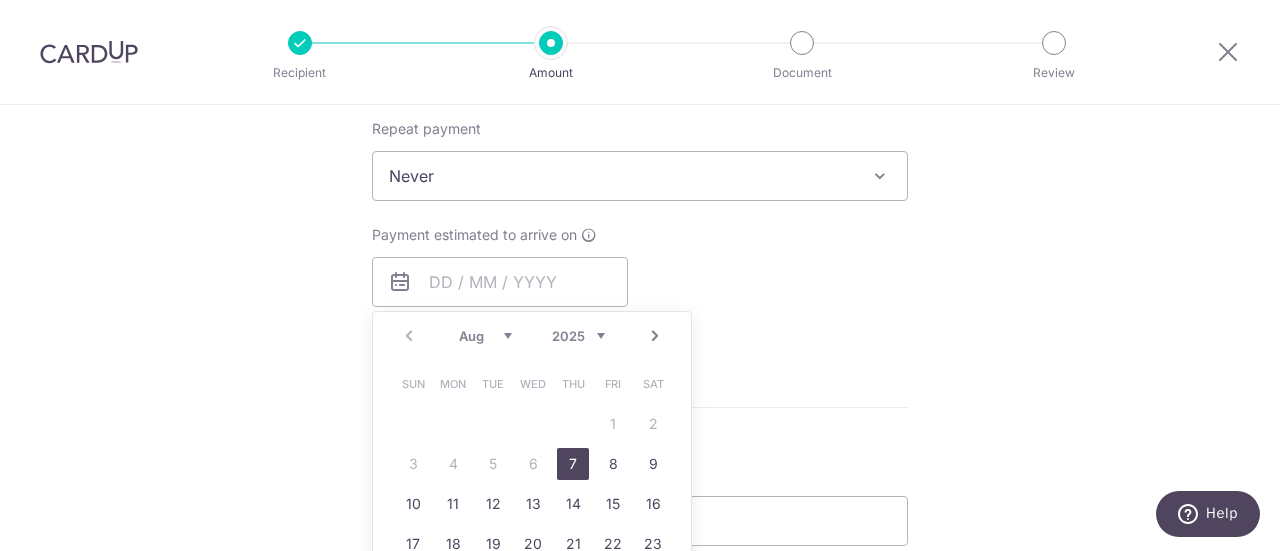 click on "7" at bounding box center [573, 464] 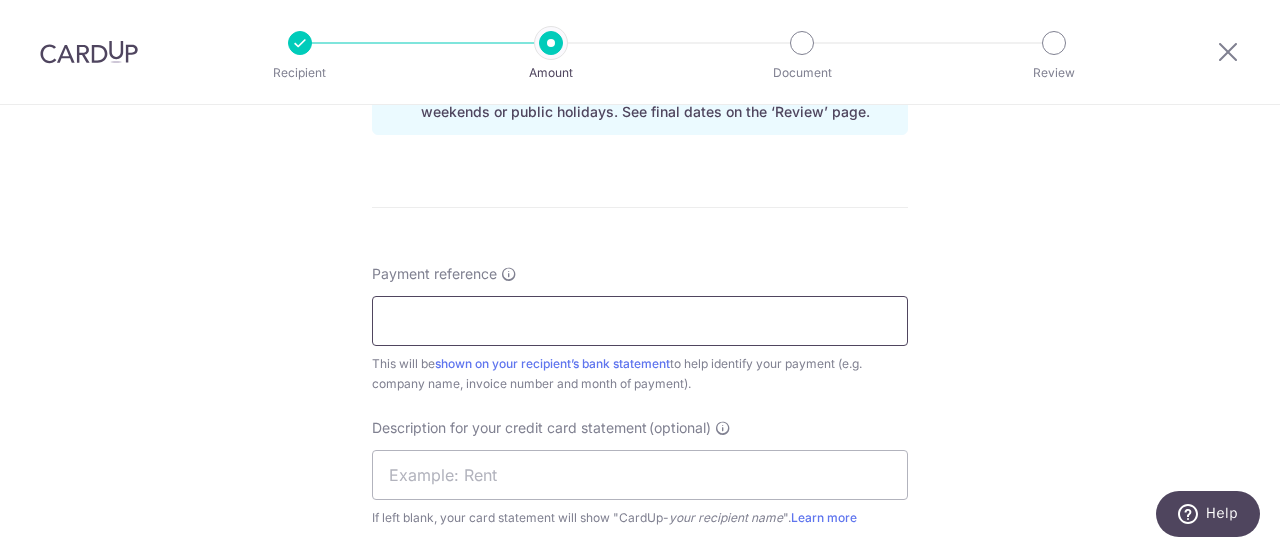 scroll, scrollTop: 1100, scrollLeft: 0, axis: vertical 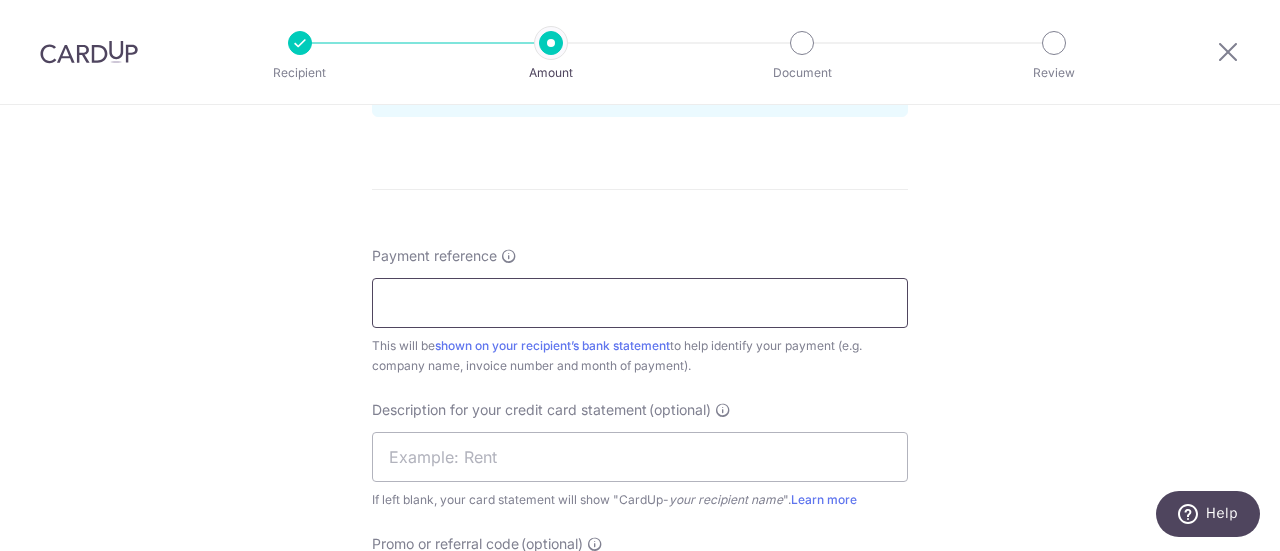 click on "Payment reference" at bounding box center (640, 303) 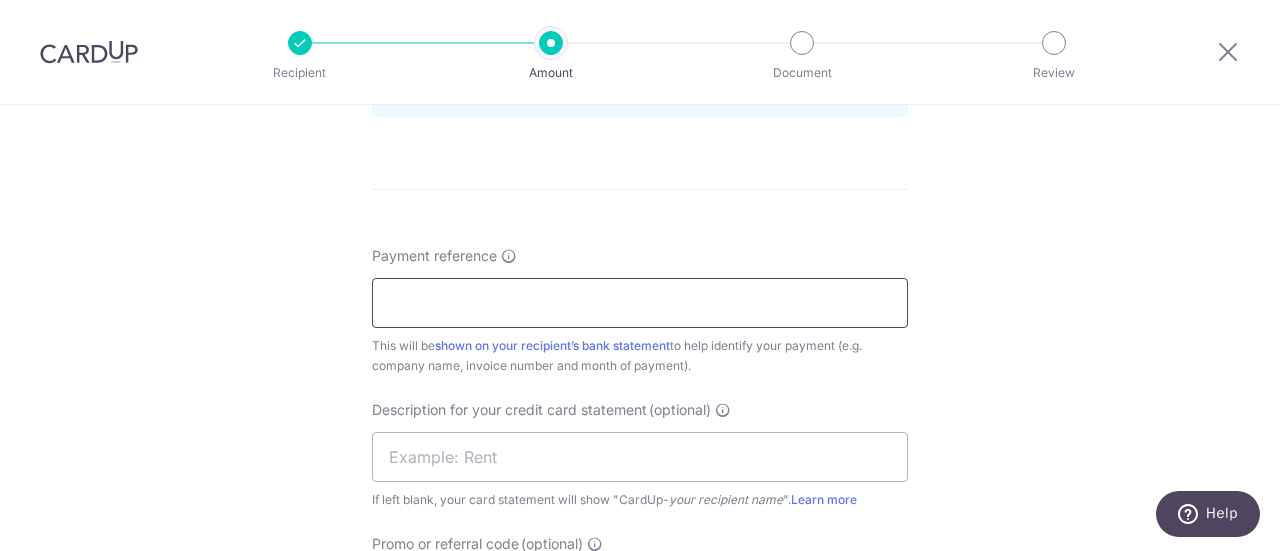click on "Payment reference" at bounding box center (640, 303) 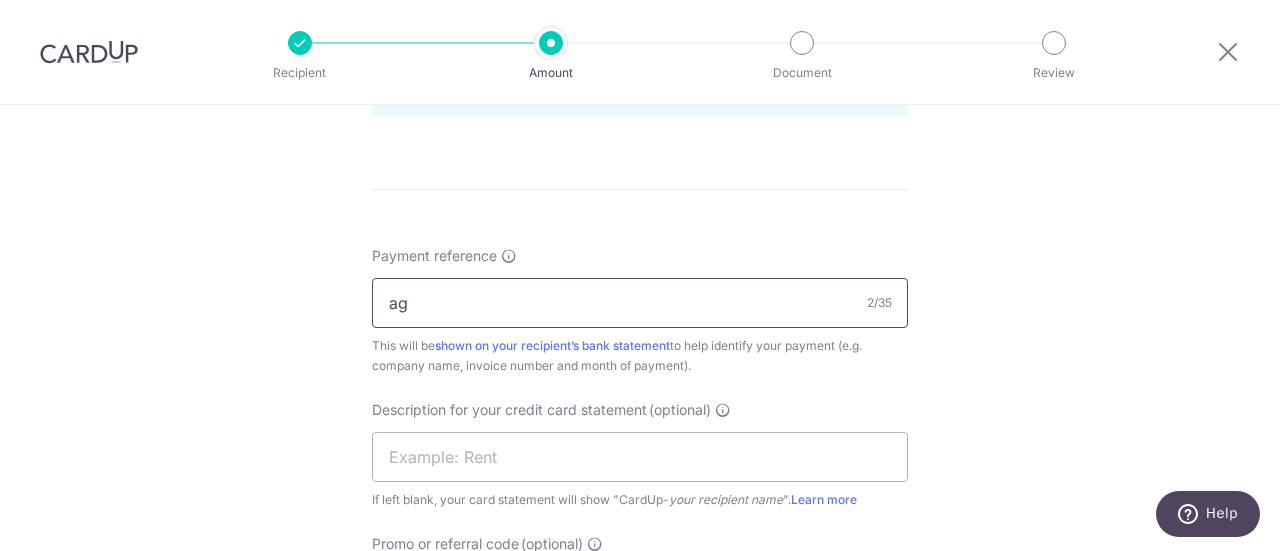 type on "a" 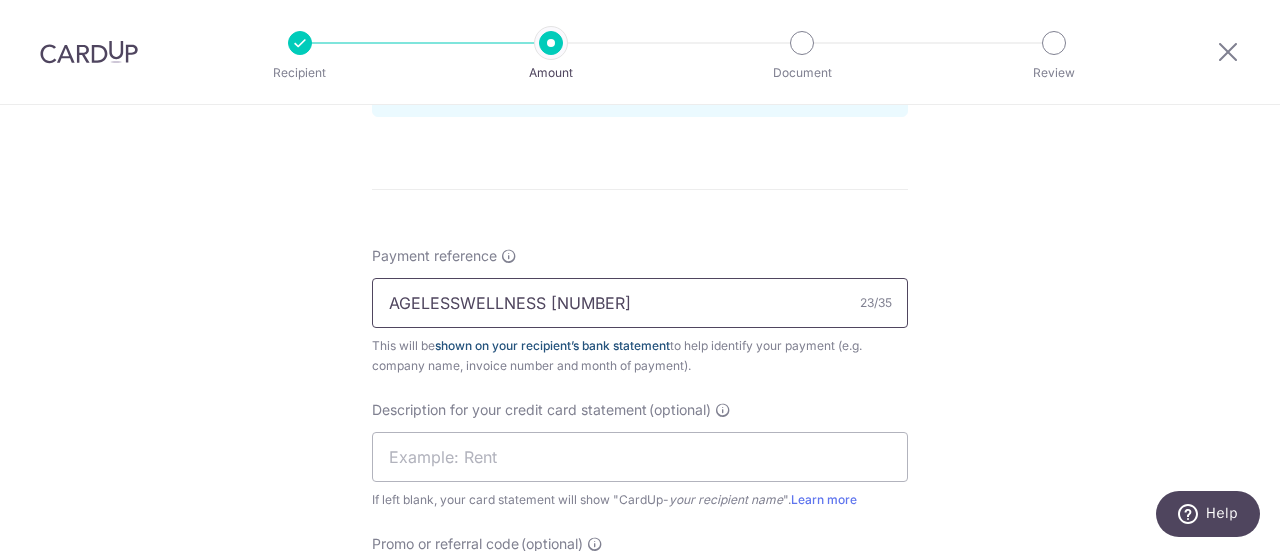scroll, scrollTop: 1198, scrollLeft: 0, axis: vertical 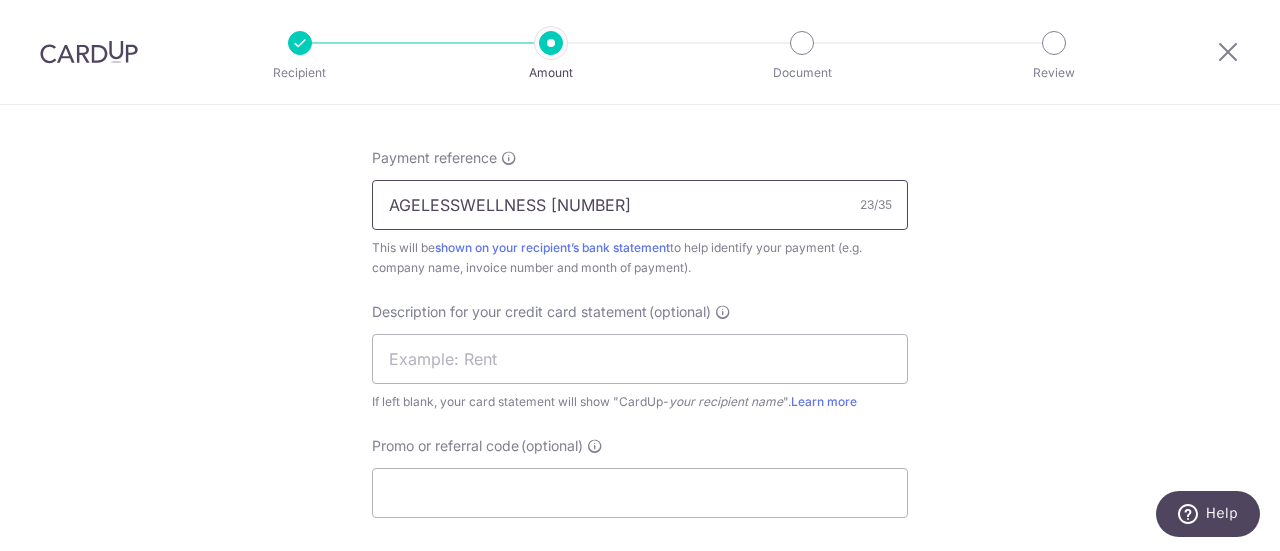 drag, startPoint x: 550, startPoint y: 201, endPoint x: 618, endPoint y: 201, distance: 68 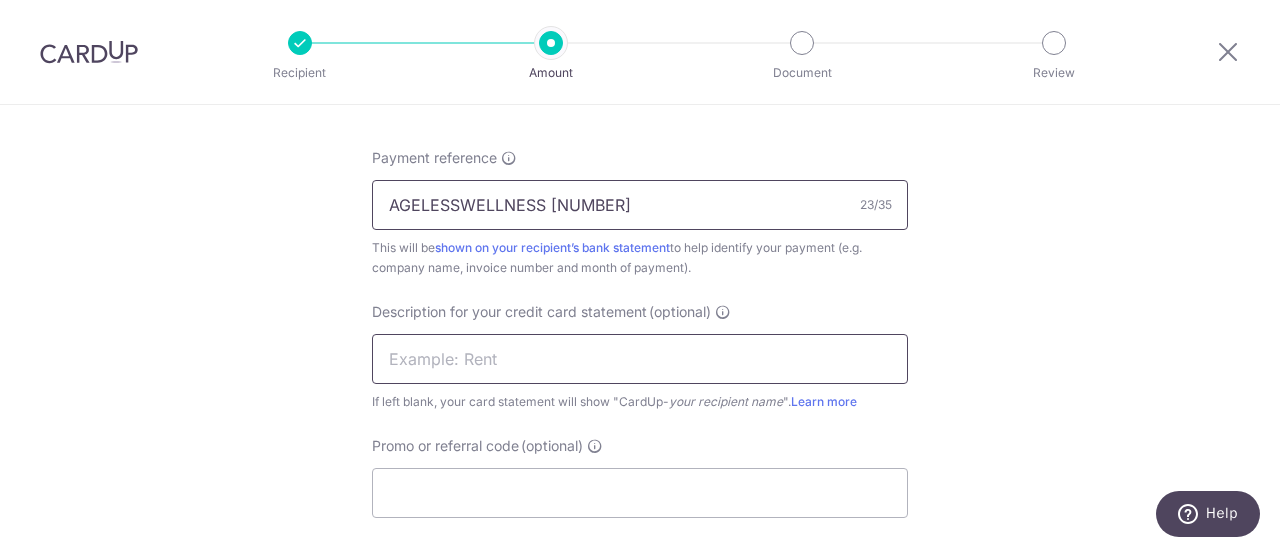 type on "AGELESSWELLNESS 2506781" 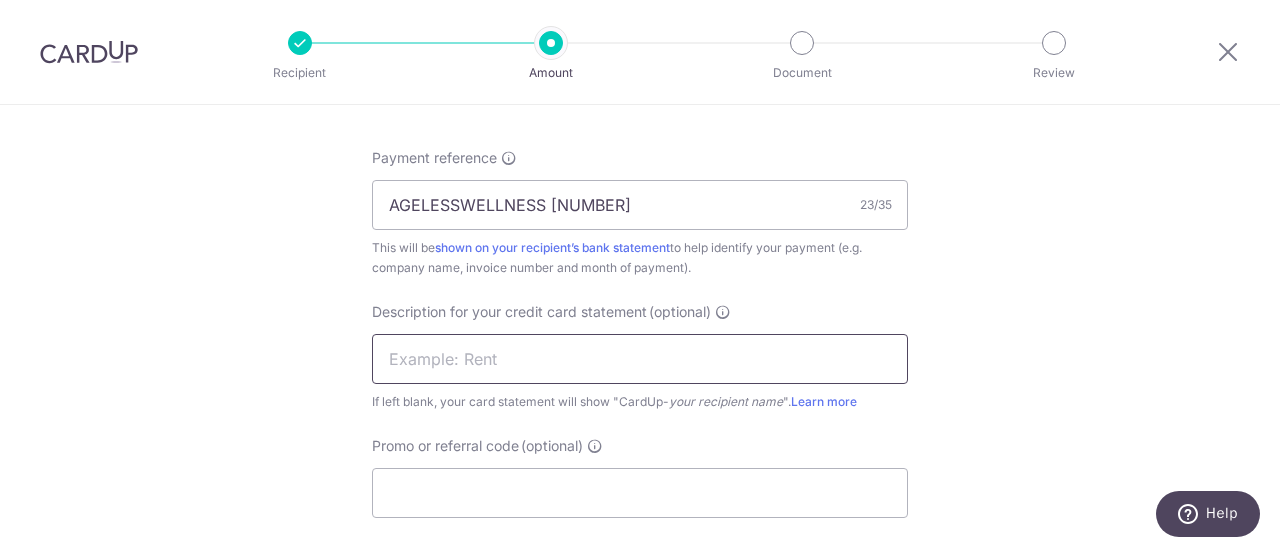 click at bounding box center [640, 359] 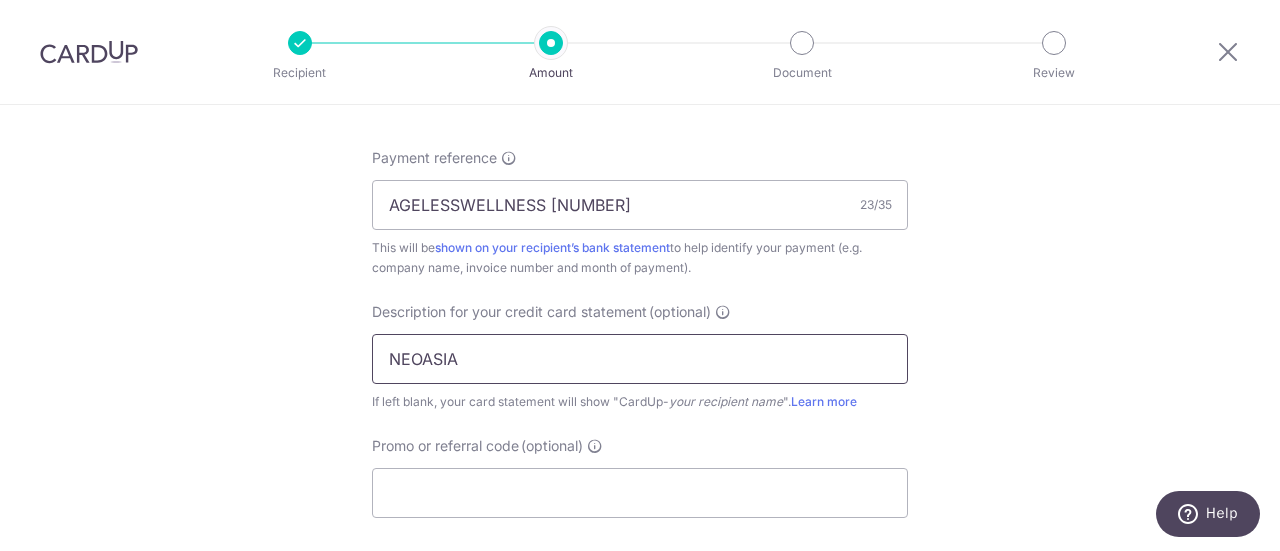 paste on "2506781" 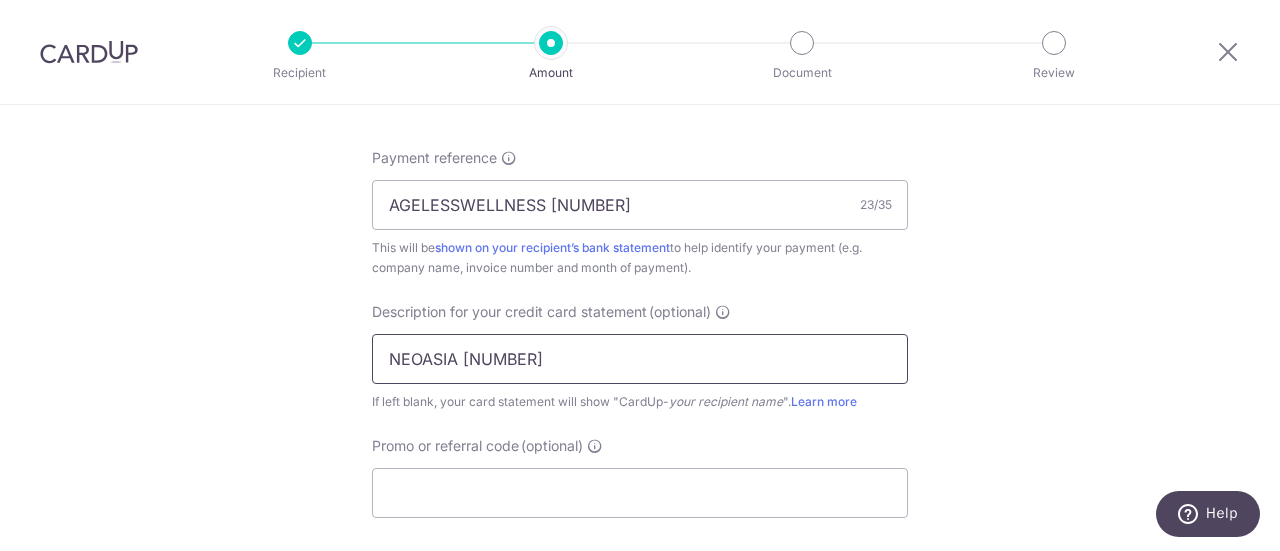 scroll, scrollTop: 1398, scrollLeft: 0, axis: vertical 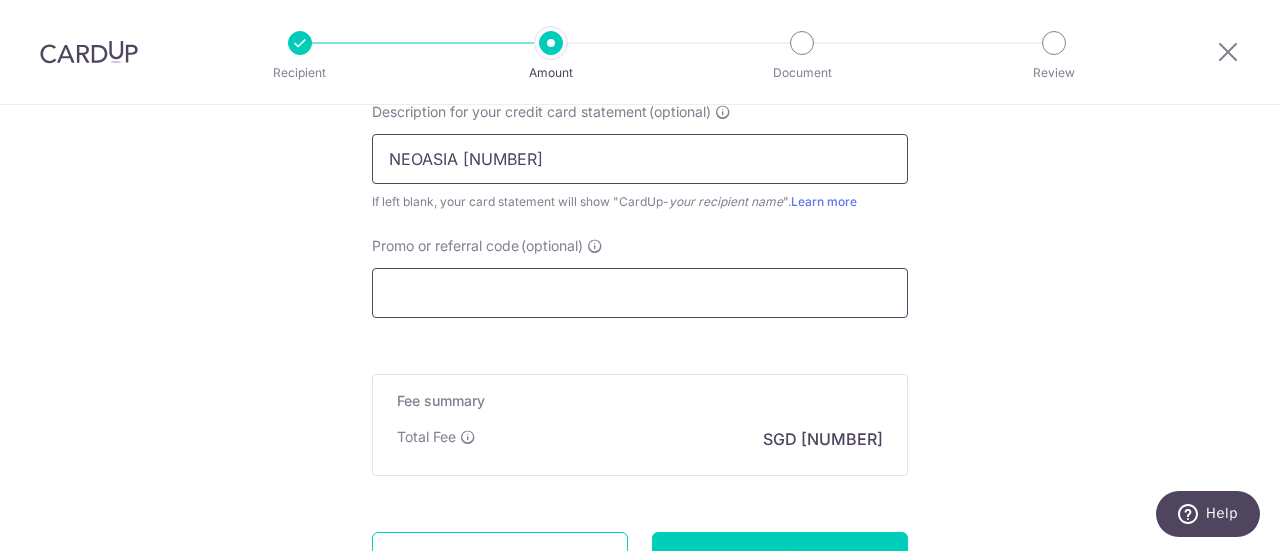 type on "NEOASIA 2506781" 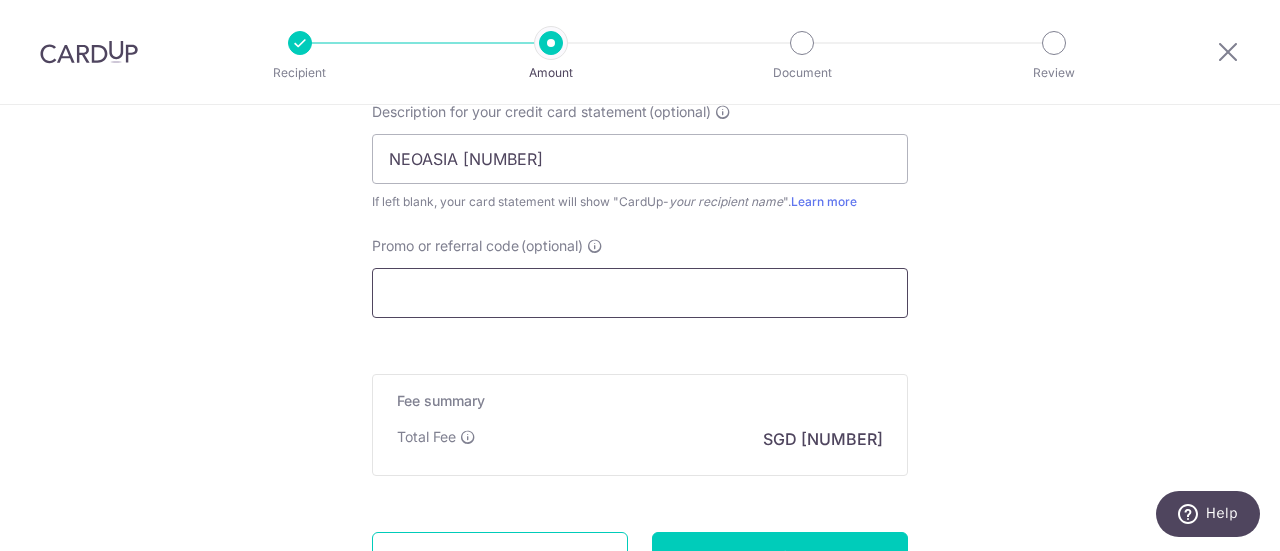 click on "Promo or referral code
(optional)" at bounding box center [640, 293] 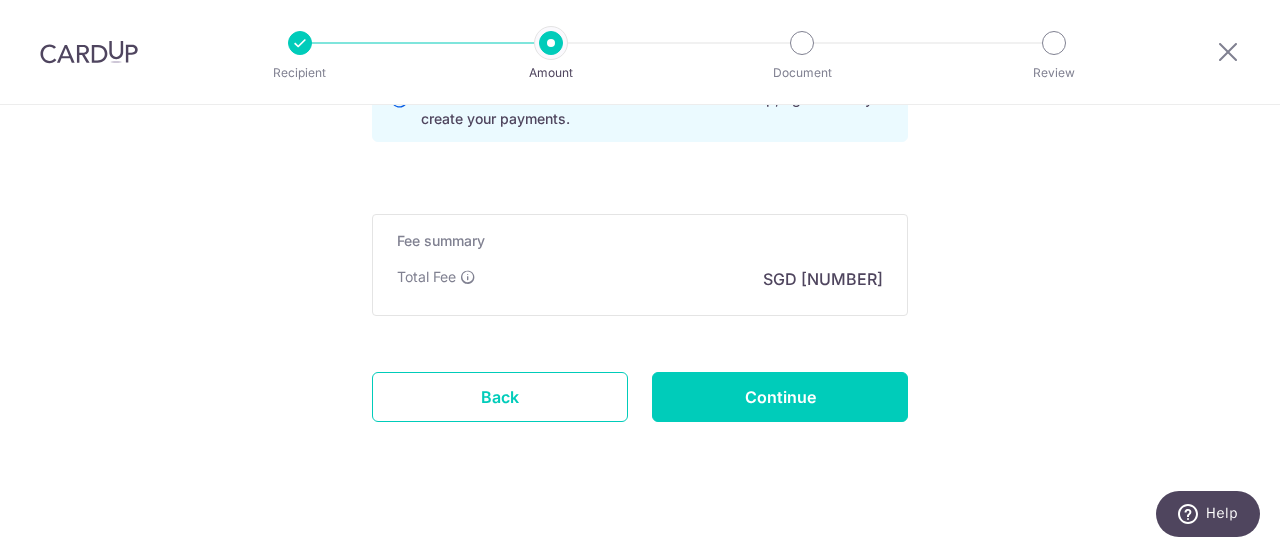 scroll, scrollTop: 1663, scrollLeft: 0, axis: vertical 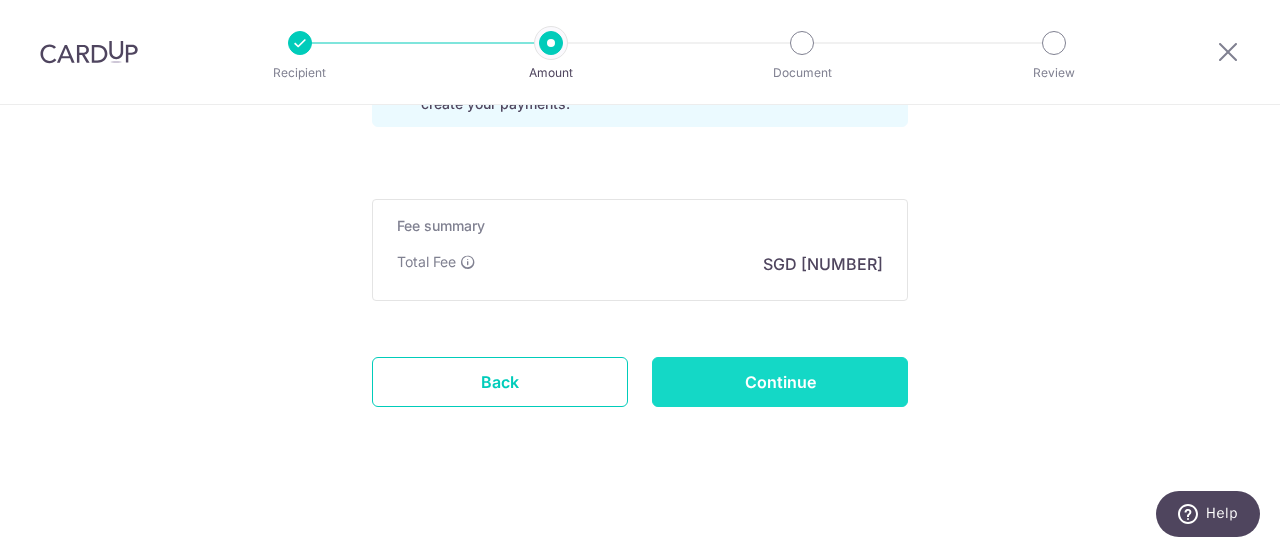 type on "AM170" 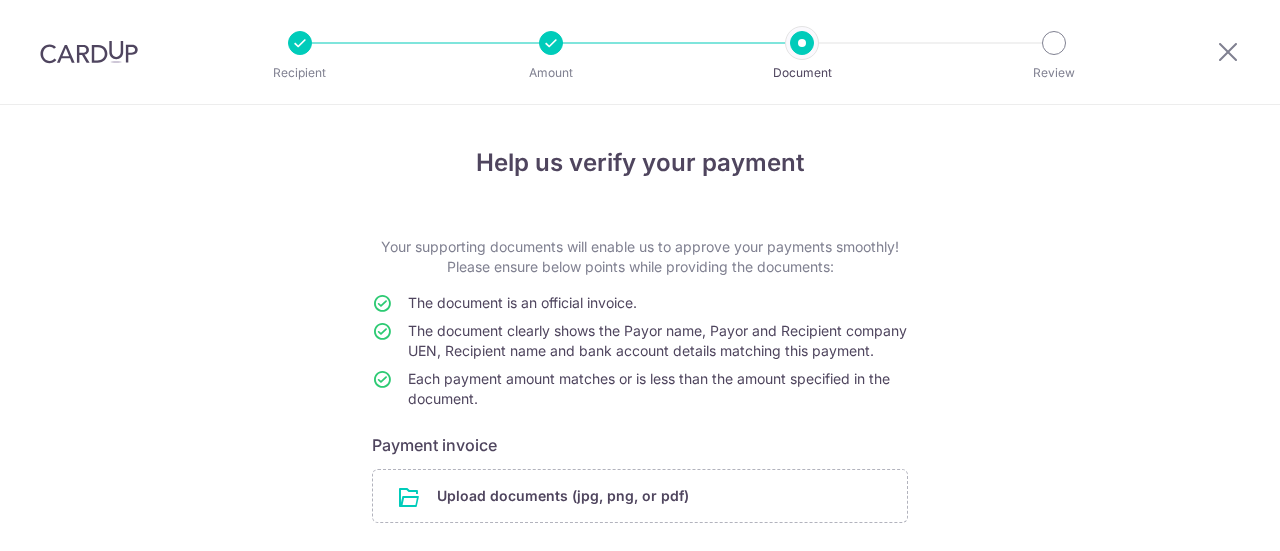 scroll, scrollTop: 0, scrollLeft: 0, axis: both 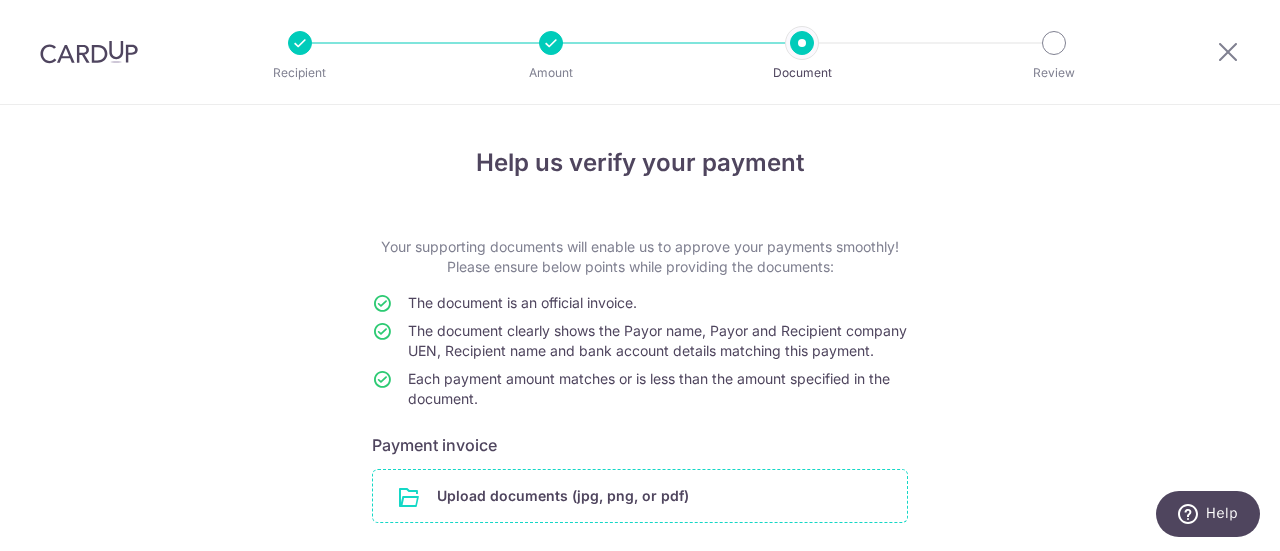 click at bounding box center (640, 496) 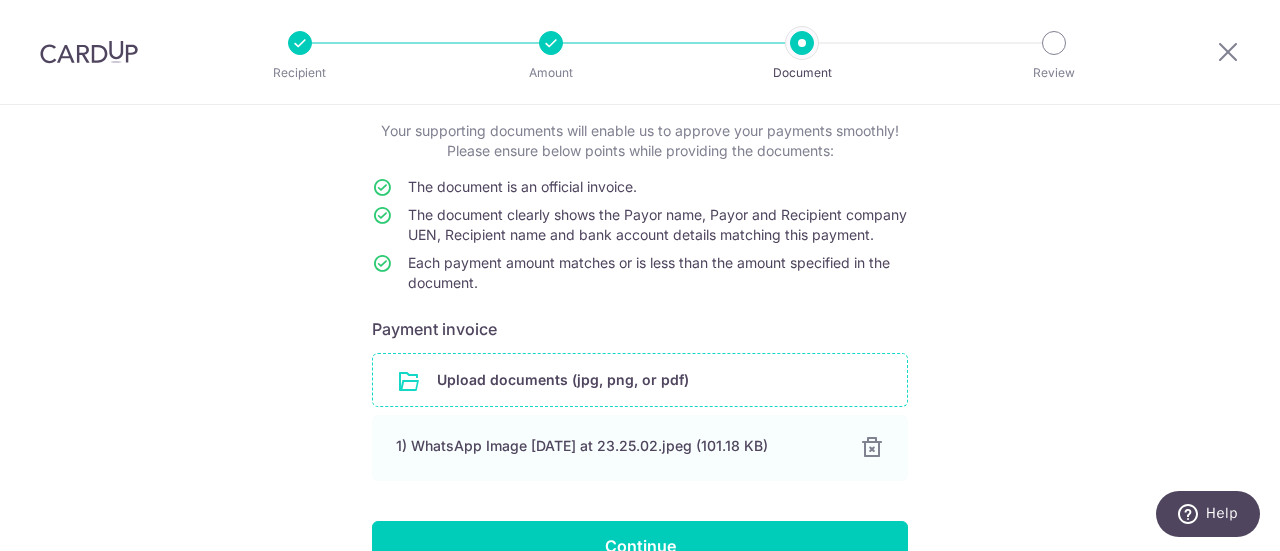scroll, scrollTop: 248, scrollLeft: 0, axis: vertical 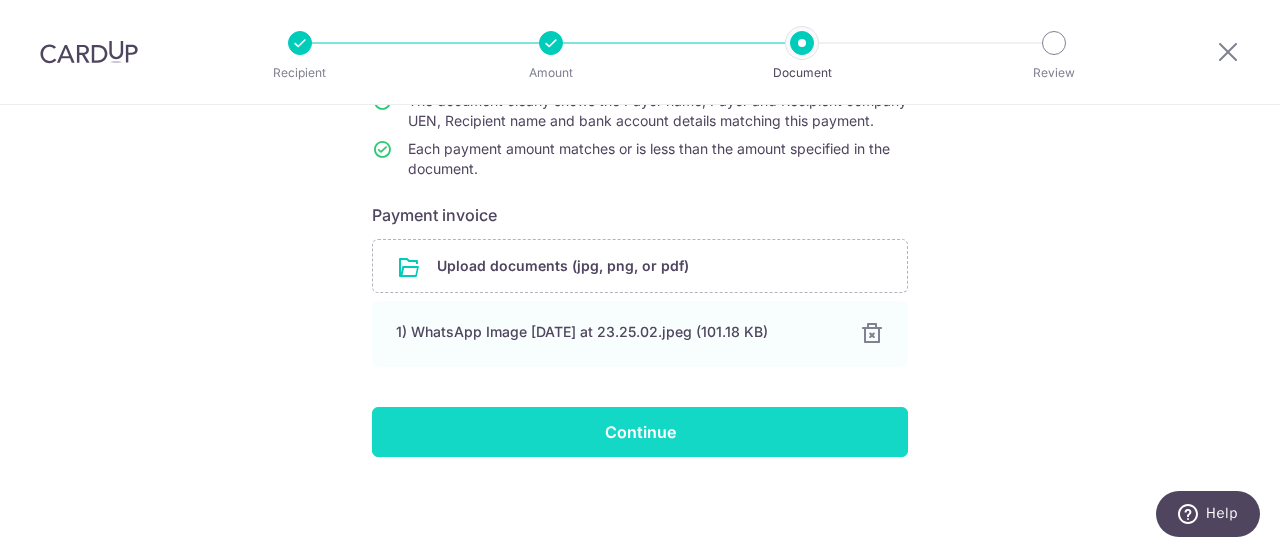 click on "Continue" at bounding box center [640, 432] 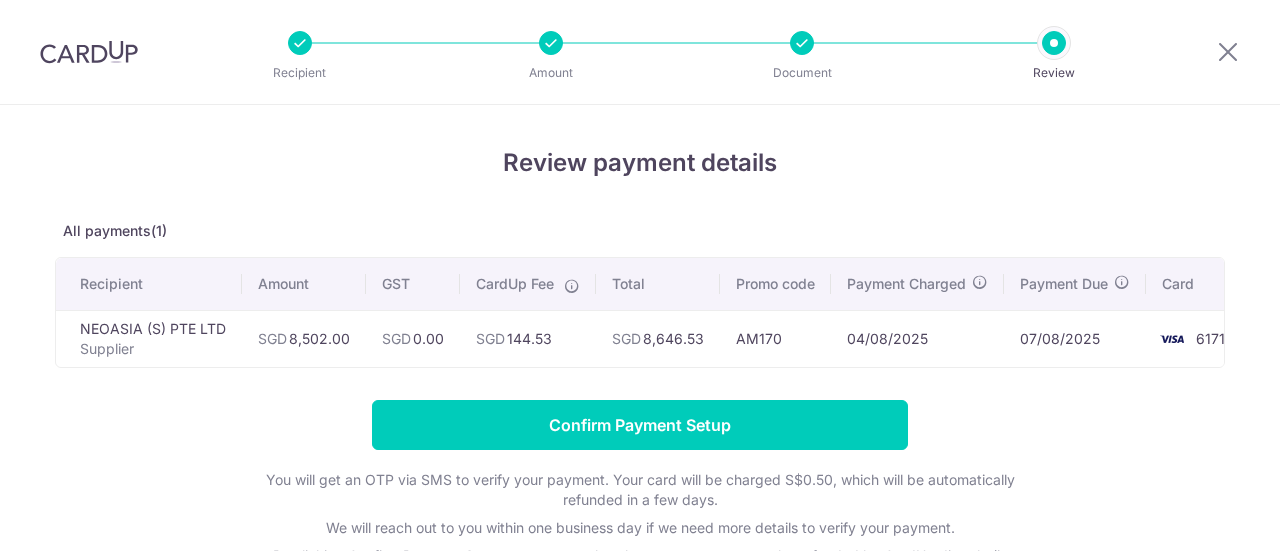 scroll, scrollTop: 0, scrollLeft: 0, axis: both 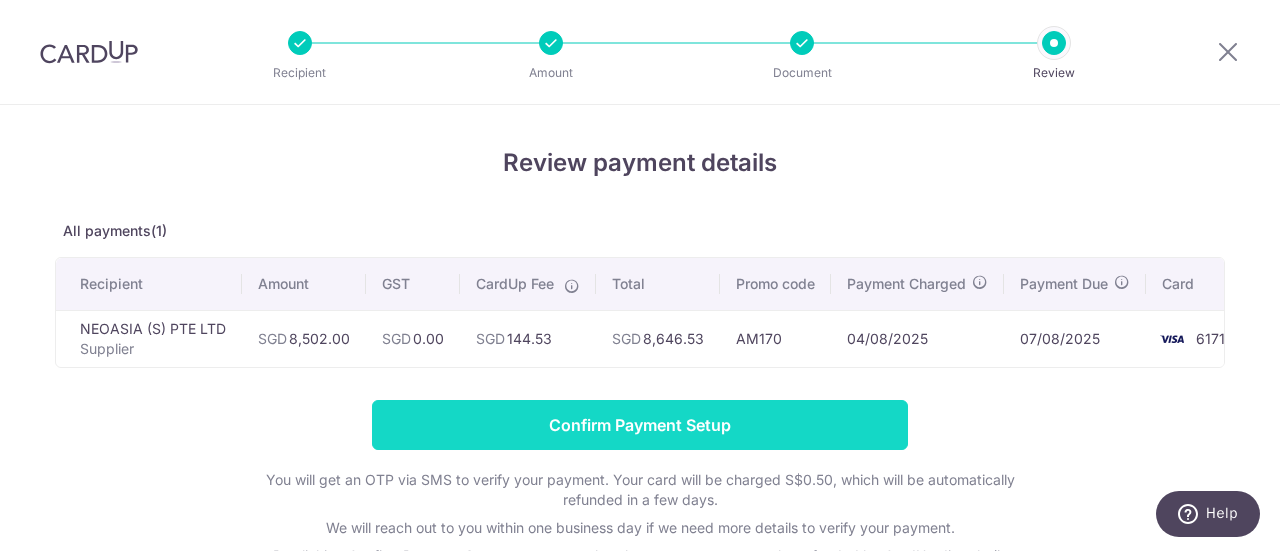 click on "Confirm Payment Setup" at bounding box center [640, 425] 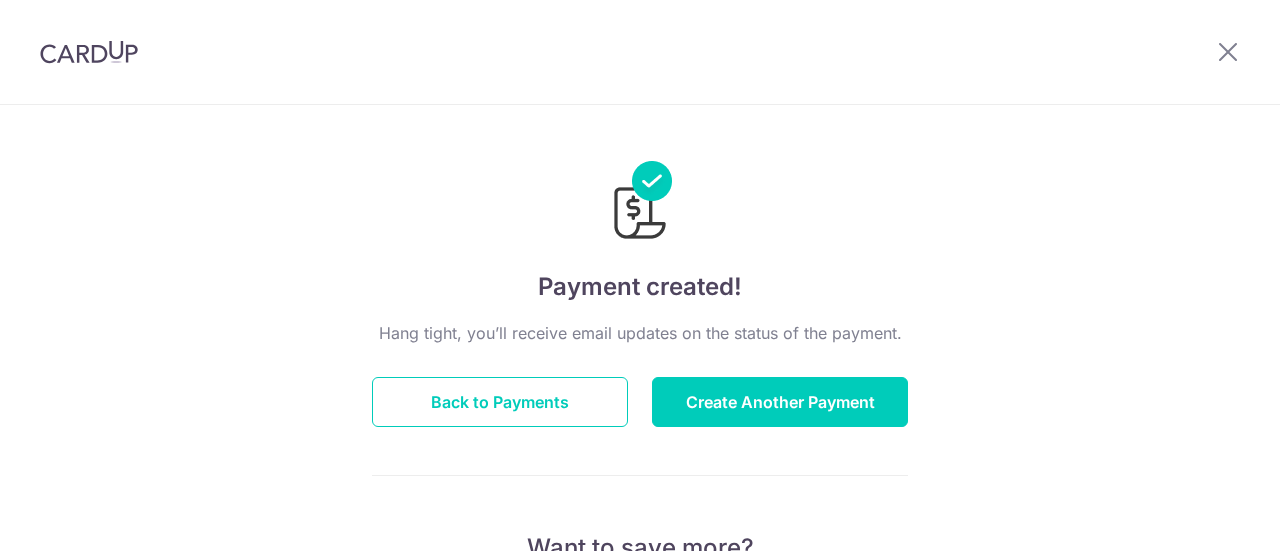 scroll, scrollTop: 0, scrollLeft: 0, axis: both 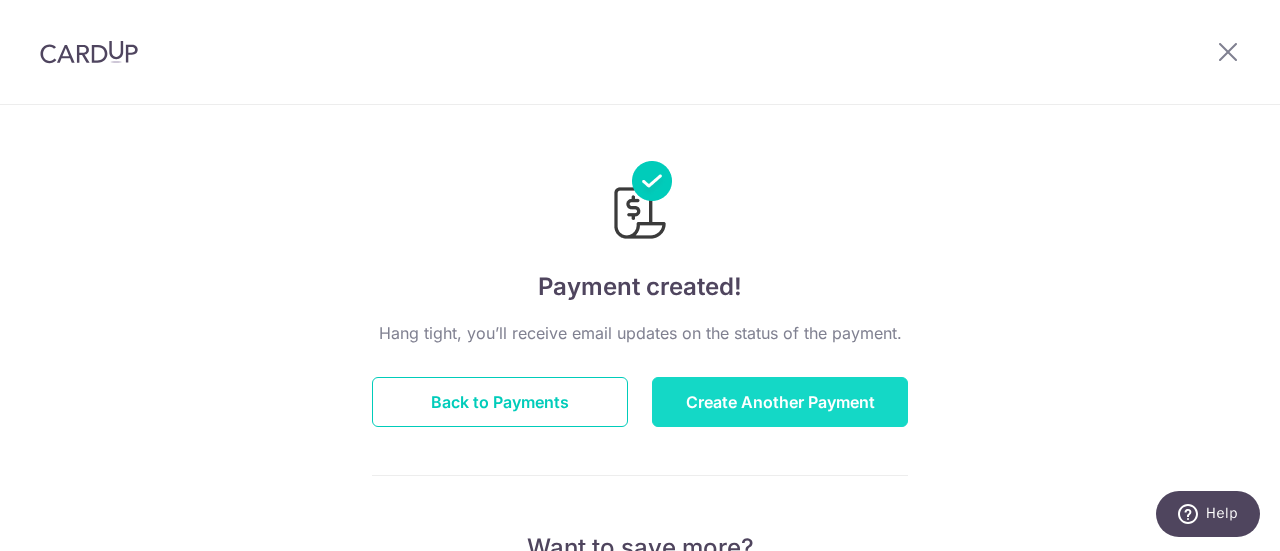 click on "Create Another Payment" at bounding box center (780, 402) 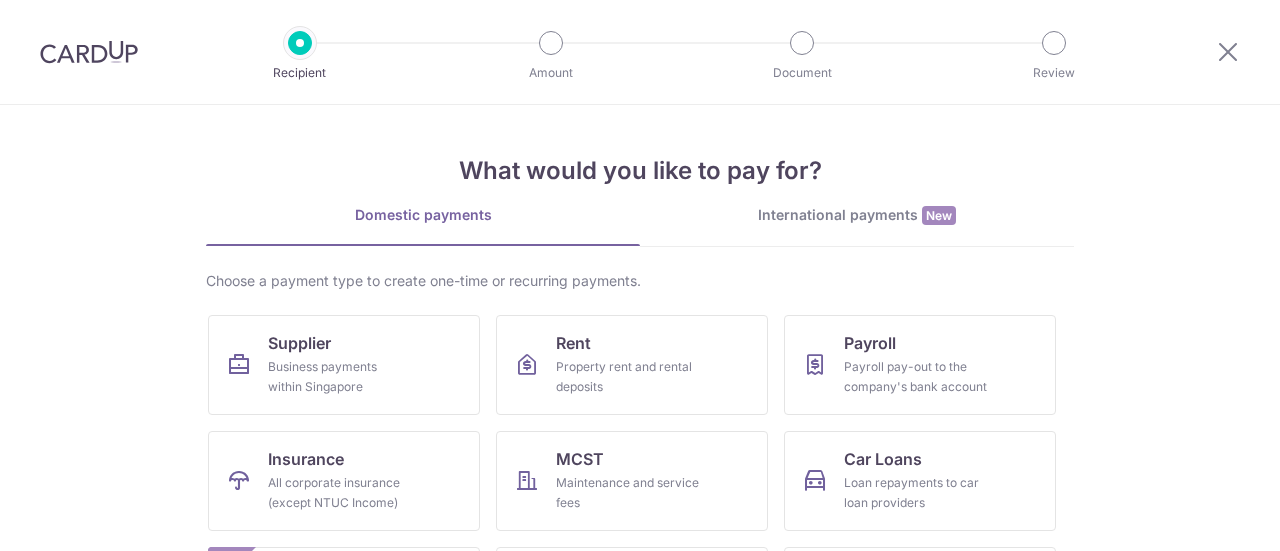 scroll, scrollTop: 0, scrollLeft: 0, axis: both 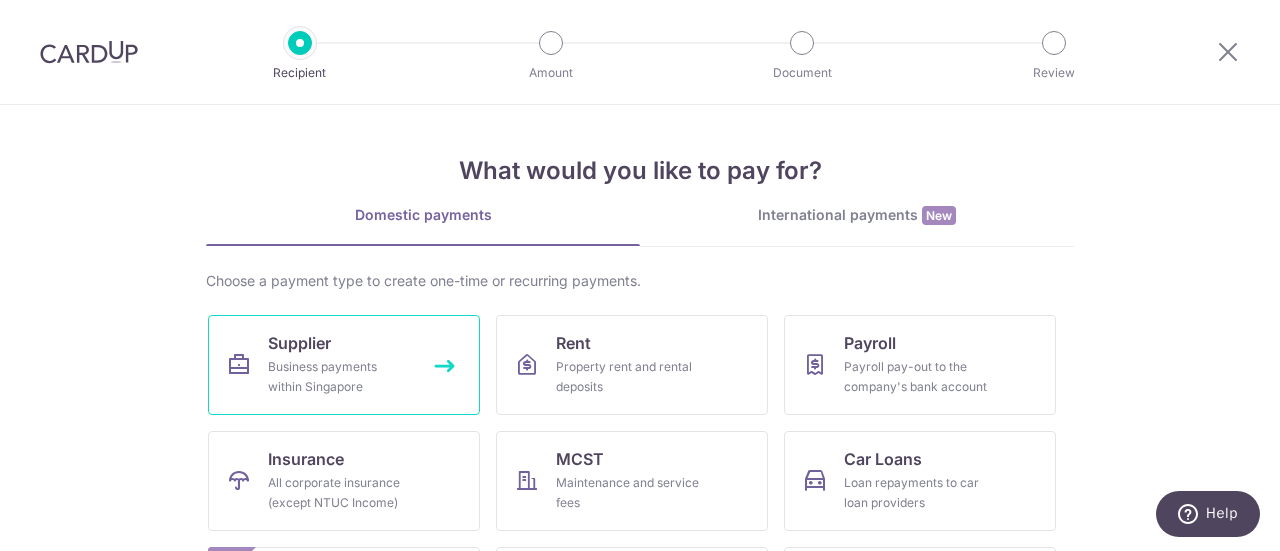 click on "Business payments within Singapore" at bounding box center (340, 377) 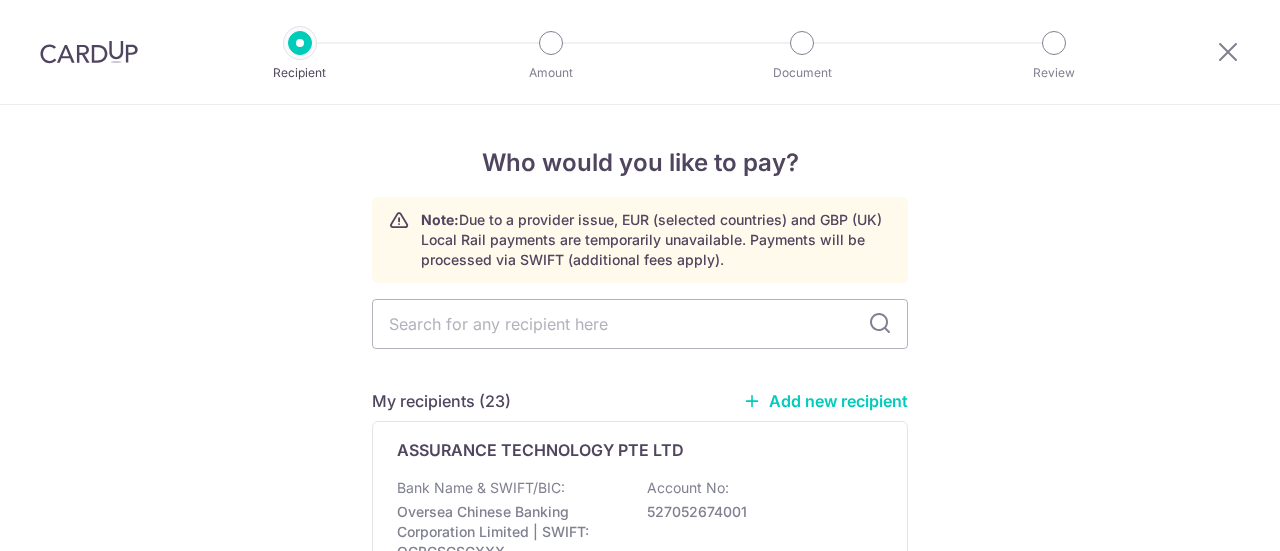 scroll, scrollTop: 0, scrollLeft: 0, axis: both 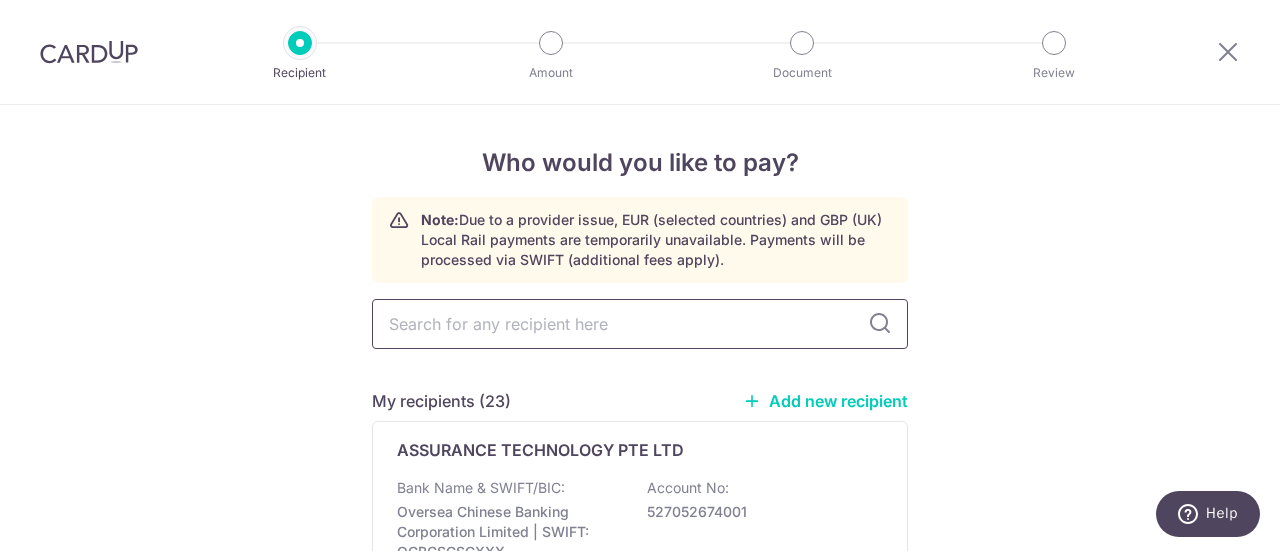click at bounding box center (640, 324) 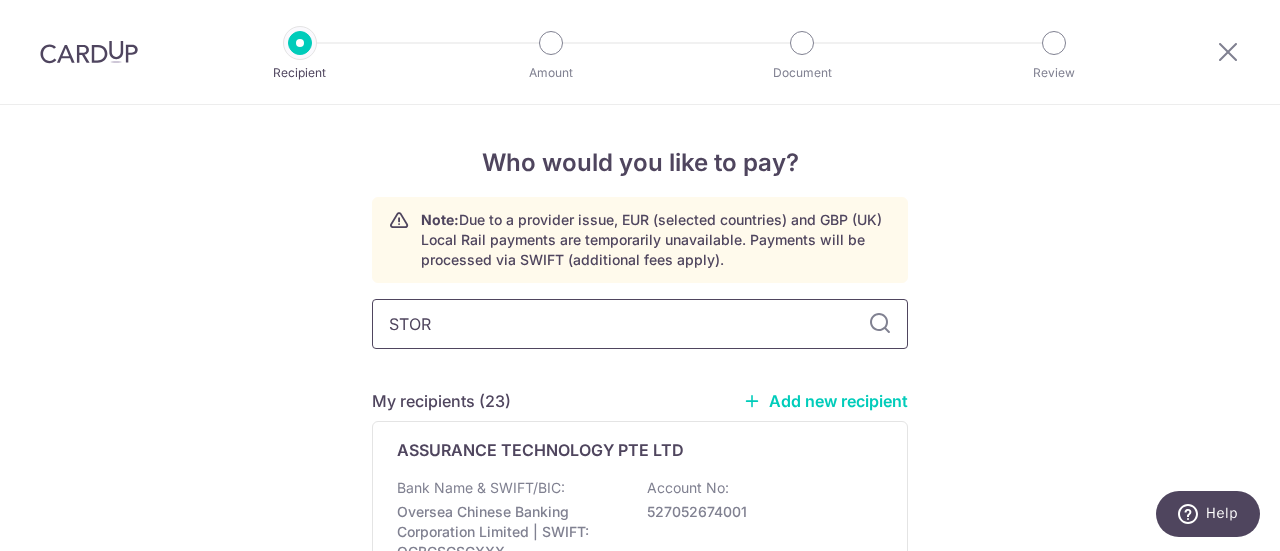 type on "STORY" 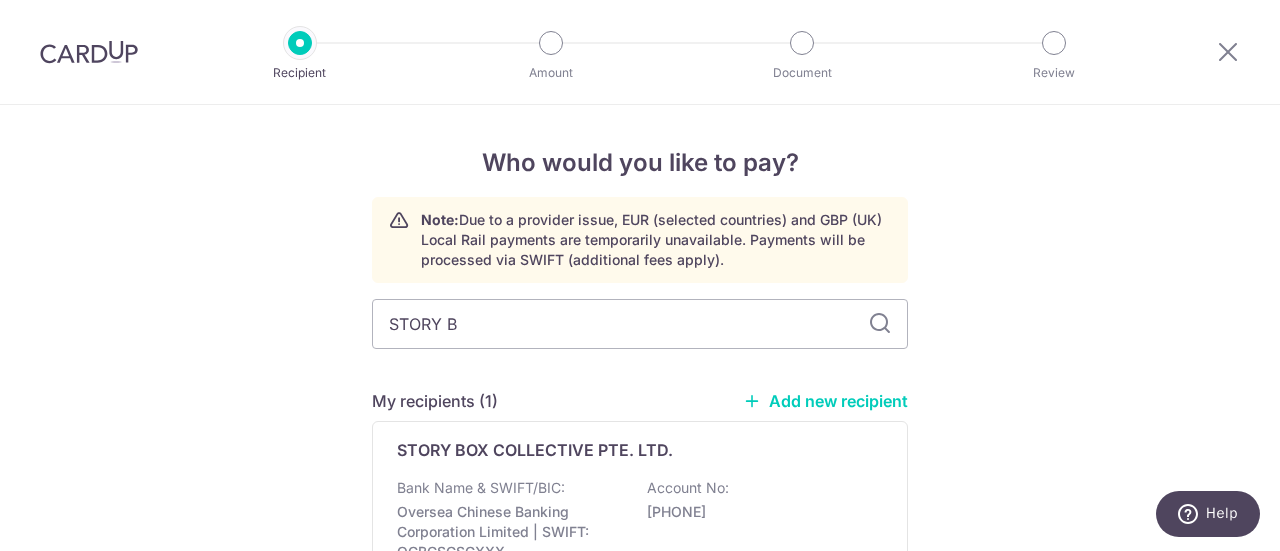 type on "STORY BO" 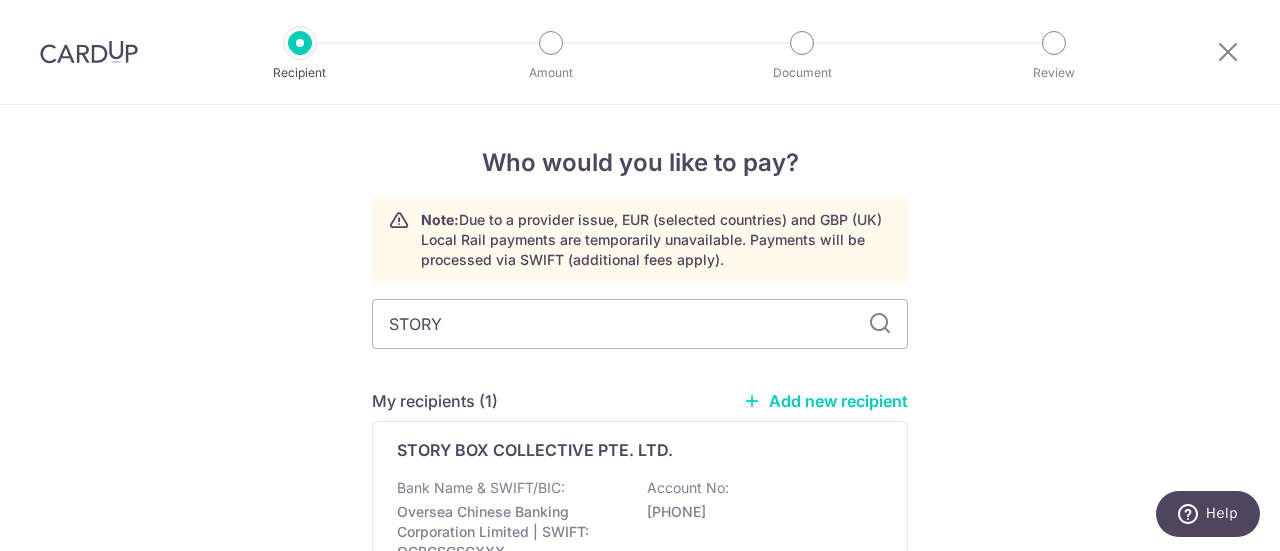 type on "STORYX" 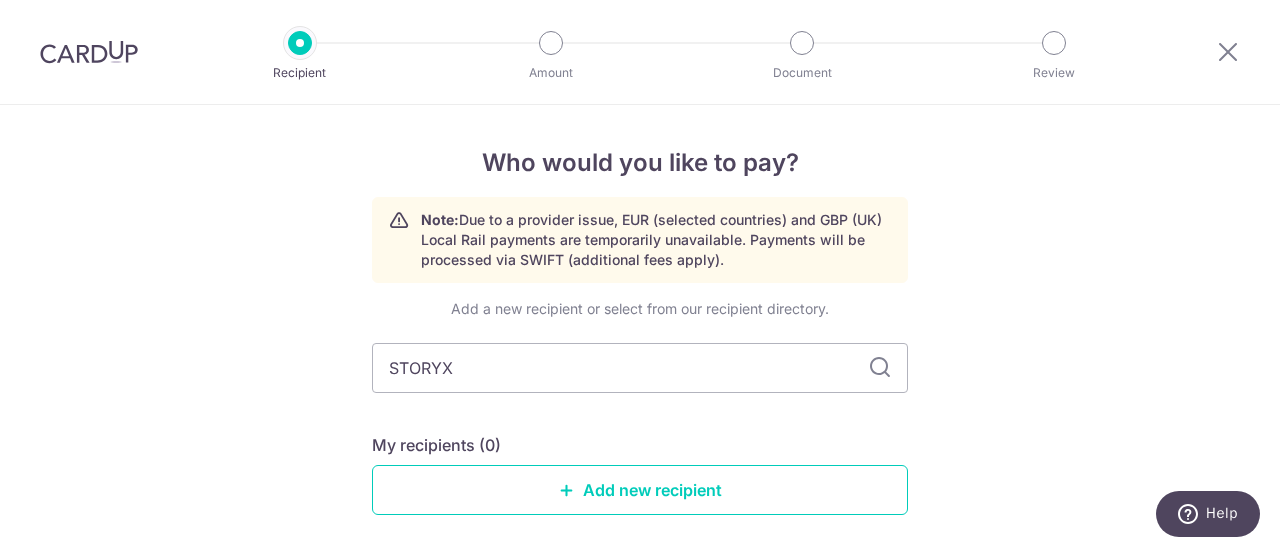 type on "STORY" 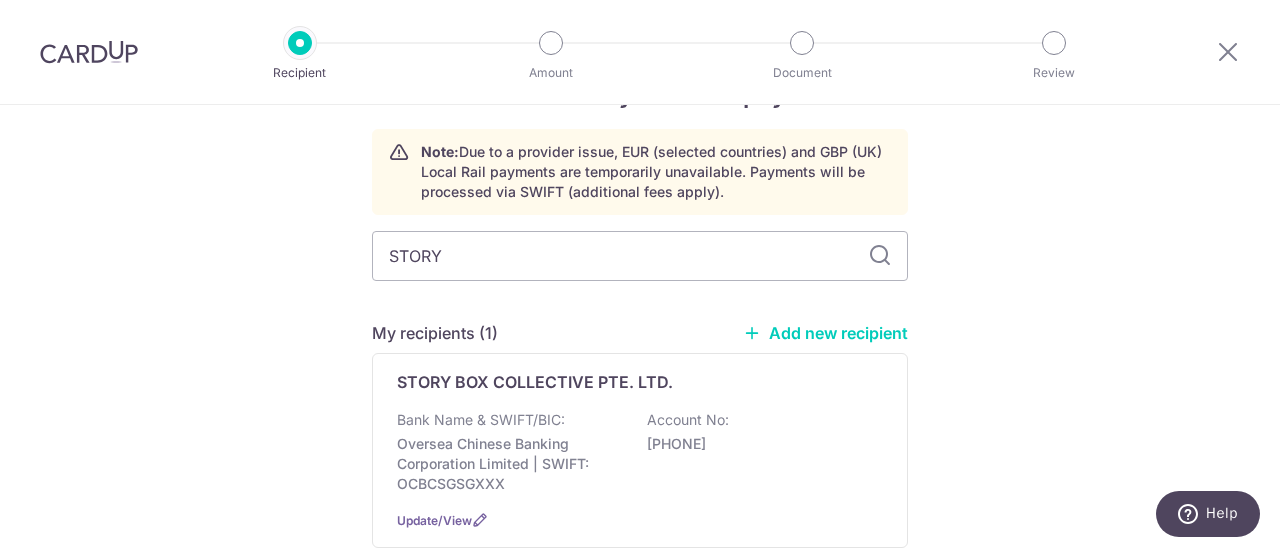 scroll, scrollTop: 100, scrollLeft: 0, axis: vertical 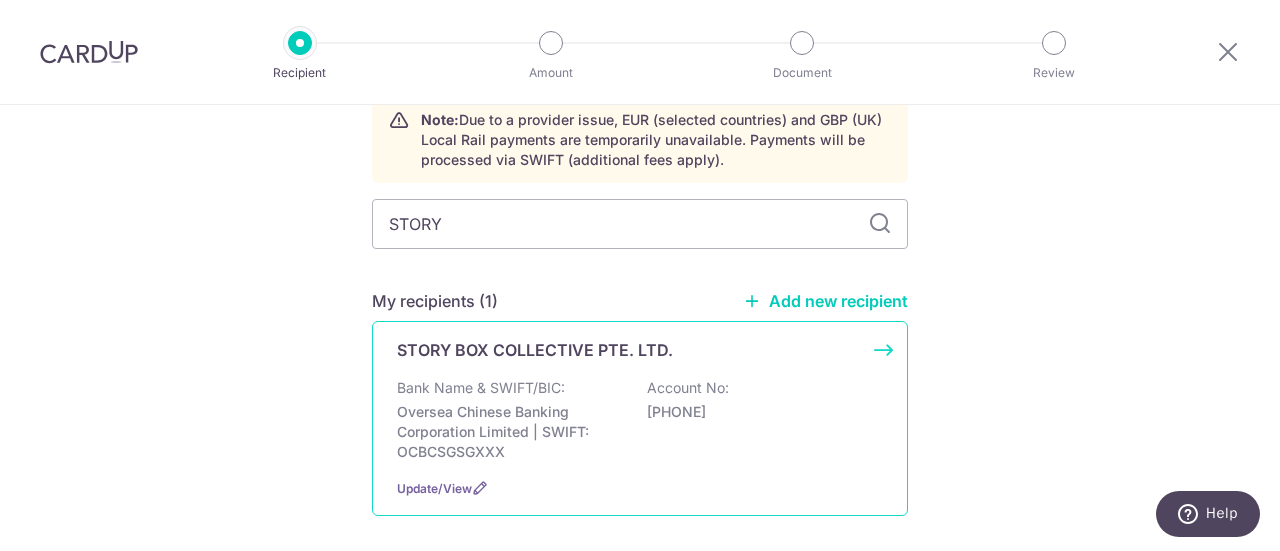 click on "Oversea Chinese Banking Corporation Limited | SWIFT: OCBCSGSGXXX" at bounding box center (509, 432) 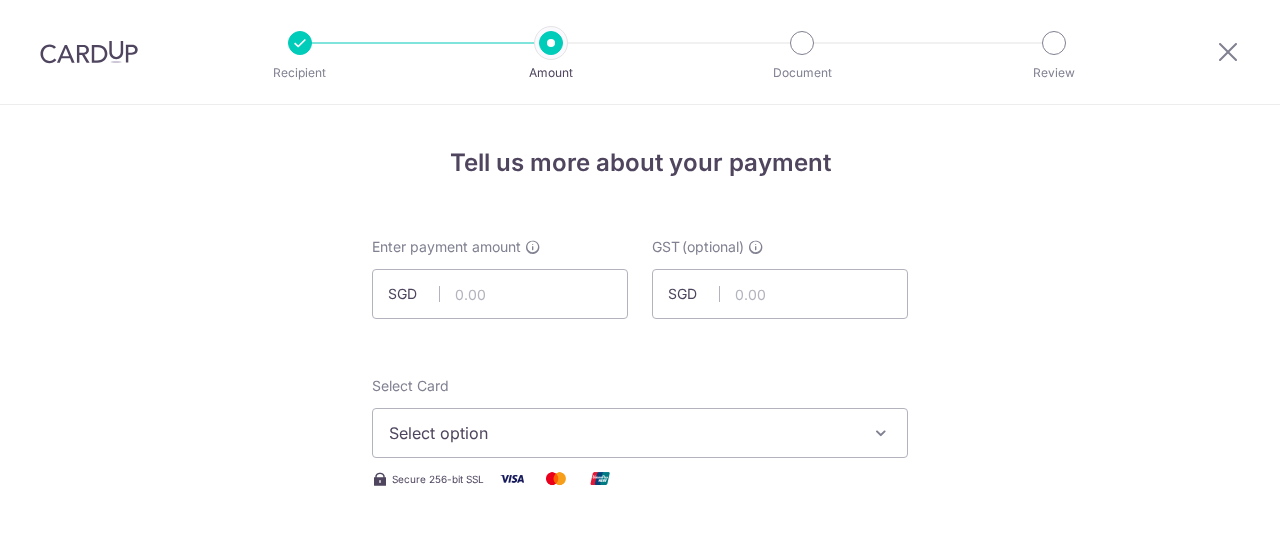 scroll, scrollTop: 0, scrollLeft: 0, axis: both 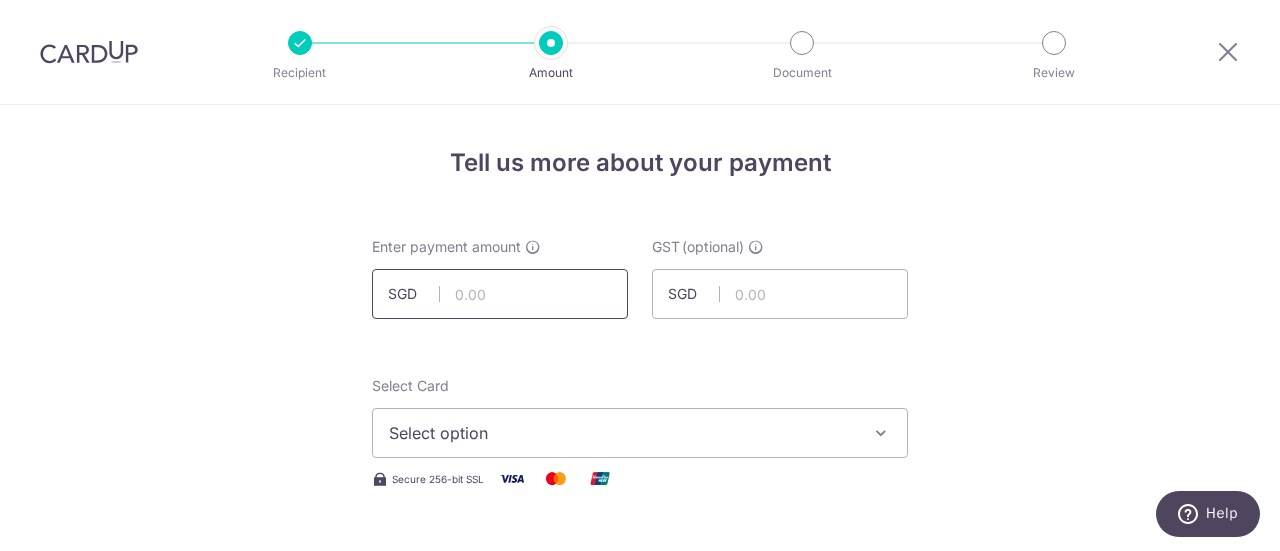 click at bounding box center (500, 294) 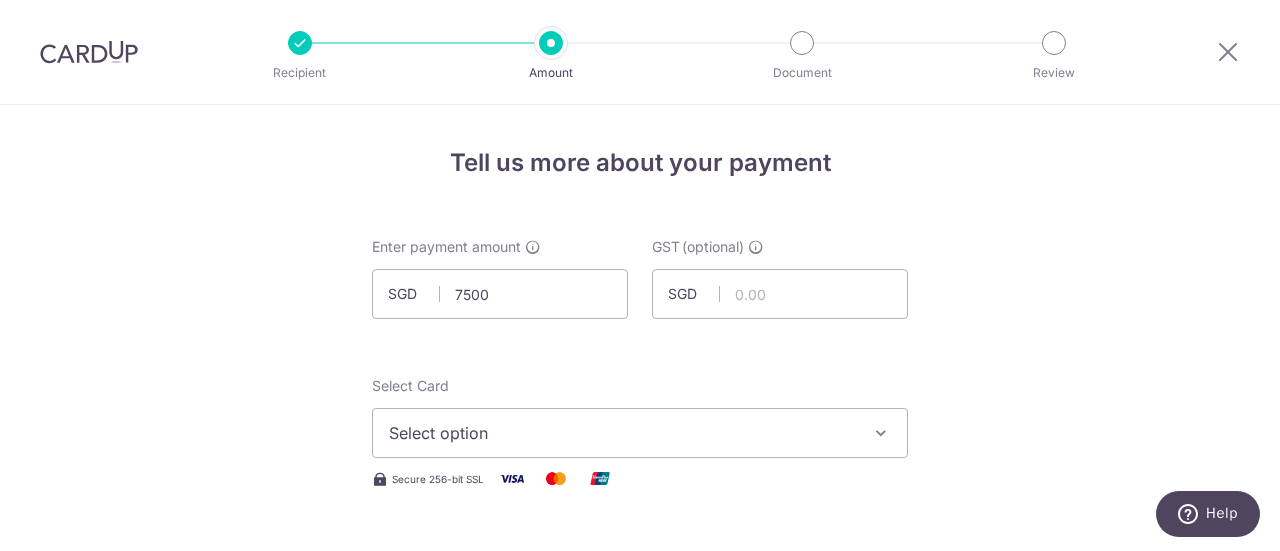 type on "7,500.00" 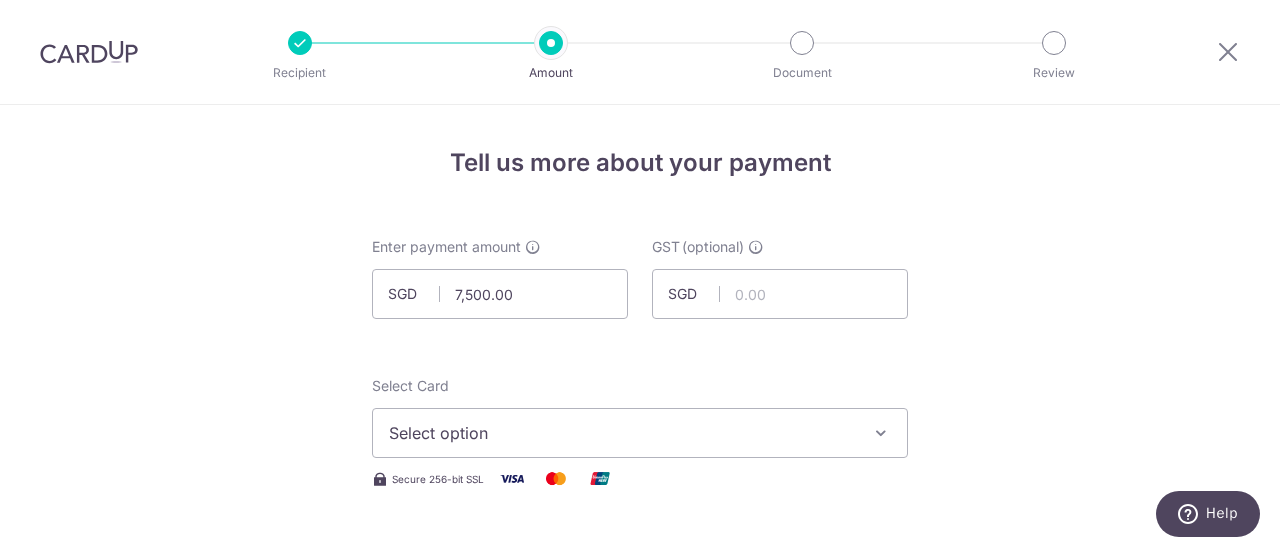 click on "Select option" at bounding box center (622, 433) 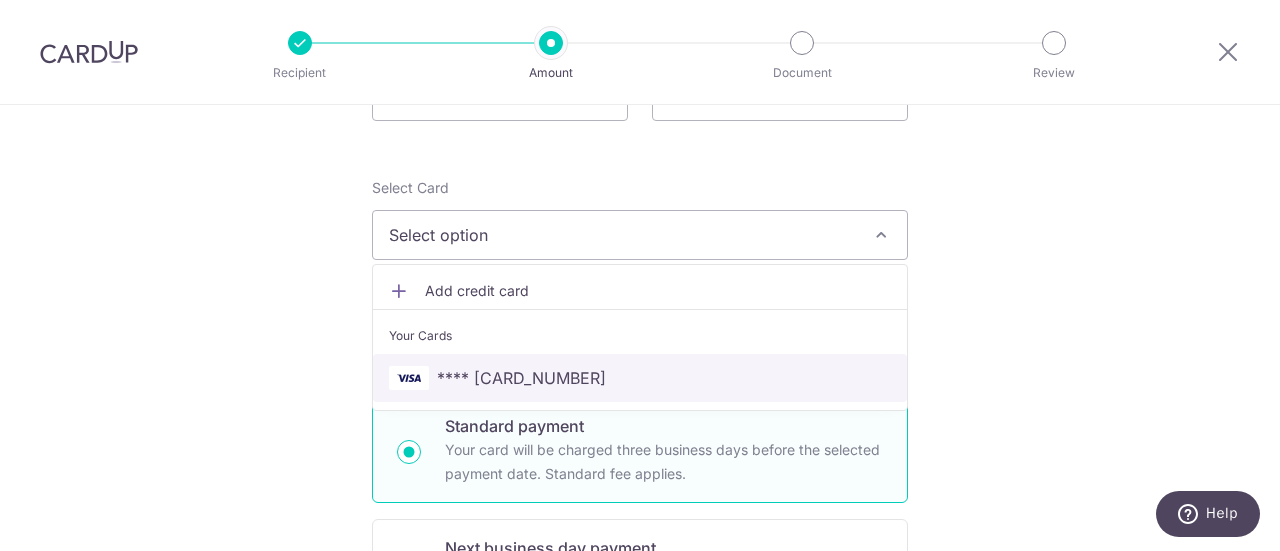 scroll, scrollTop: 200, scrollLeft: 0, axis: vertical 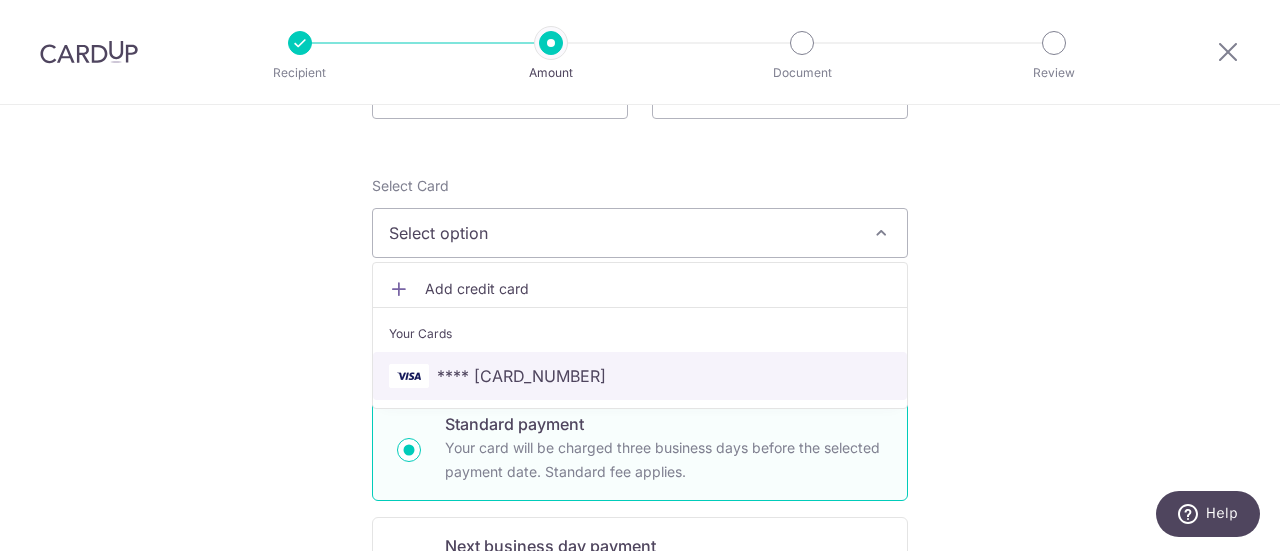 click on "**** 6171" at bounding box center (640, 376) 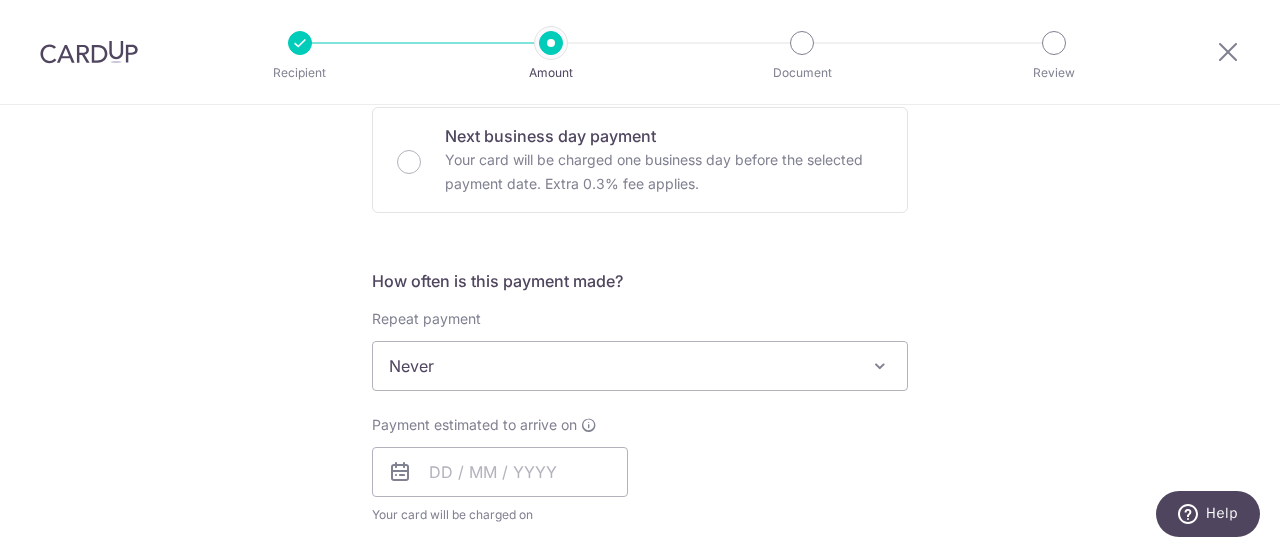 scroll, scrollTop: 700, scrollLeft: 0, axis: vertical 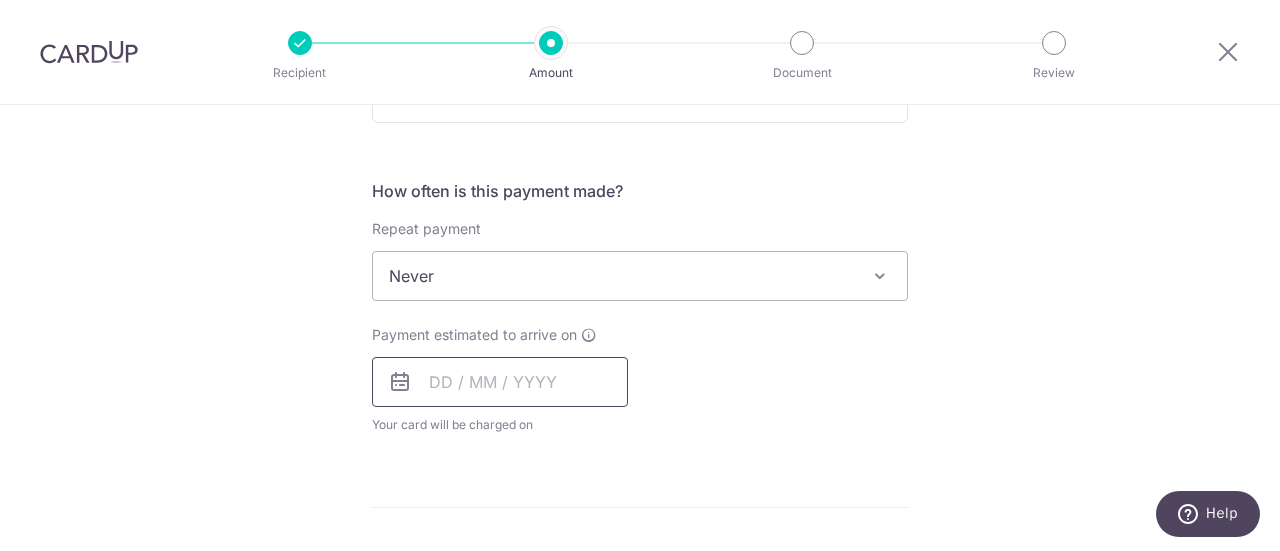 click at bounding box center [500, 382] 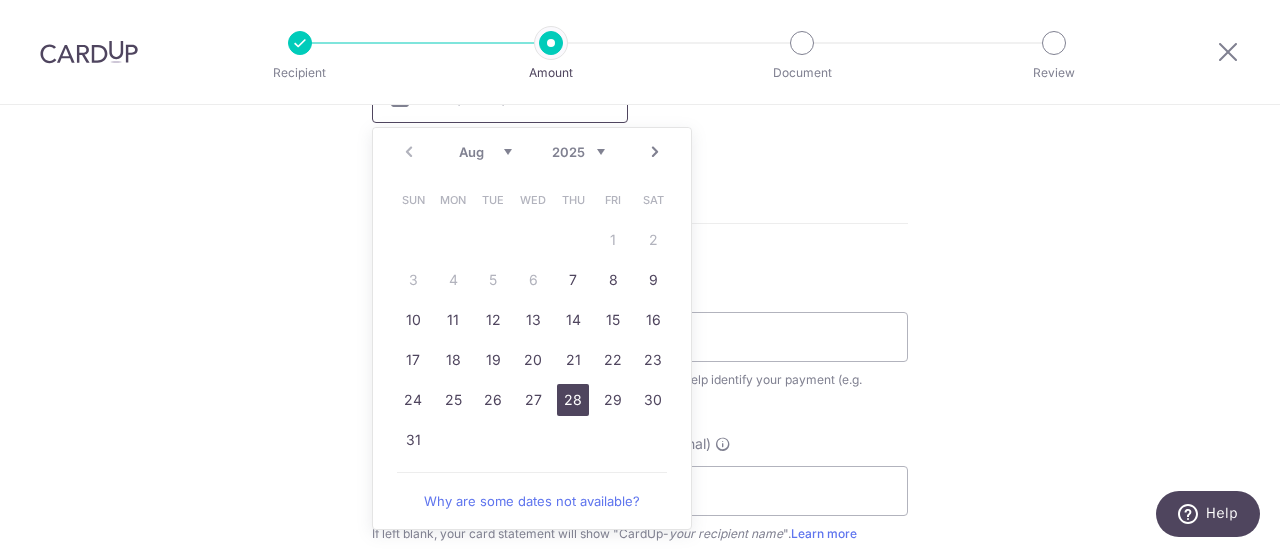 scroll, scrollTop: 1000, scrollLeft: 0, axis: vertical 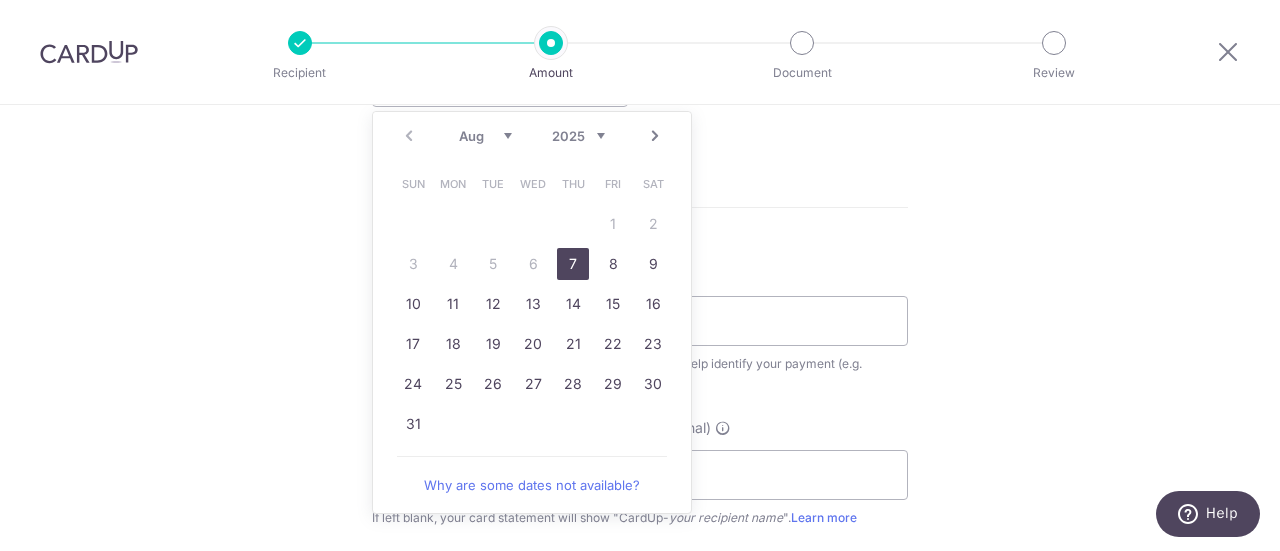 click on "7" at bounding box center [573, 264] 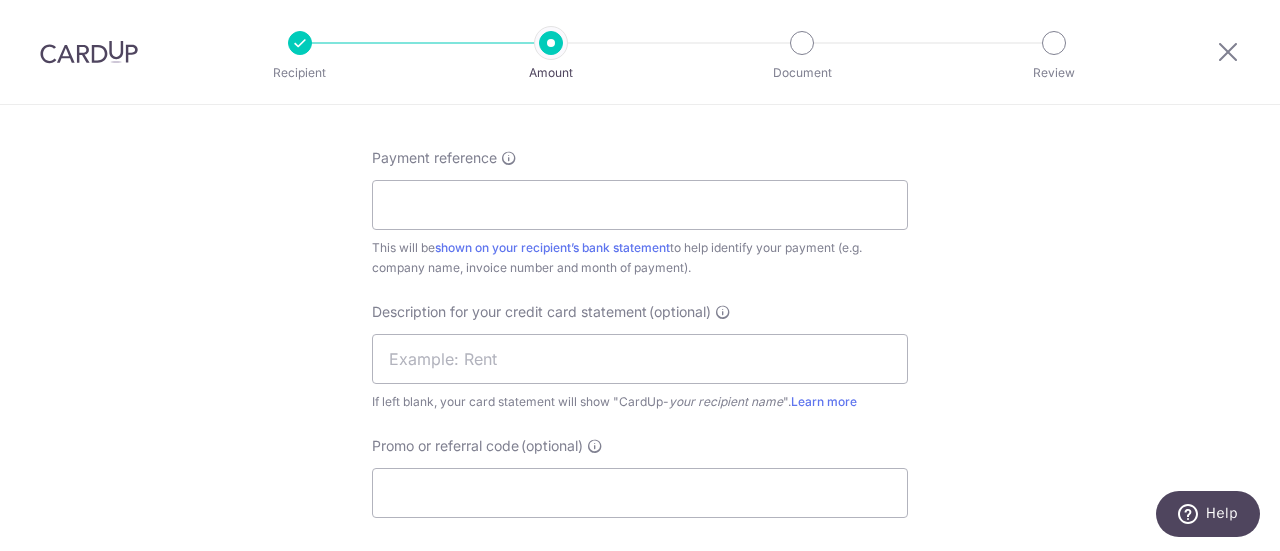 scroll, scrollTop: 1200, scrollLeft: 0, axis: vertical 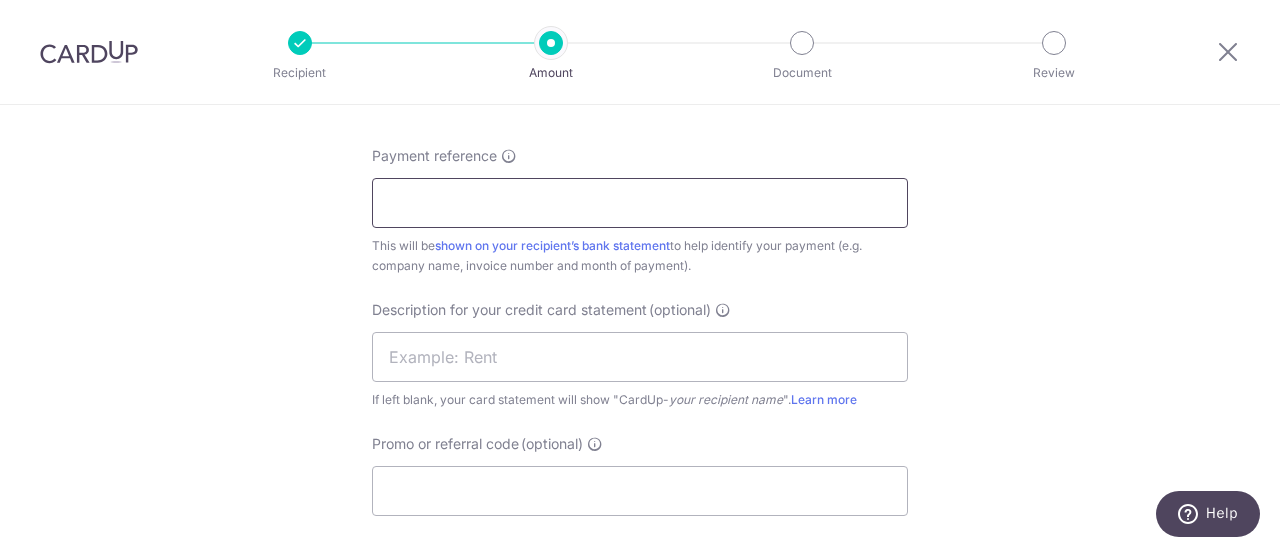click on "Payment reference" at bounding box center [640, 203] 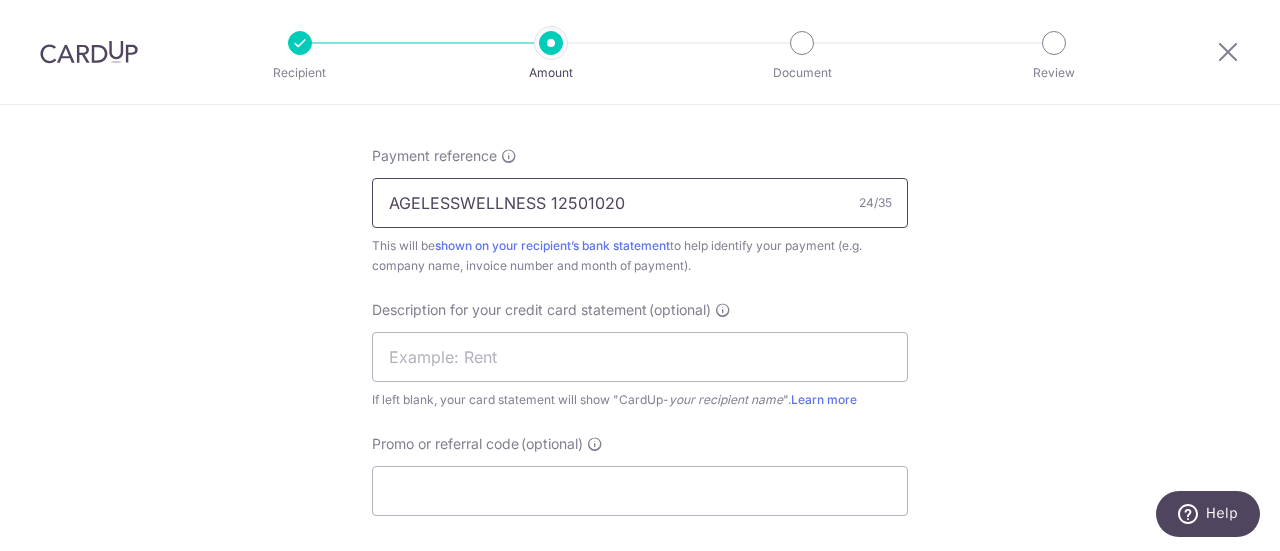 click on "AGELESSWELLNESS 12501020" at bounding box center (640, 203) 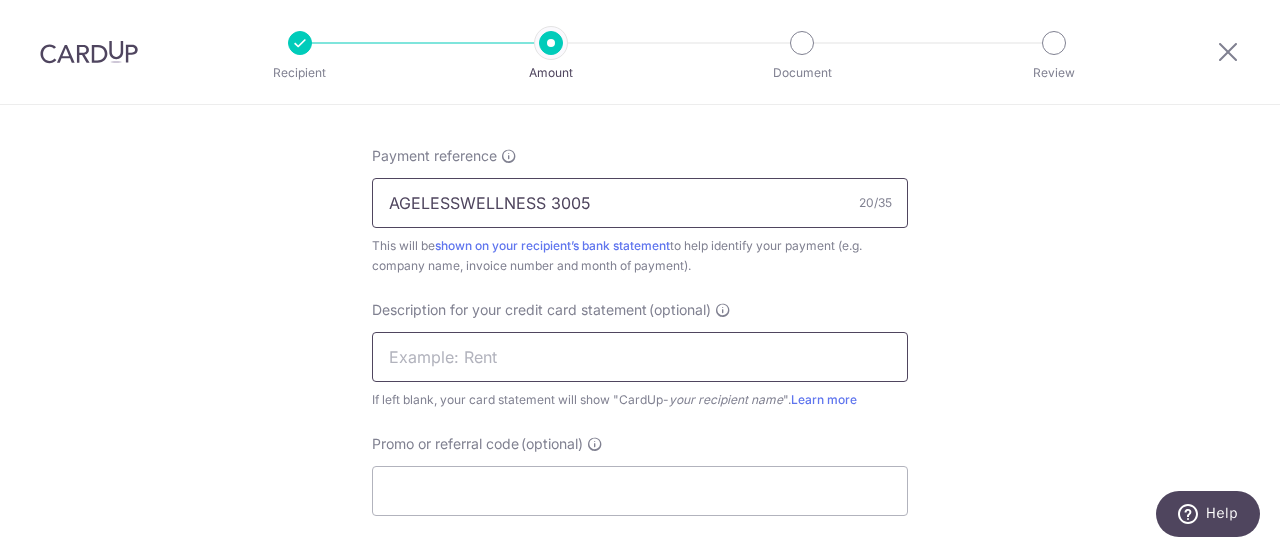 type on "AGELESSWELLNESS 3005" 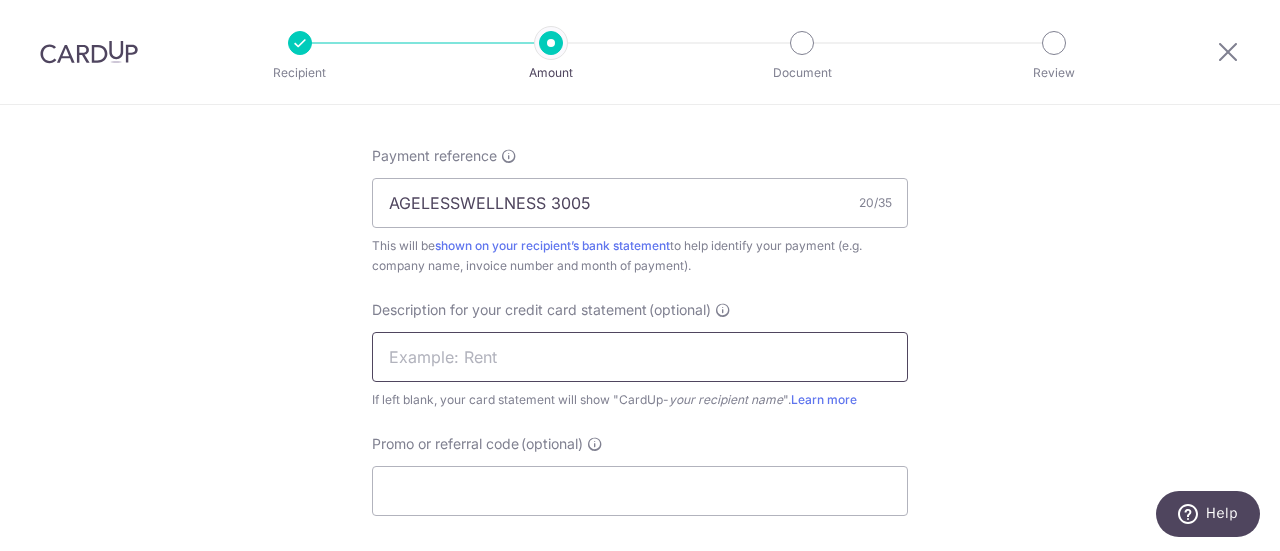 click at bounding box center (640, 357) 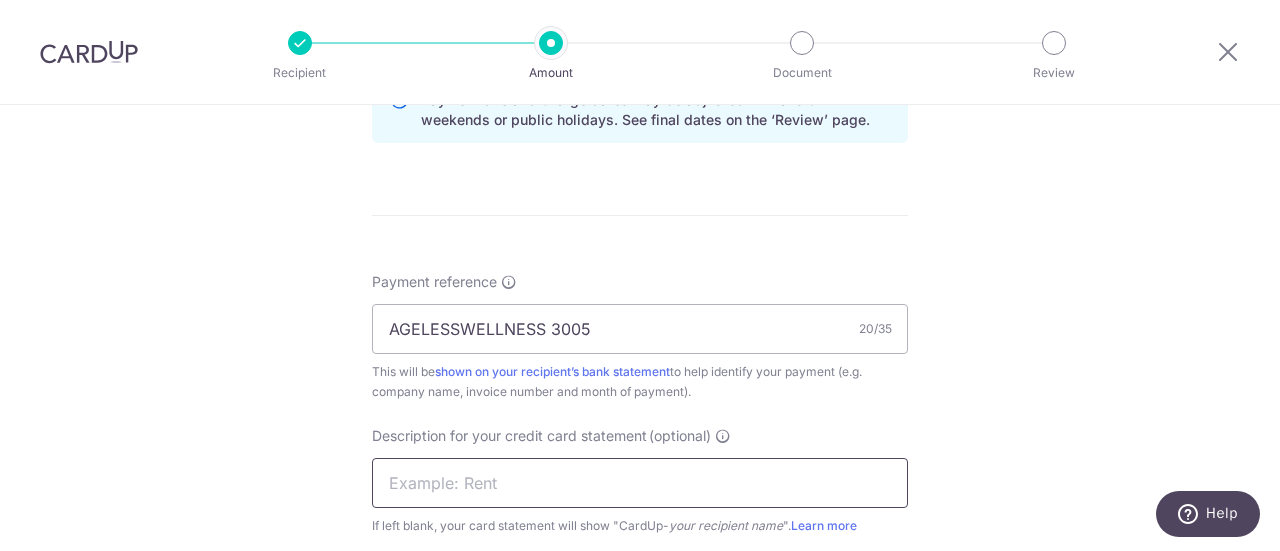 scroll, scrollTop: 1100, scrollLeft: 0, axis: vertical 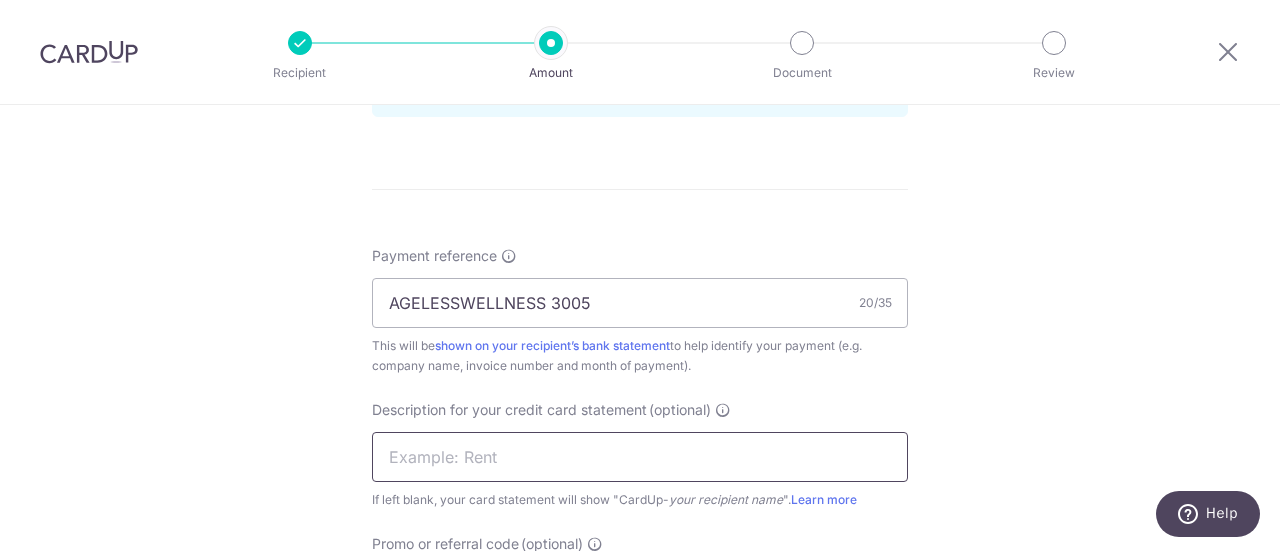 click at bounding box center [640, 457] 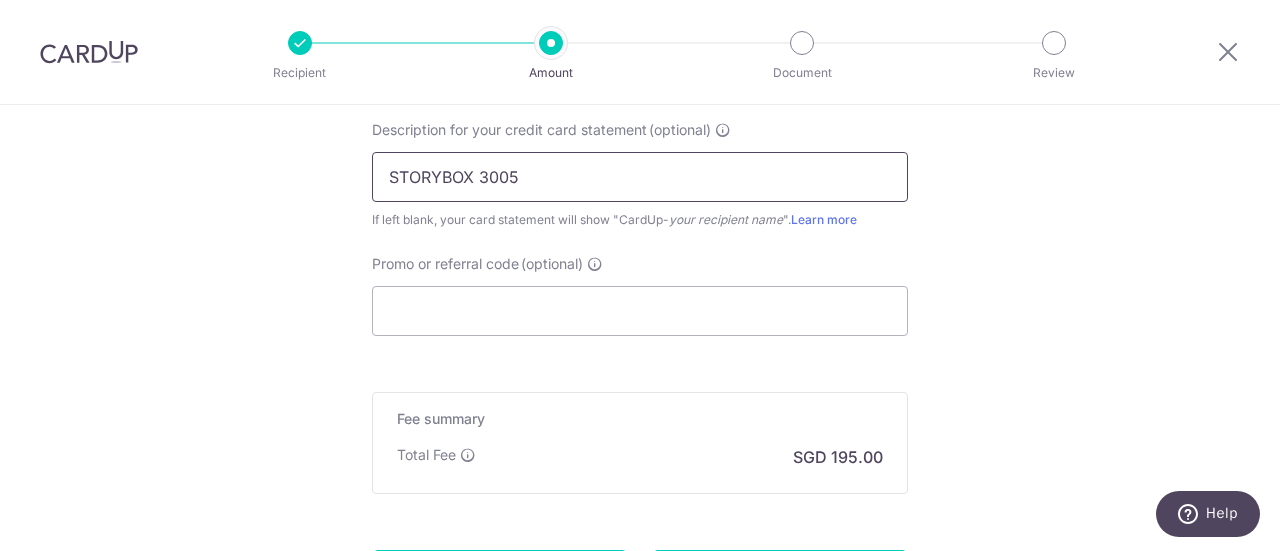 scroll, scrollTop: 1400, scrollLeft: 0, axis: vertical 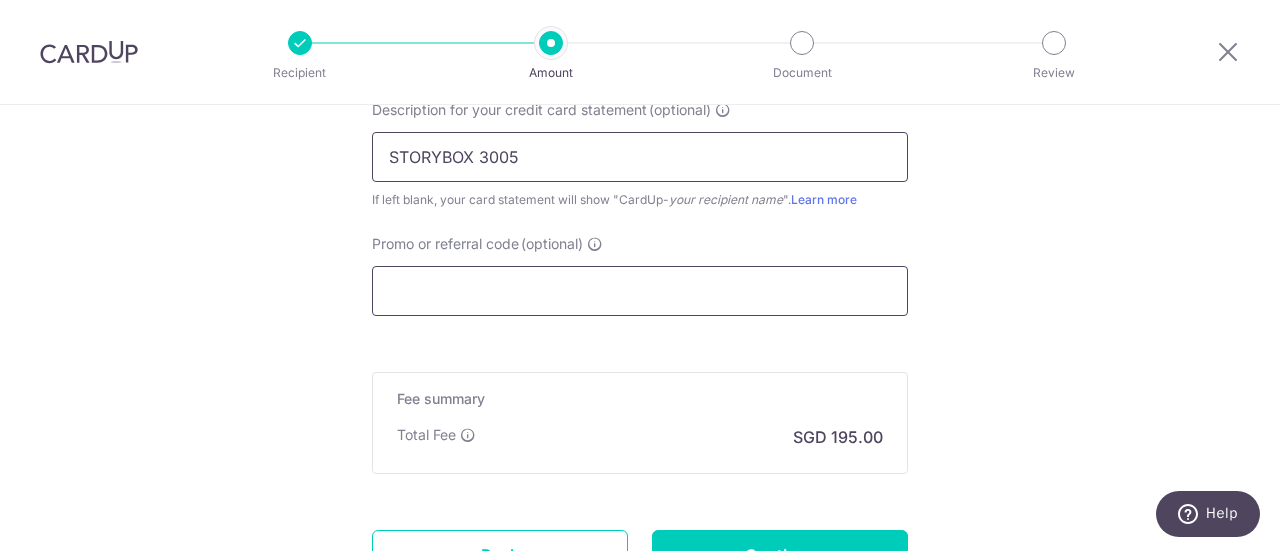type on "STORYBOX 3005" 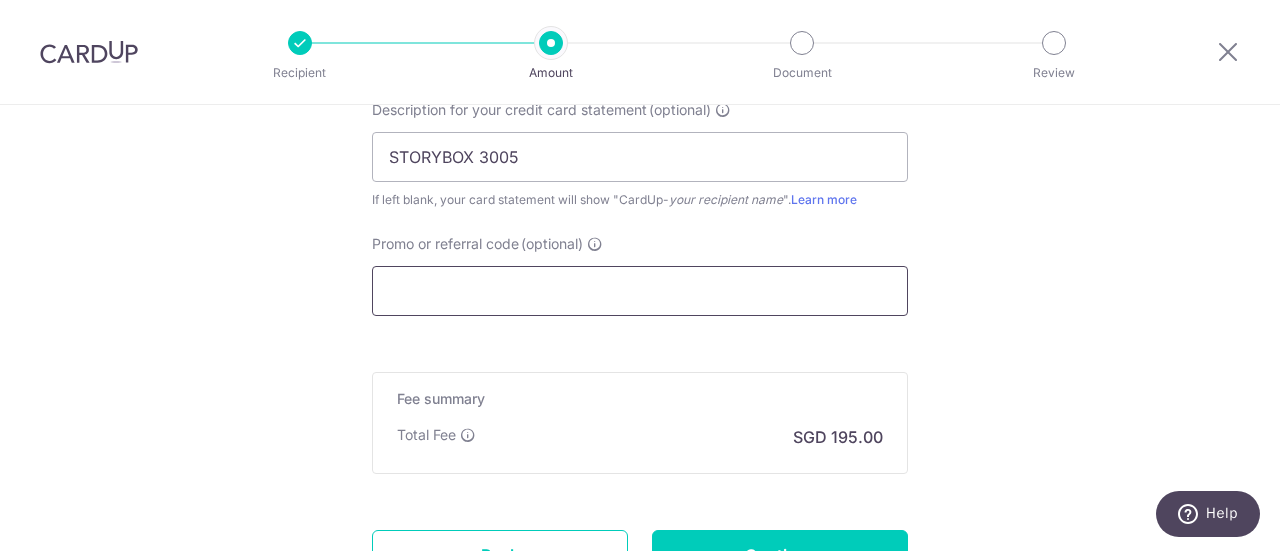 click on "Promo or referral code
(optional)" at bounding box center [640, 291] 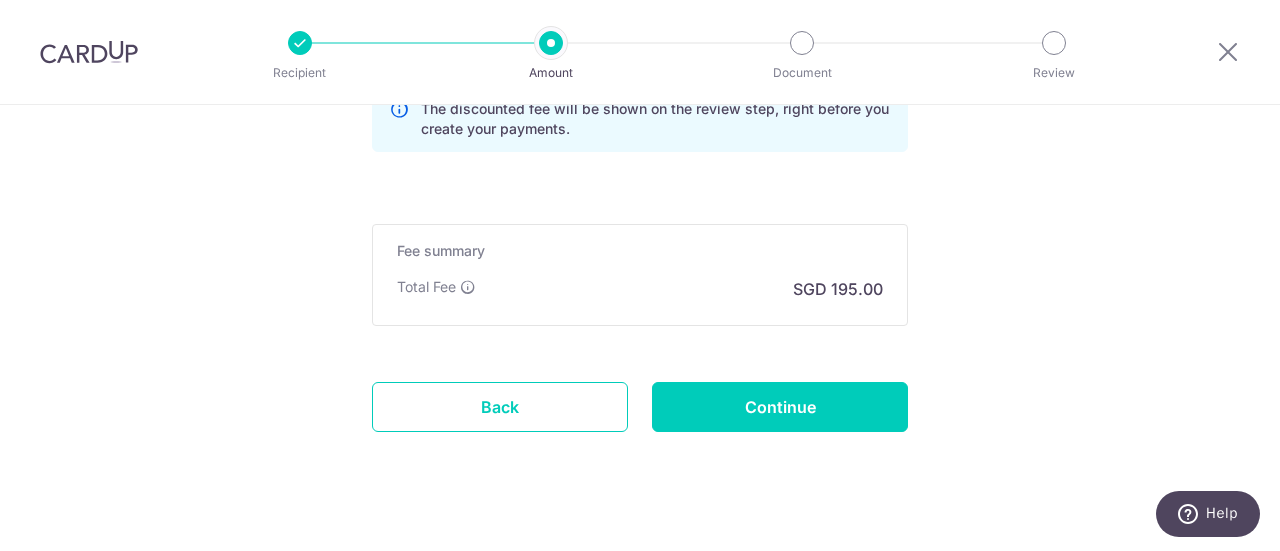 scroll, scrollTop: 1663, scrollLeft: 0, axis: vertical 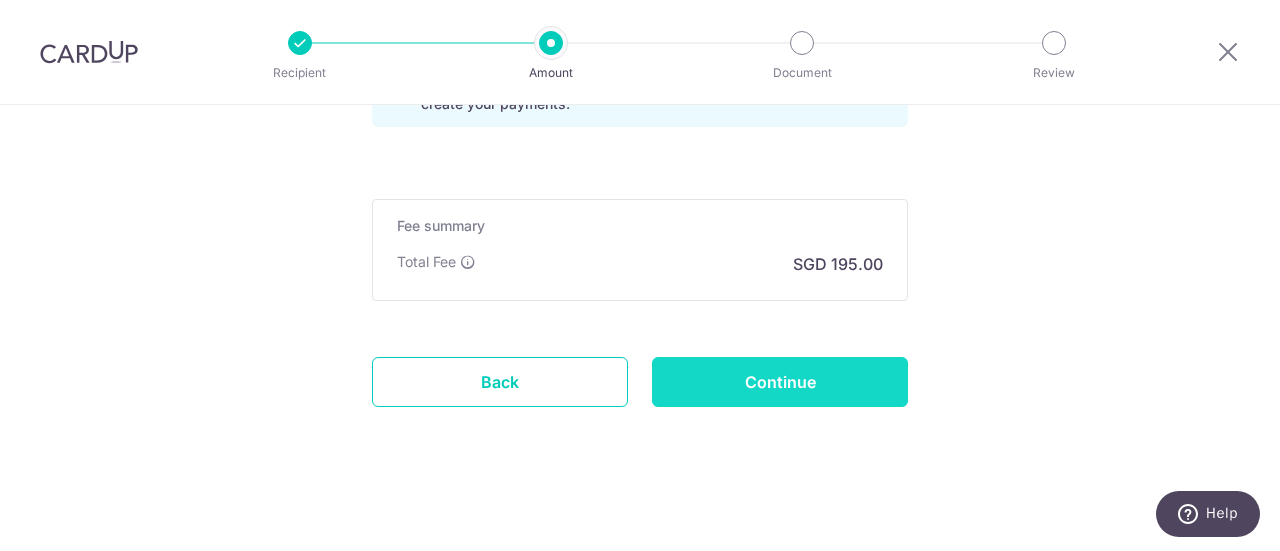 type on "AM170" 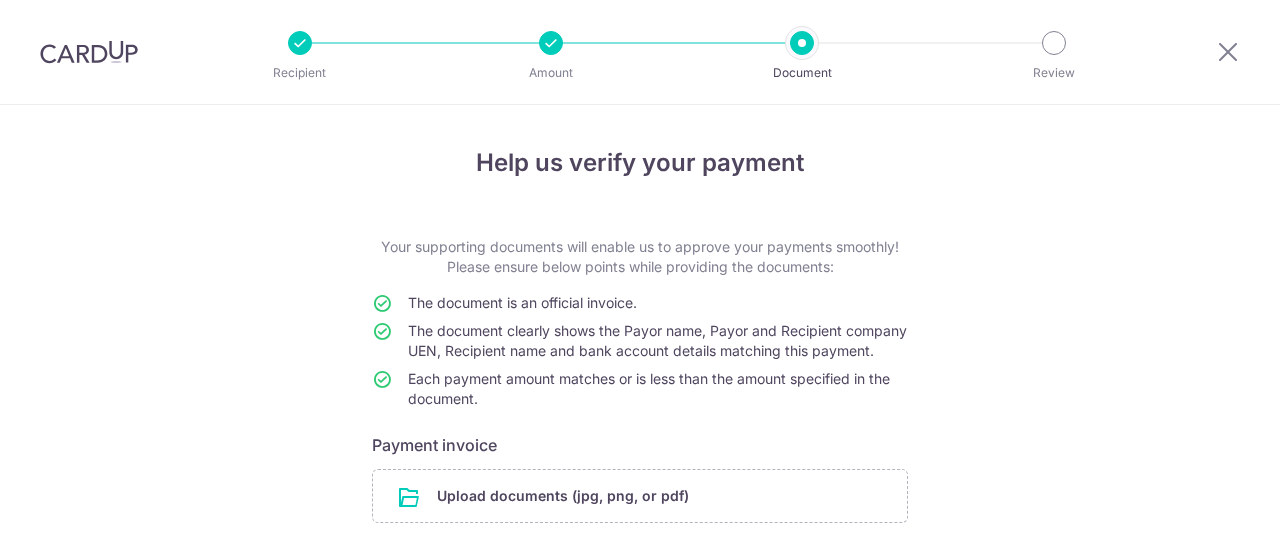 scroll, scrollTop: 0, scrollLeft: 0, axis: both 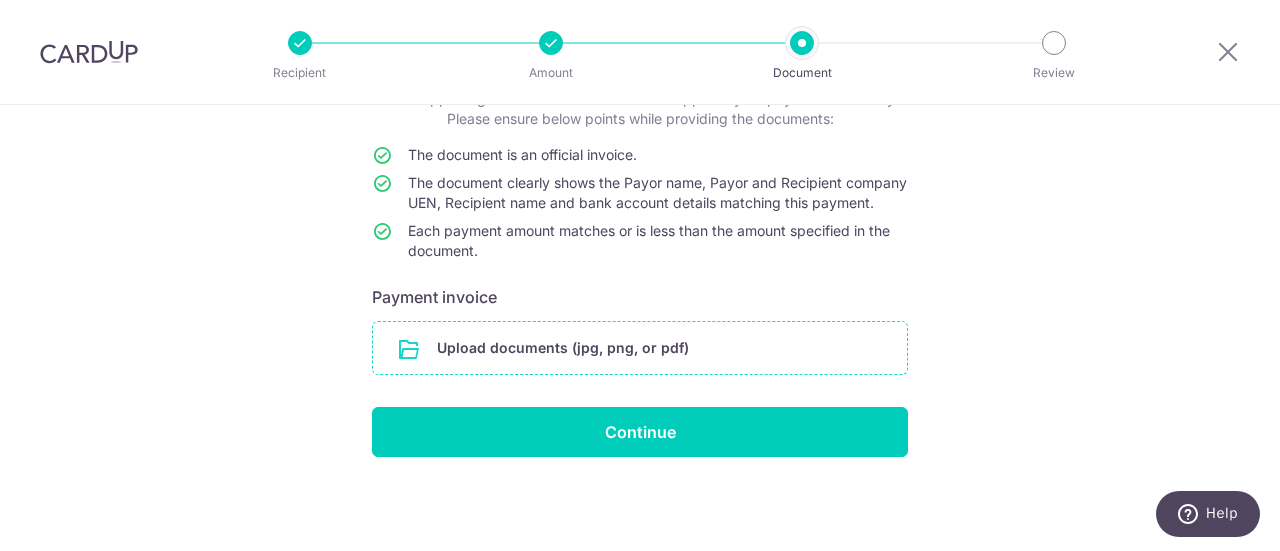 click at bounding box center (640, 348) 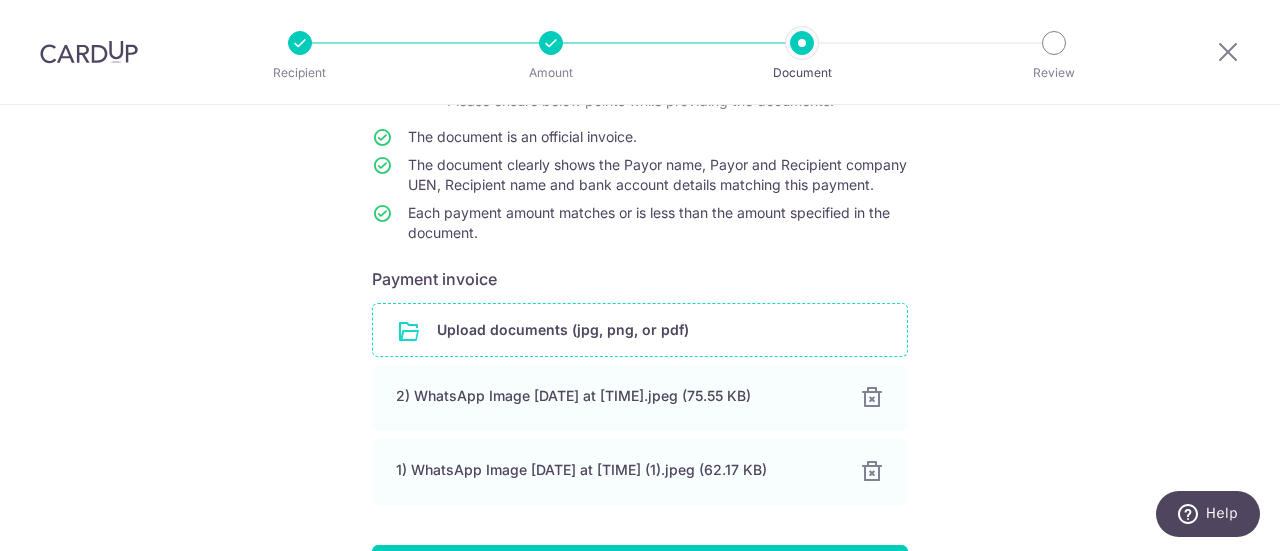 scroll, scrollTop: 322, scrollLeft: 0, axis: vertical 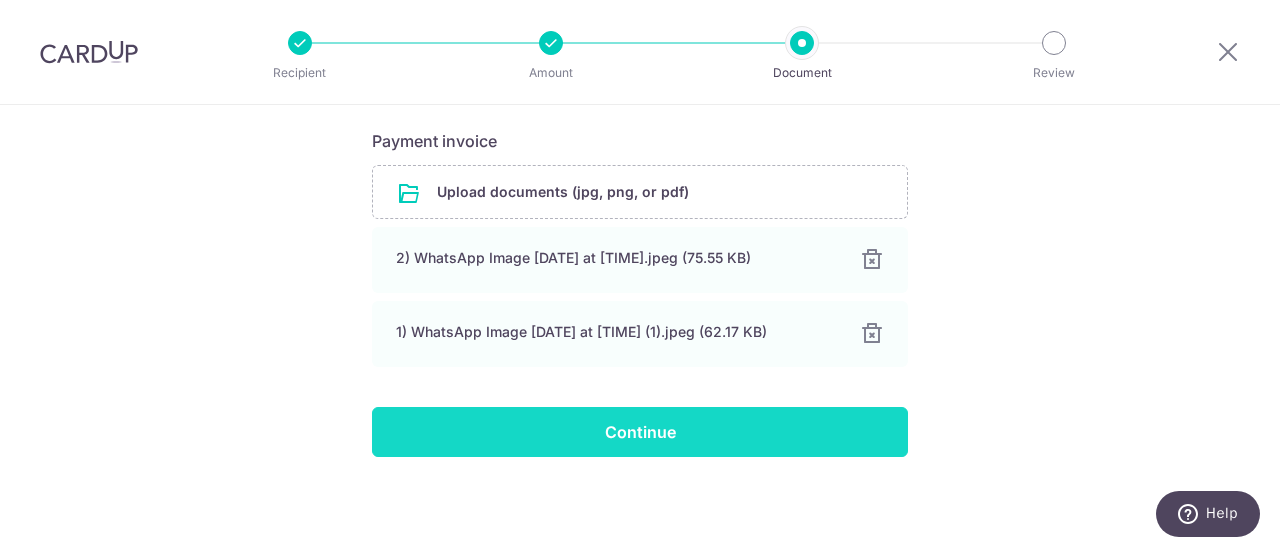 click on "Continue" at bounding box center (640, 432) 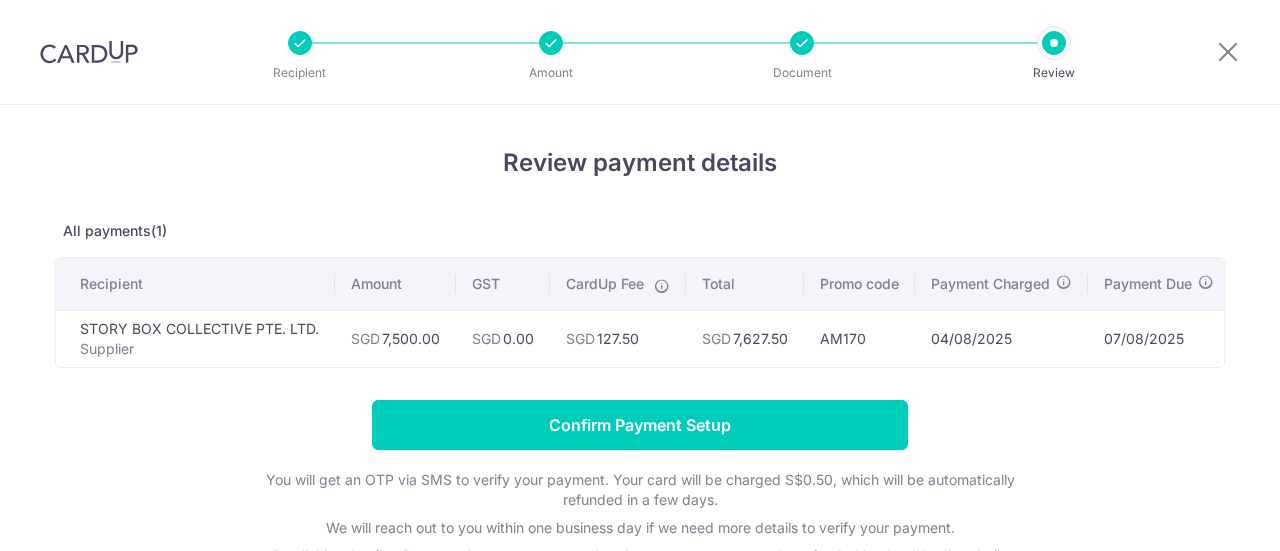 scroll, scrollTop: 0, scrollLeft: 0, axis: both 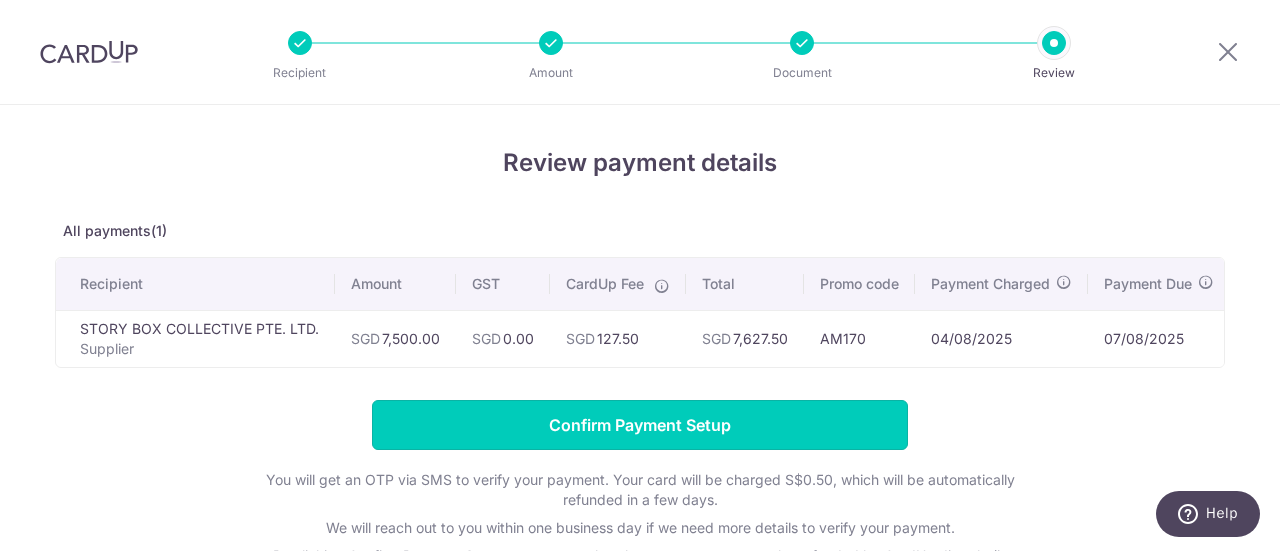 click on "Confirm Payment Setup" at bounding box center (640, 425) 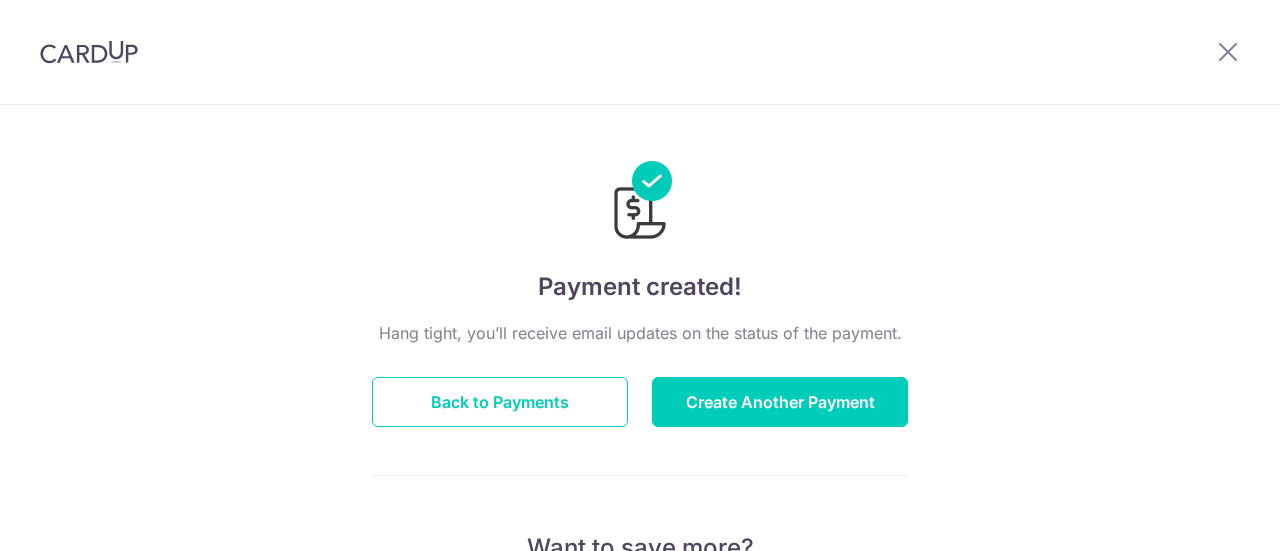 scroll, scrollTop: 0, scrollLeft: 0, axis: both 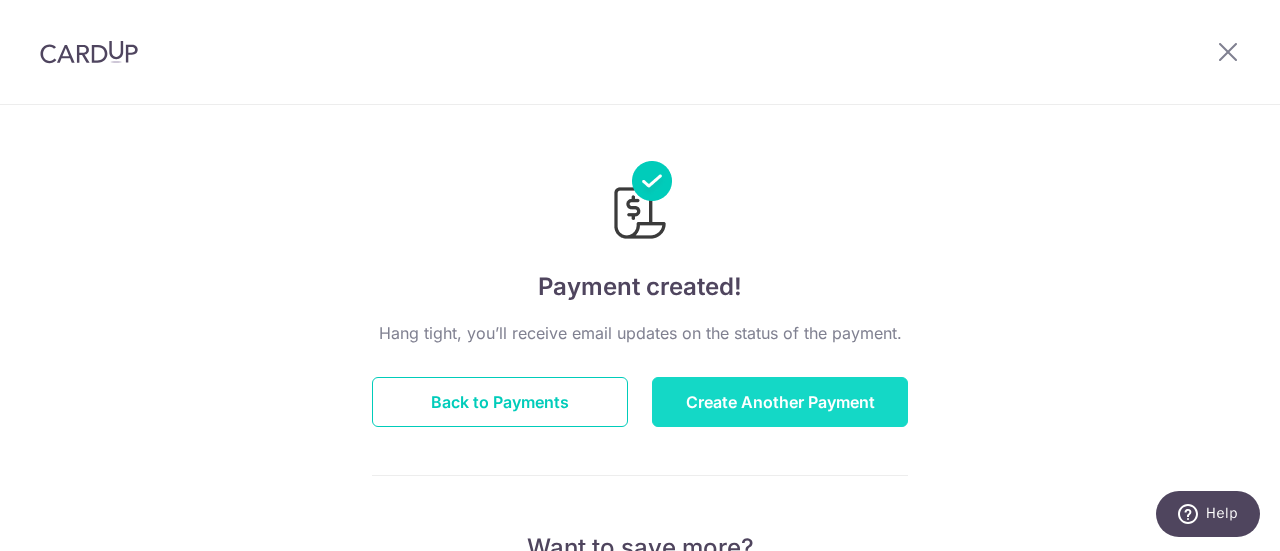 click on "Create Another Payment" at bounding box center [780, 402] 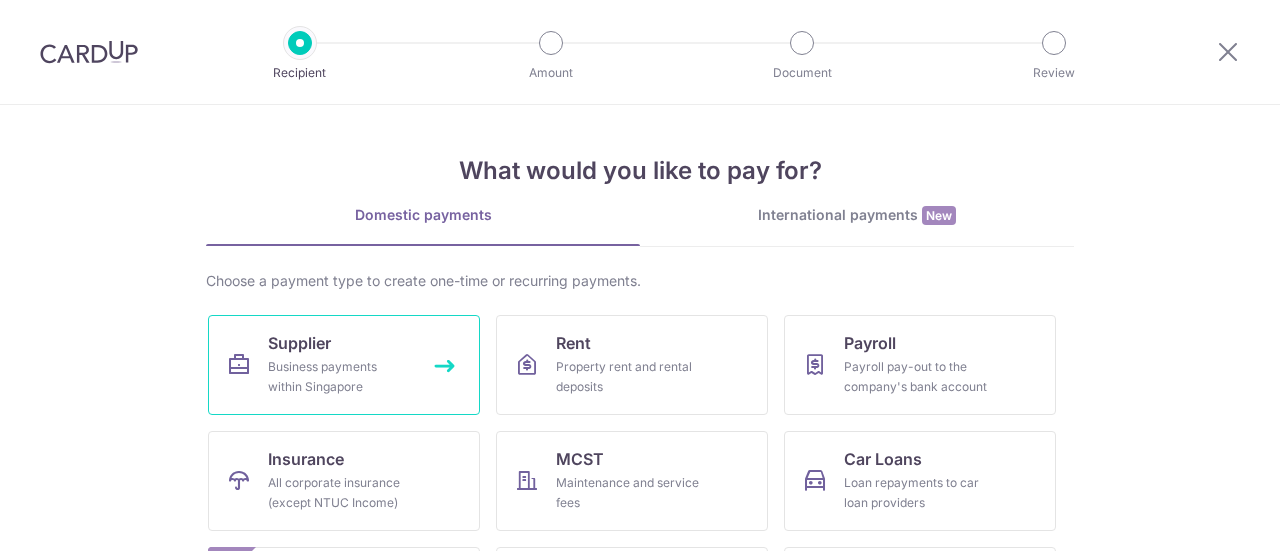 scroll, scrollTop: 0, scrollLeft: 0, axis: both 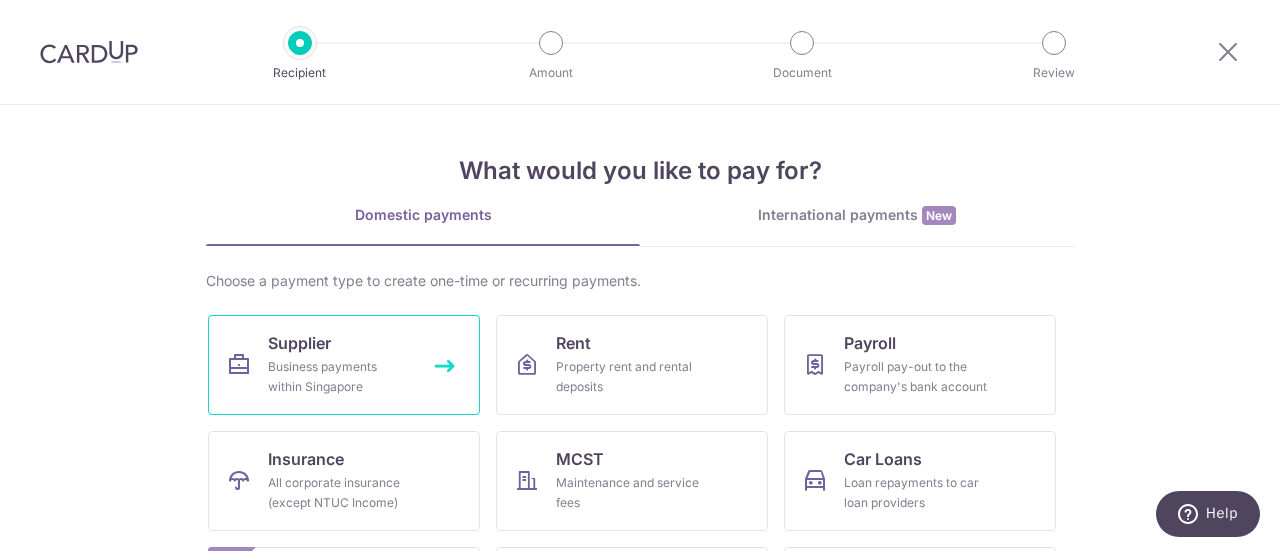 click on "Business payments within Singapore" at bounding box center [340, 377] 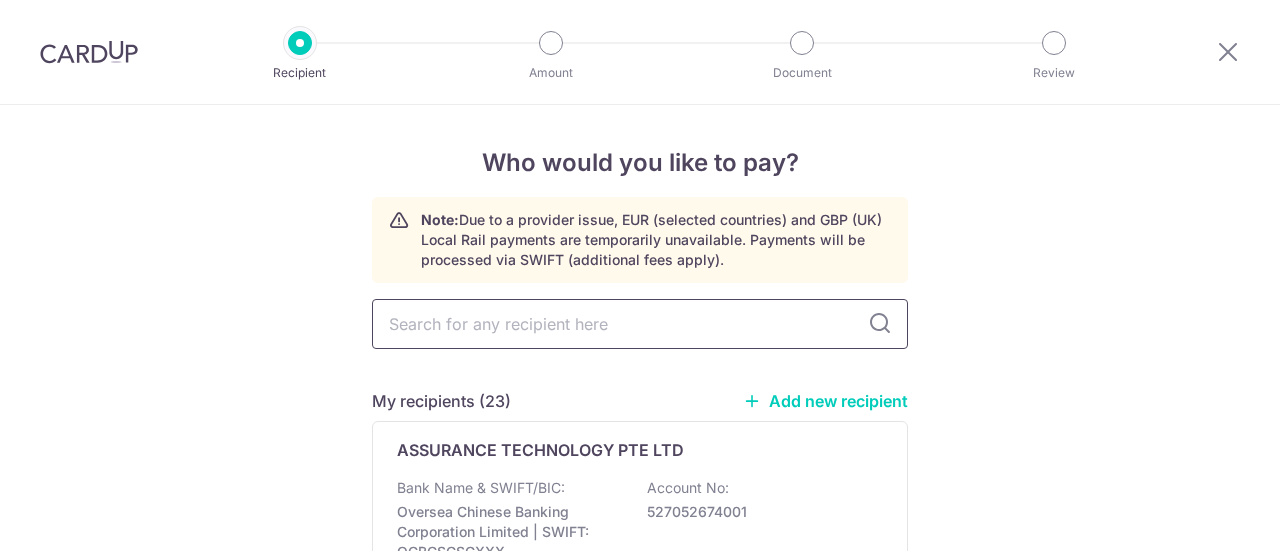 scroll, scrollTop: 0, scrollLeft: 0, axis: both 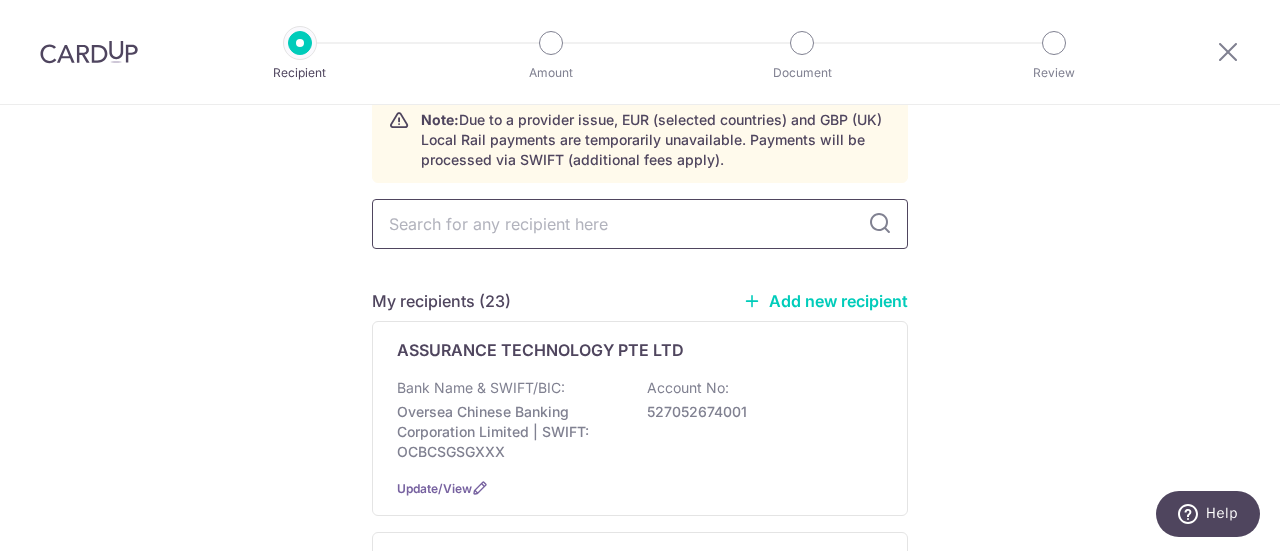 click at bounding box center [640, 224] 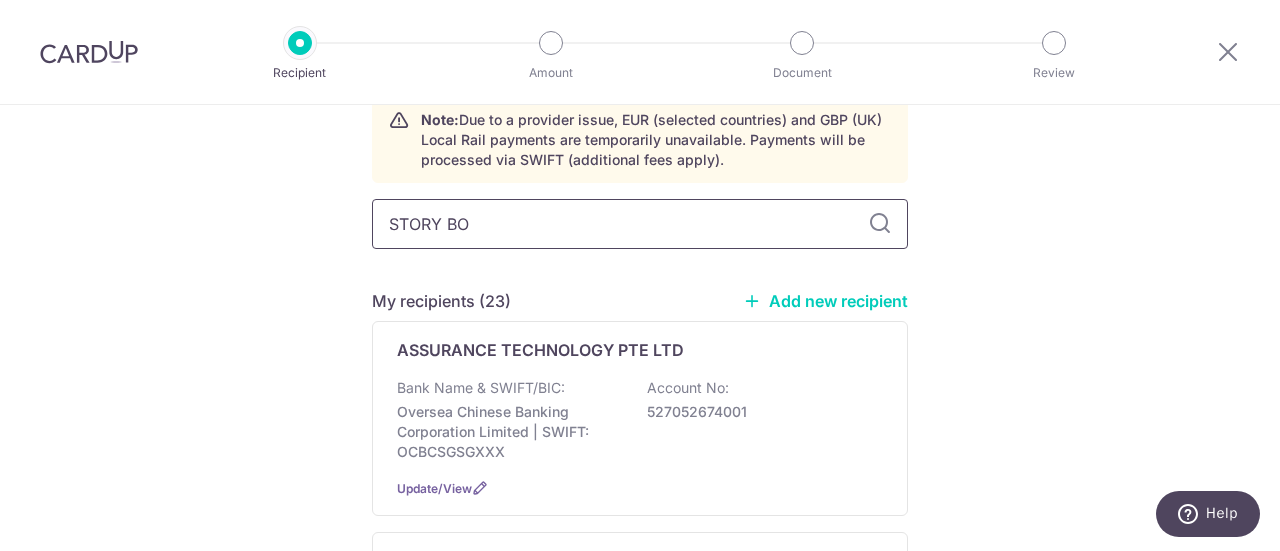 type on "STORY BOX" 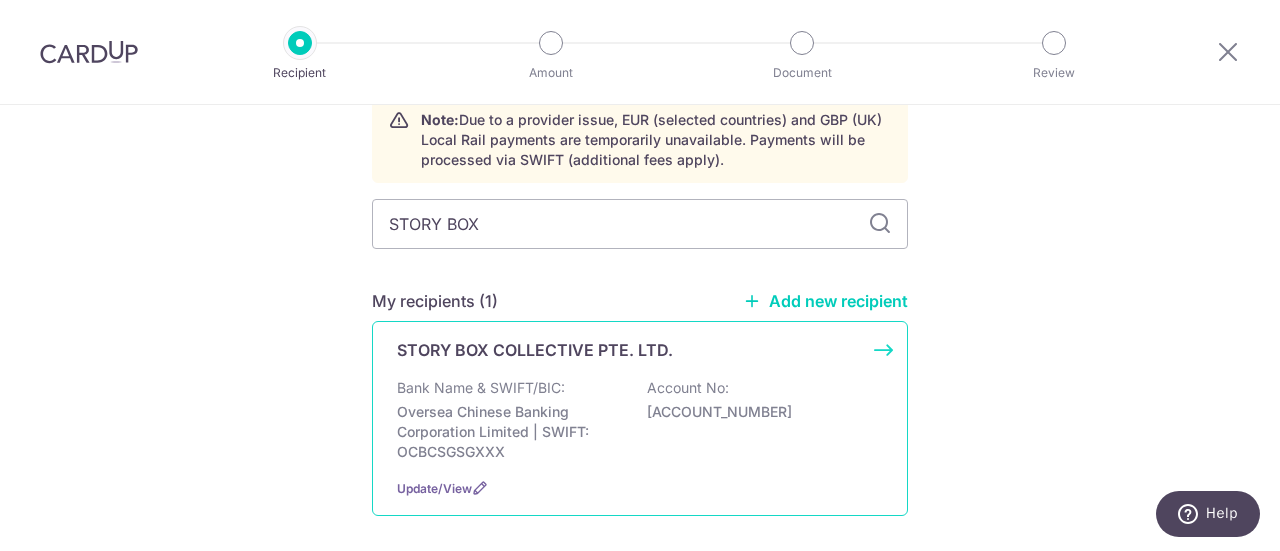 click on "Bank Name & SWIFT/BIC:
Oversea Chinese Banking Corporation Limited | SWIFT: OCBCSGSGXXX
Account No:
687884569001" at bounding box center (640, 420) 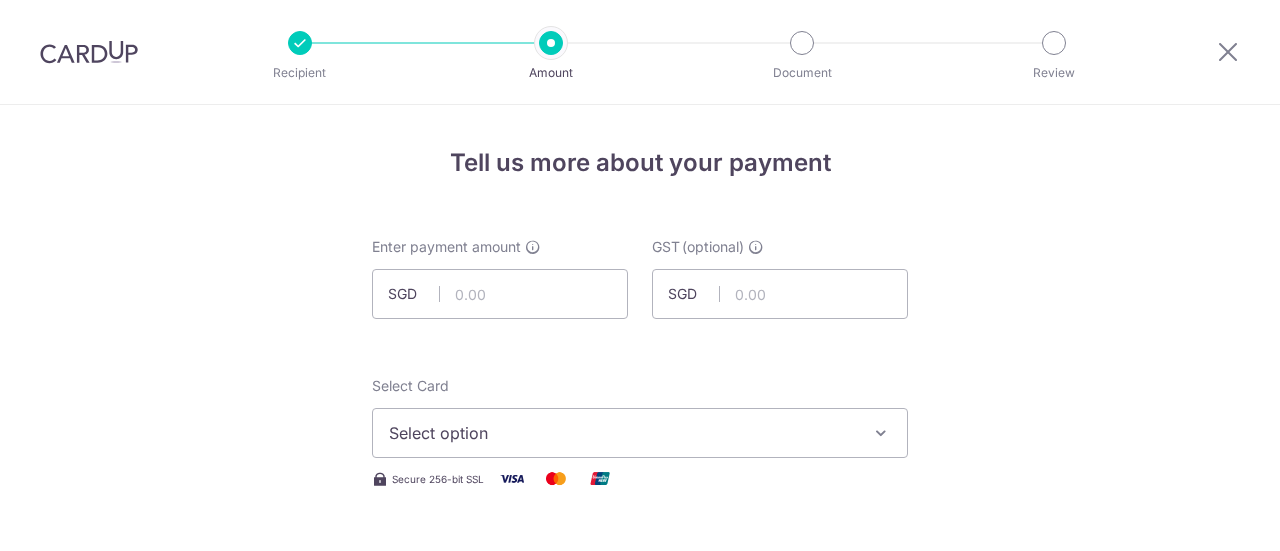 scroll, scrollTop: 0, scrollLeft: 0, axis: both 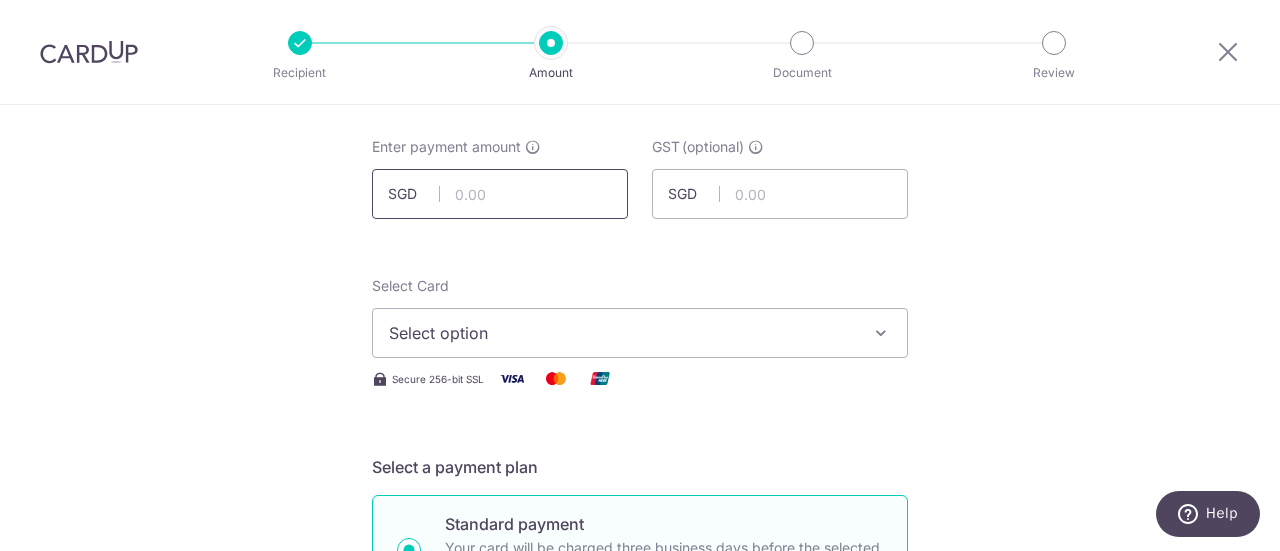 click at bounding box center [500, 194] 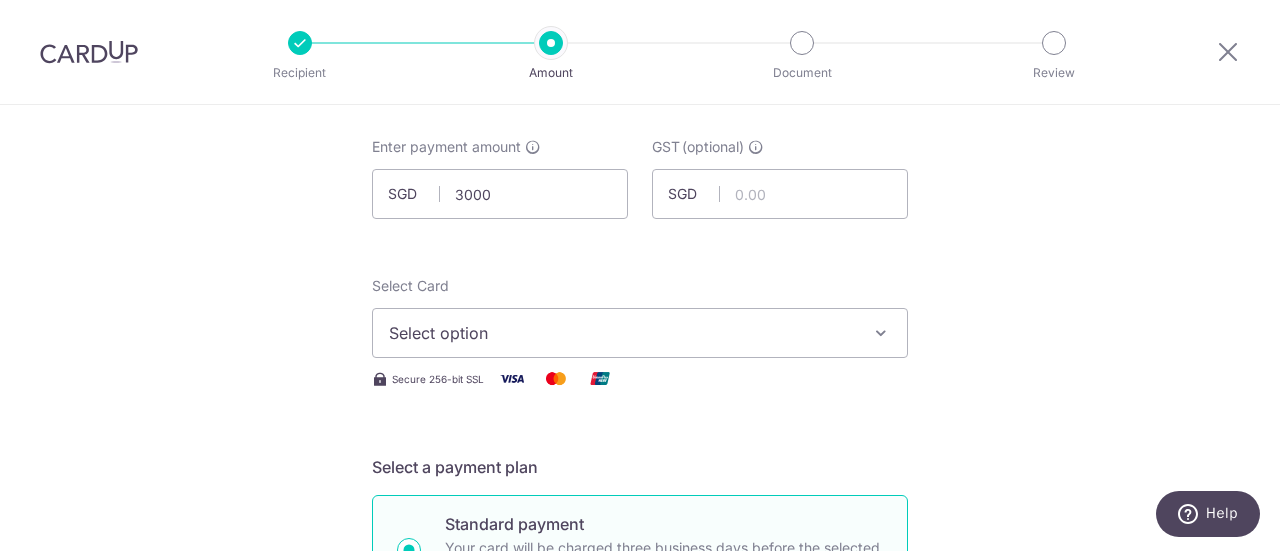 type on "3,000.00" 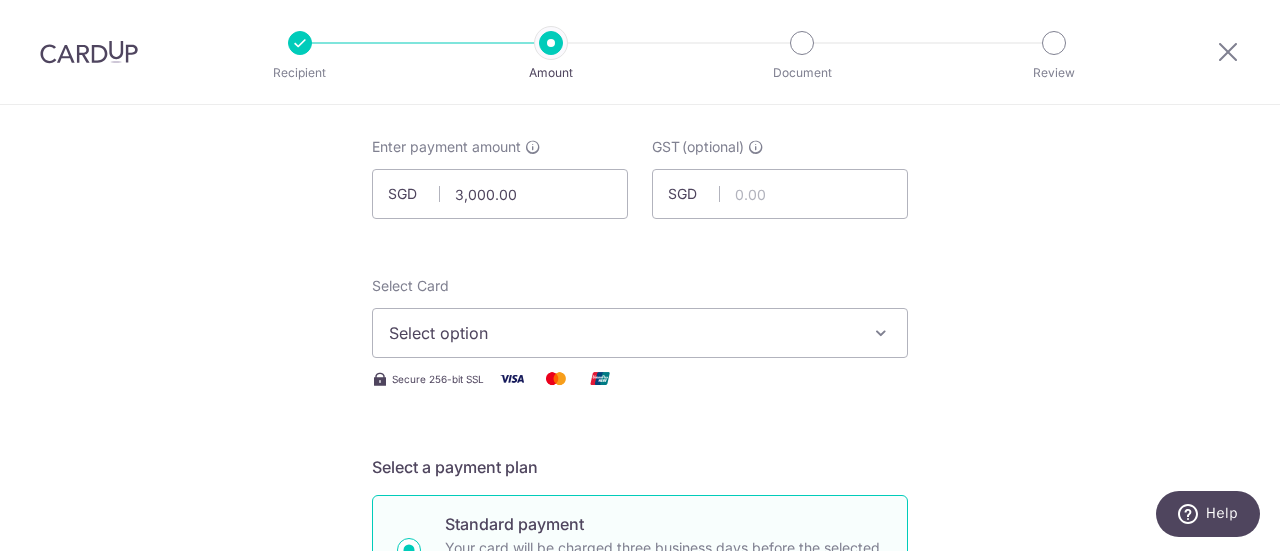 click on "Enter payment amount
SGD
3,000.00
3000.00
GST
(optional)
SGD
Select Card
Select option
Add credit card
Your Cards
**** 6171
Secure 256-bit SSL
Text" at bounding box center (640, 995) 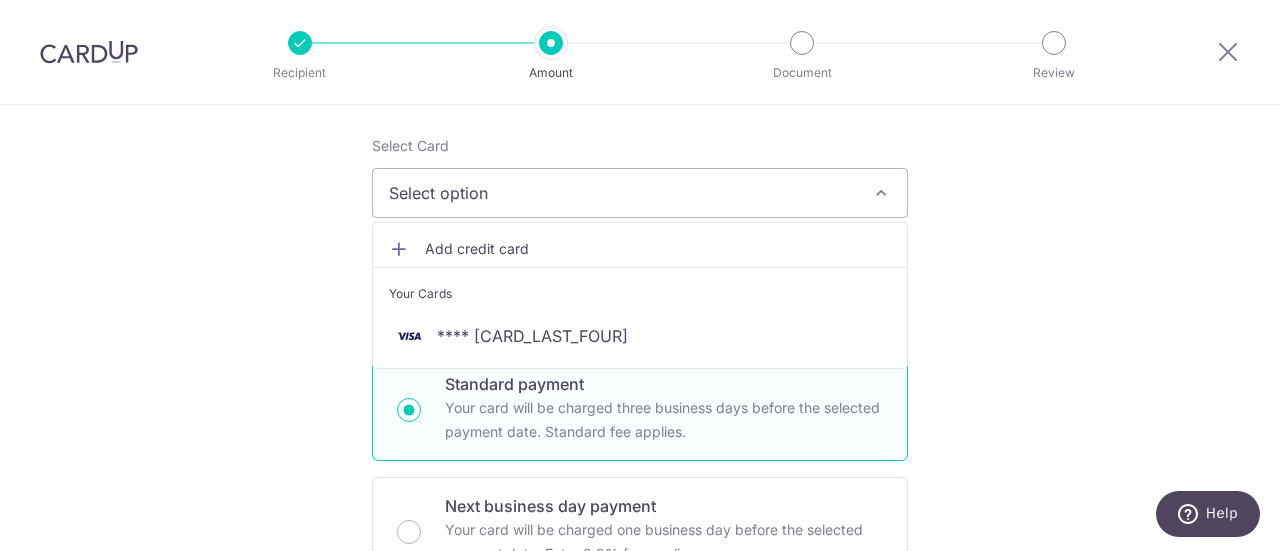scroll, scrollTop: 300, scrollLeft: 0, axis: vertical 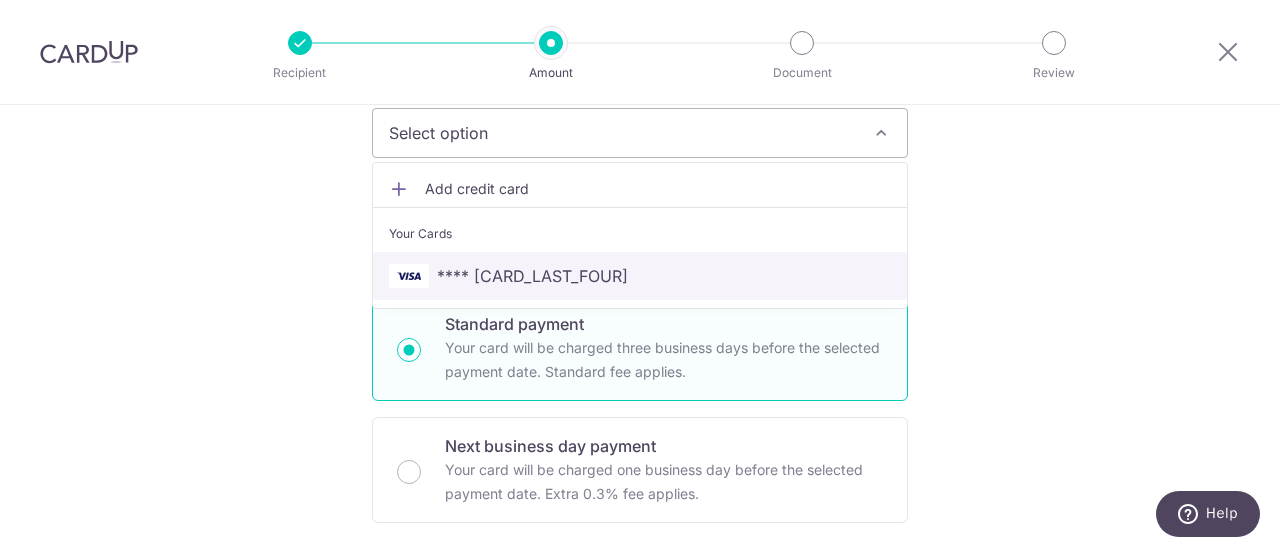click on "**** 6171" at bounding box center [640, 276] 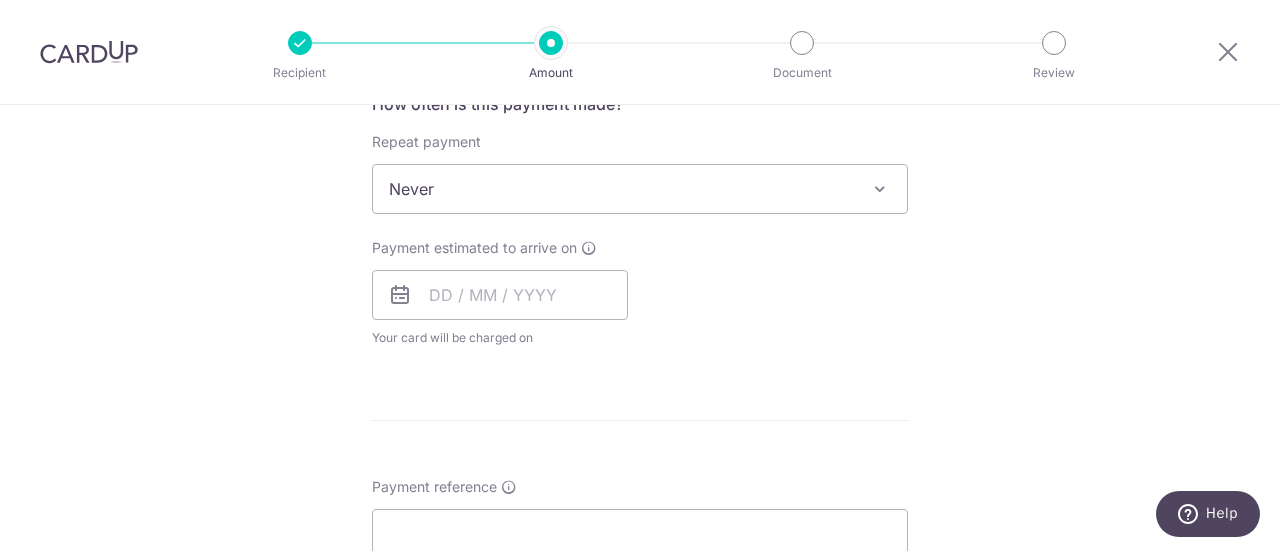 scroll, scrollTop: 800, scrollLeft: 0, axis: vertical 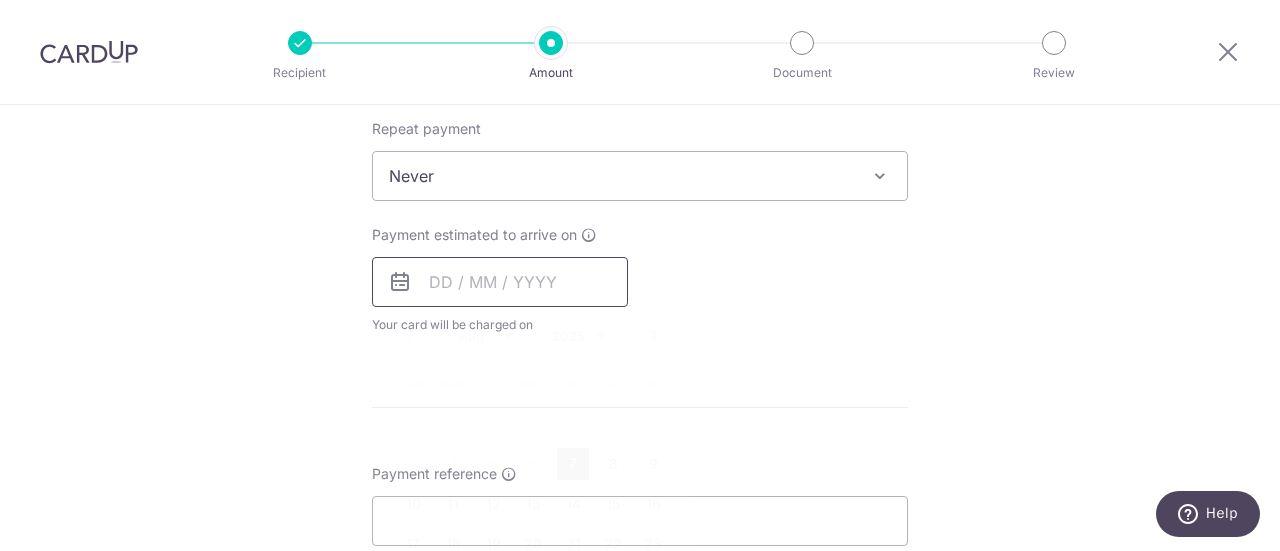 click at bounding box center (500, 282) 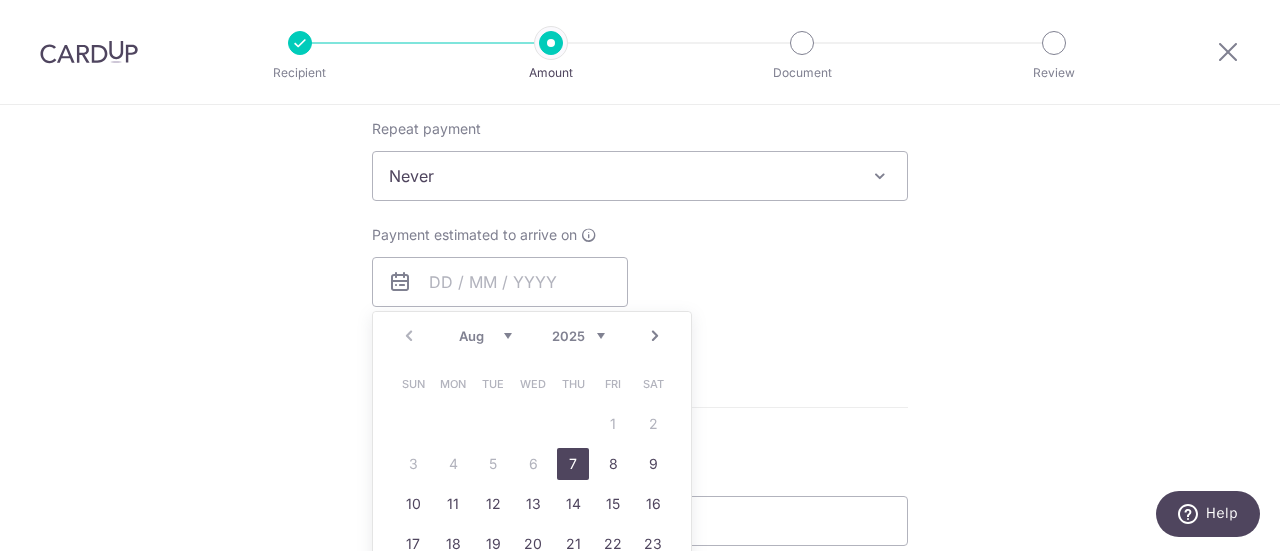 click on "7" at bounding box center (573, 464) 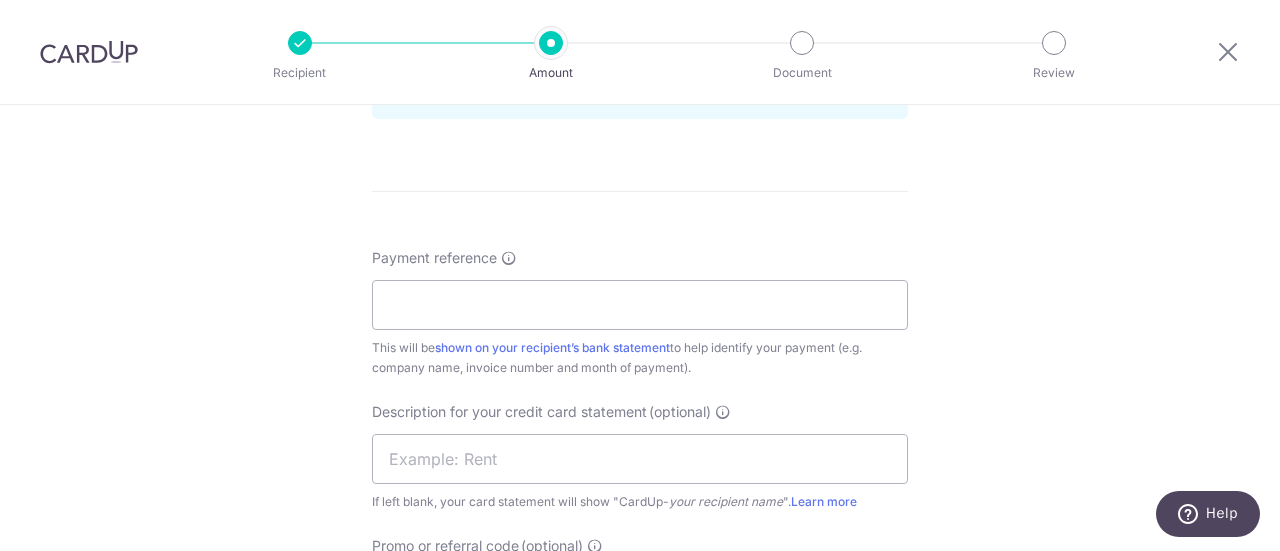 scroll, scrollTop: 1100, scrollLeft: 0, axis: vertical 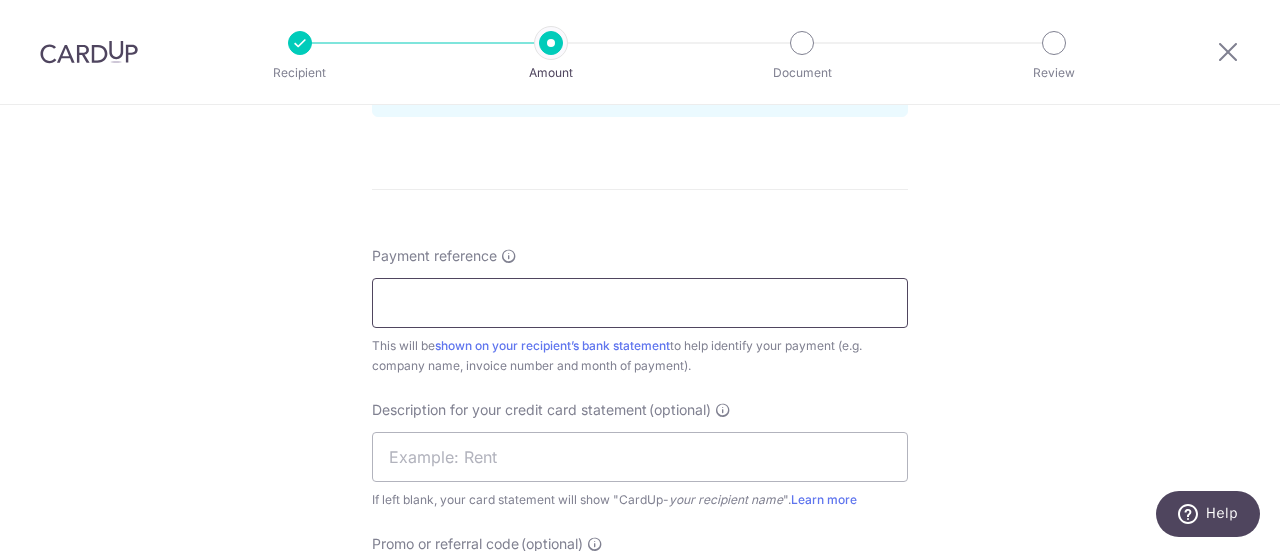 click on "Payment reference" at bounding box center (640, 303) 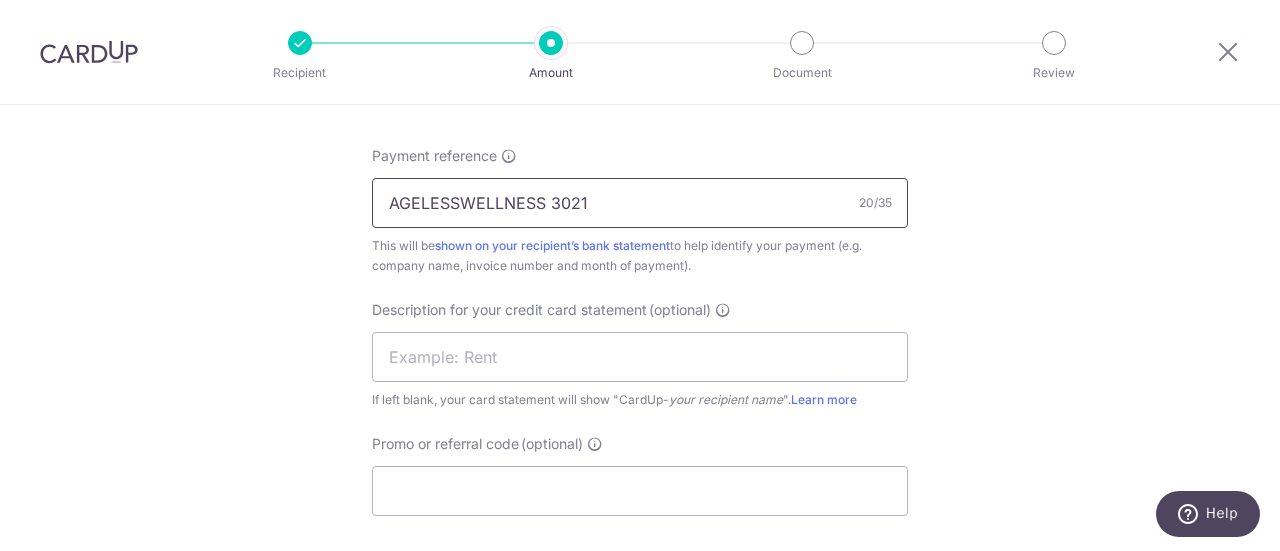 scroll, scrollTop: 1300, scrollLeft: 0, axis: vertical 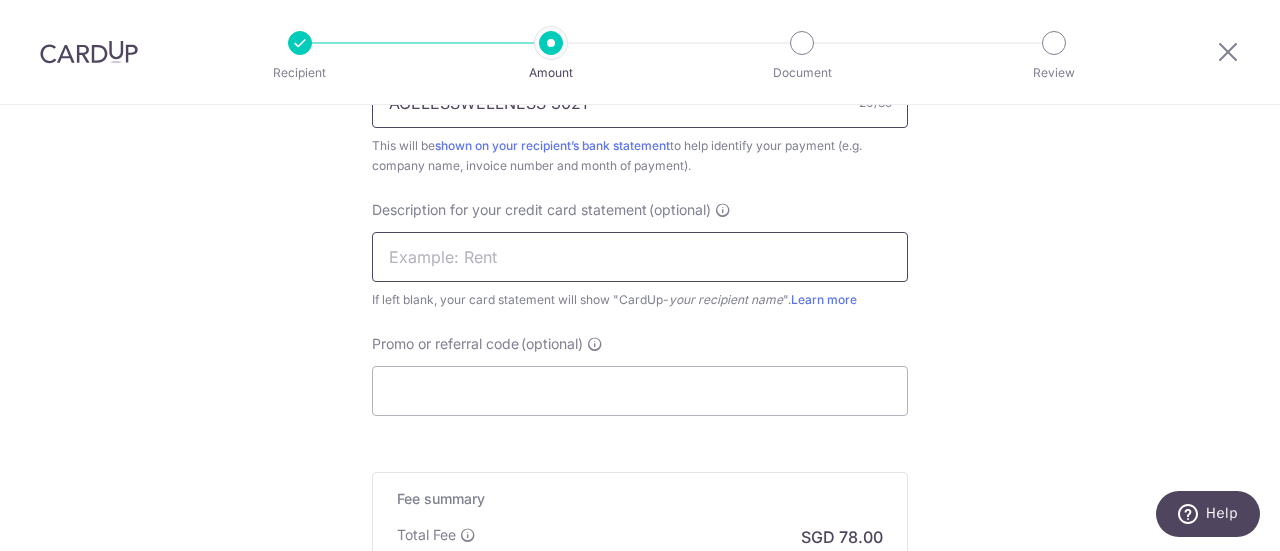 type on "AGELESSWELLNESS 3021" 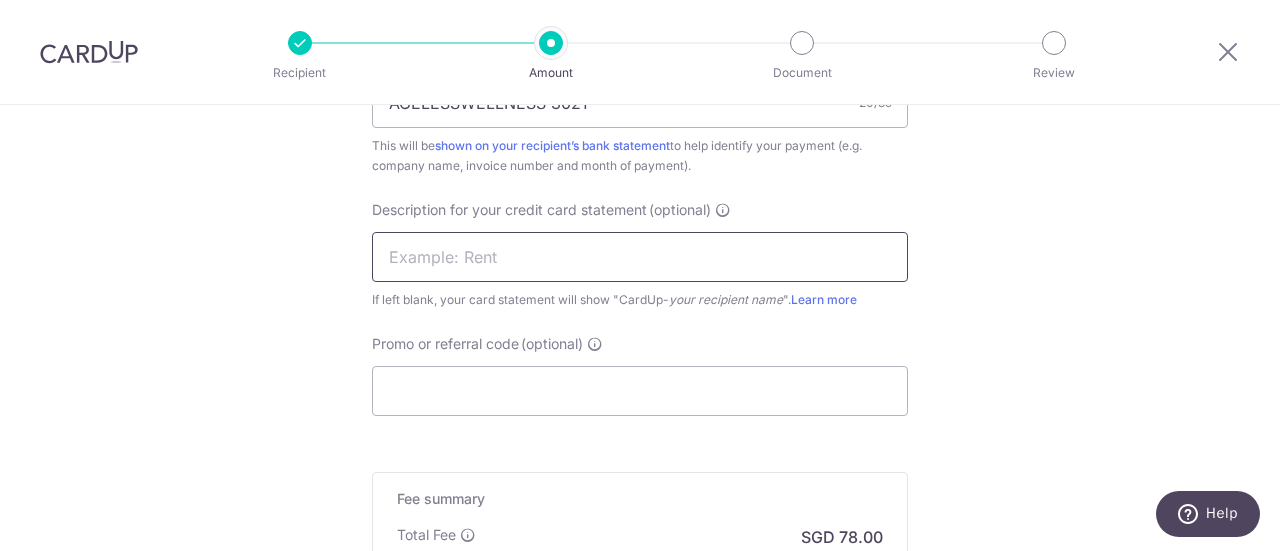 click at bounding box center (640, 257) 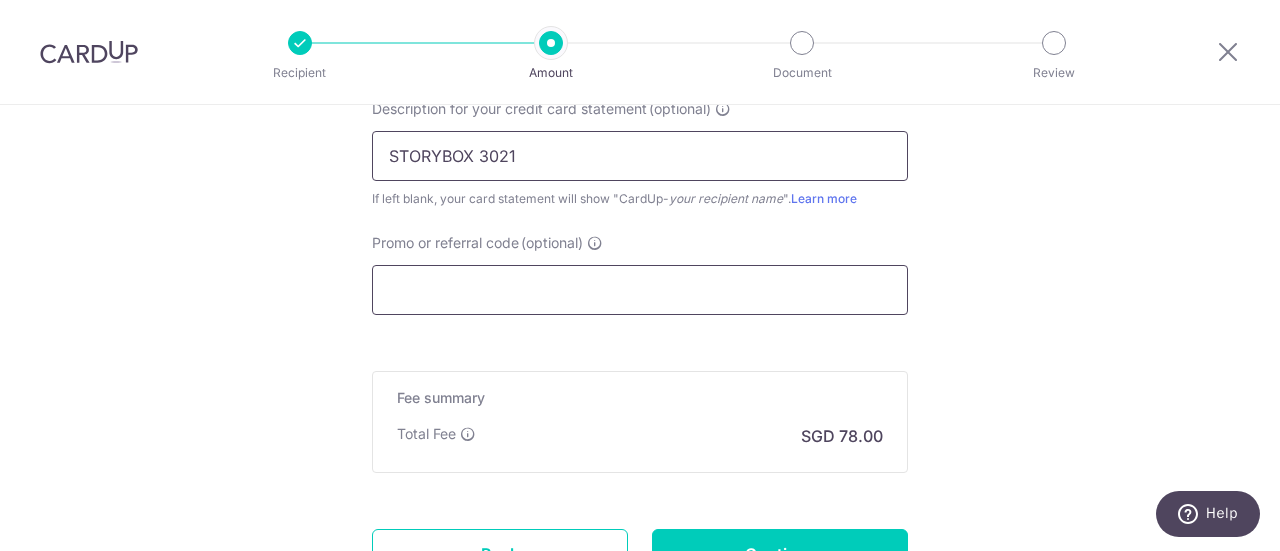 scroll, scrollTop: 1500, scrollLeft: 0, axis: vertical 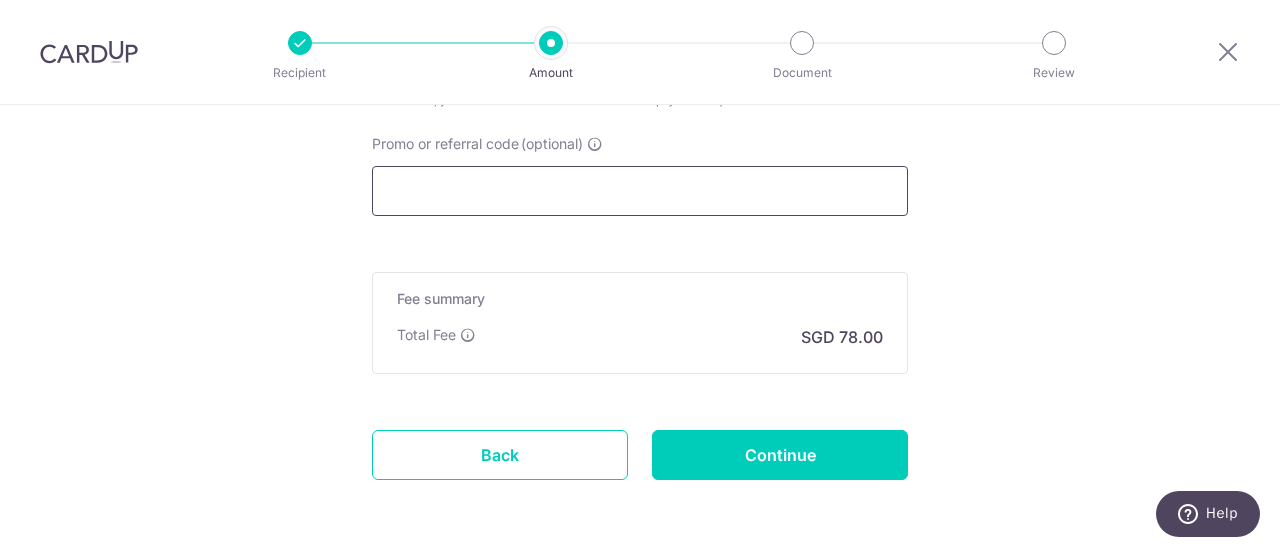 type on "STORYBOX 3021" 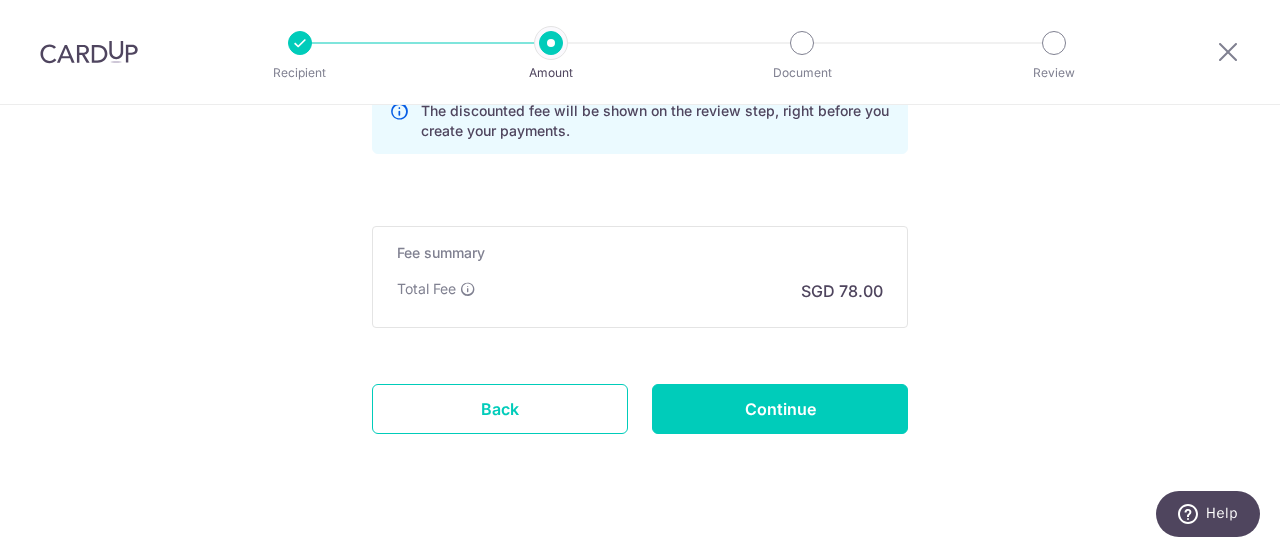 scroll, scrollTop: 1663, scrollLeft: 0, axis: vertical 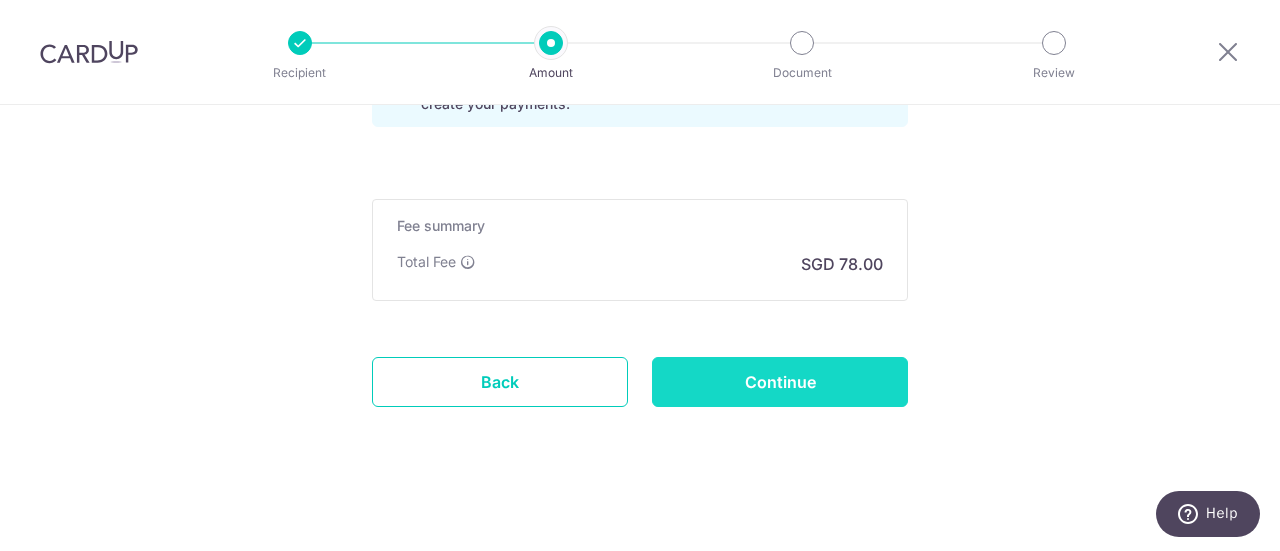 type on "AM170" 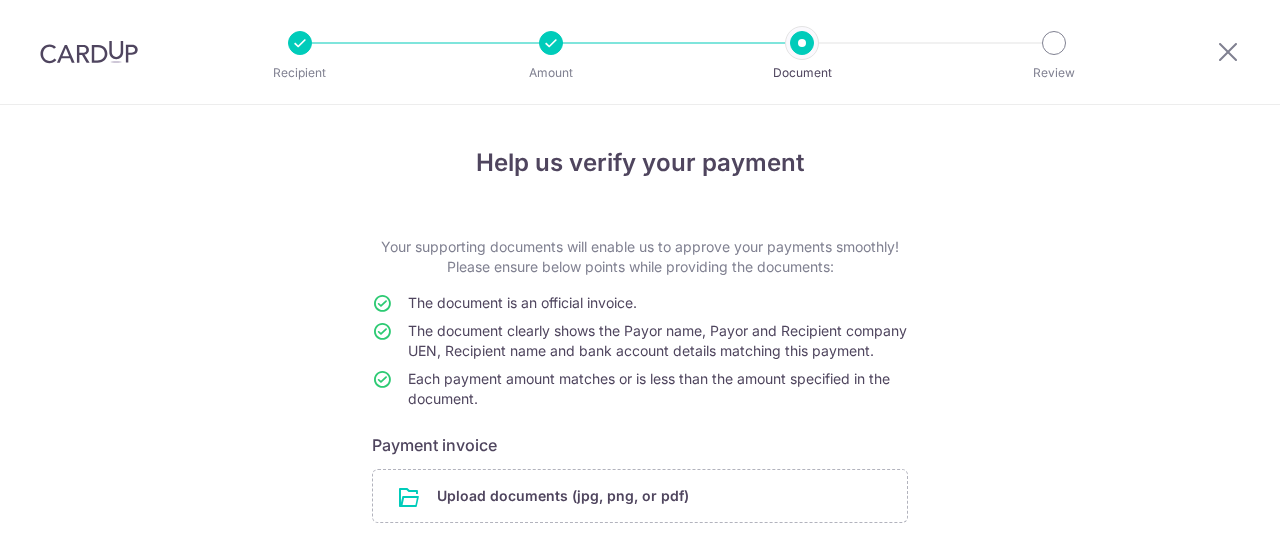 scroll, scrollTop: 0, scrollLeft: 0, axis: both 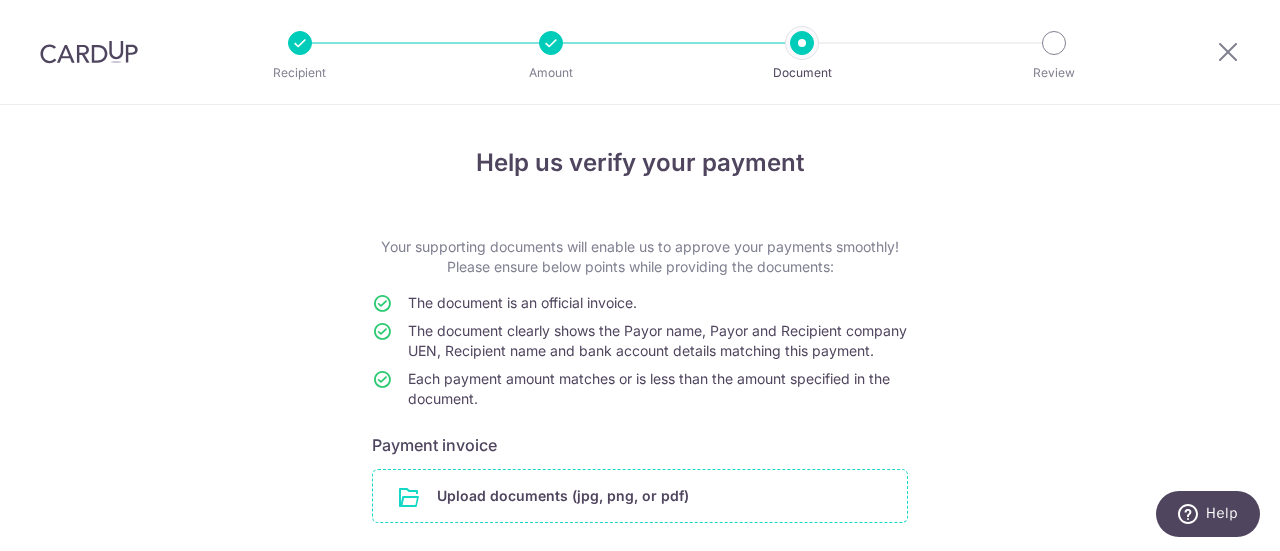 click at bounding box center (640, 496) 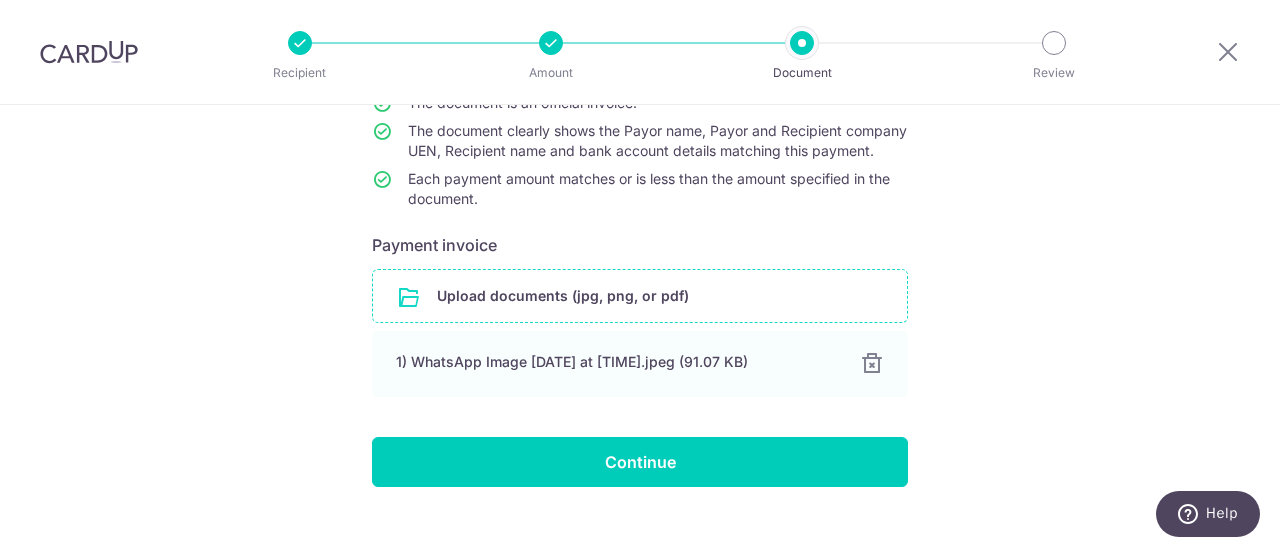 scroll, scrollTop: 248, scrollLeft: 0, axis: vertical 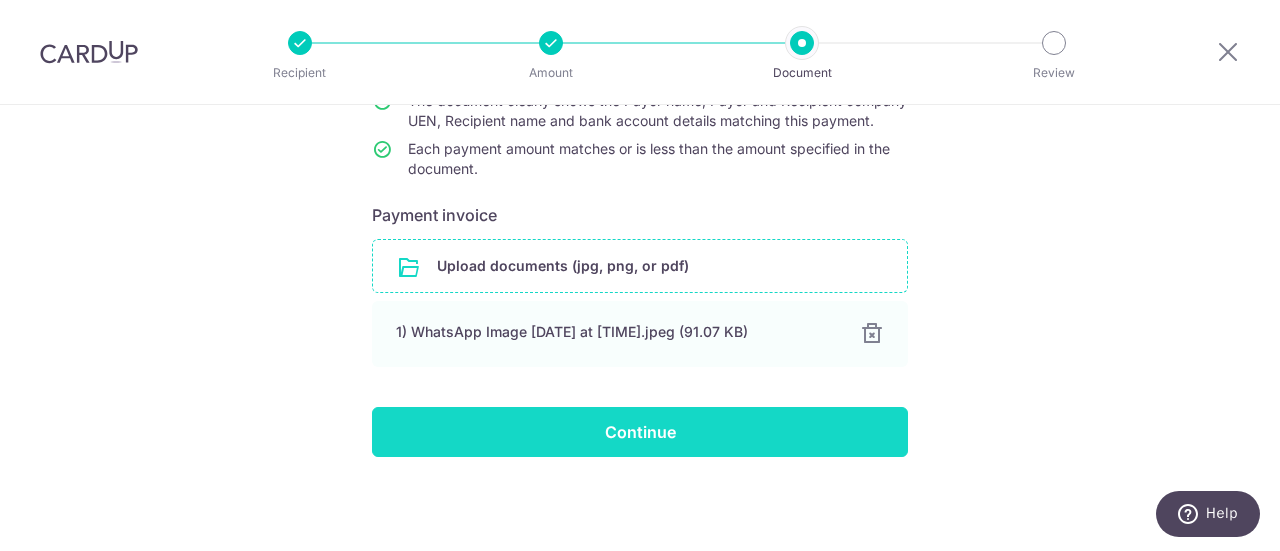 click on "Continue" at bounding box center (640, 432) 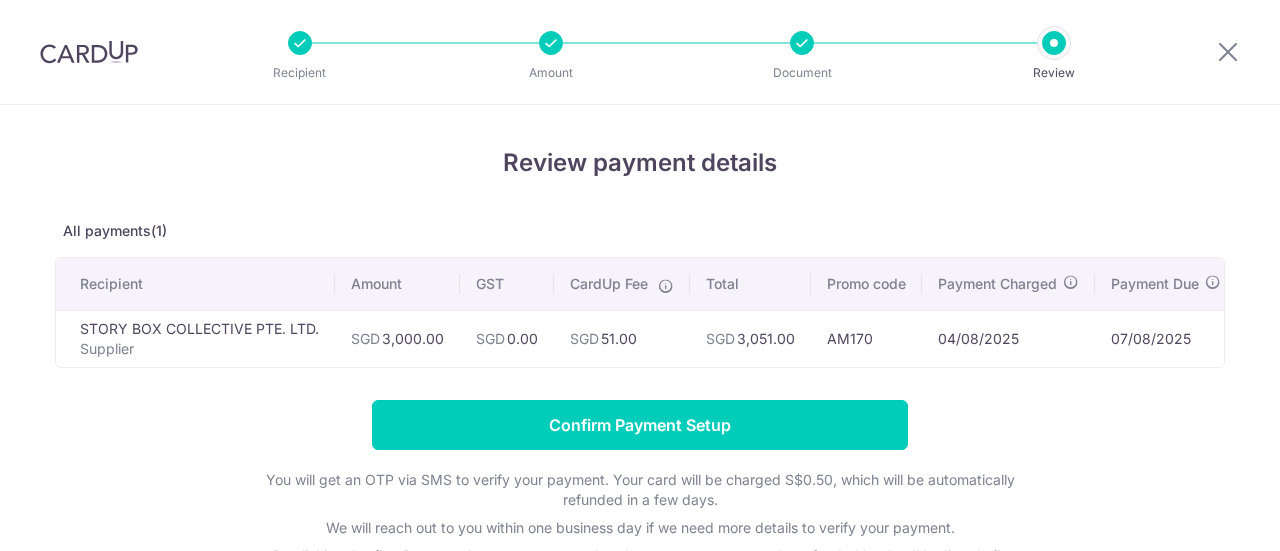 scroll, scrollTop: 0, scrollLeft: 0, axis: both 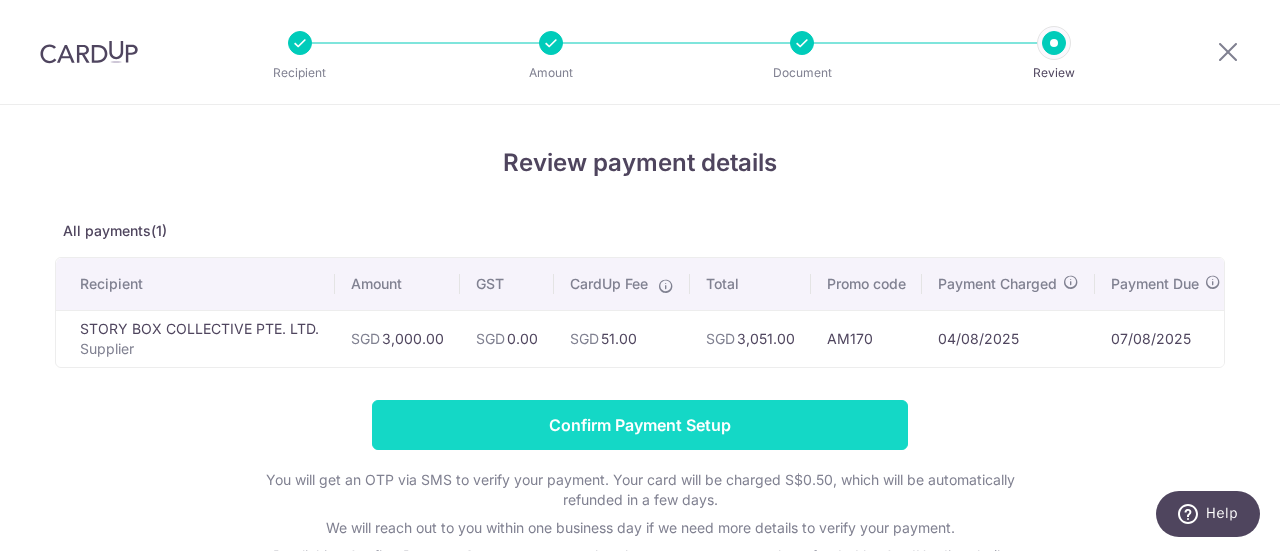 click on "Confirm Payment Setup" at bounding box center [640, 425] 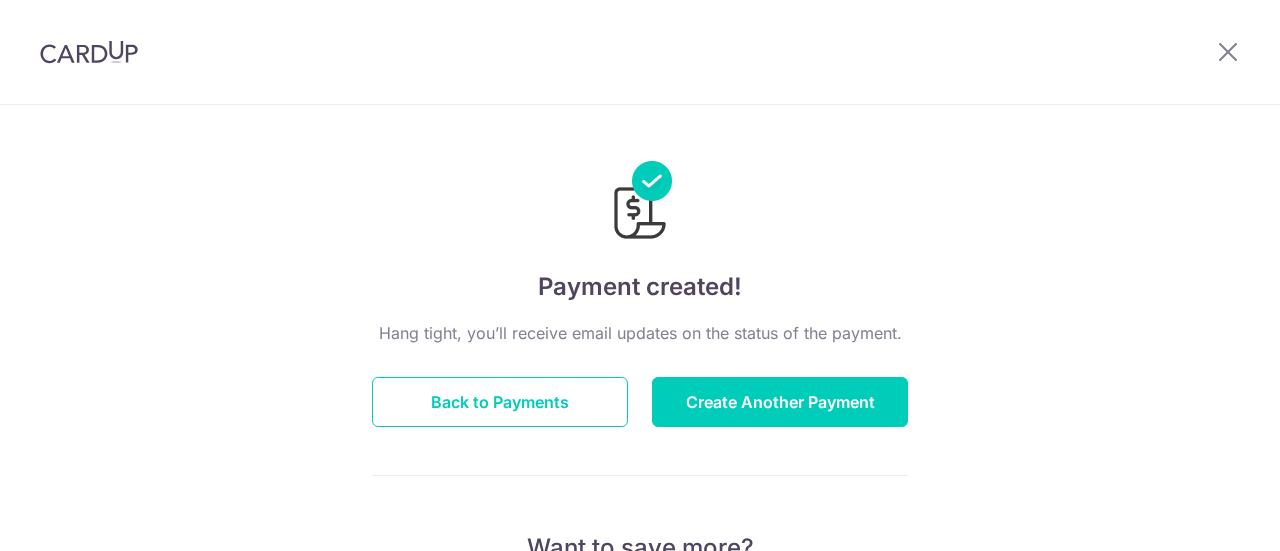 scroll, scrollTop: 0, scrollLeft: 0, axis: both 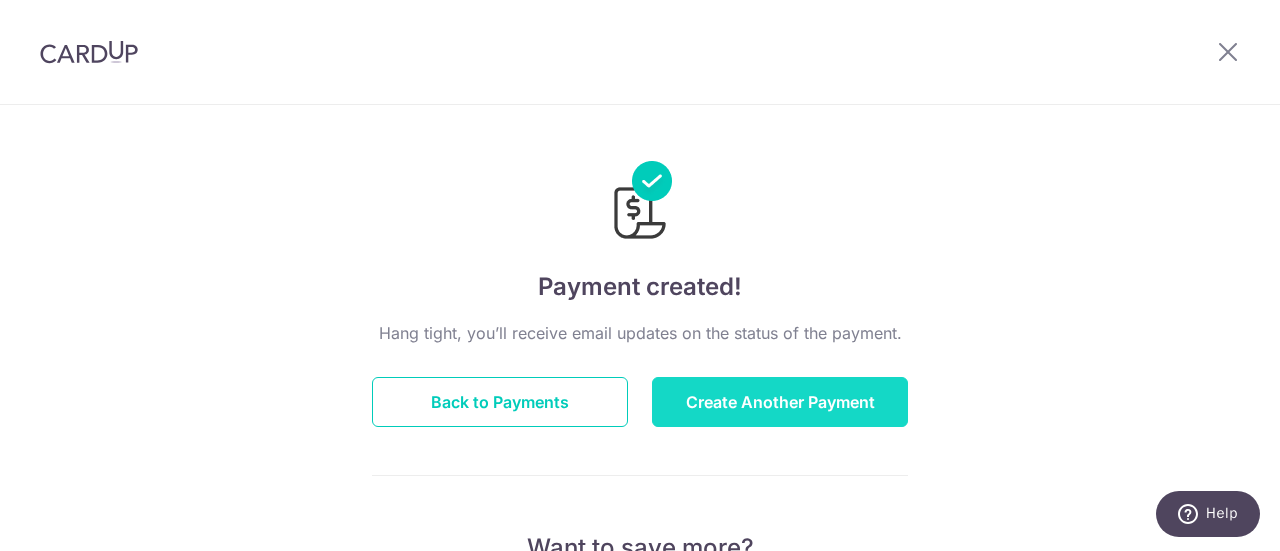 click on "Create Another Payment" at bounding box center (780, 402) 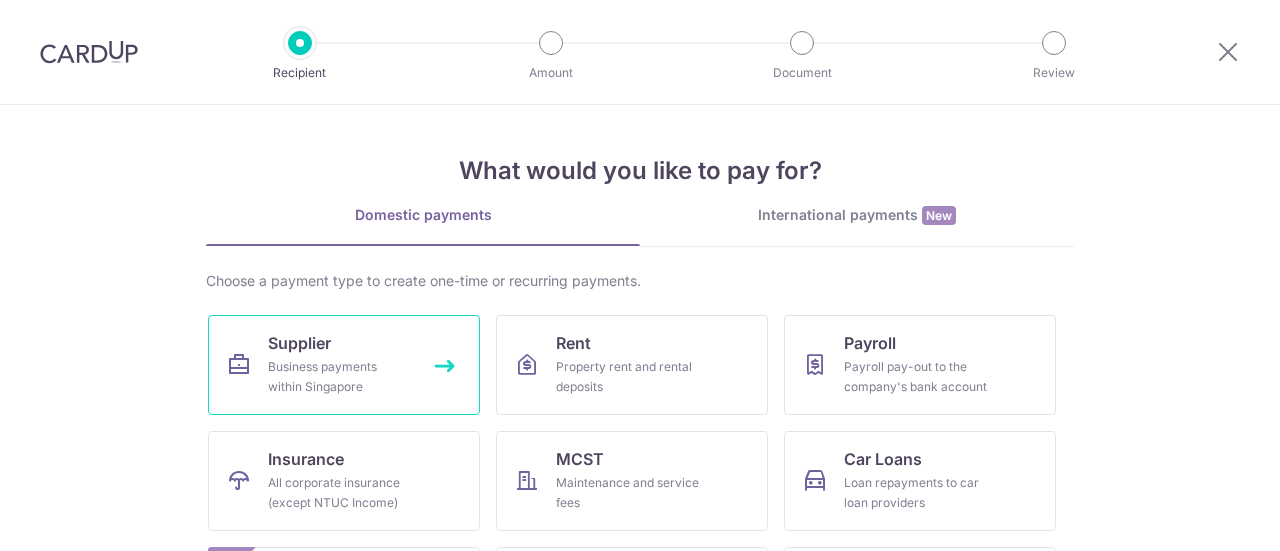 scroll, scrollTop: 0, scrollLeft: 0, axis: both 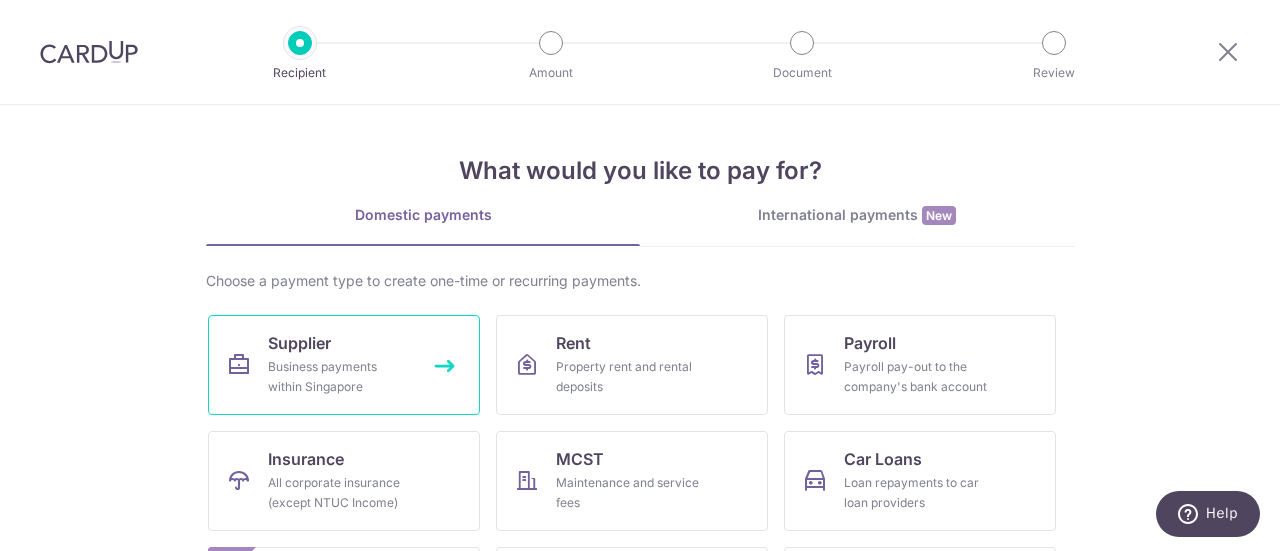 click on "Business payments within Singapore" at bounding box center (340, 377) 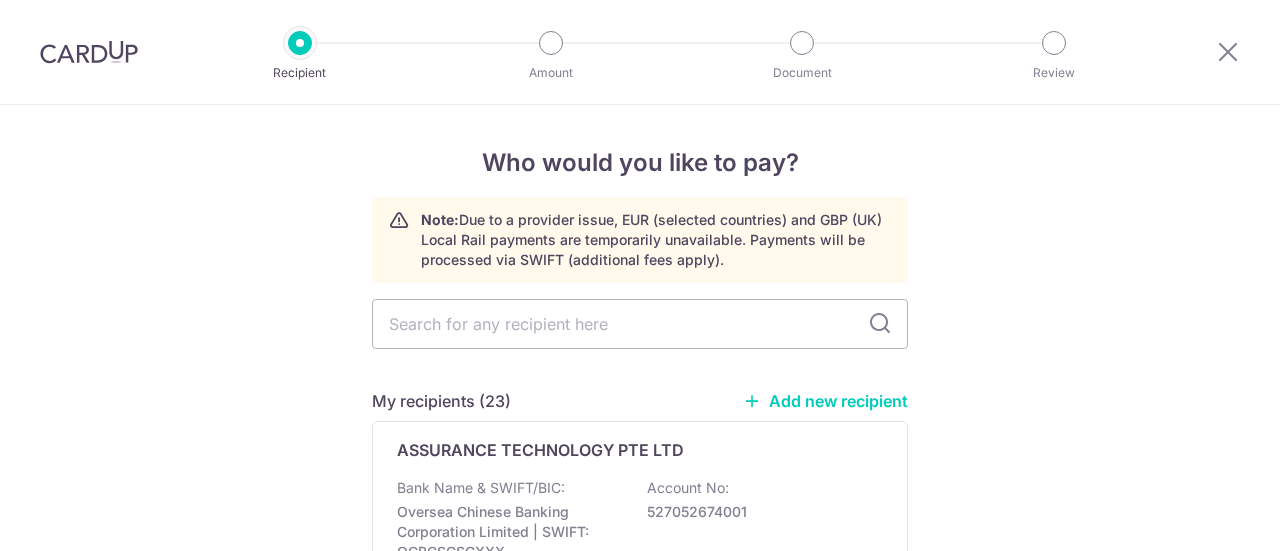 scroll, scrollTop: 0, scrollLeft: 0, axis: both 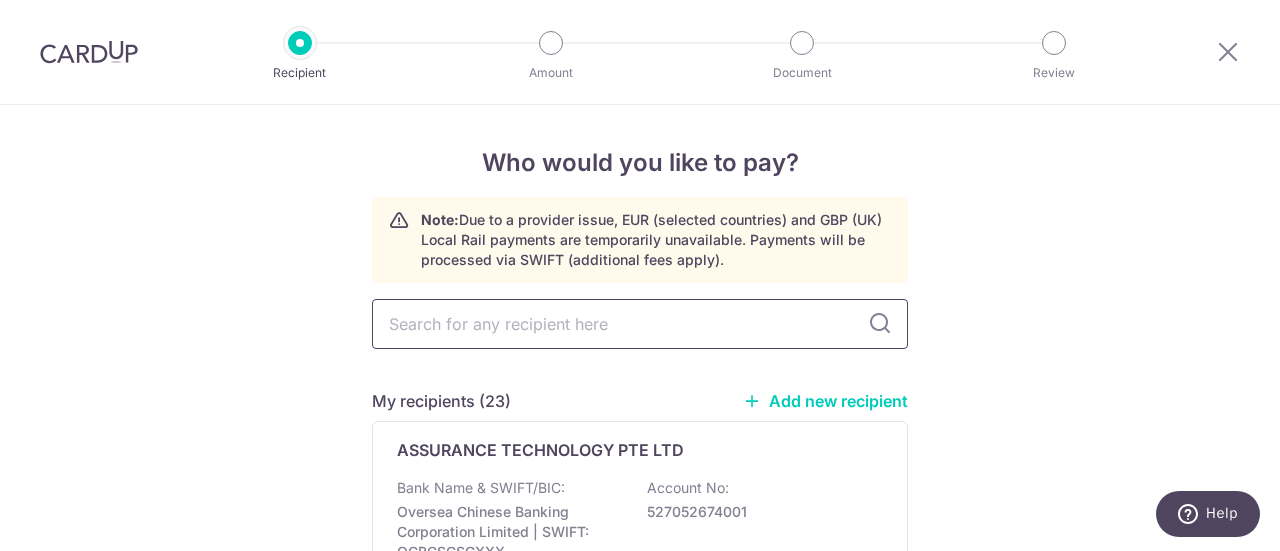 click at bounding box center [640, 324] 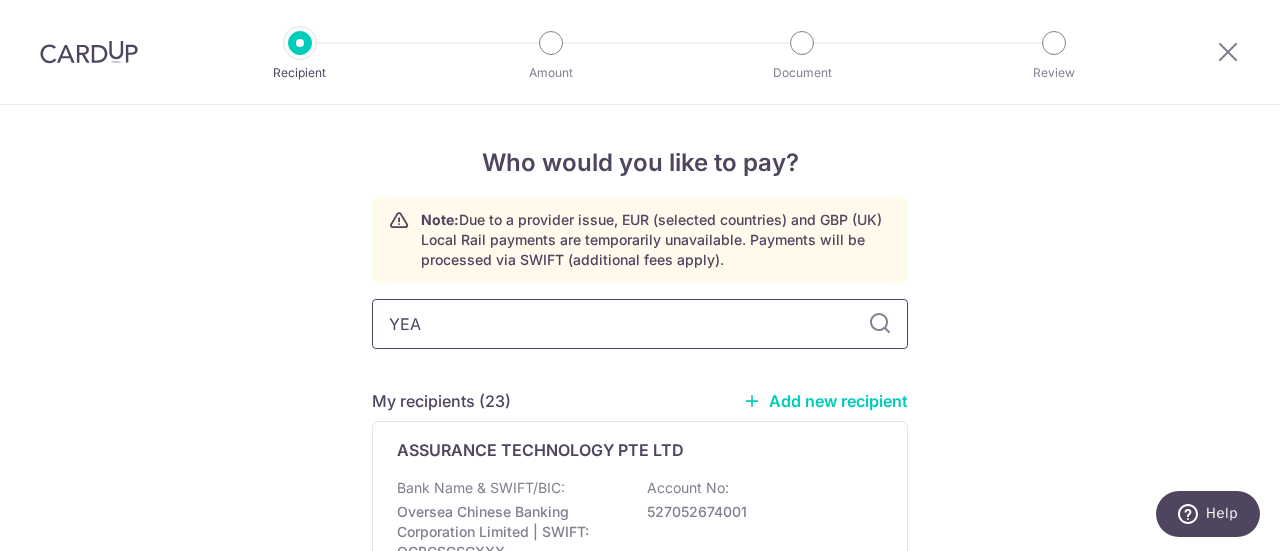 type on "YEAP" 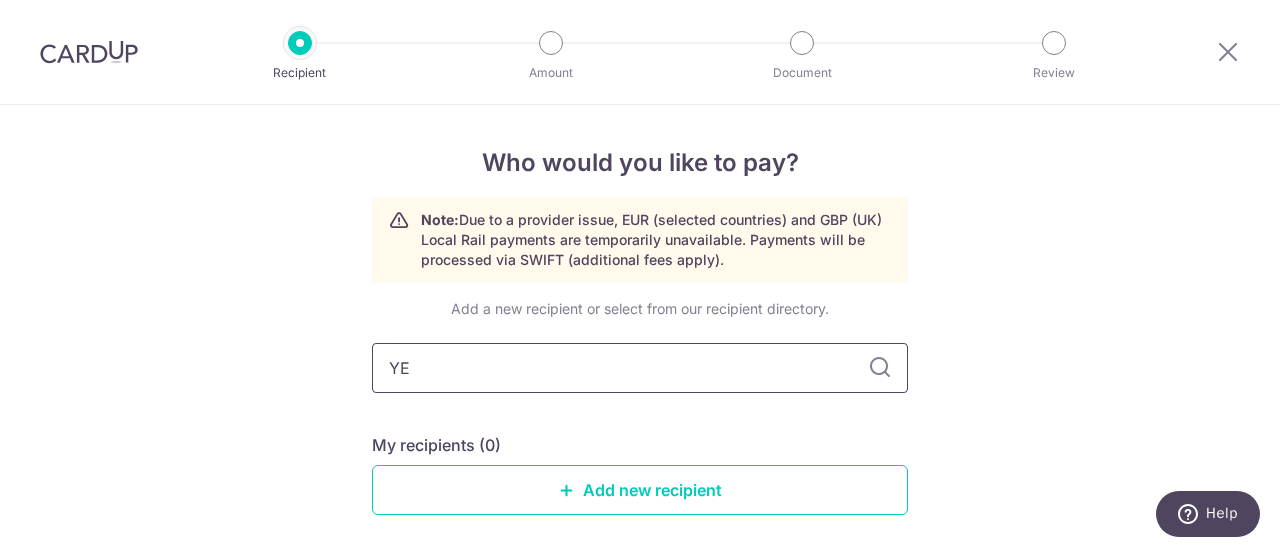 type on "Y" 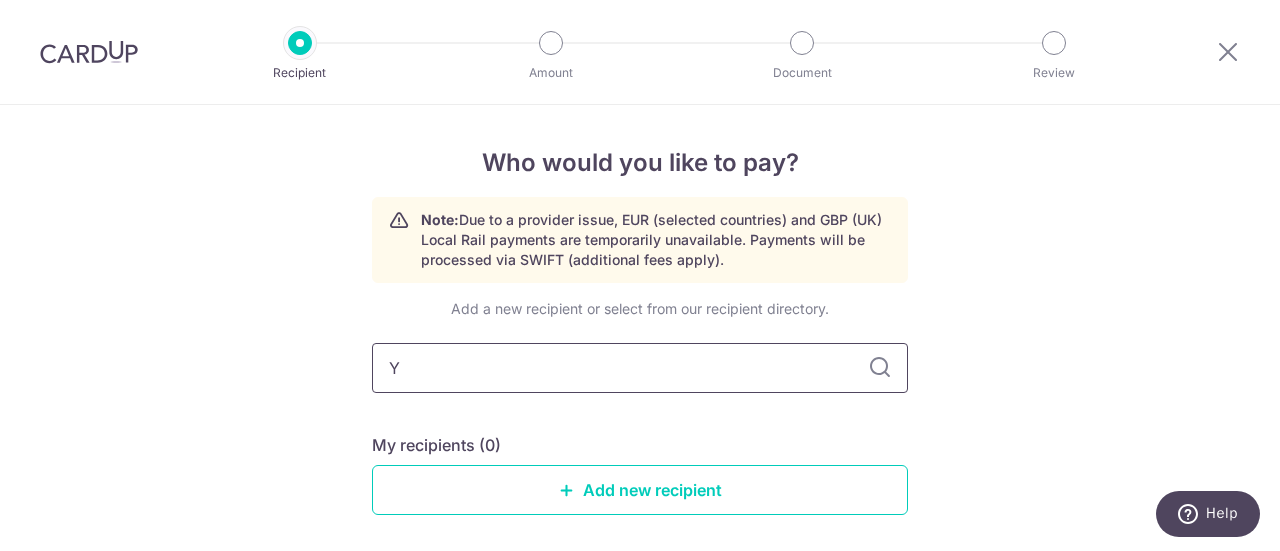 type 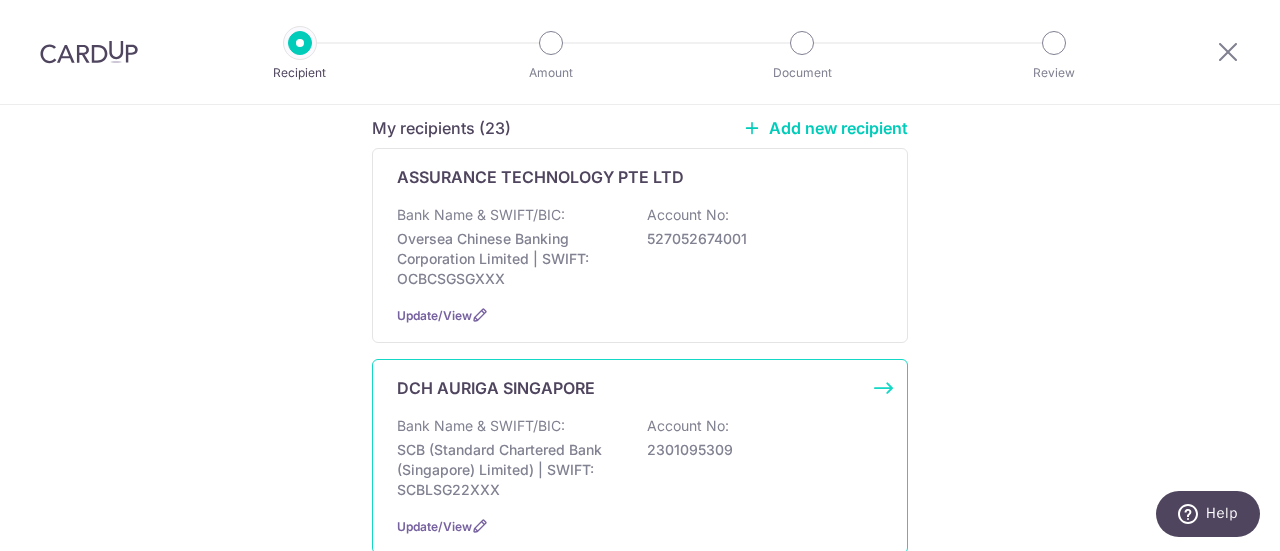 scroll, scrollTop: 288, scrollLeft: 0, axis: vertical 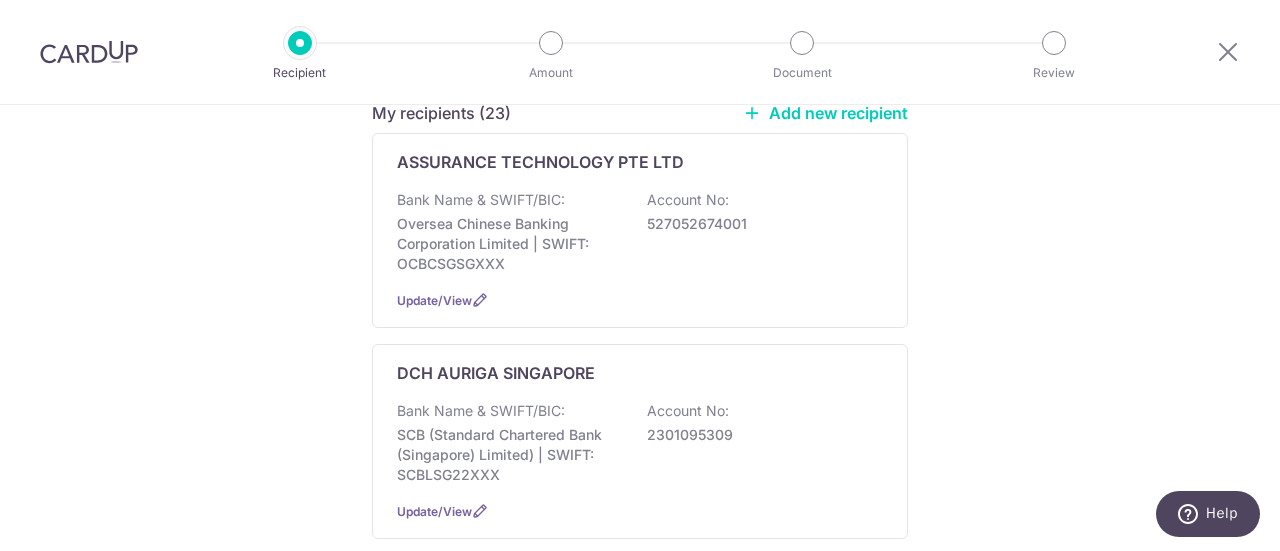 click on "Who would you like to pay?
Note:  Due to a provider issue, EUR (selected countries) and GBP (UK) Local Rail payments are temporarily unavailable. Payments will be processed via SWIFT (additional fees apply).
My recipients (23)
Add new recipient
ASSURANCE TECHNOLOGY PTE LTD
Bank Name & SWIFT/BIC:
Oversea Chinese Banking Corporation Limited | SWIFT: OCBCSGSGXXX
Account No:
527052674001
Update/View
DCH AURIGA SINGAPORE" at bounding box center (640, 2167) 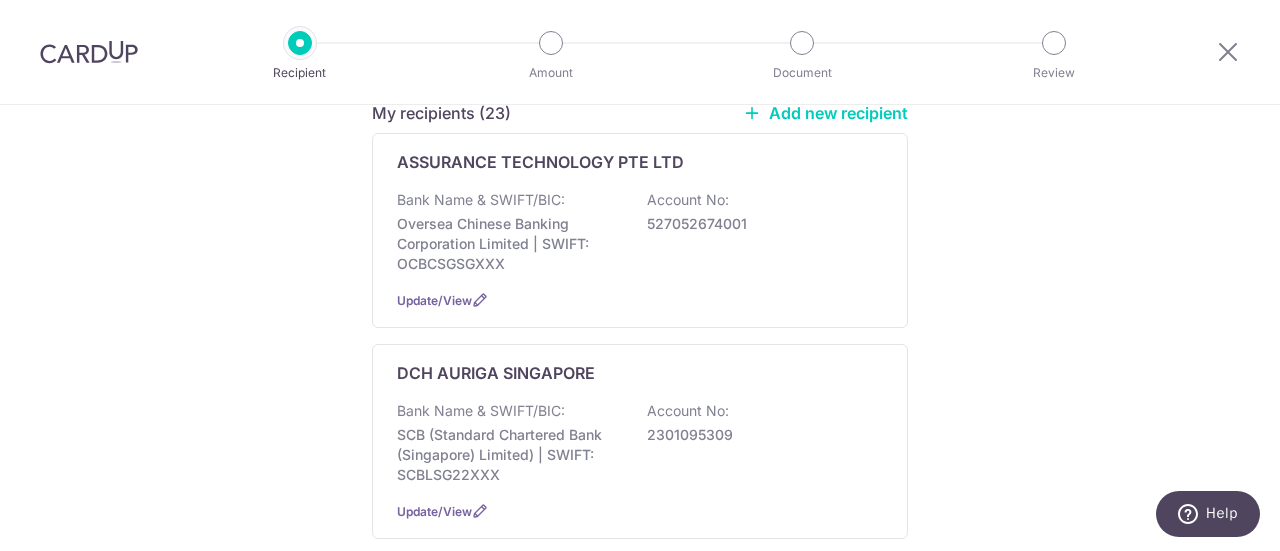 click on "Add new recipient" at bounding box center [825, 113] 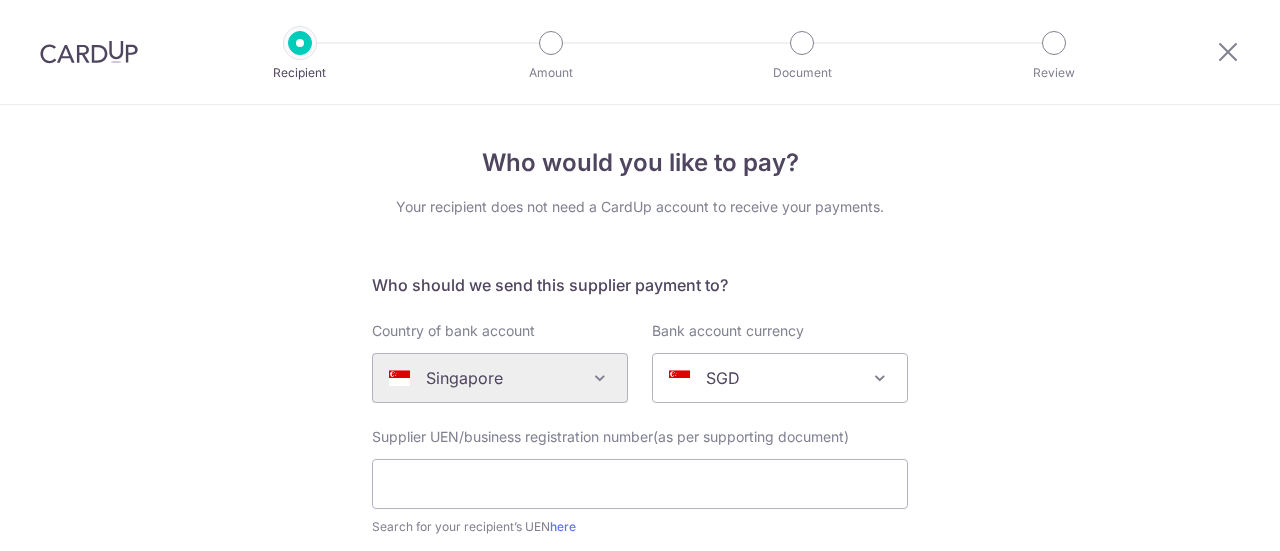 scroll, scrollTop: 0, scrollLeft: 0, axis: both 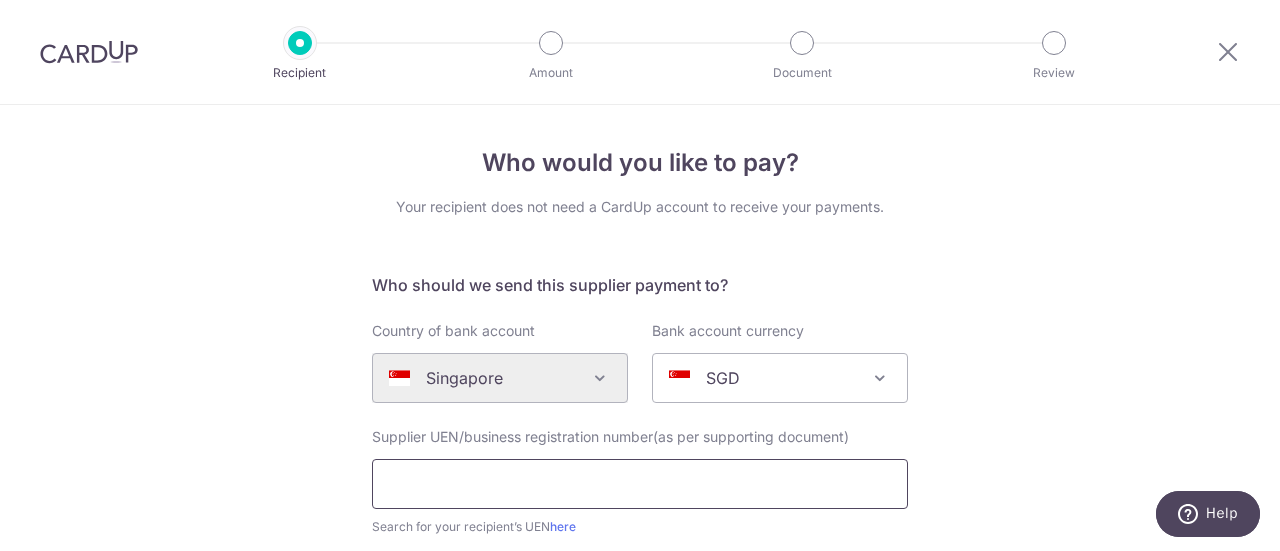 click at bounding box center [640, 484] 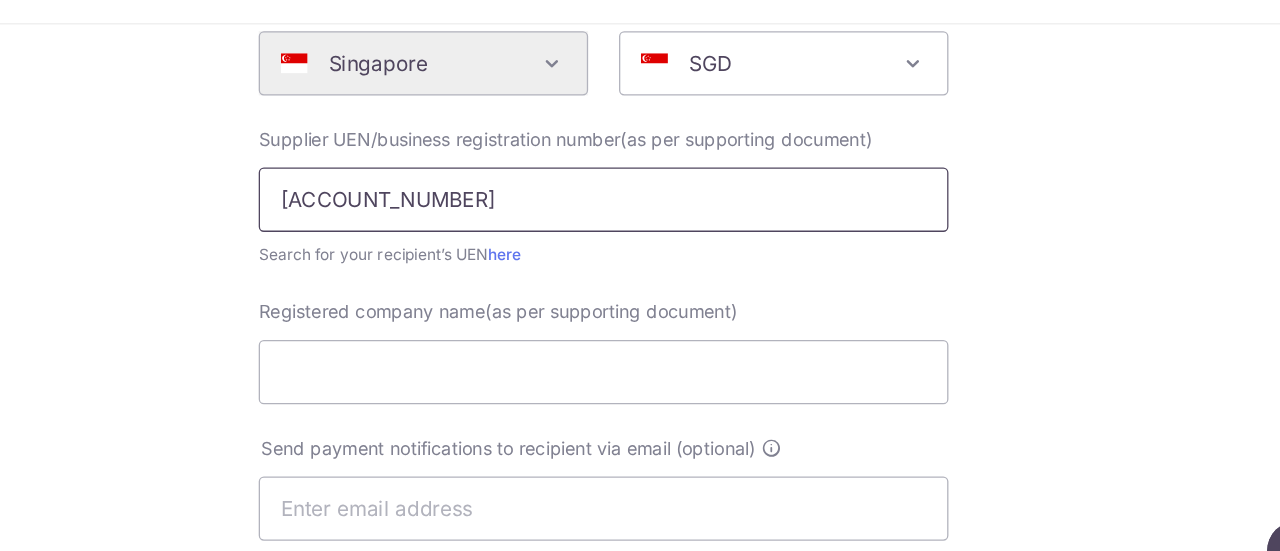 scroll, scrollTop: 286, scrollLeft: 0, axis: vertical 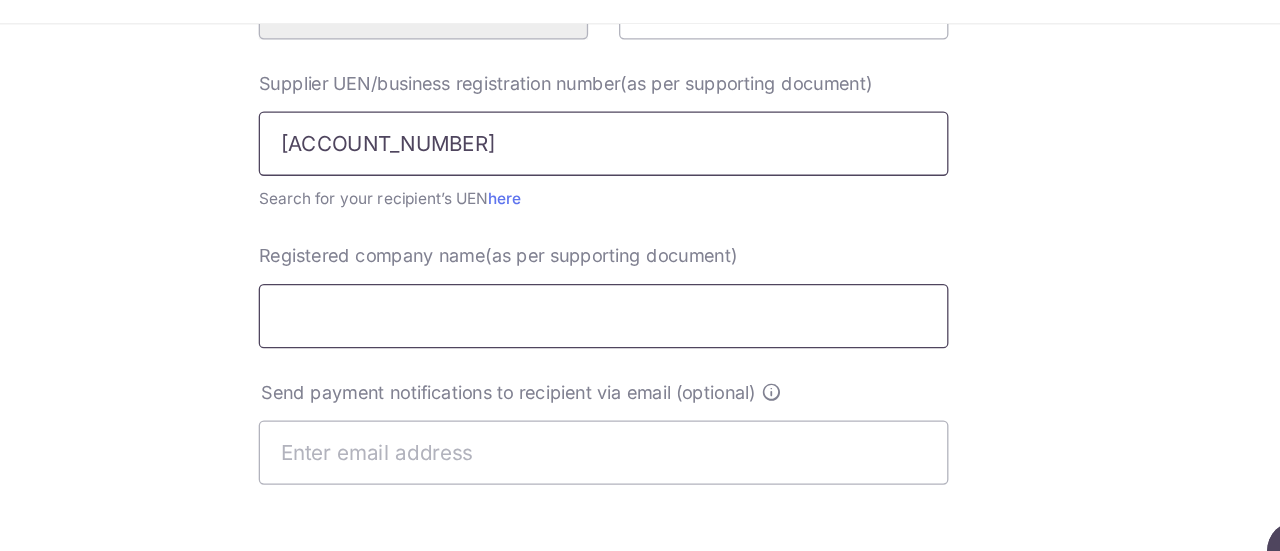 type on "200009550C" 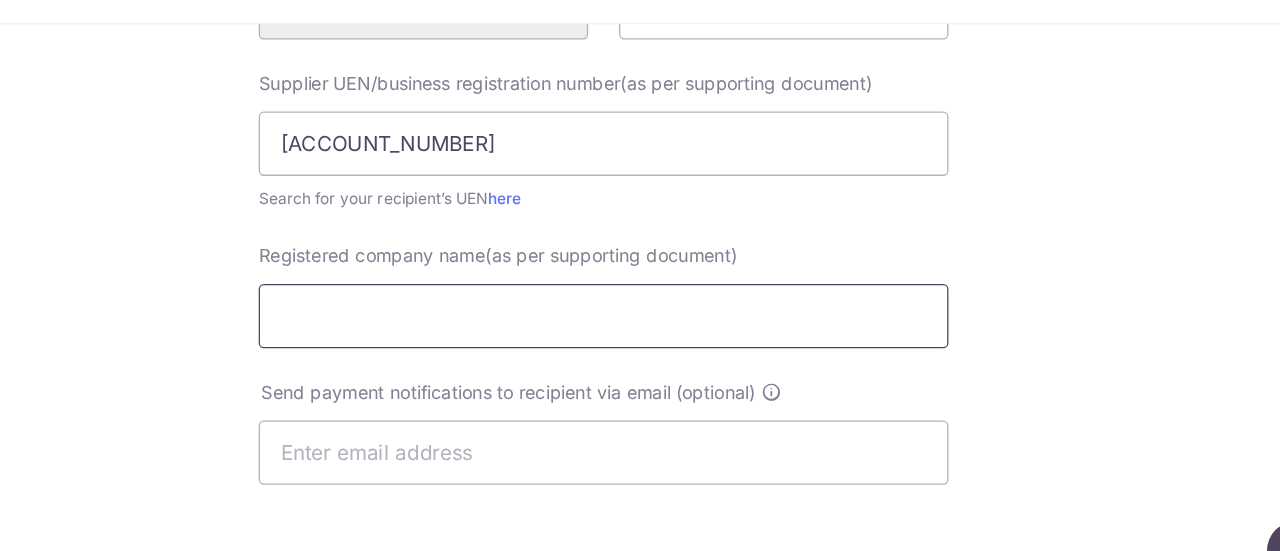 click on "Registered company name(as per supporting document)" at bounding box center (640, 332) 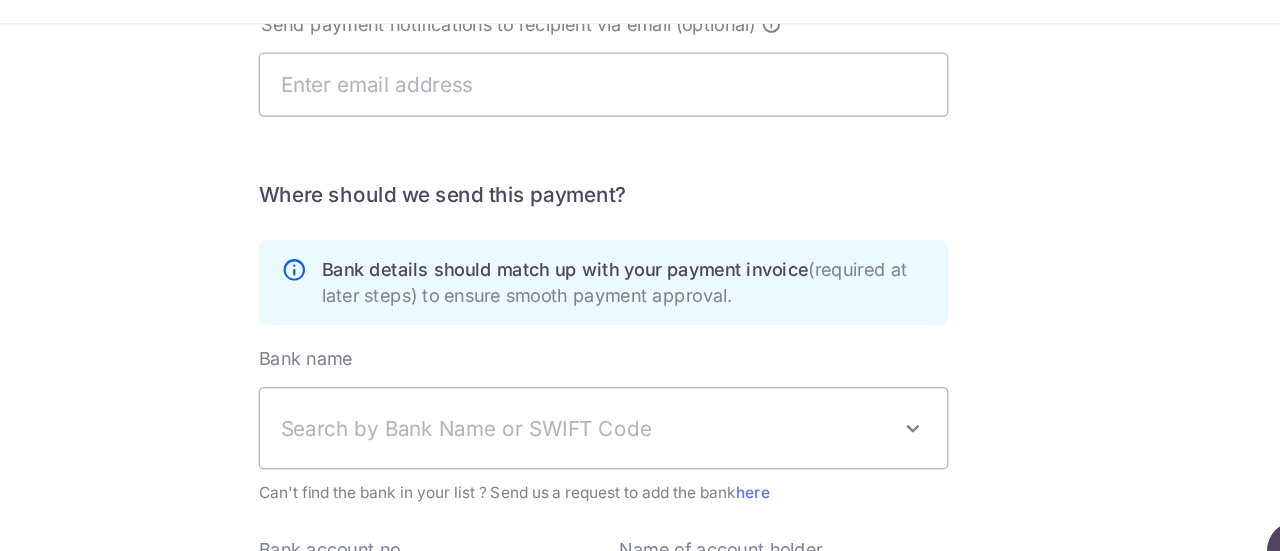 scroll, scrollTop: 596, scrollLeft: 0, axis: vertical 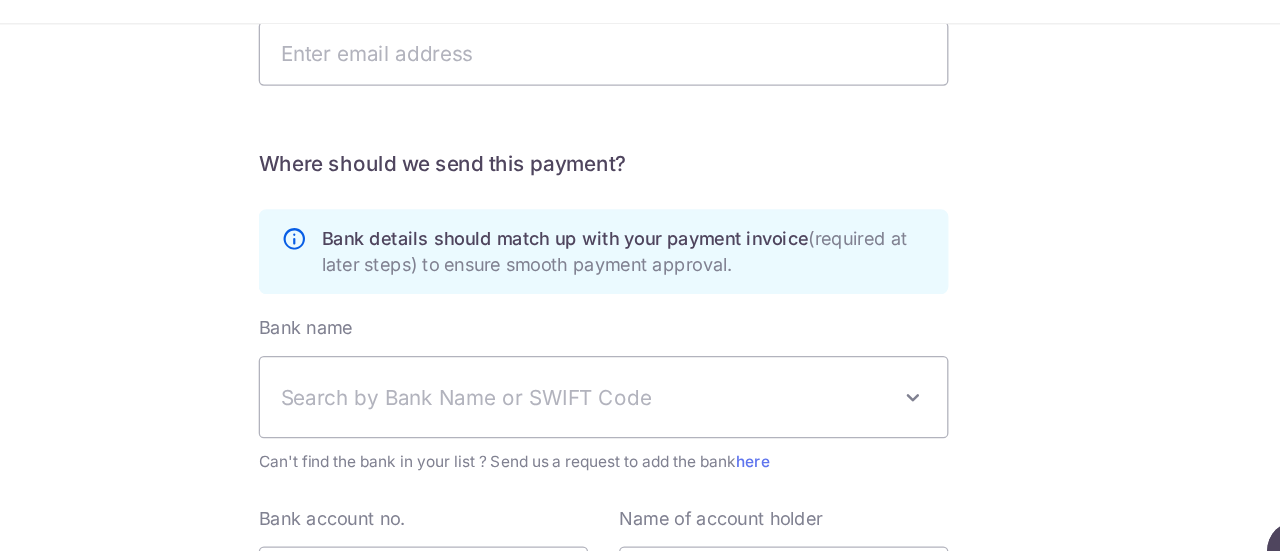 type on "YEAP MEDICAL SUPPLIES PTE LTD" 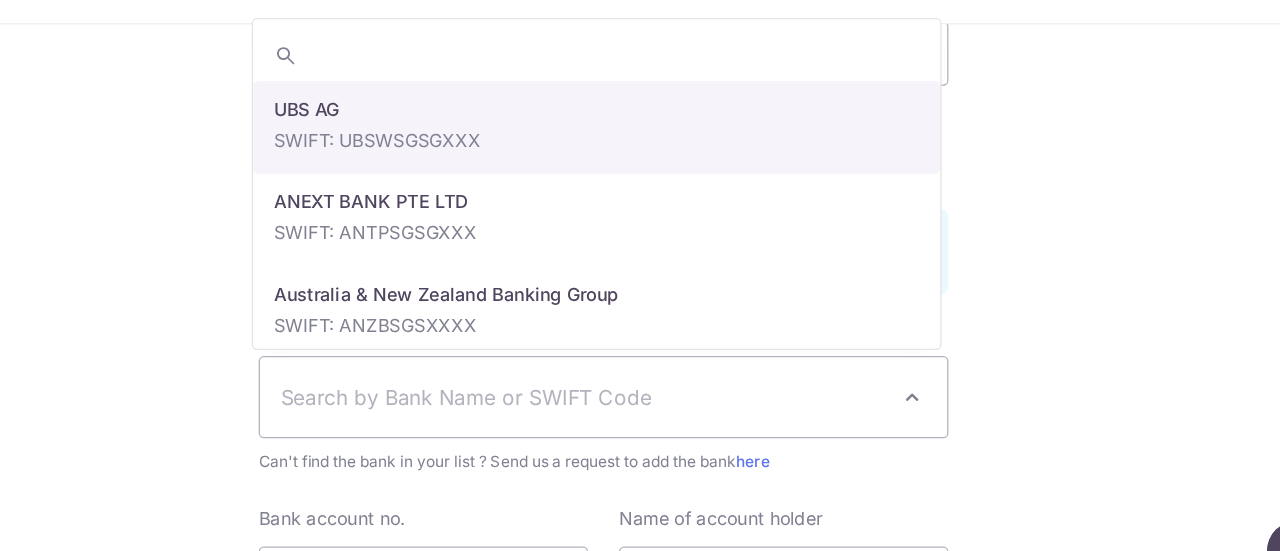 click on "Search by Bank Name or SWIFT Code" at bounding box center (640, 395) 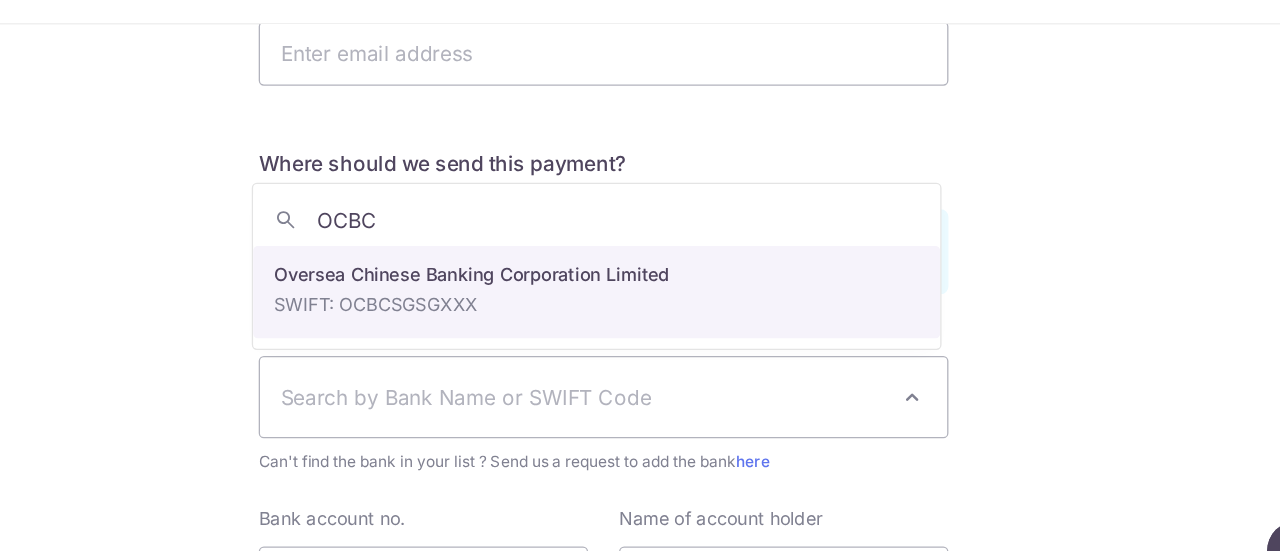type on "OCBC" 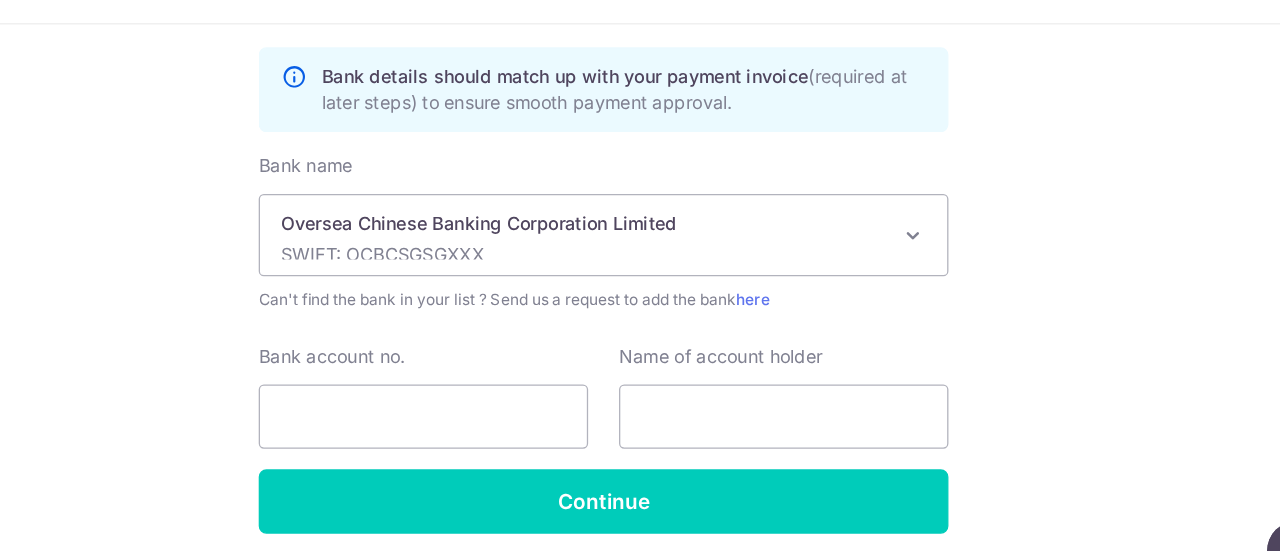scroll, scrollTop: 764, scrollLeft: 0, axis: vertical 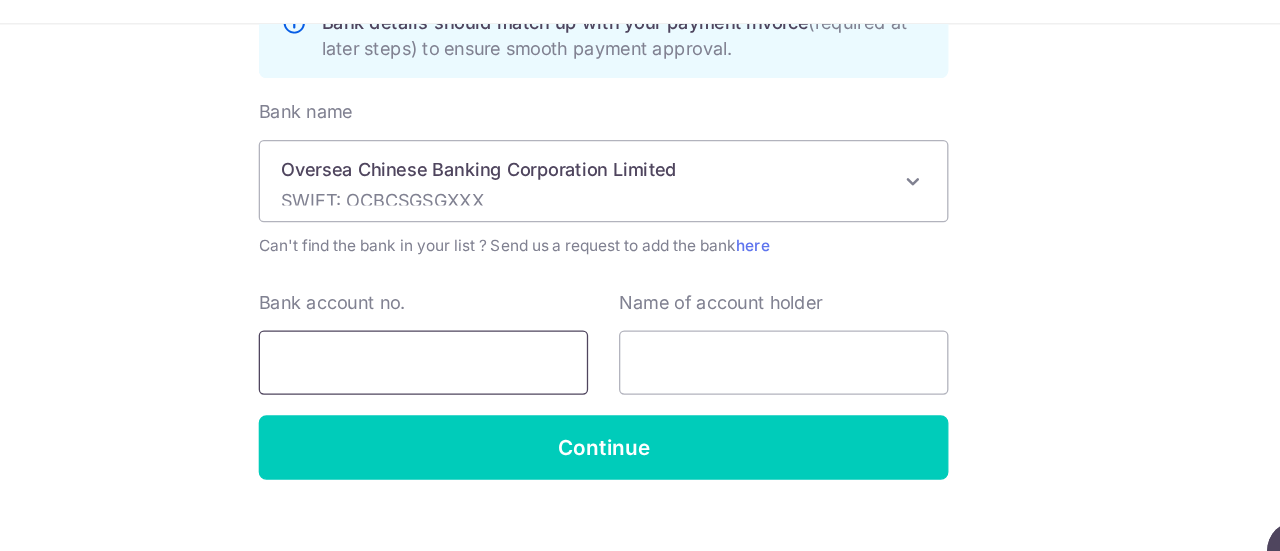 click on "Bank account no." at bounding box center [500, 368] 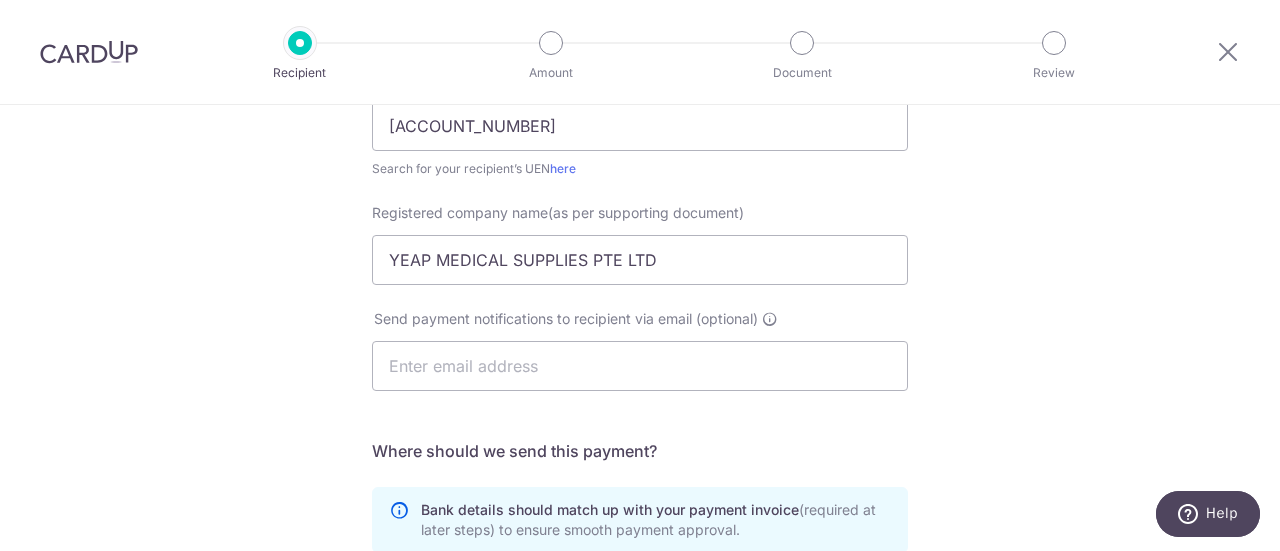 scroll, scrollTop: 316, scrollLeft: 0, axis: vertical 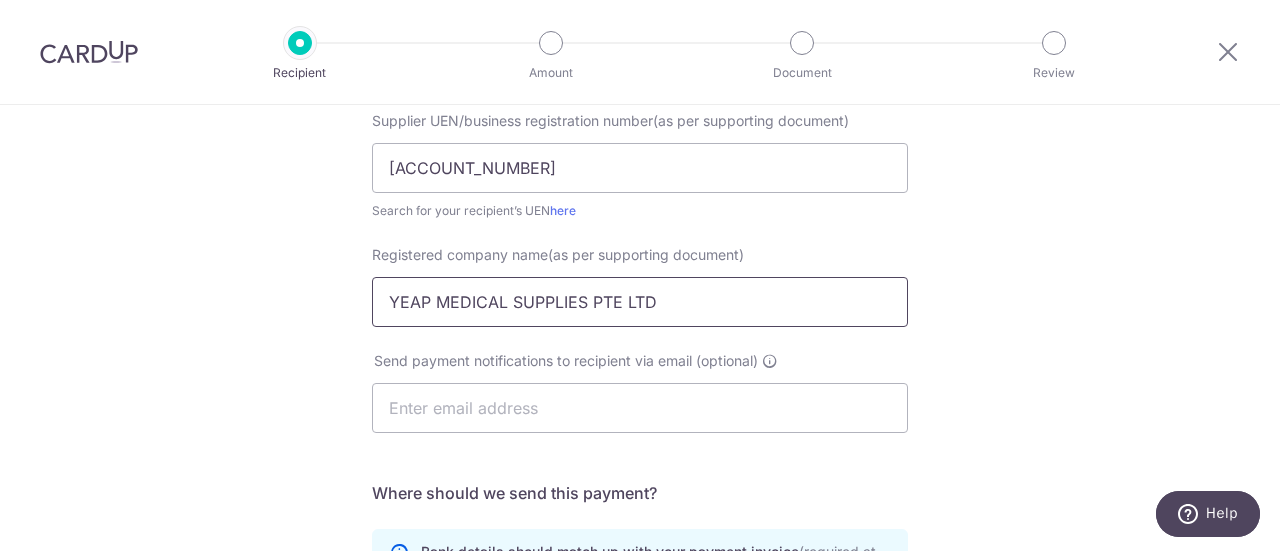 type on "512088162001" 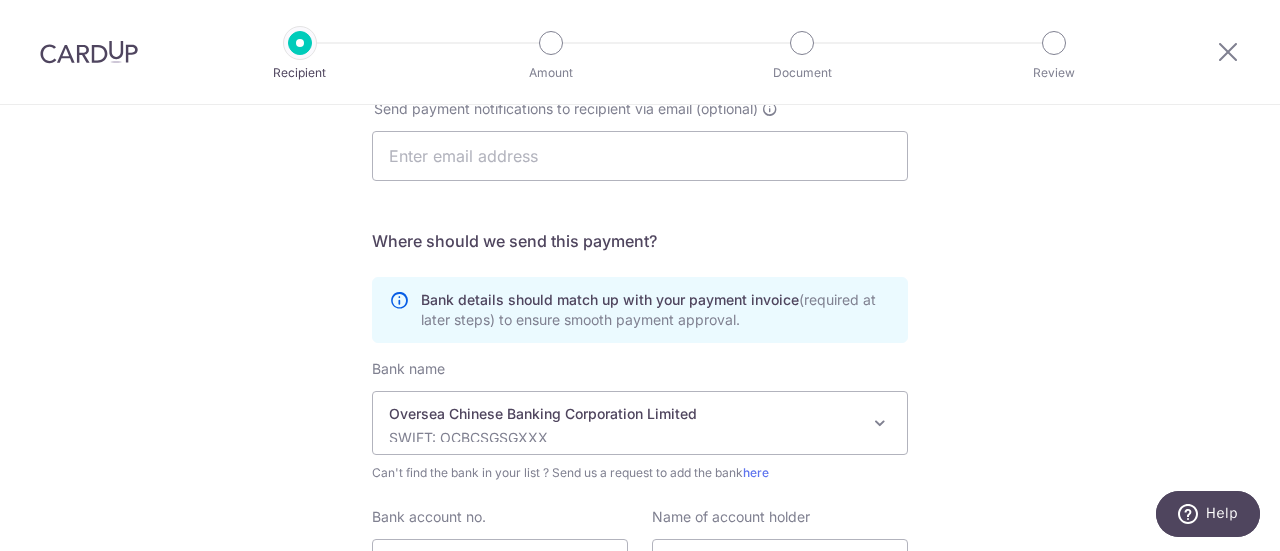 scroll, scrollTop: 716, scrollLeft: 0, axis: vertical 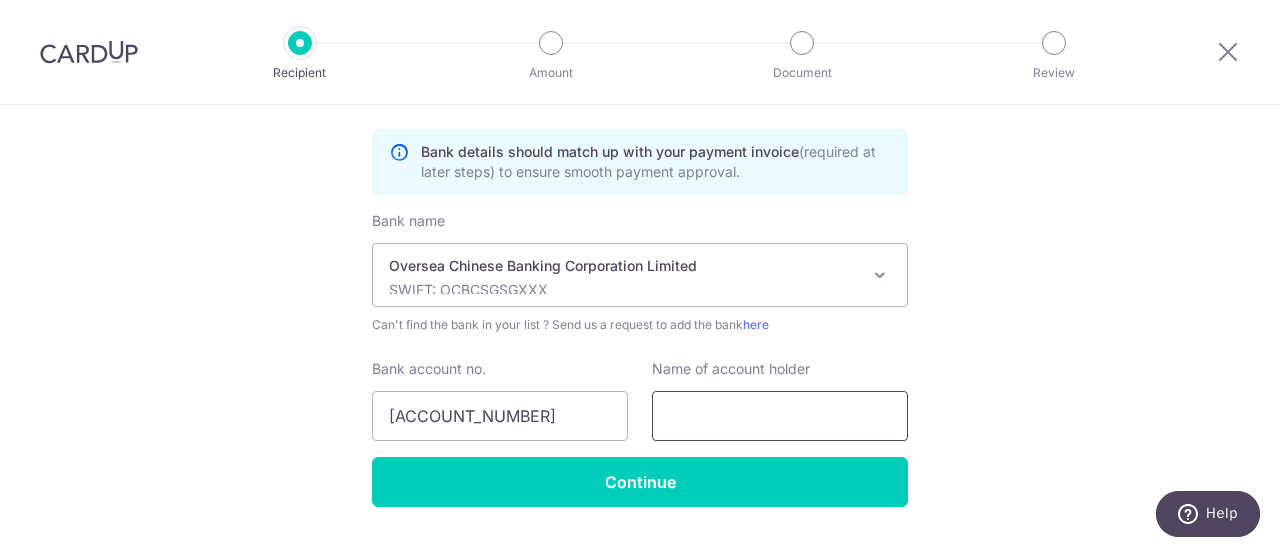 click at bounding box center (780, 416) 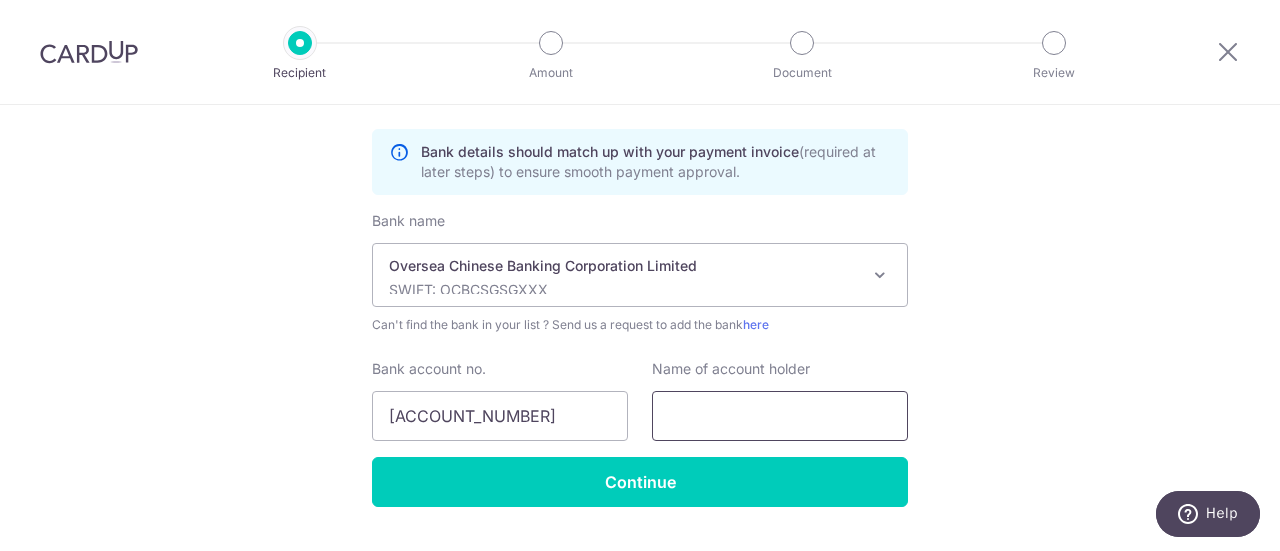 paste on "YEAP MEDICAL SUPPLIES PTE LTD" 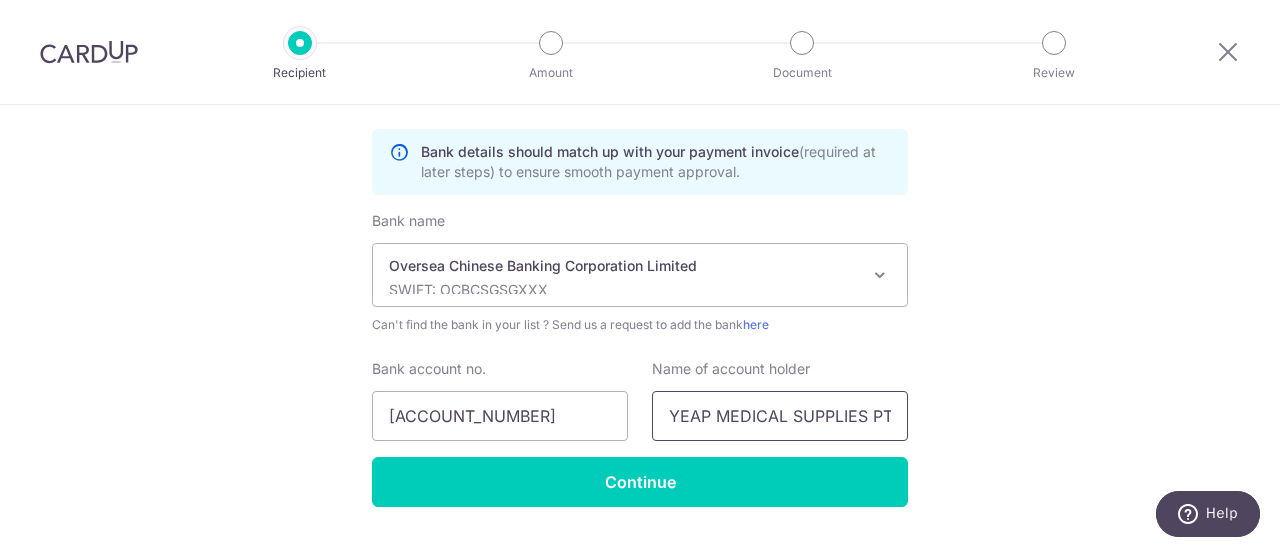 scroll, scrollTop: 0, scrollLeft: 44, axis: horizontal 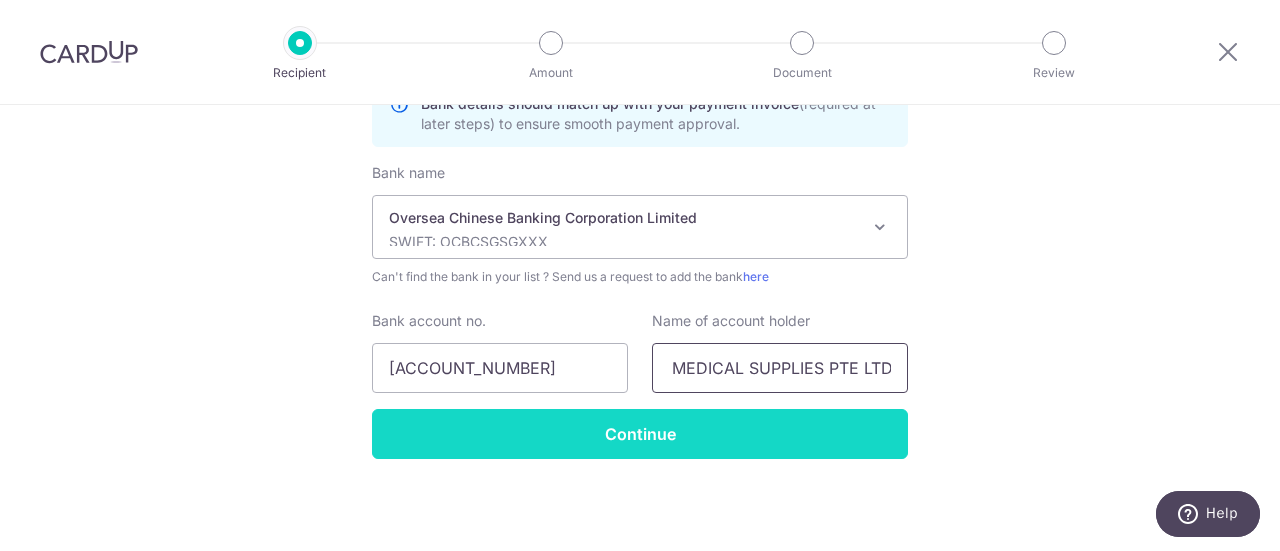 type on "YEAP MEDICAL SUPPLIES PTE LTD" 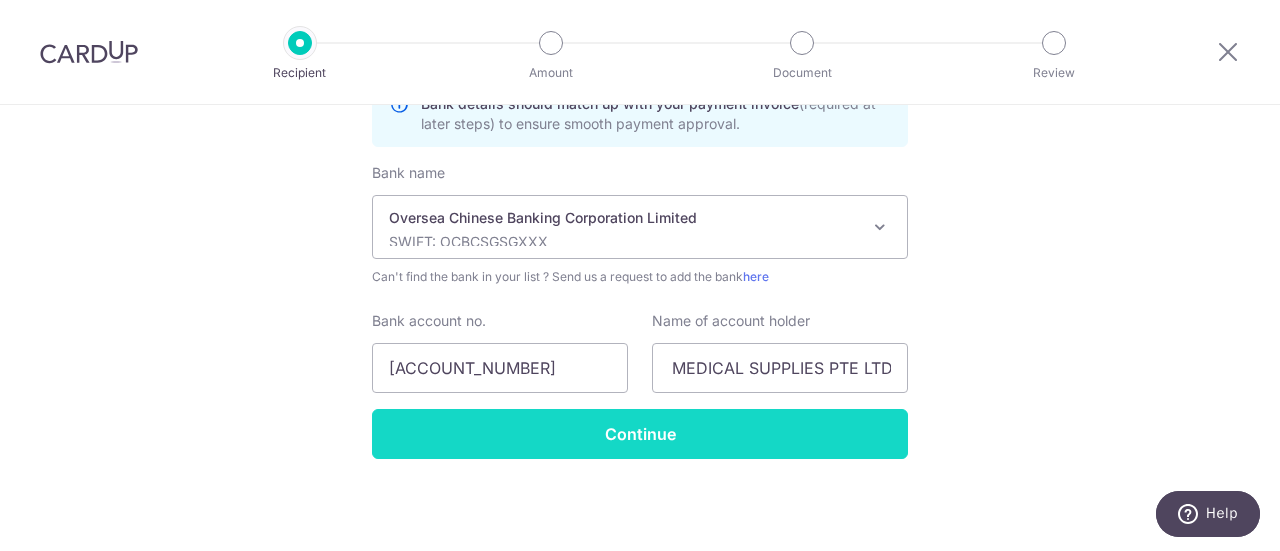 click on "Continue" at bounding box center [640, 434] 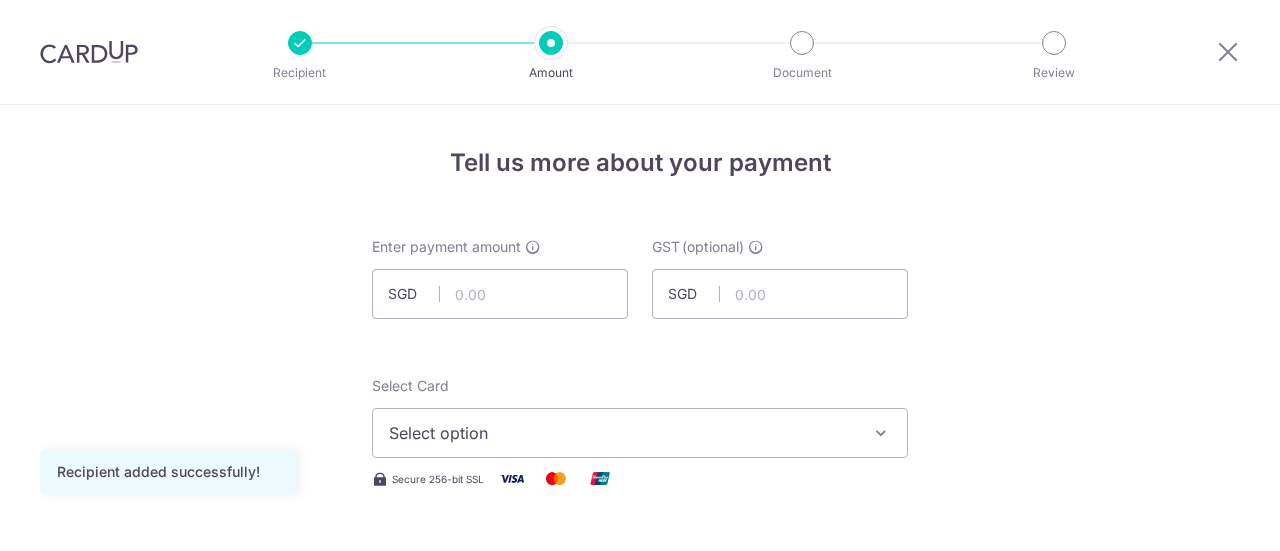 scroll, scrollTop: 0, scrollLeft: 0, axis: both 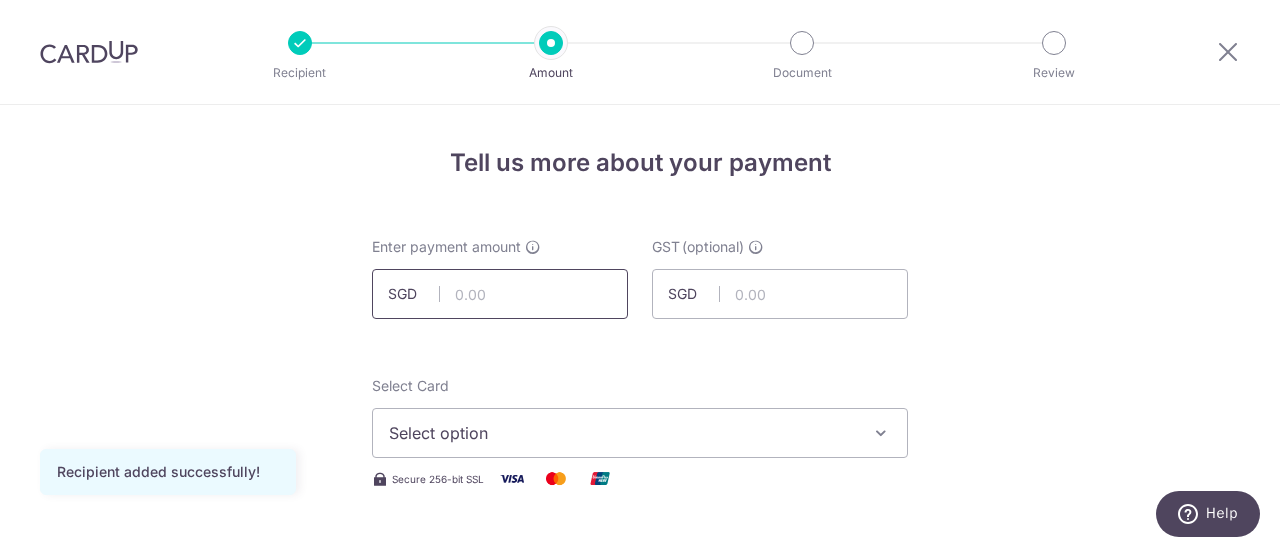 click at bounding box center (500, 294) 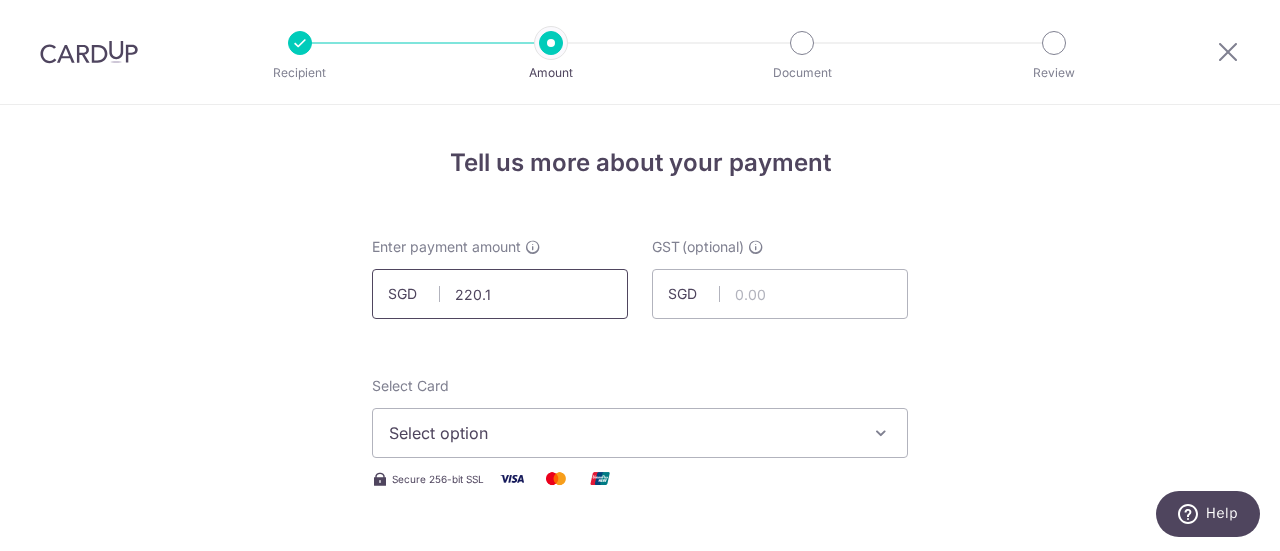 type on "220.18" 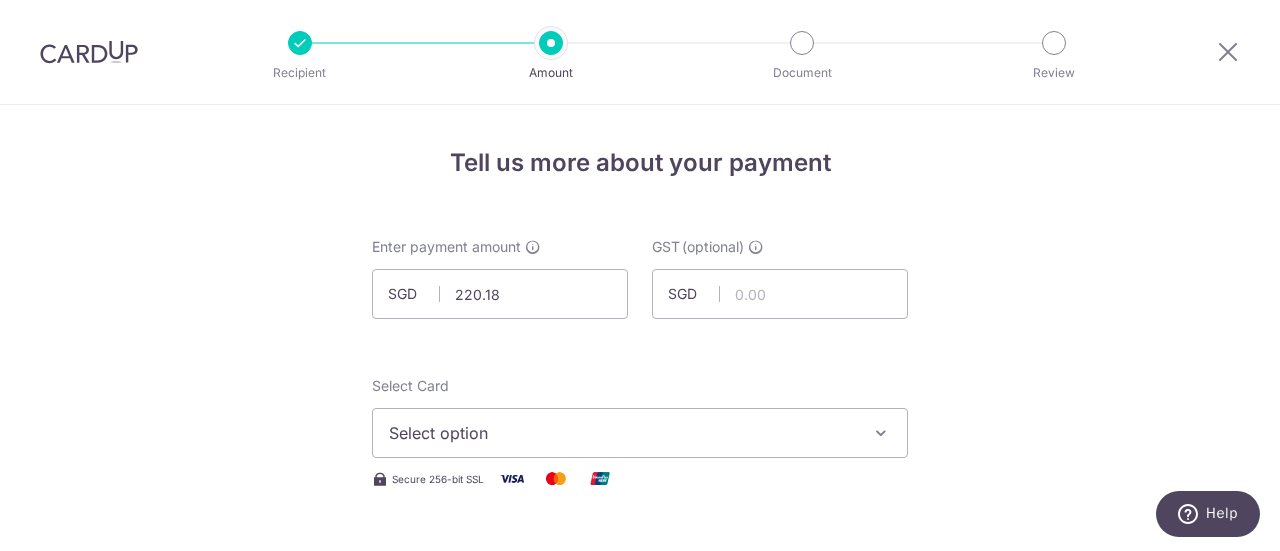 click on "Select option" at bounding box center (622, 433) 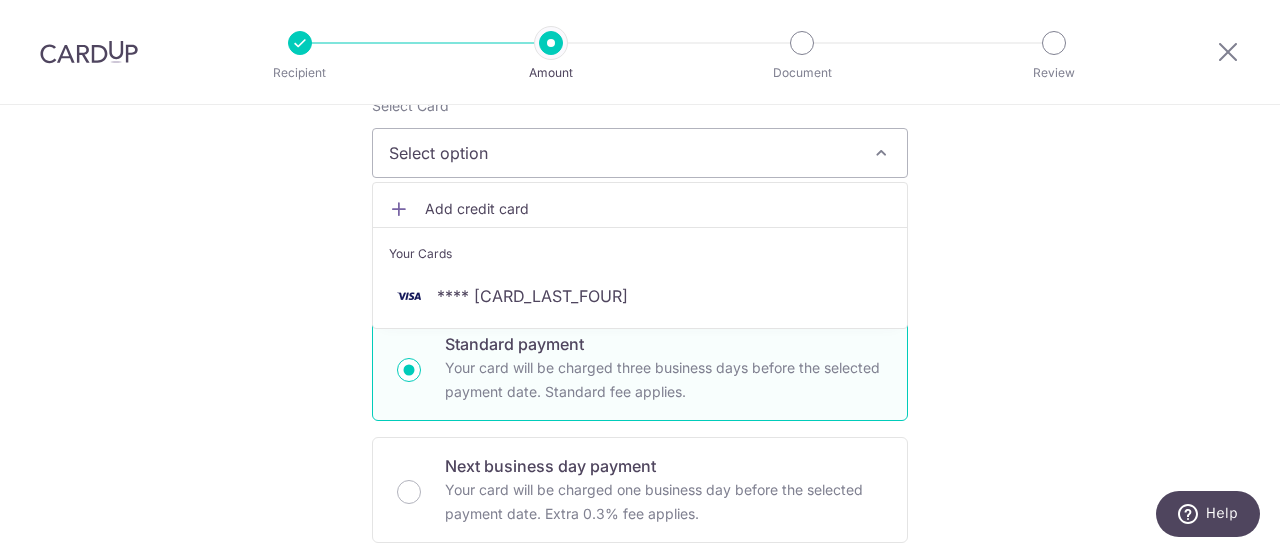 scroll, scrollTop: 300, scrollLeft: 0, axis: vertical 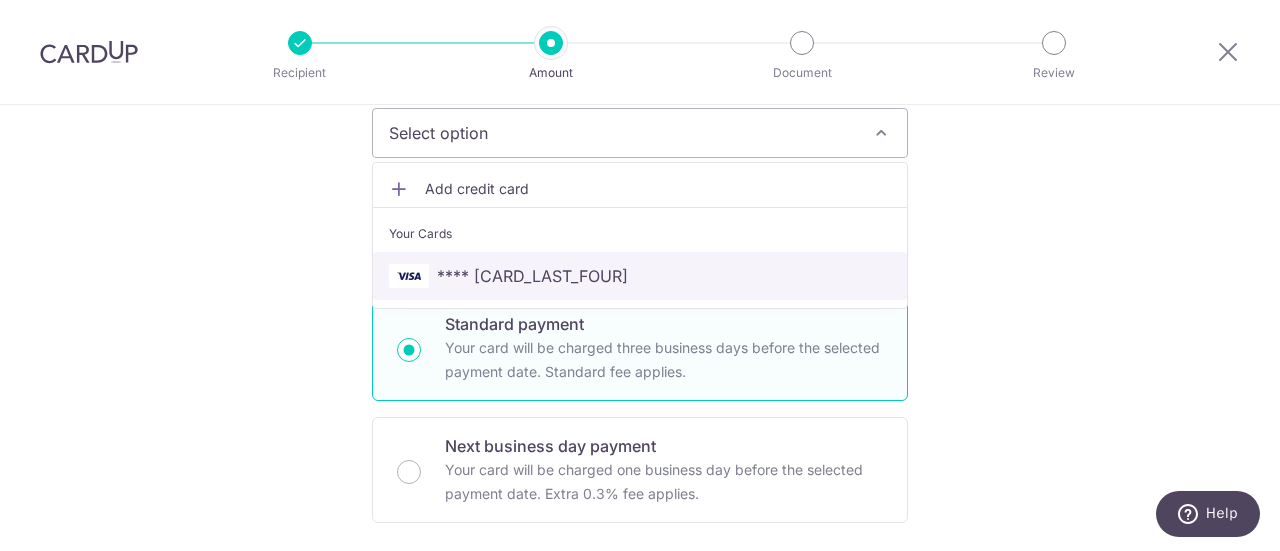 click on "**** [CARD_LAST_FOUR]" at bounding box center [532, 276] 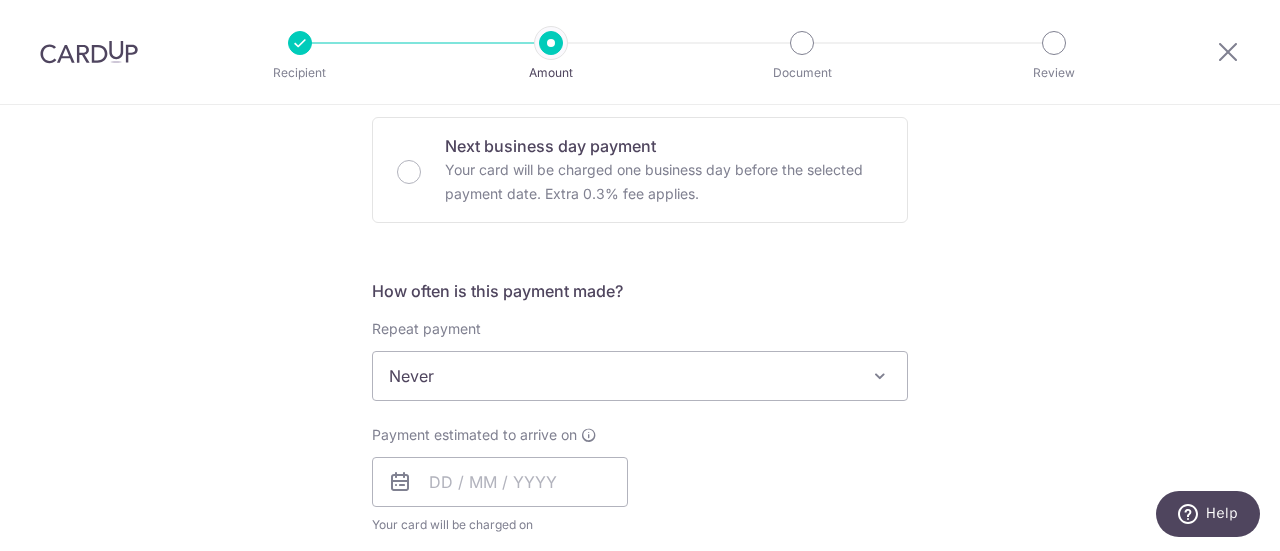 scroll, scrollTop: 700, scrollLeft: 0, axis: vertical 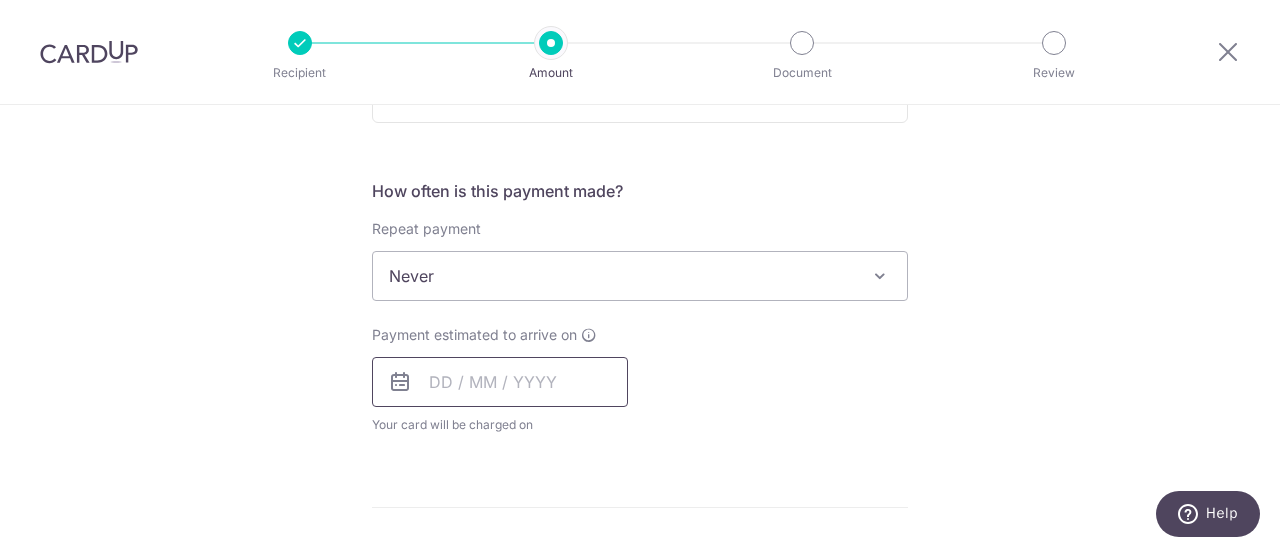click at bounding box center (500, 382) 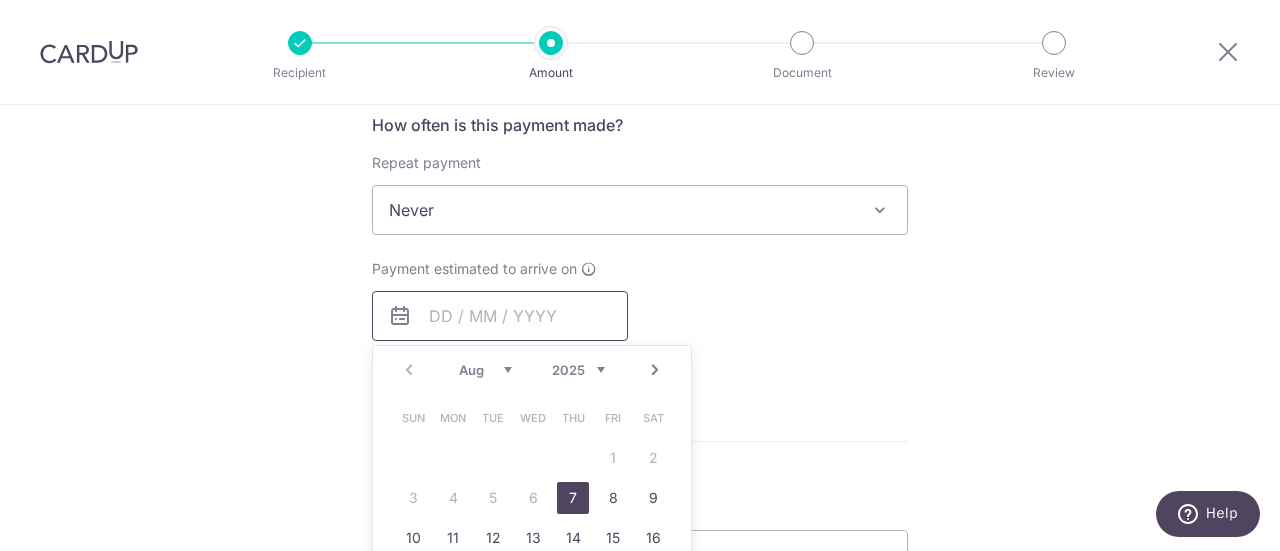scroll, scrollTop: 900, scrollLeft: 0, axis: vertical 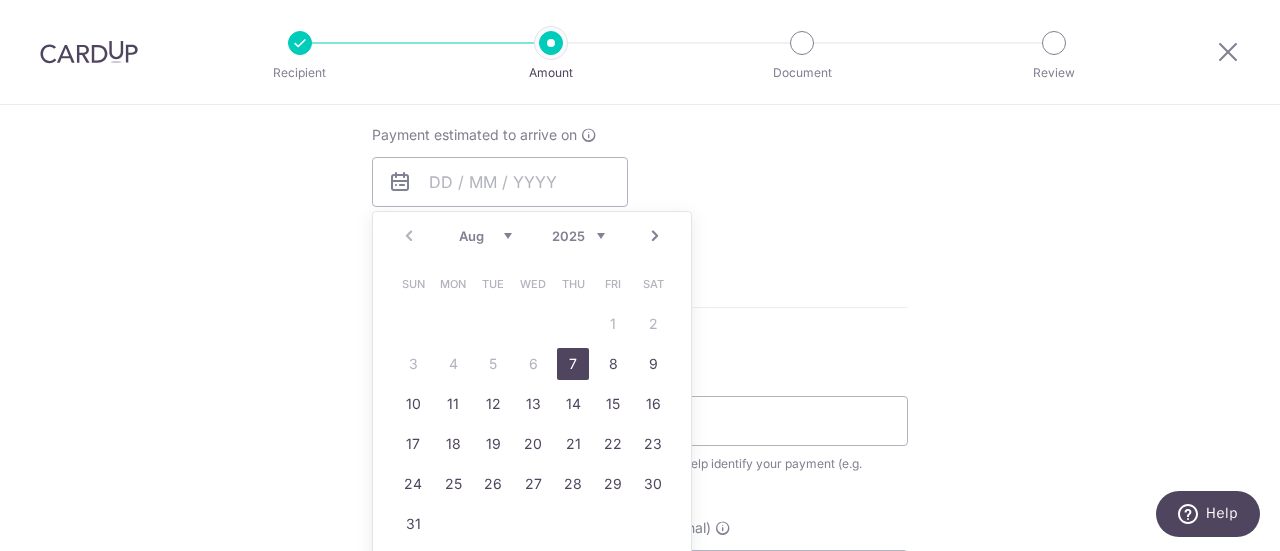 click on "7" at bounding box center [573, 364] 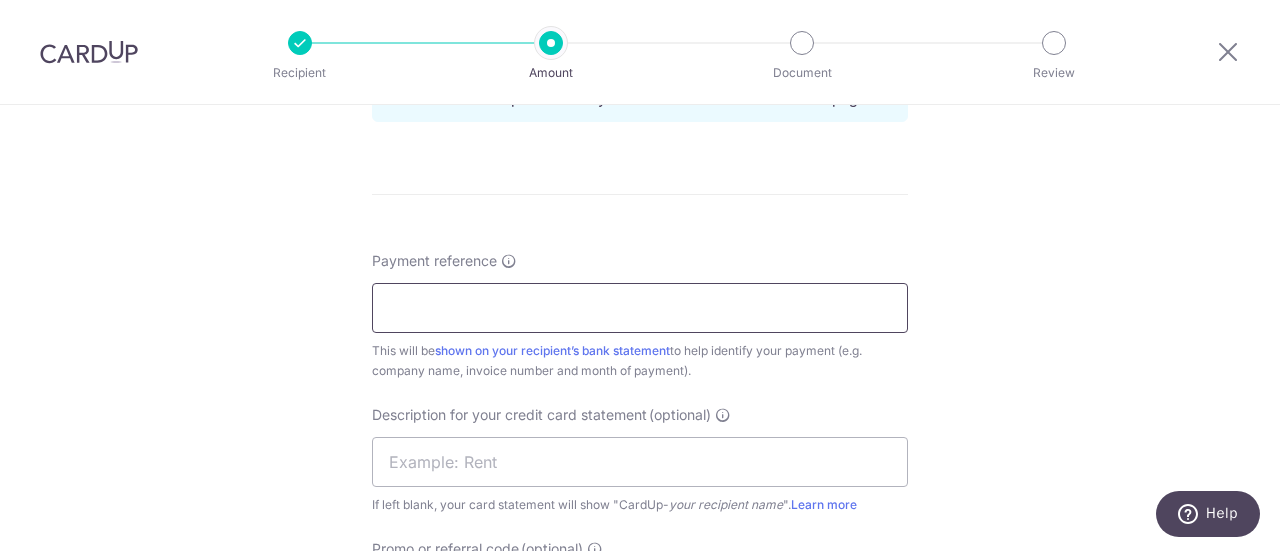scroll, scrollTop: 1100, scrollLeft: 0, axis: vertical 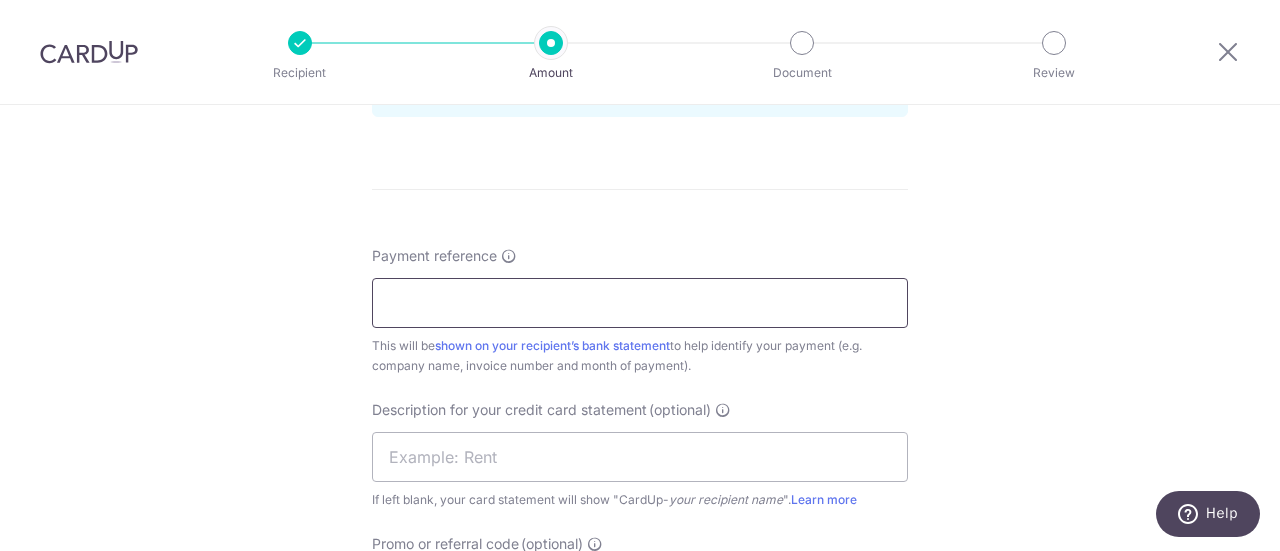 click on "Payment reference" at bounding box center (640, 303) 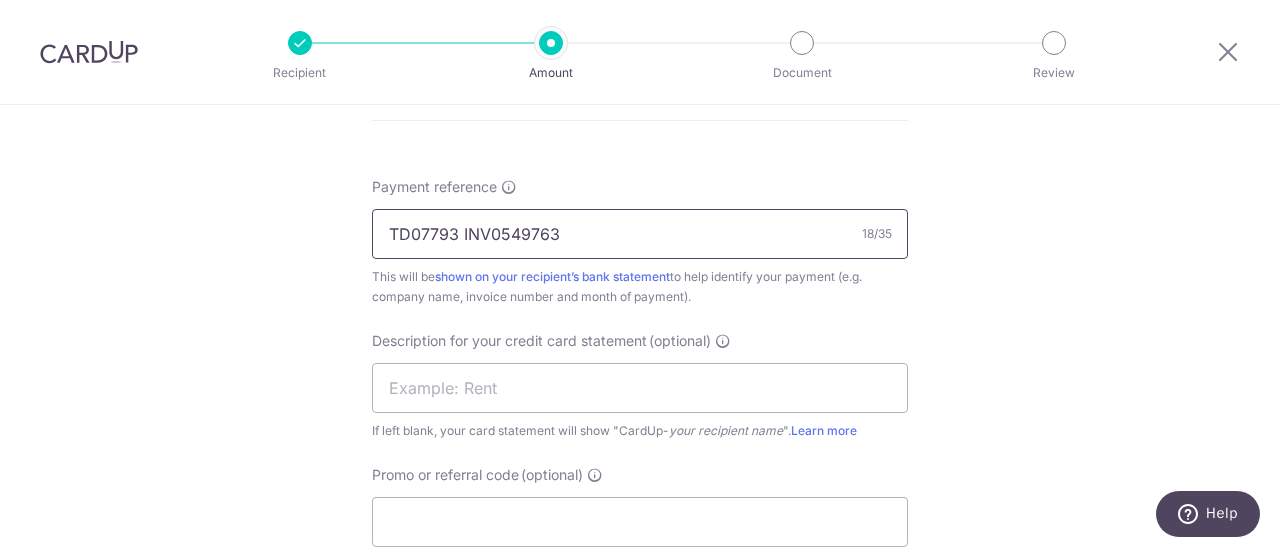 scroll, scrollTop: 1200, scrollLeft: 0, axis: vertical 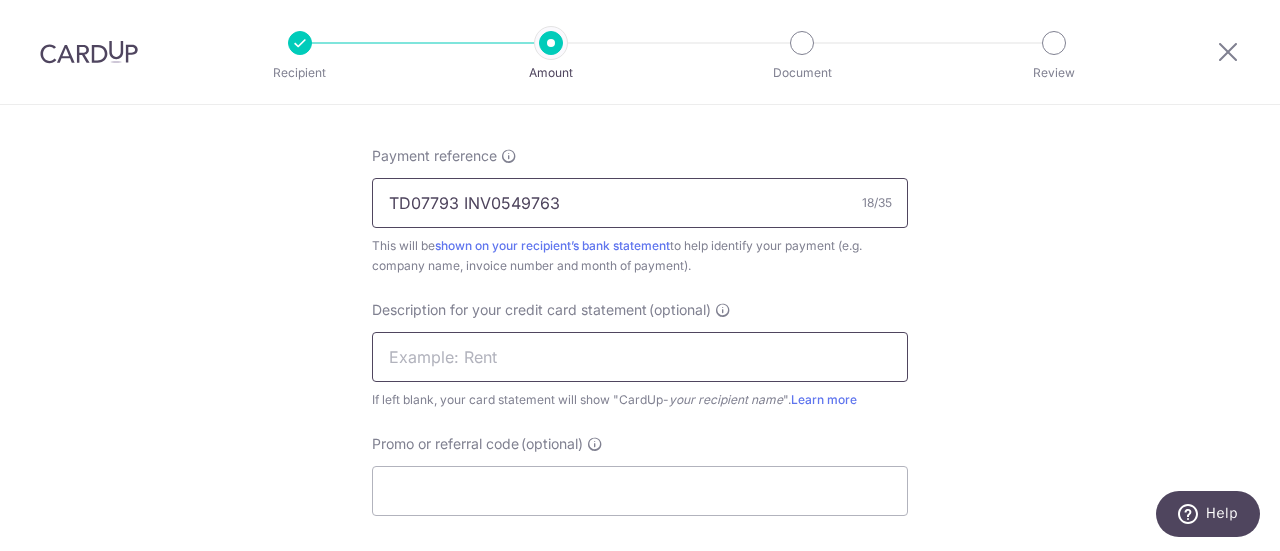 type on "TD07793 INV0549763" 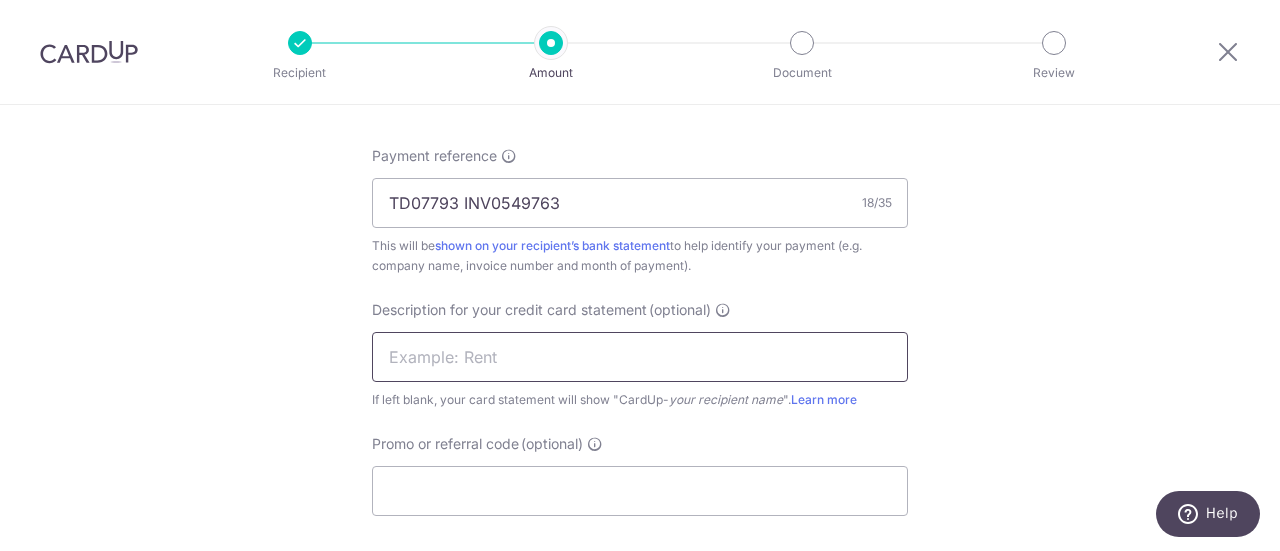 click at bounding box center [640, 357] 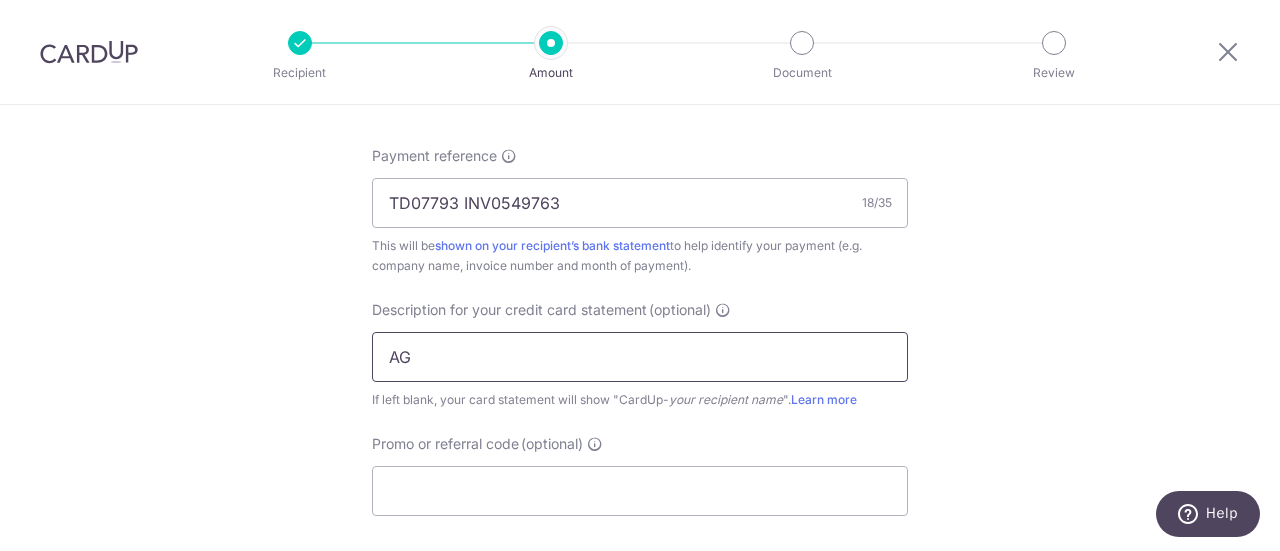 type on "A" 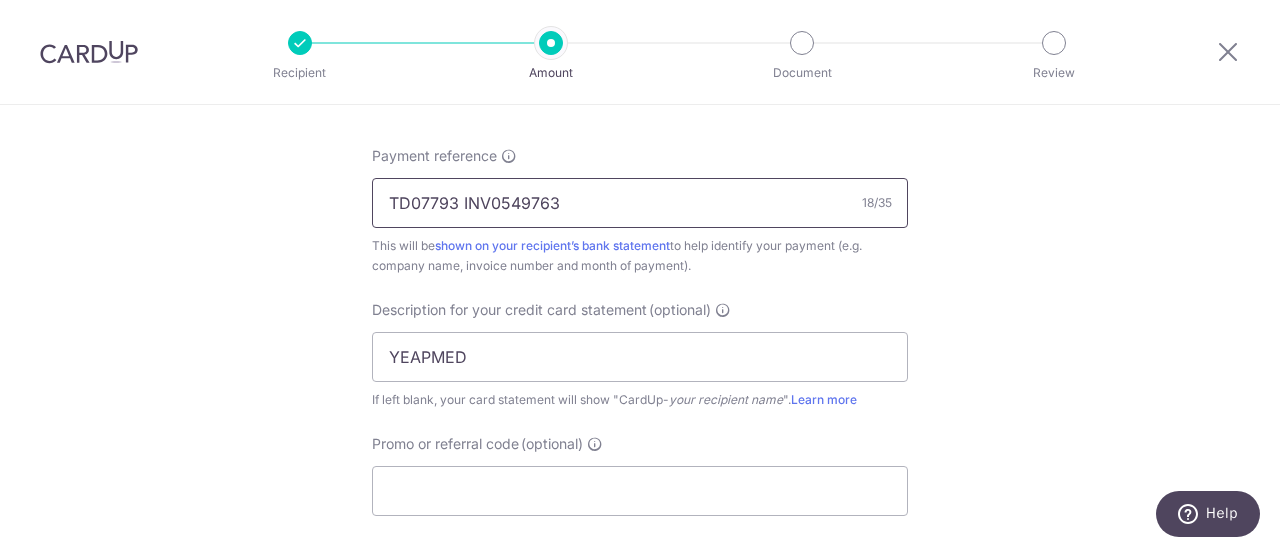 drag, startPoint x: 485, startPoint y: 197, endPoint x: 590, endPoint y: 194, distance: 105.04285 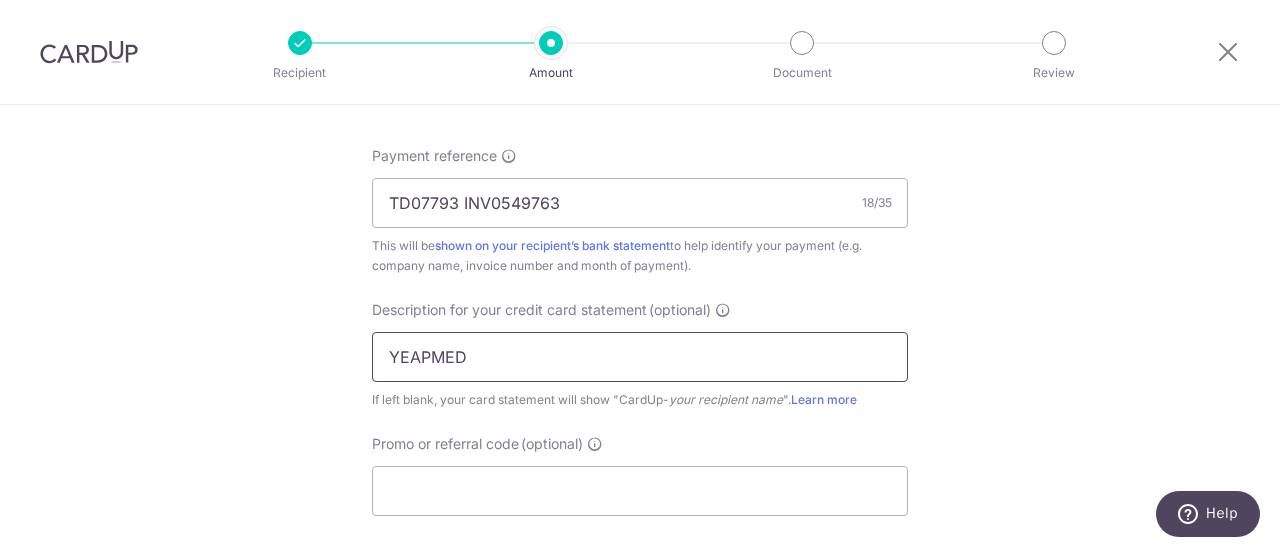 click on "YEAPMED" at bounding box center [640, 357] 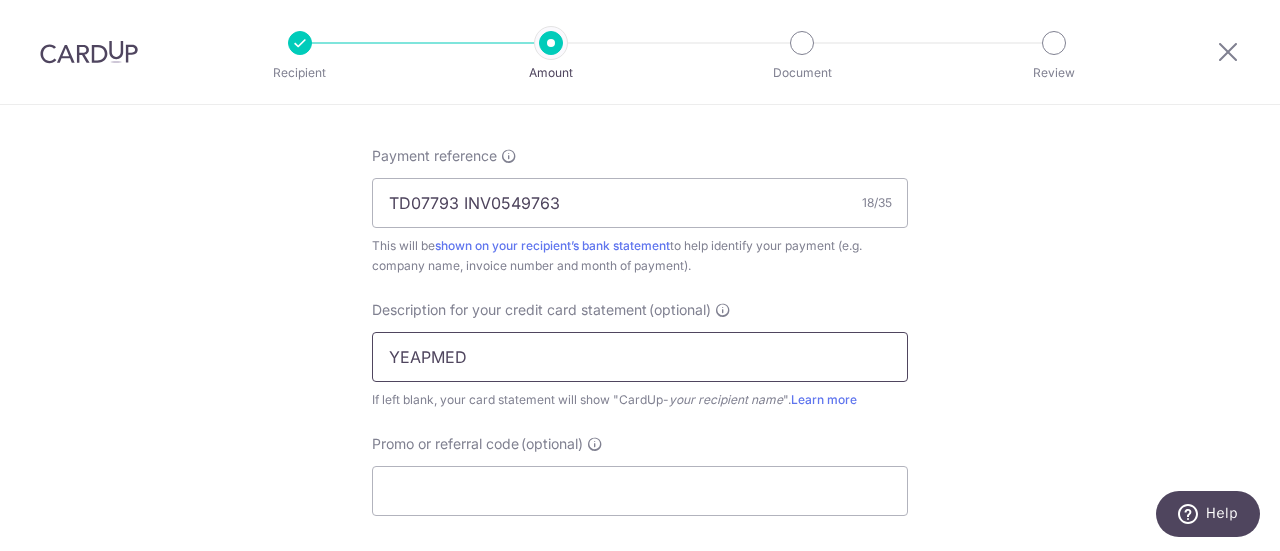paste on "0549763" 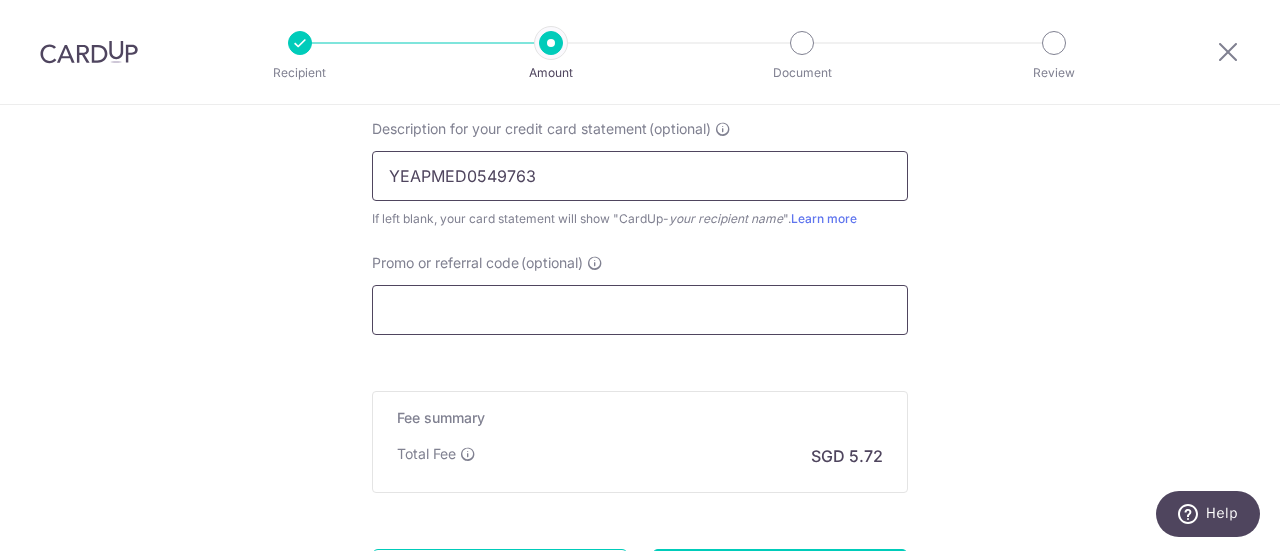scroll, scrollTop: 1400, scrollLeft: 0, axis: vertical 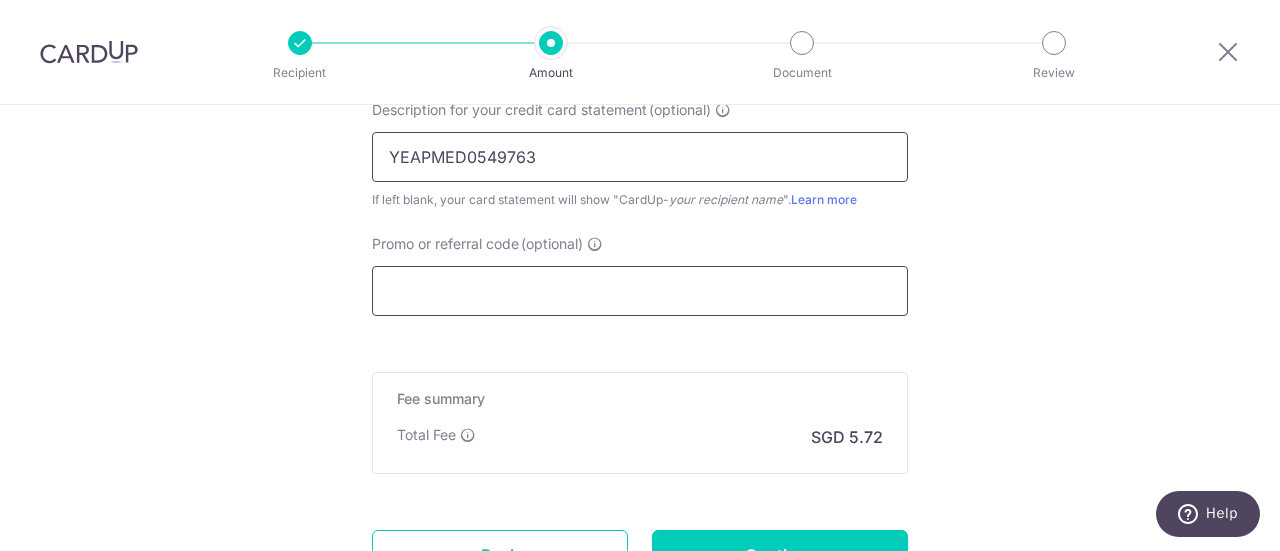 type on "YEAPMED0549763" 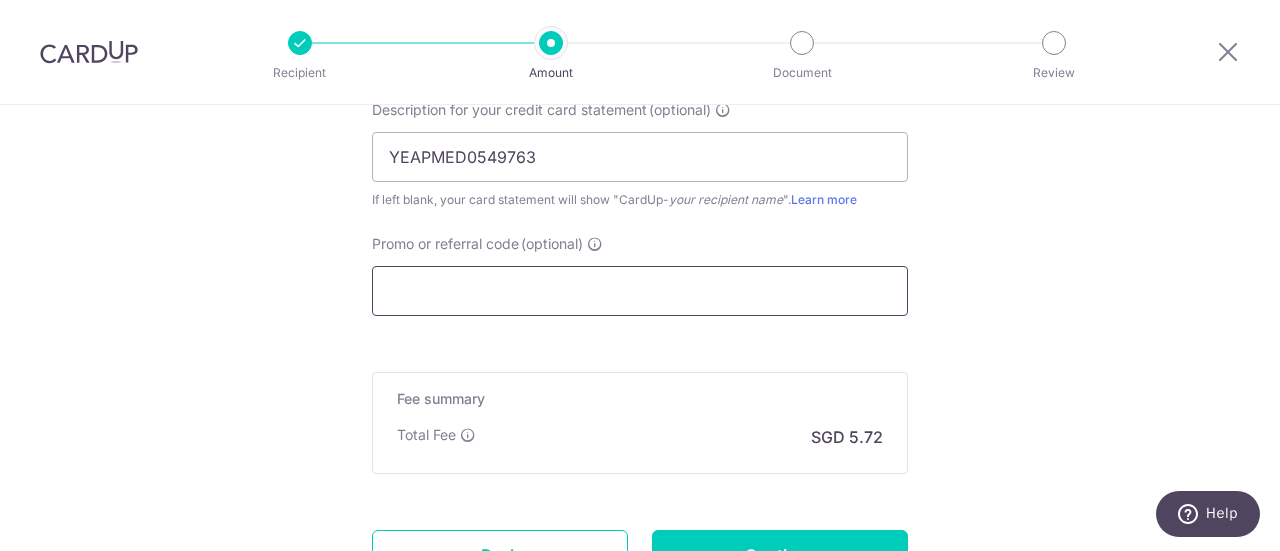 click on "Promo or referral code
(optional)" at bounding box center (640, 291) 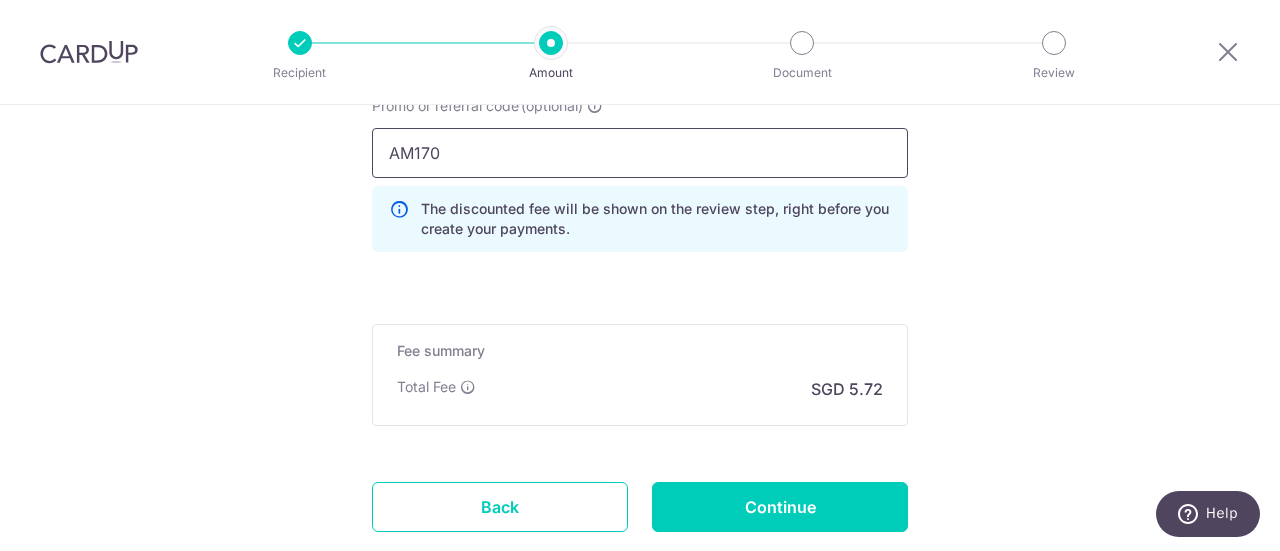 scroll, scrollTop: 1600, scrollLeft: 0, axis: vertical 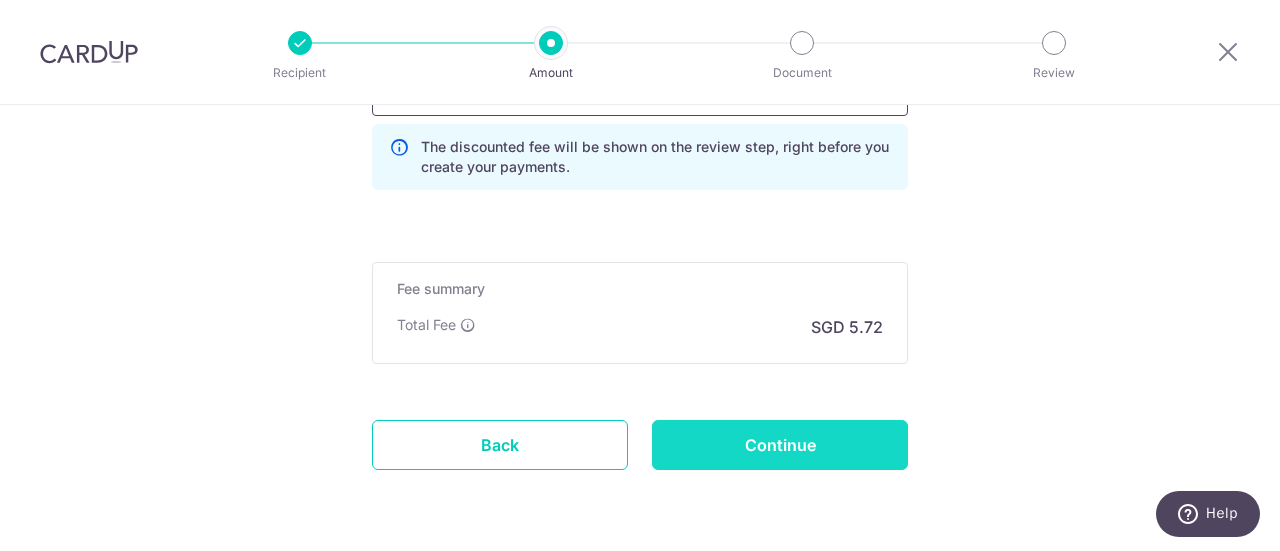 type on "AM170" 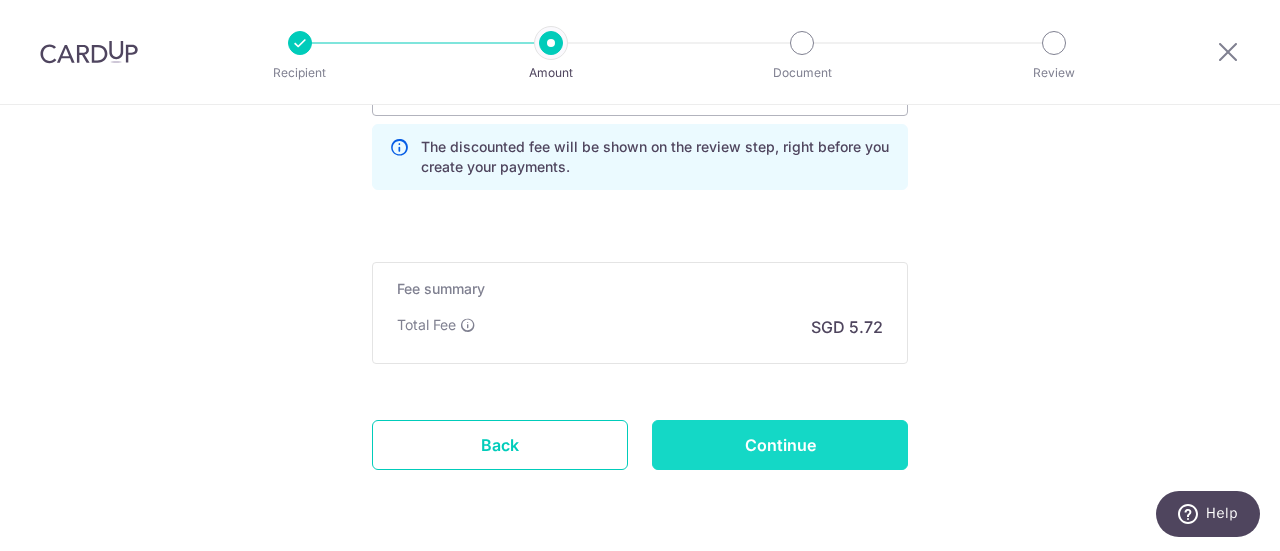 click on "Continue" at bounding box center (780, 445) 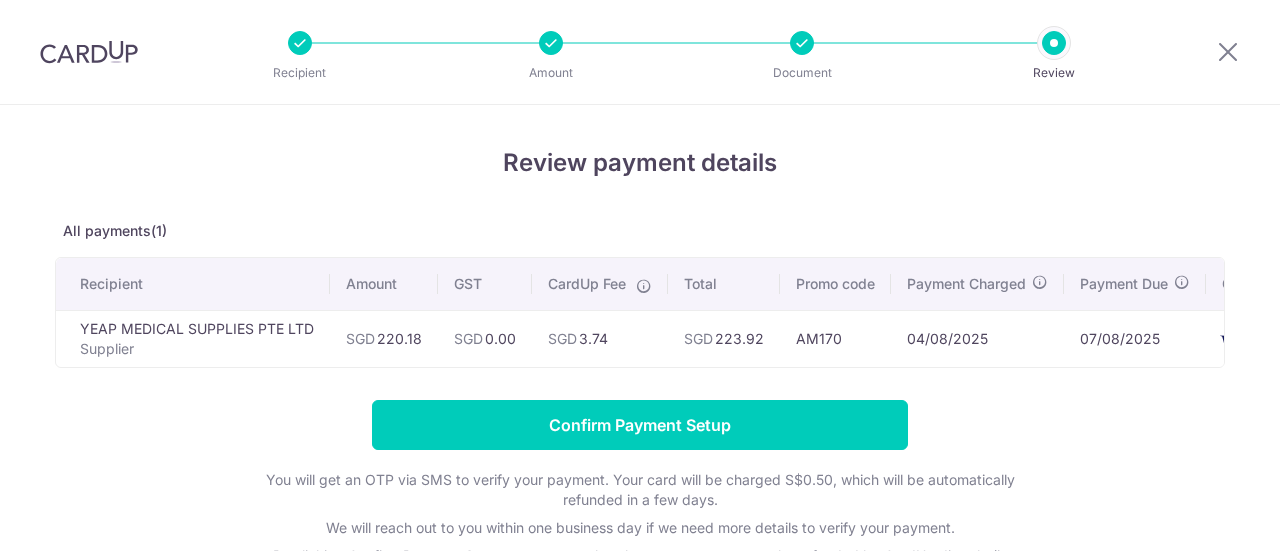 scroll, scrollTop: 0, scrollLeft: 0, axis: both 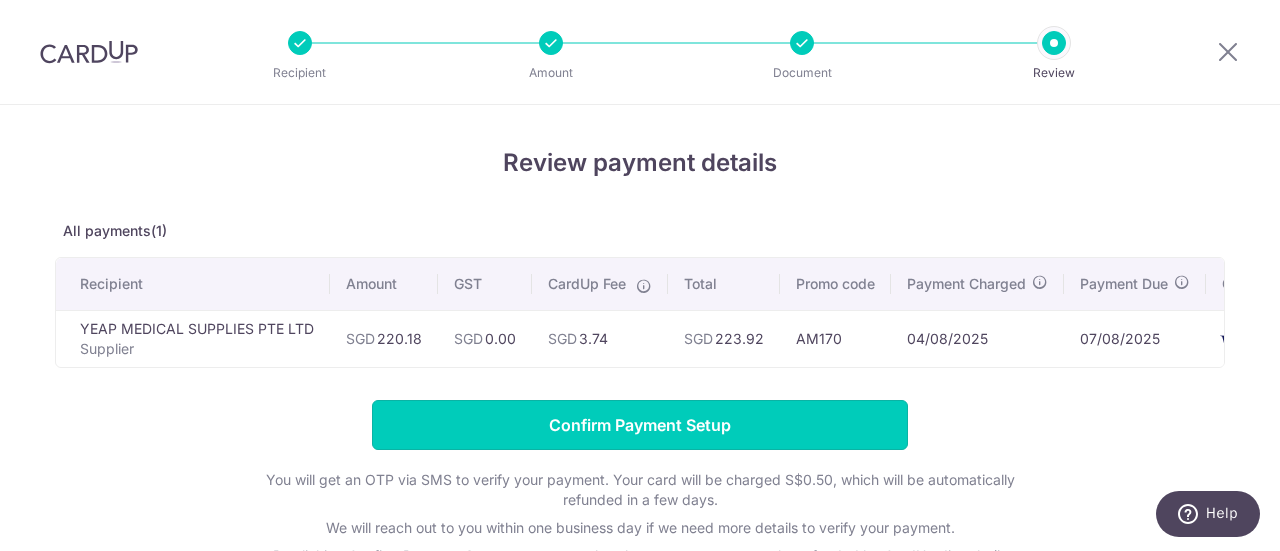 click on "Confirm Payment Setup" at bounding box center (640, 425) 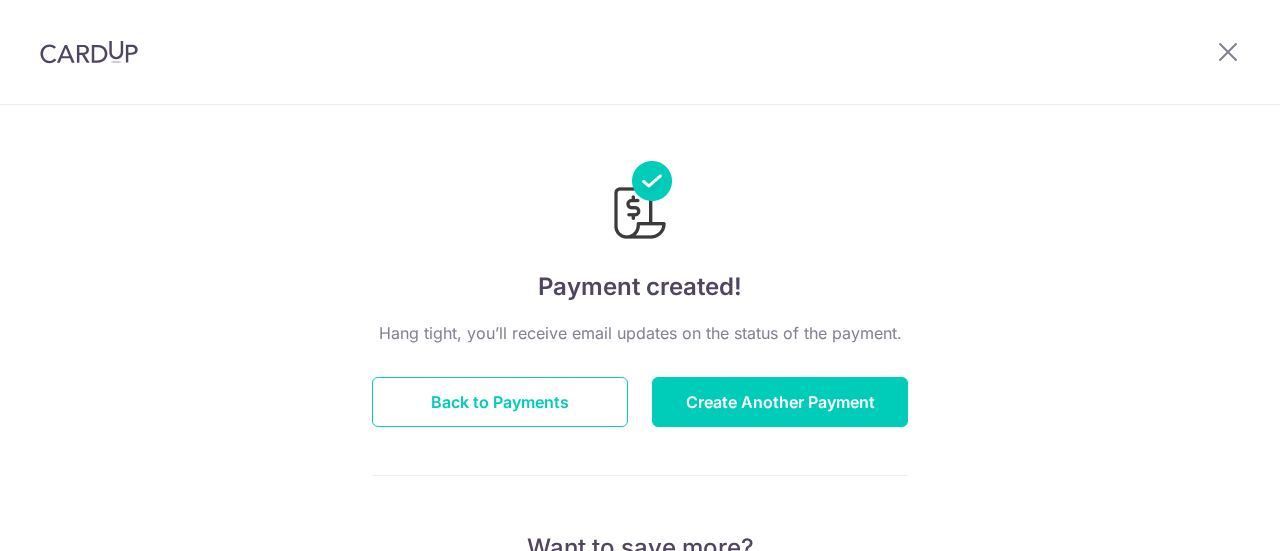 scroll, scrollTop: 0, scrollLeft: 0, axis: both 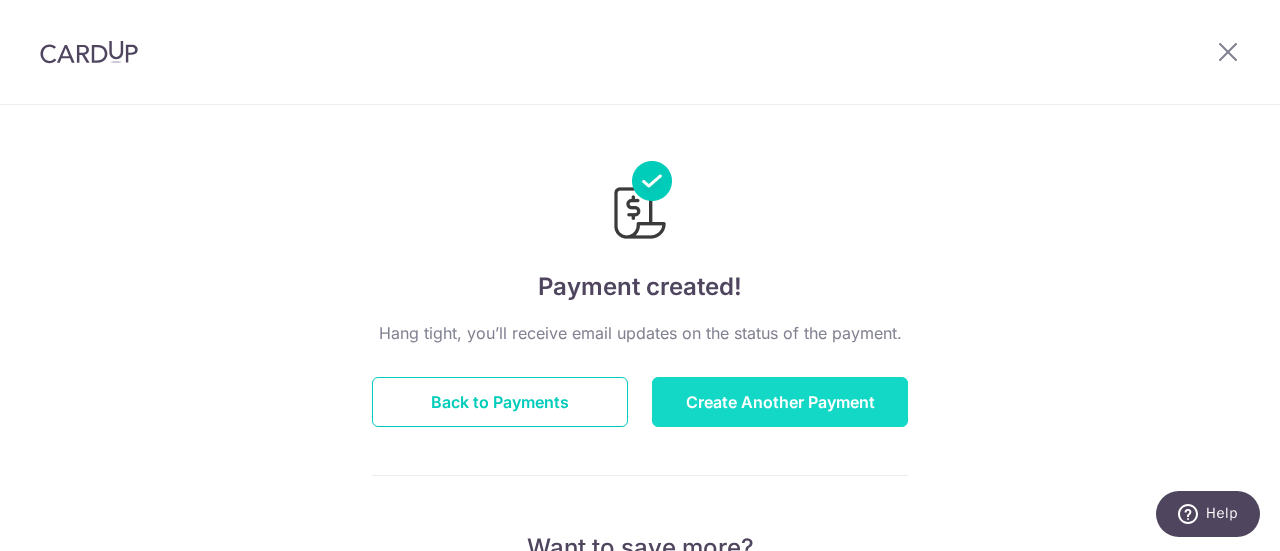 click on "Create Another Payment" at bounding box center (780, 402) 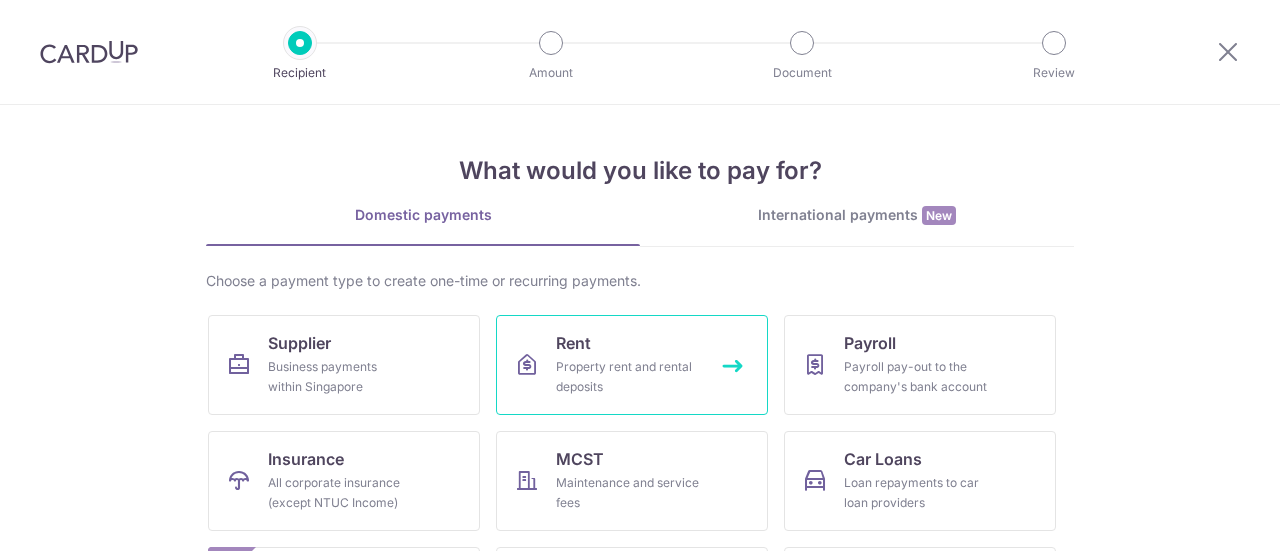scroll, scrollTop: 0, scrollLeft: 0, axis: both 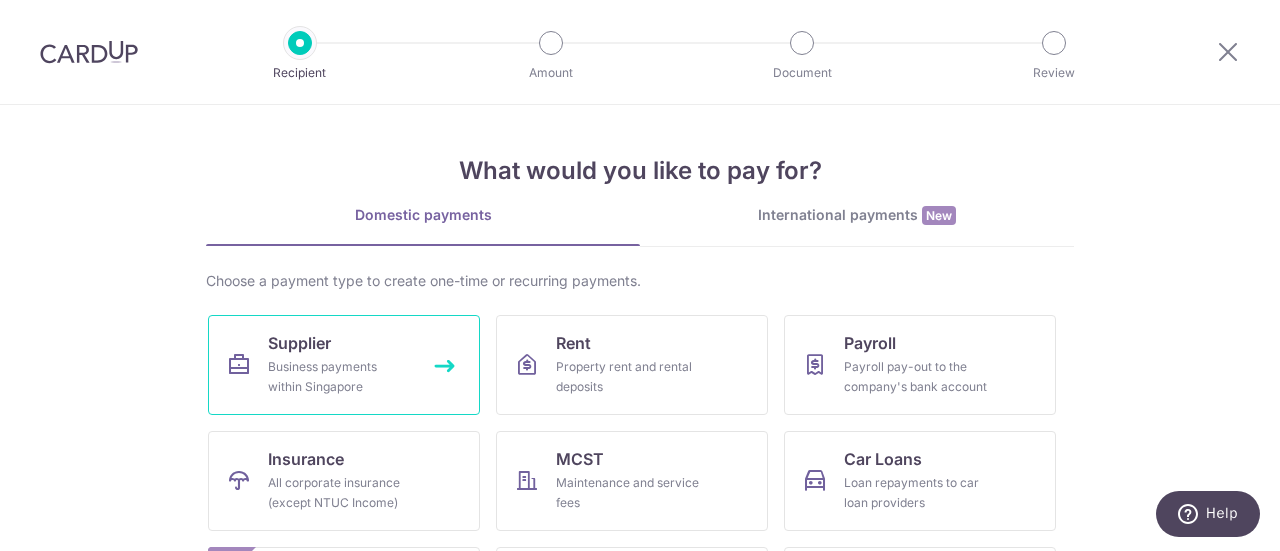 click on "Business payments within Singapore" at bounding box center (340, 377) 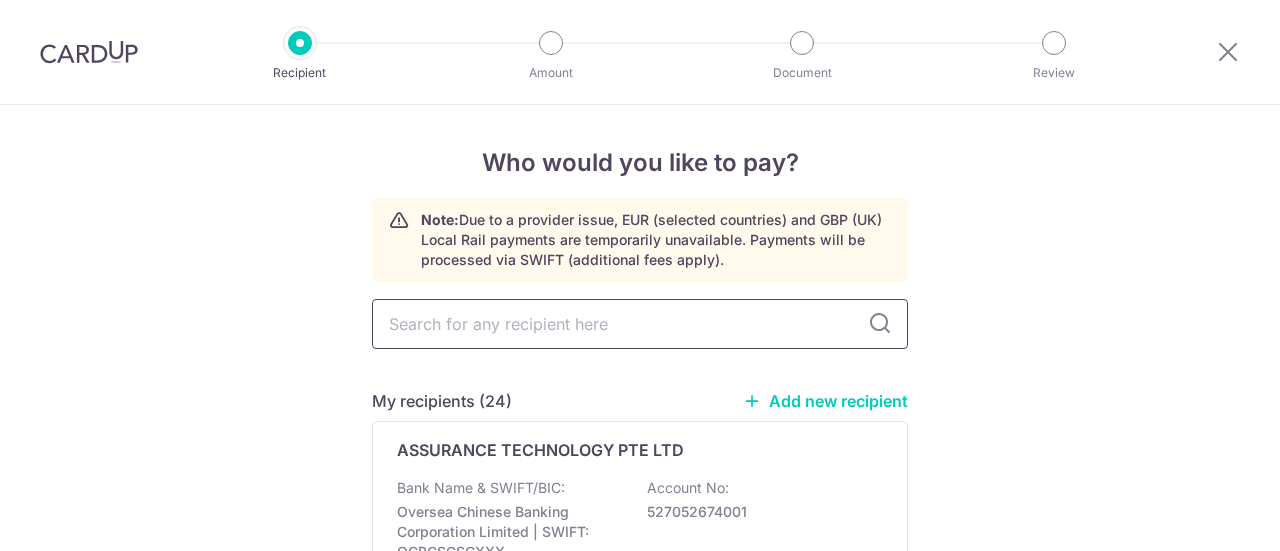 scroll, scrollTop: 0, scrollLeft: 0, axis: both 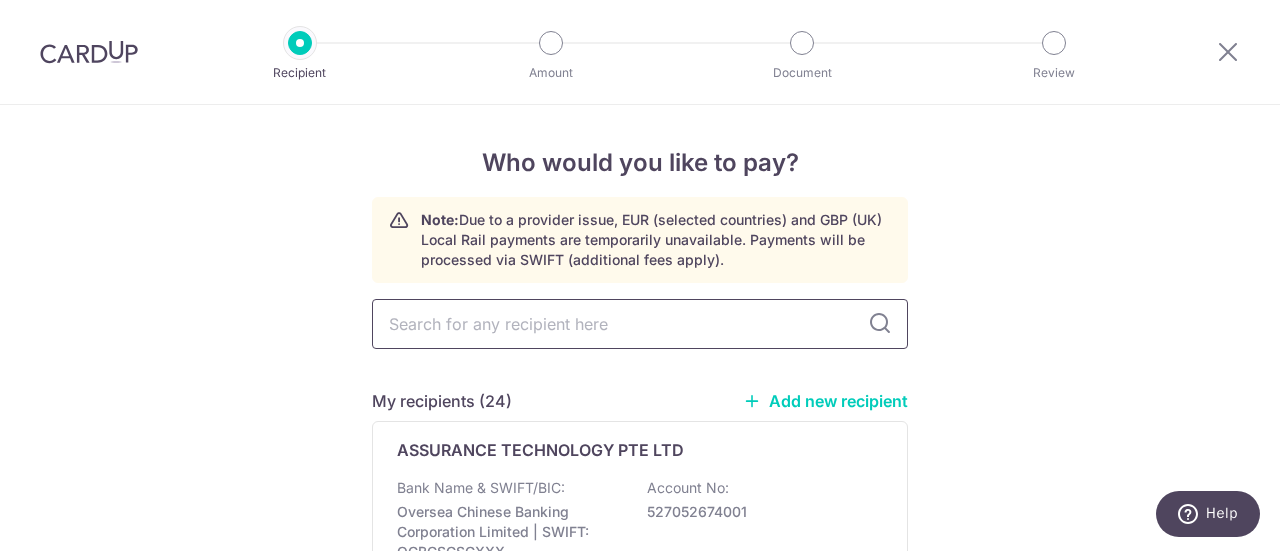 click at bounding box center [640, 324] 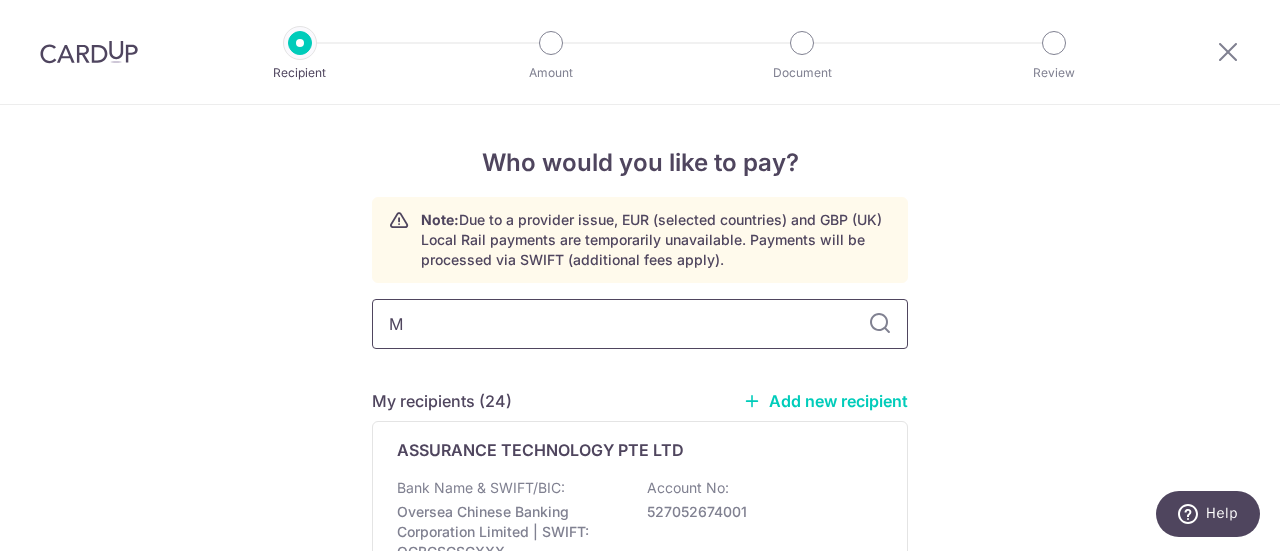 type on "MA" 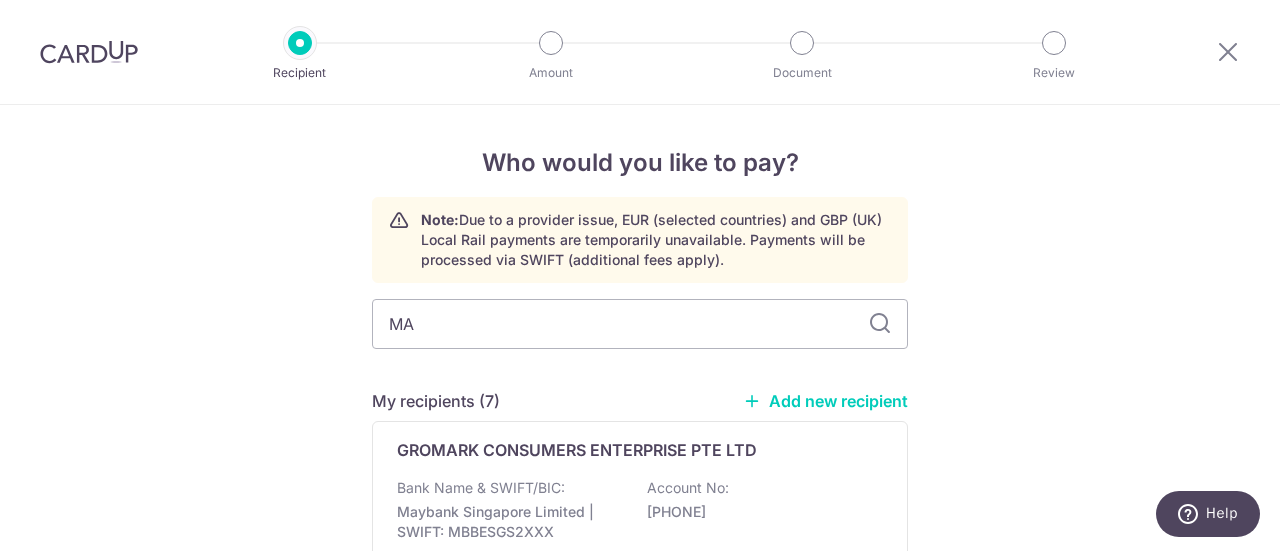 type on "MAX" 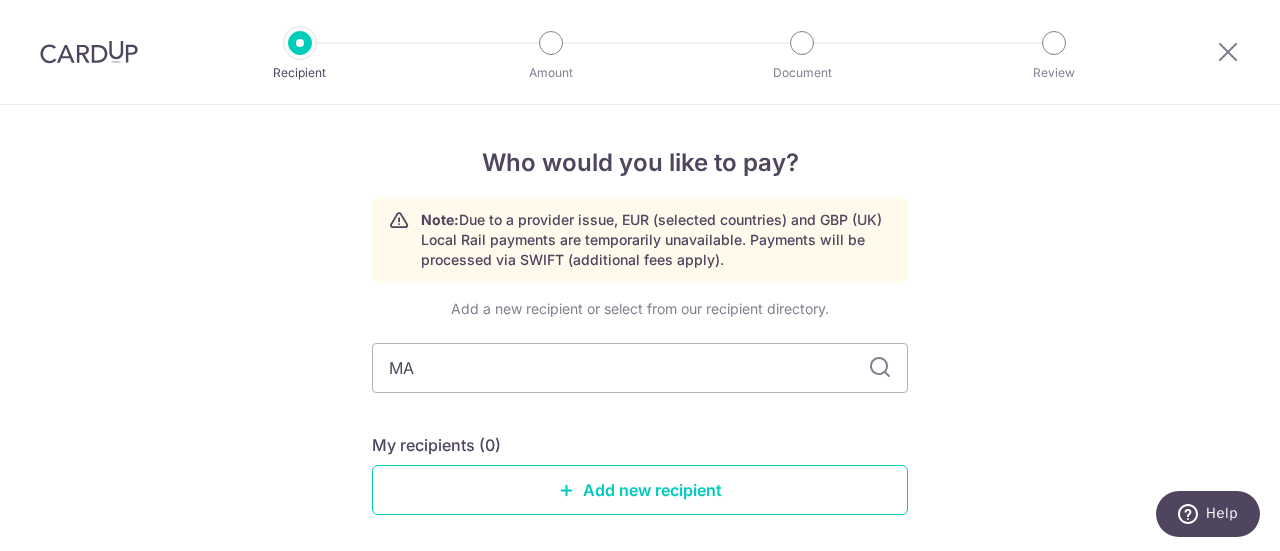 type on "M" 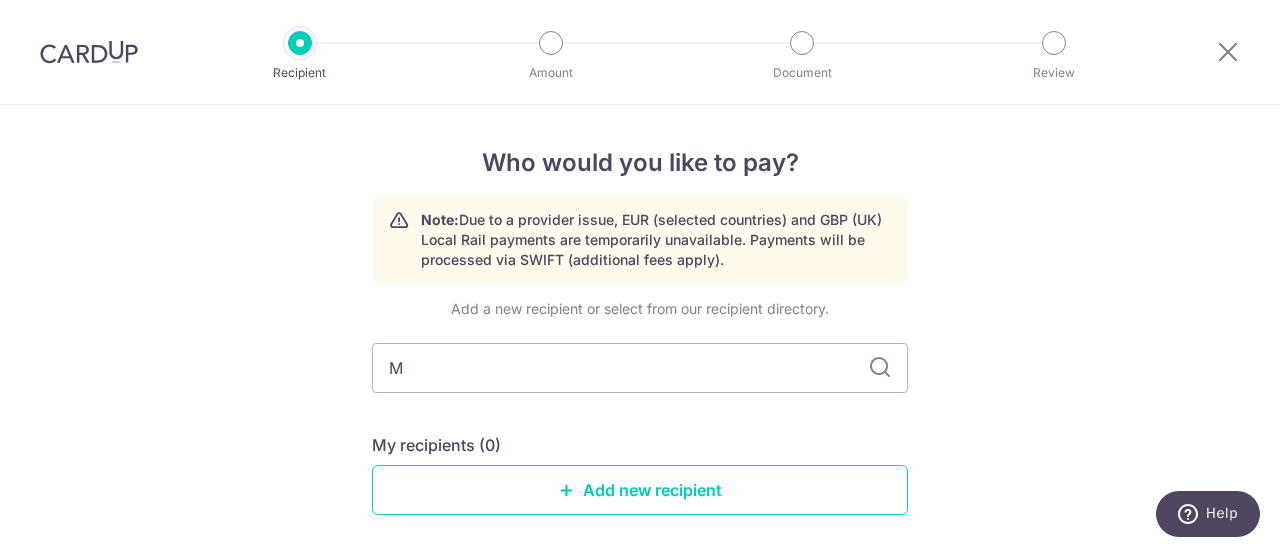 type 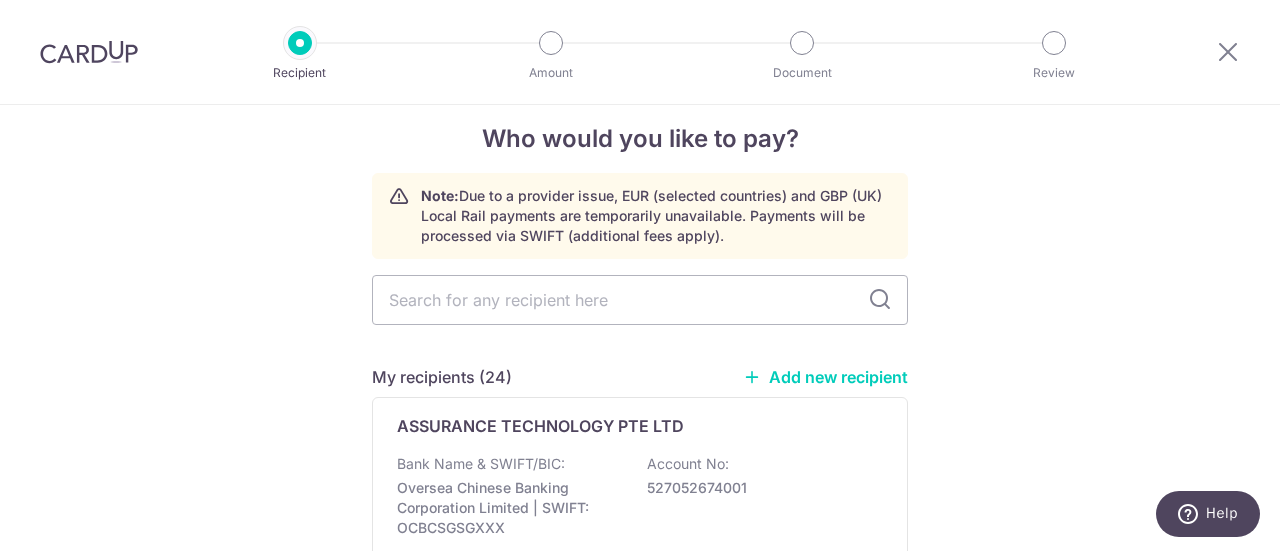 scroll, scrollTop: 0, scrollLeft: 0, axis: both 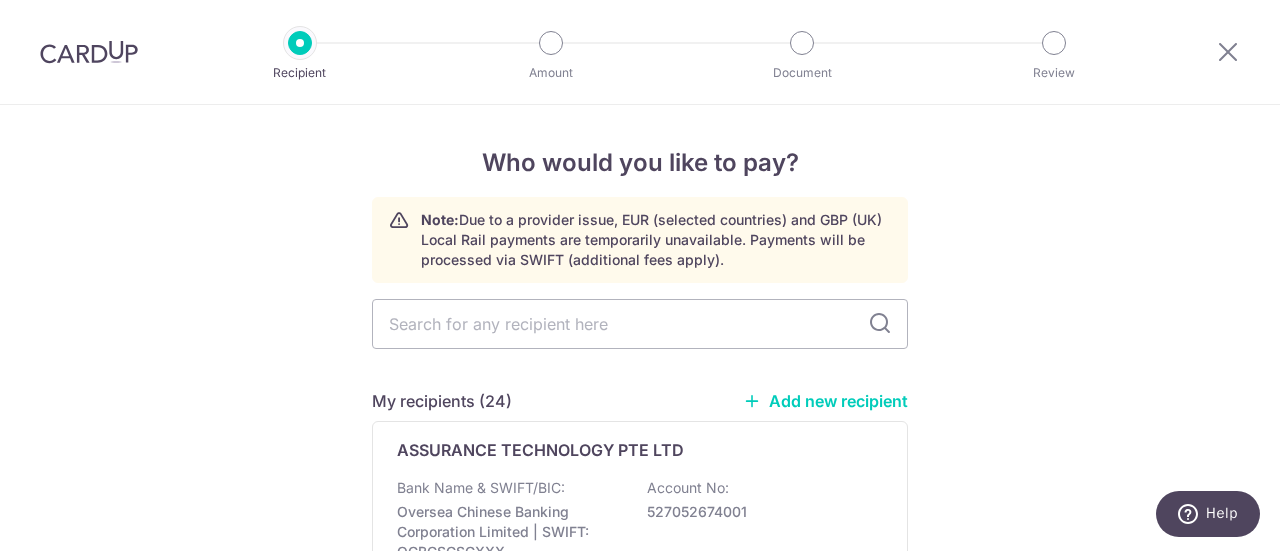click at bounding box center [89, 52] 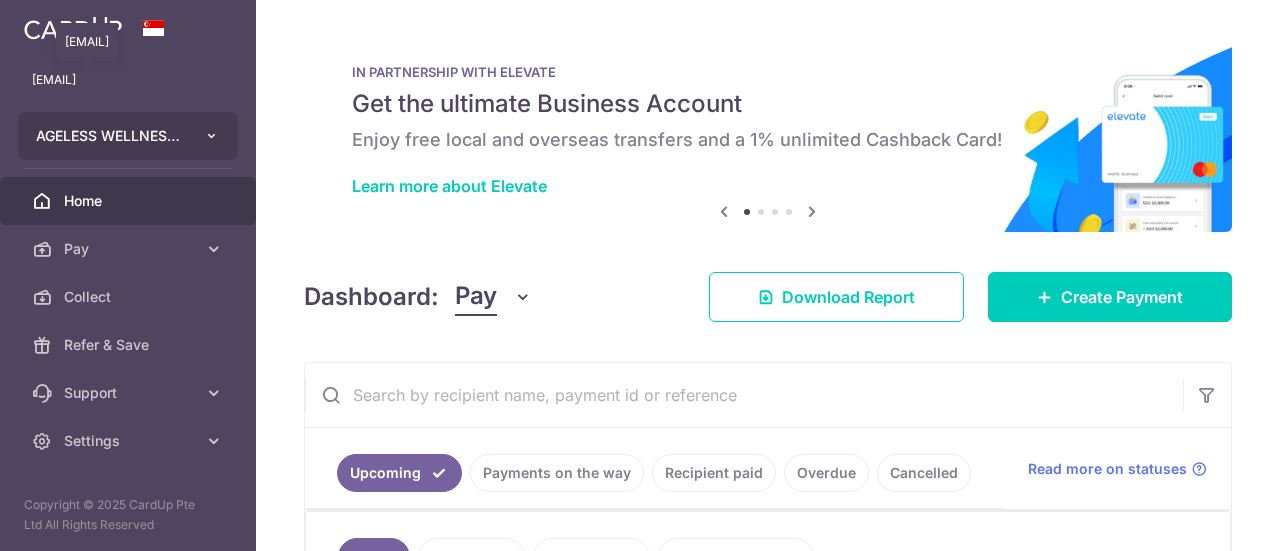 scroll, scrollTop: 0, scrollLeft: 0, axis: both 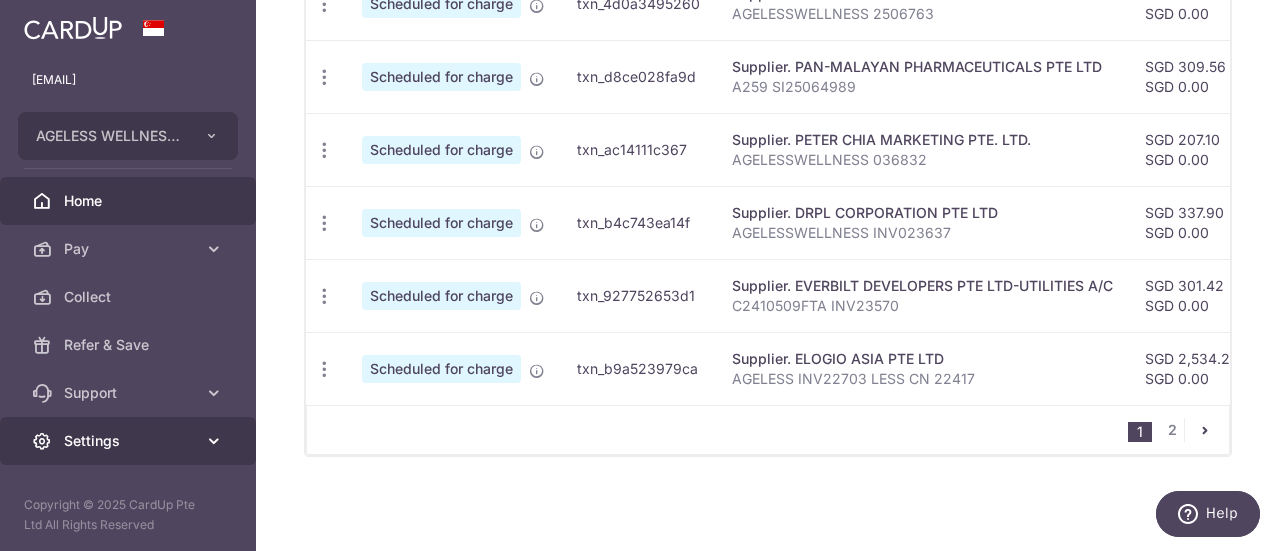click on "Settings" at bounding box center [130, 441] 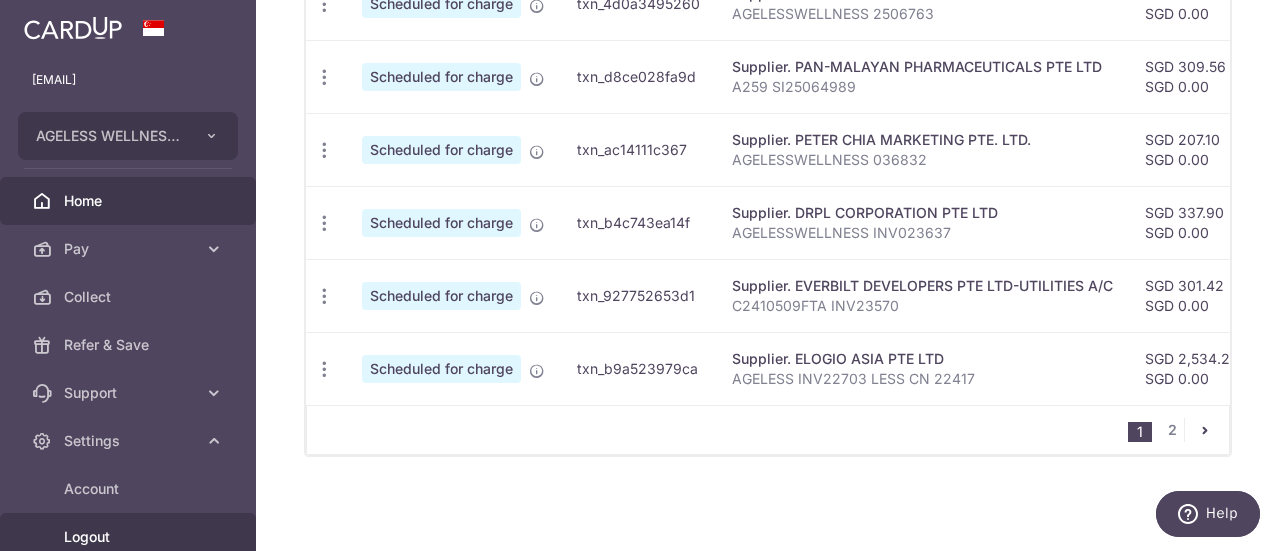 click on "Logout" at bounding box center [130, 537] 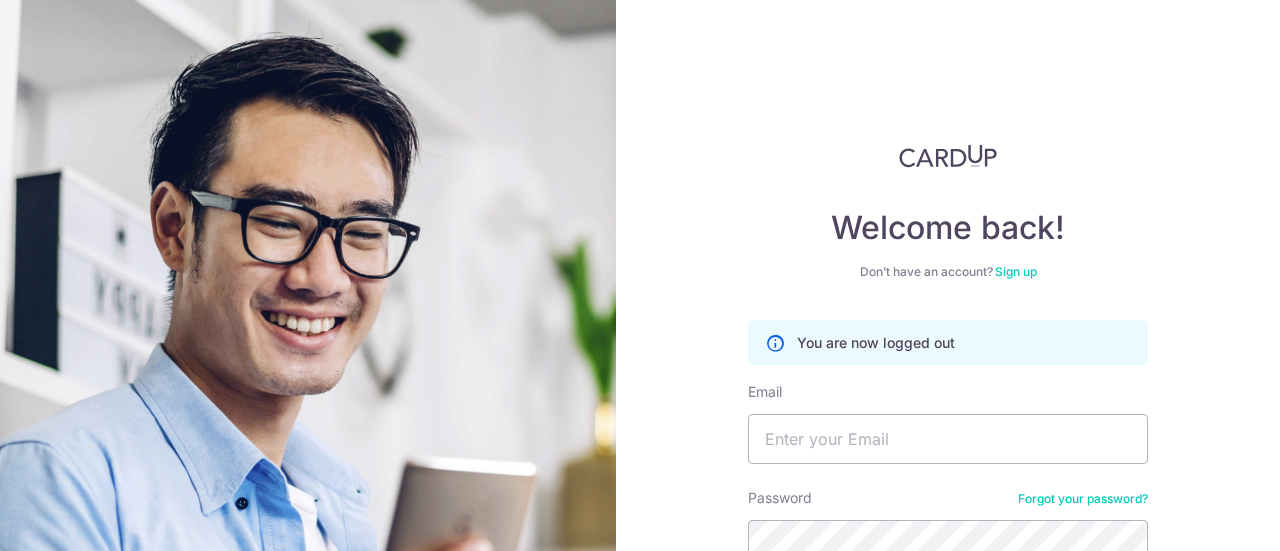 scroll, scrollTop: 0, scrollLeft: 0, axis: both 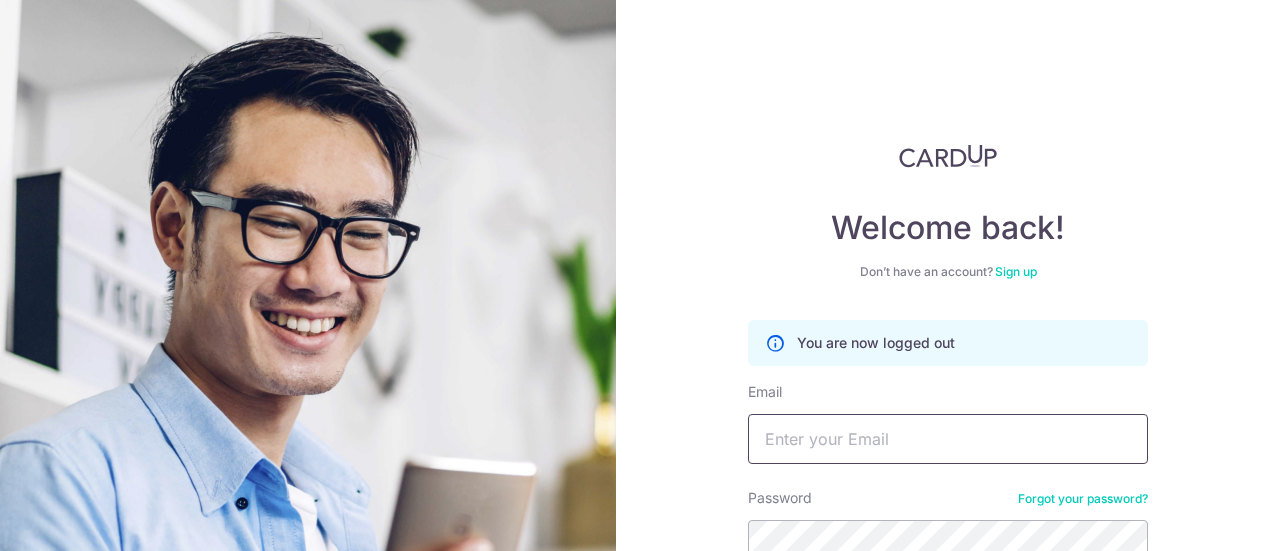 click on "Email" at bounding box center (948, 439) 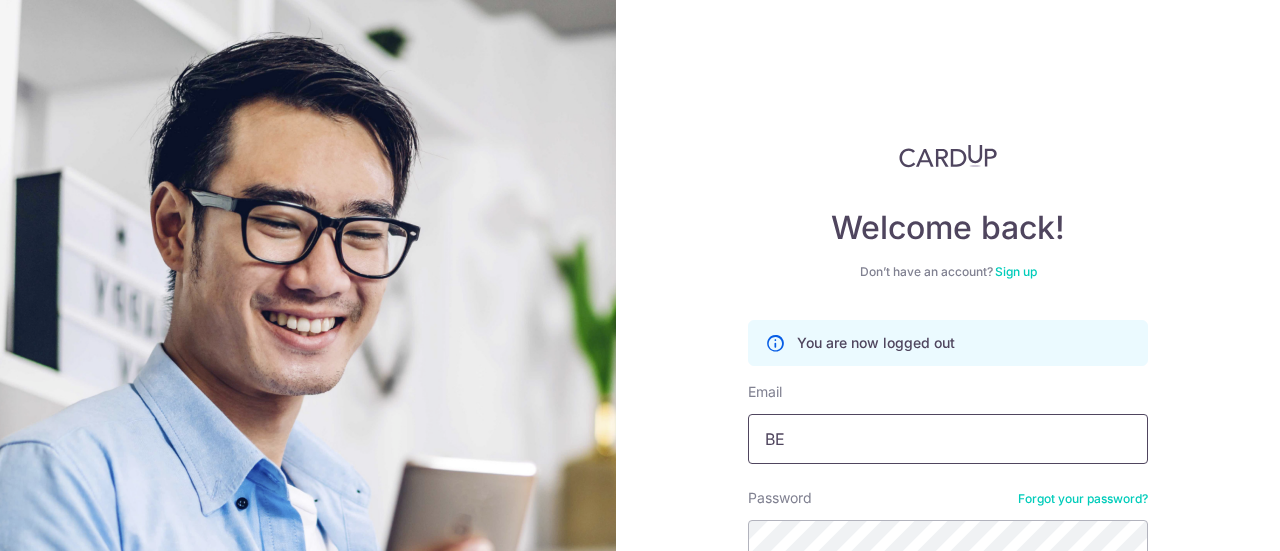 type on "B" 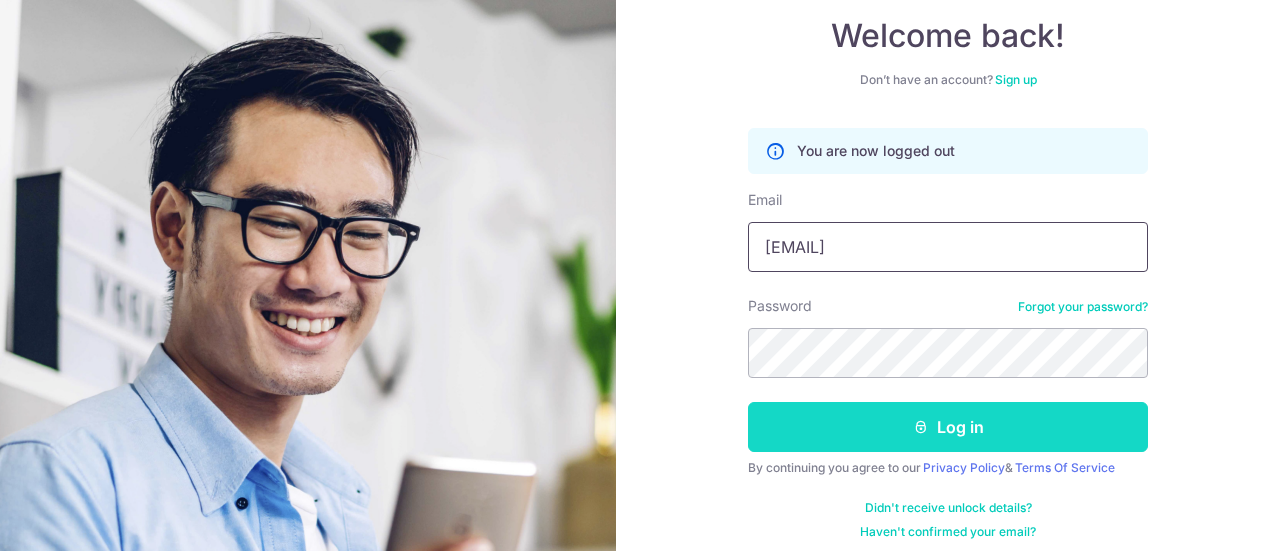 scroll, scrollTop: 200, scrollLeft: 0, axis: vertical 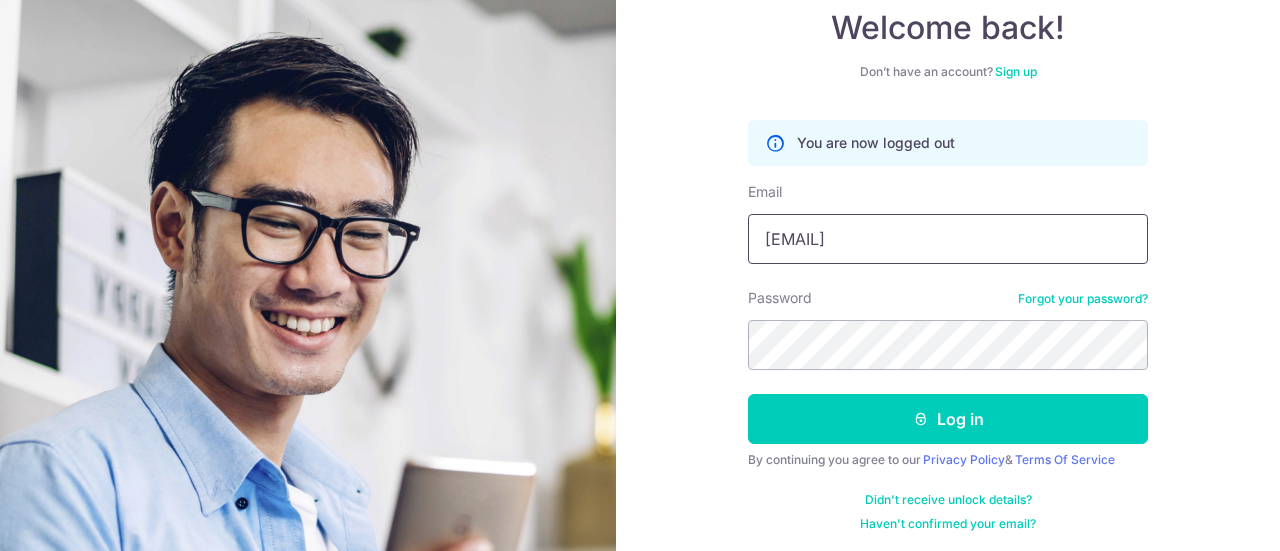click on "[USERNAME]@example.com" at bounding box center [948, 239] 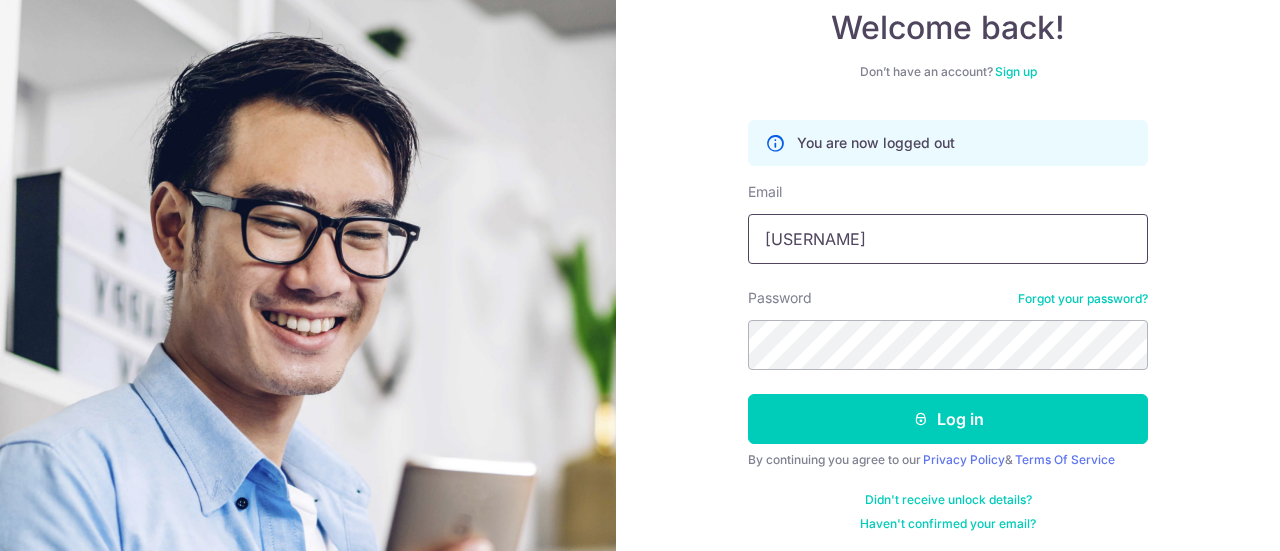type on "[USERNAME]@example.com" 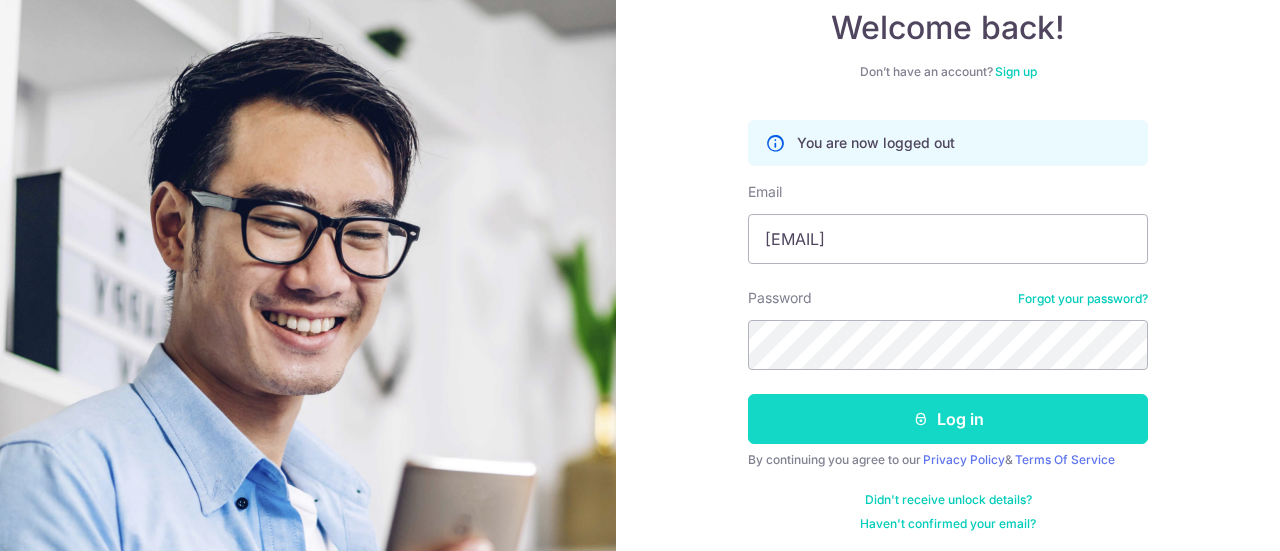 click on "Log in" at bounding box center (948, 419) 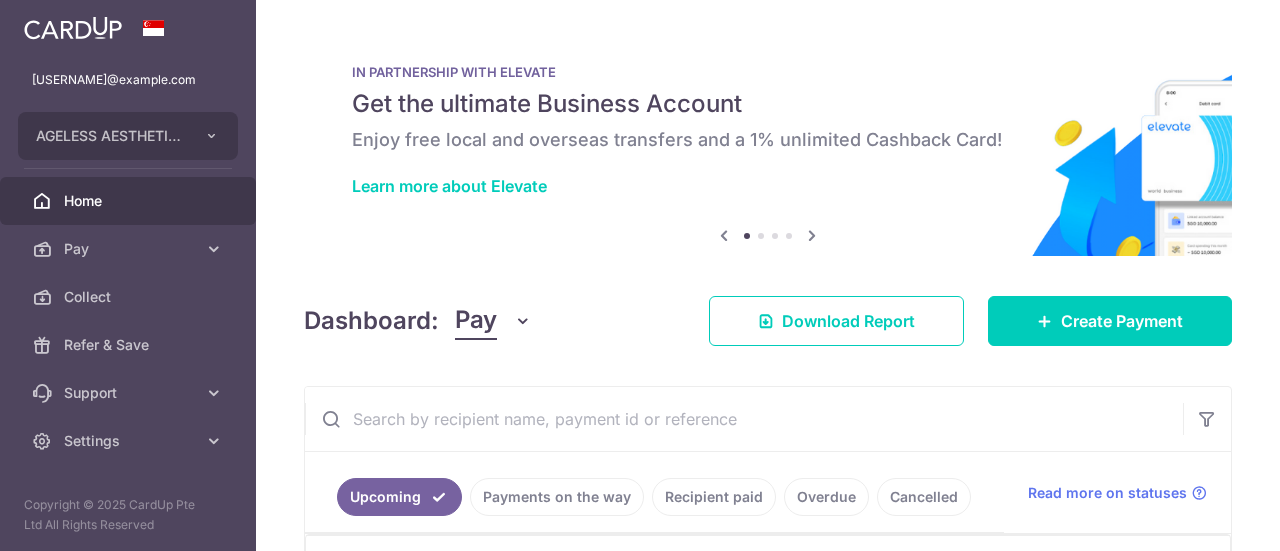 scroll, scrollTop: 0, scrollLeft: 0, axis: both 